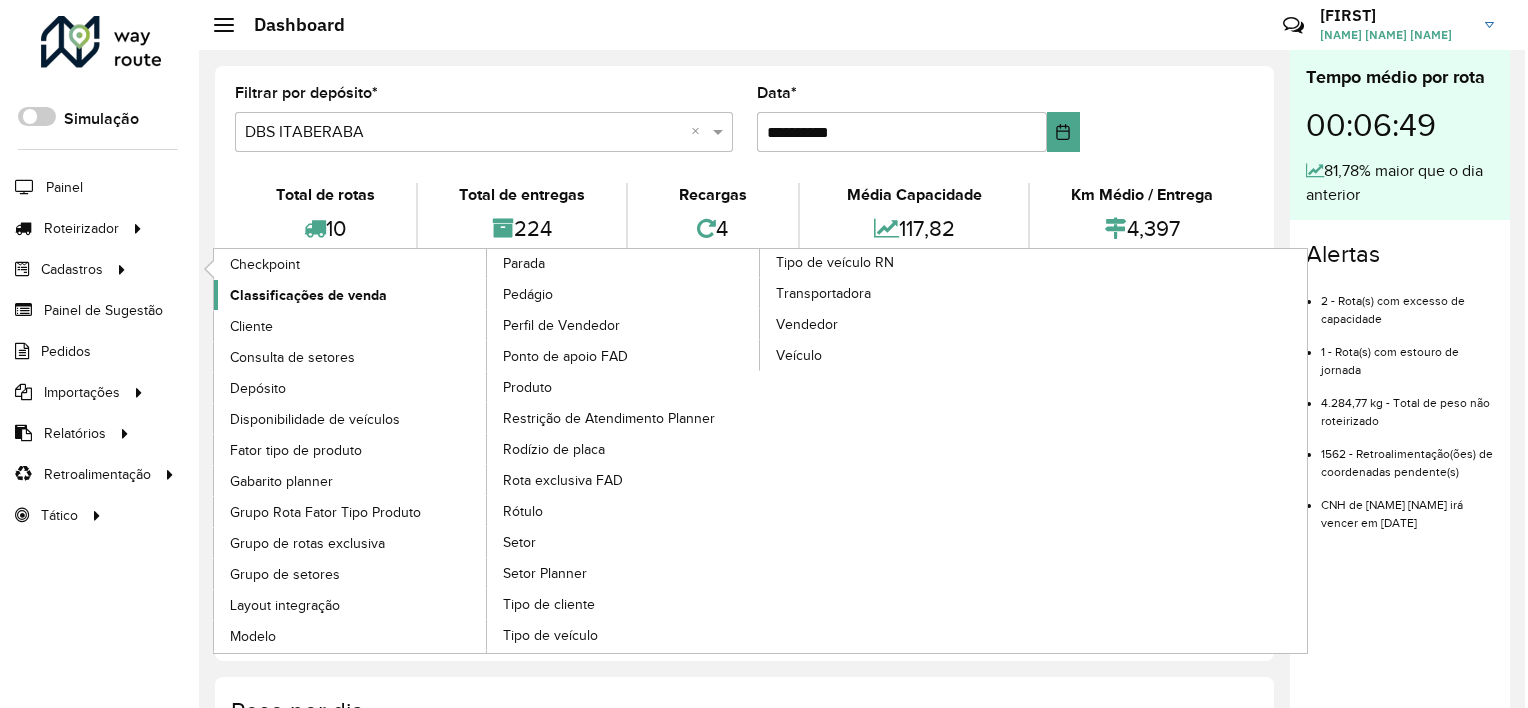 scroll, scrollTop: 0, scrollLeft: 0, axis: both 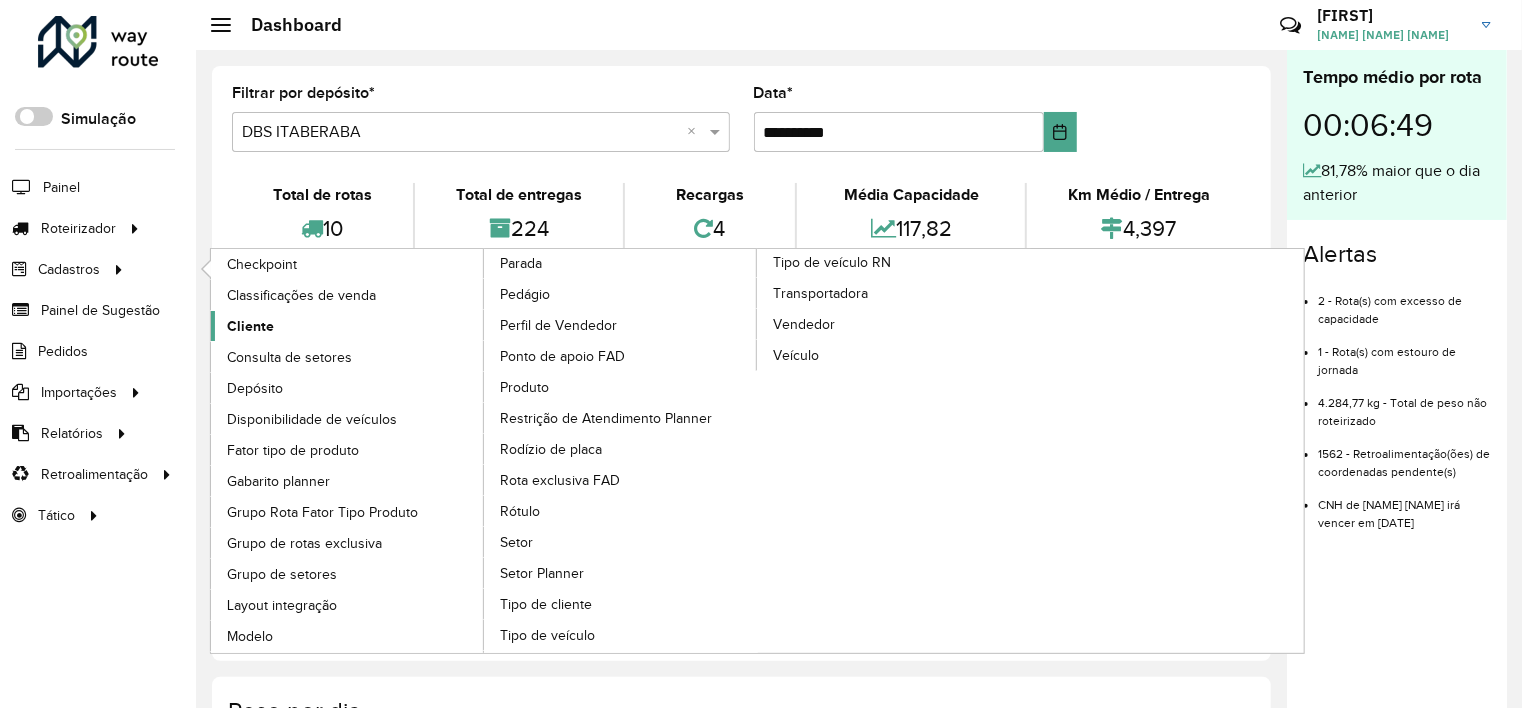 click on "Cliente" 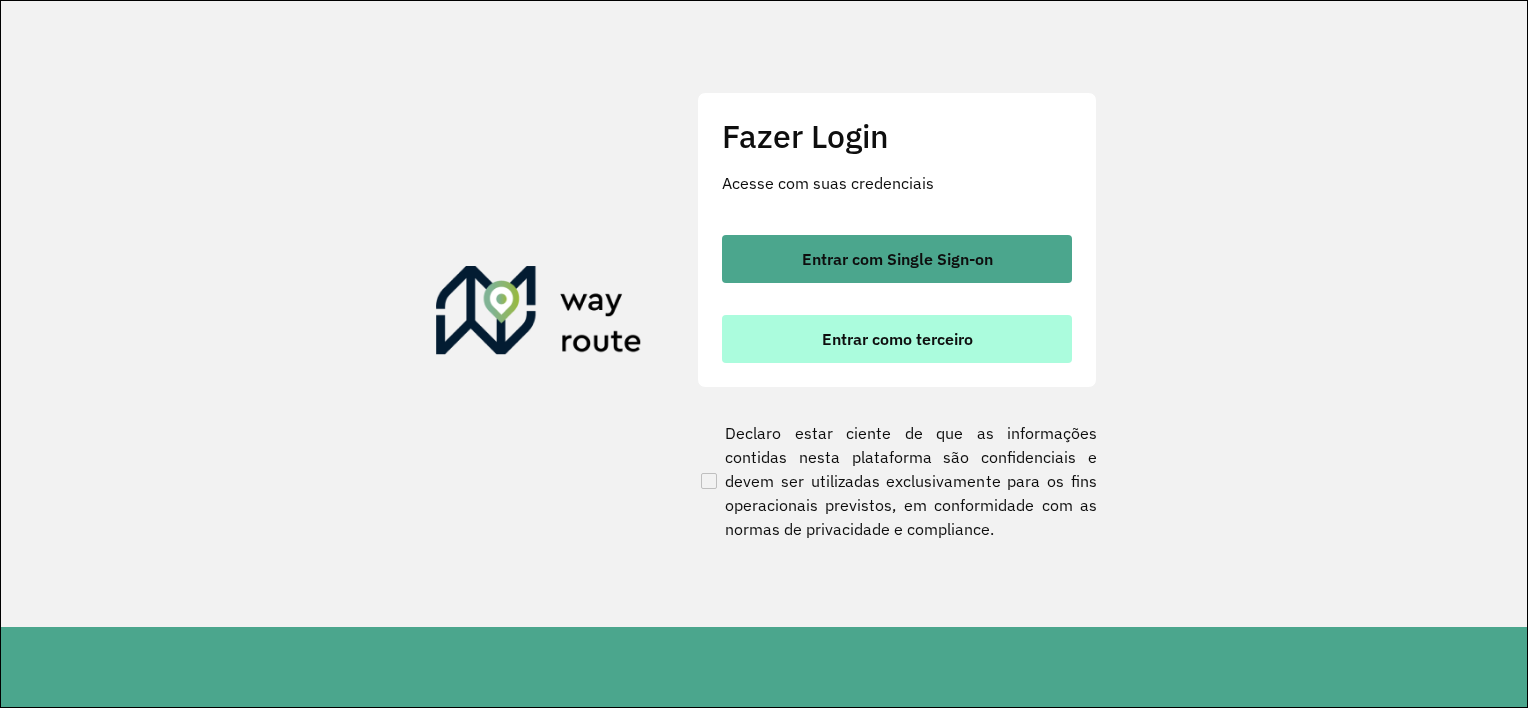 click on "Entrar como terceiro" at bounding box center (897, 339) 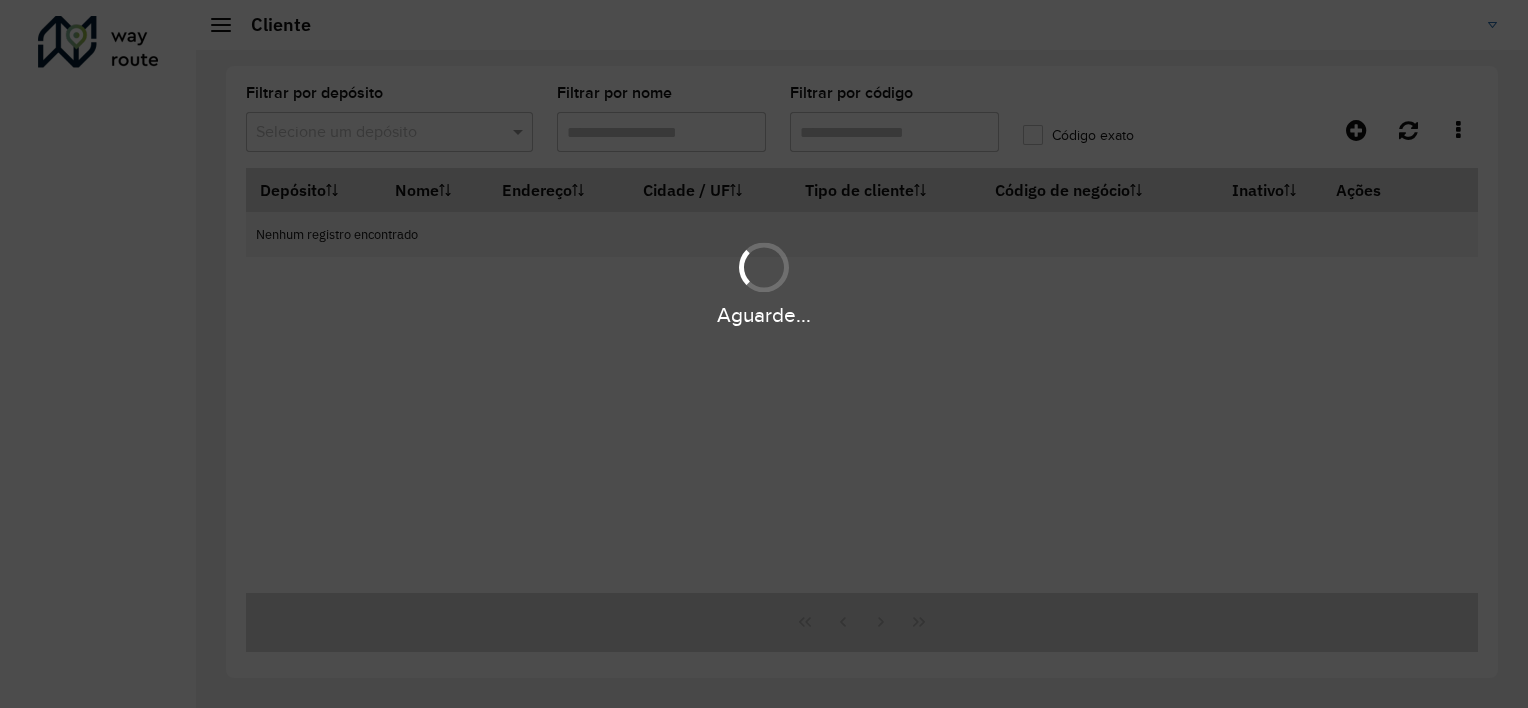 scroll, scrollTop: 0, scrollLeft: 0, axis: both 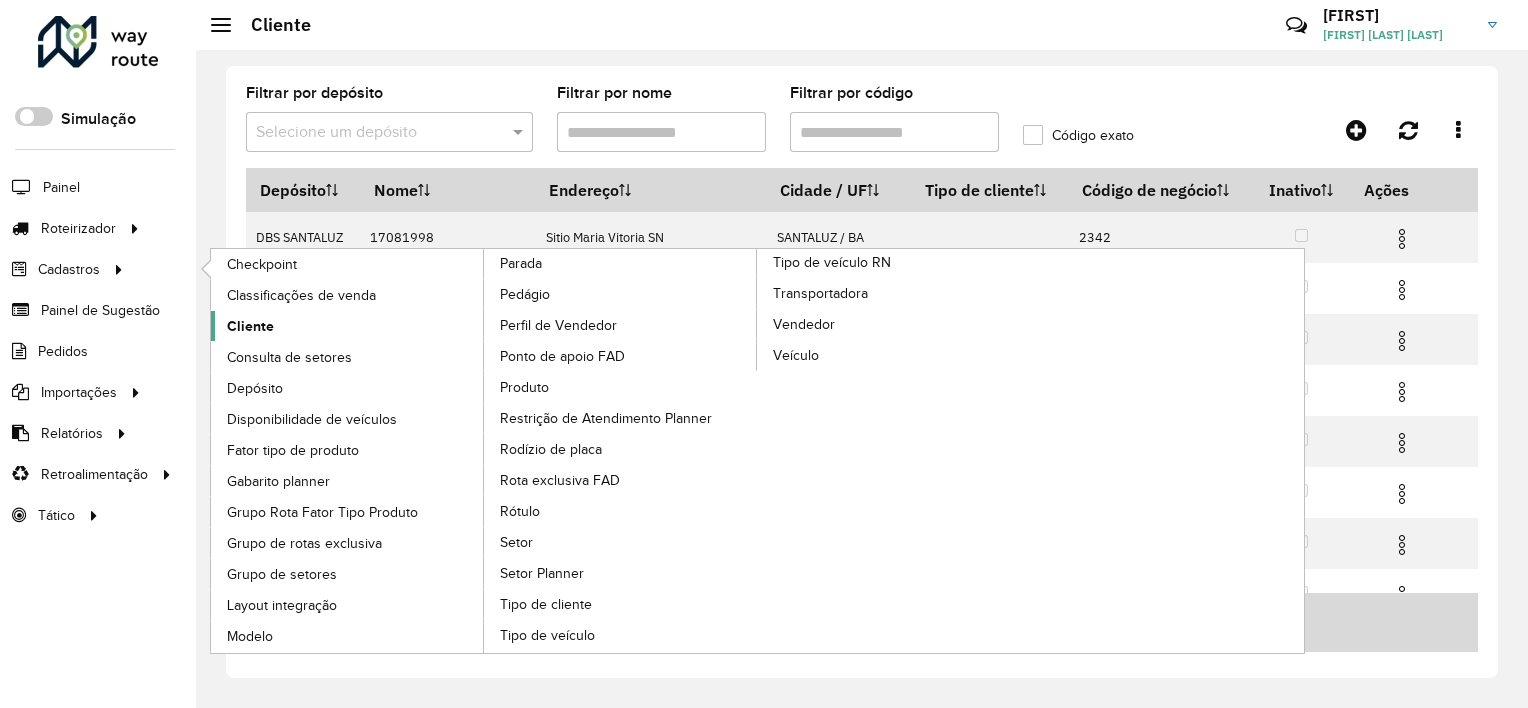 click on "Cliente" 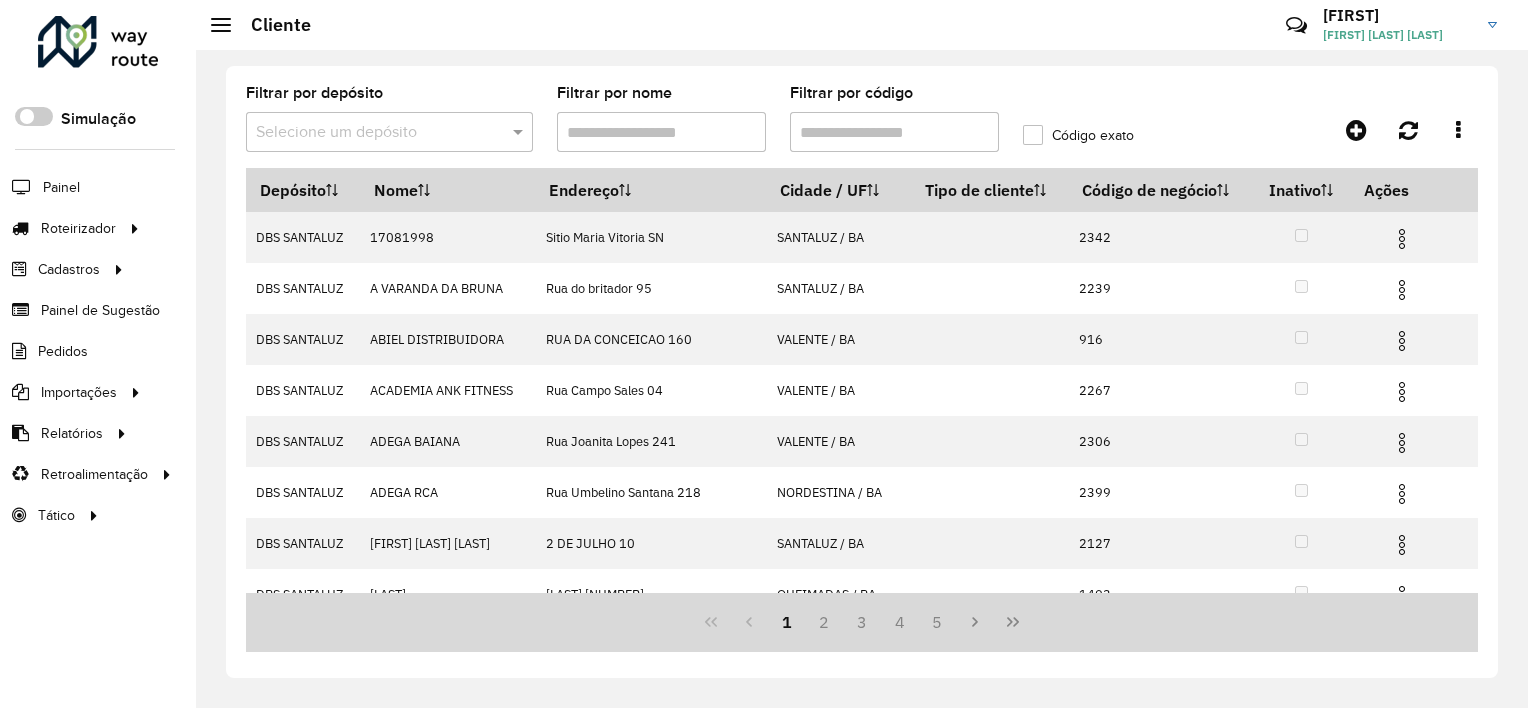 click at bounding box center (369, 133) 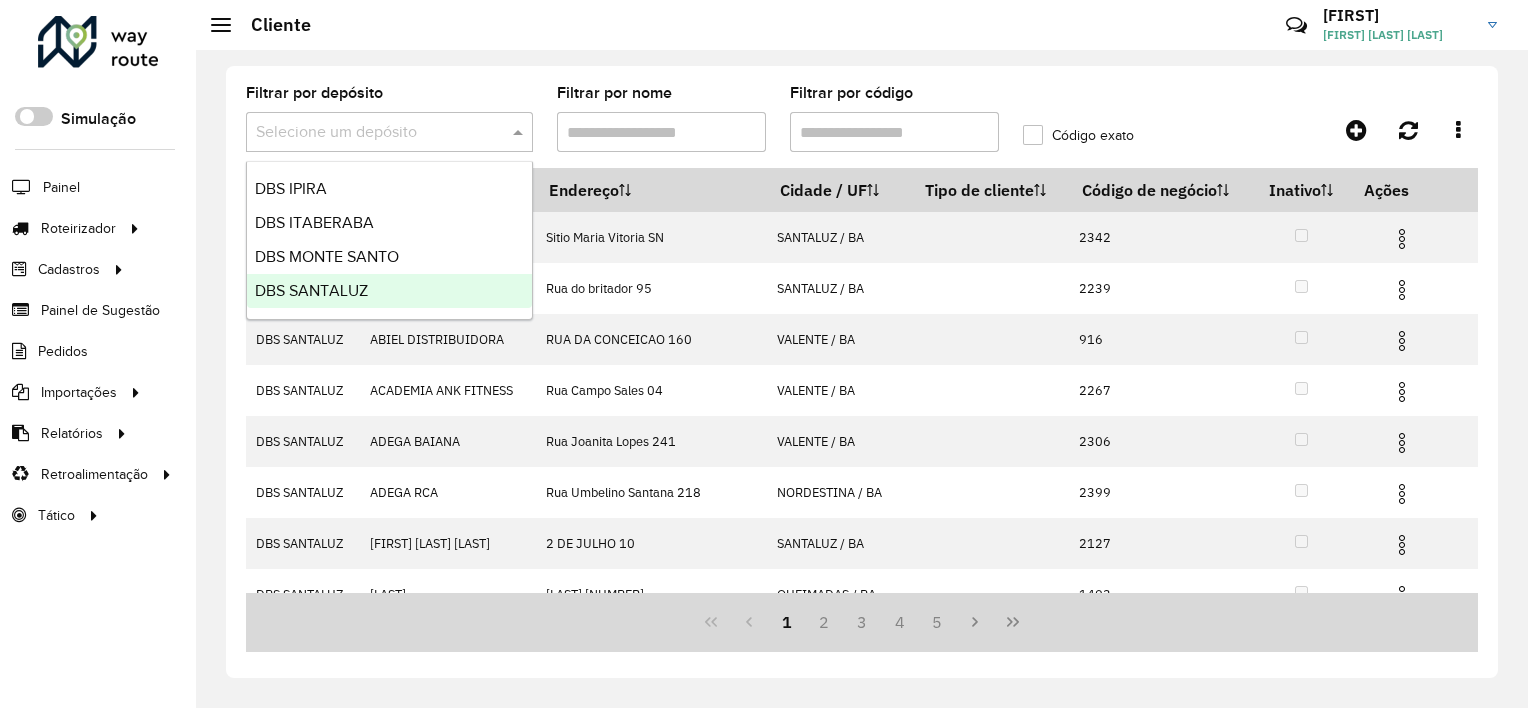 click on "DBS SANTALUZ" at bounding box center [311, 290] 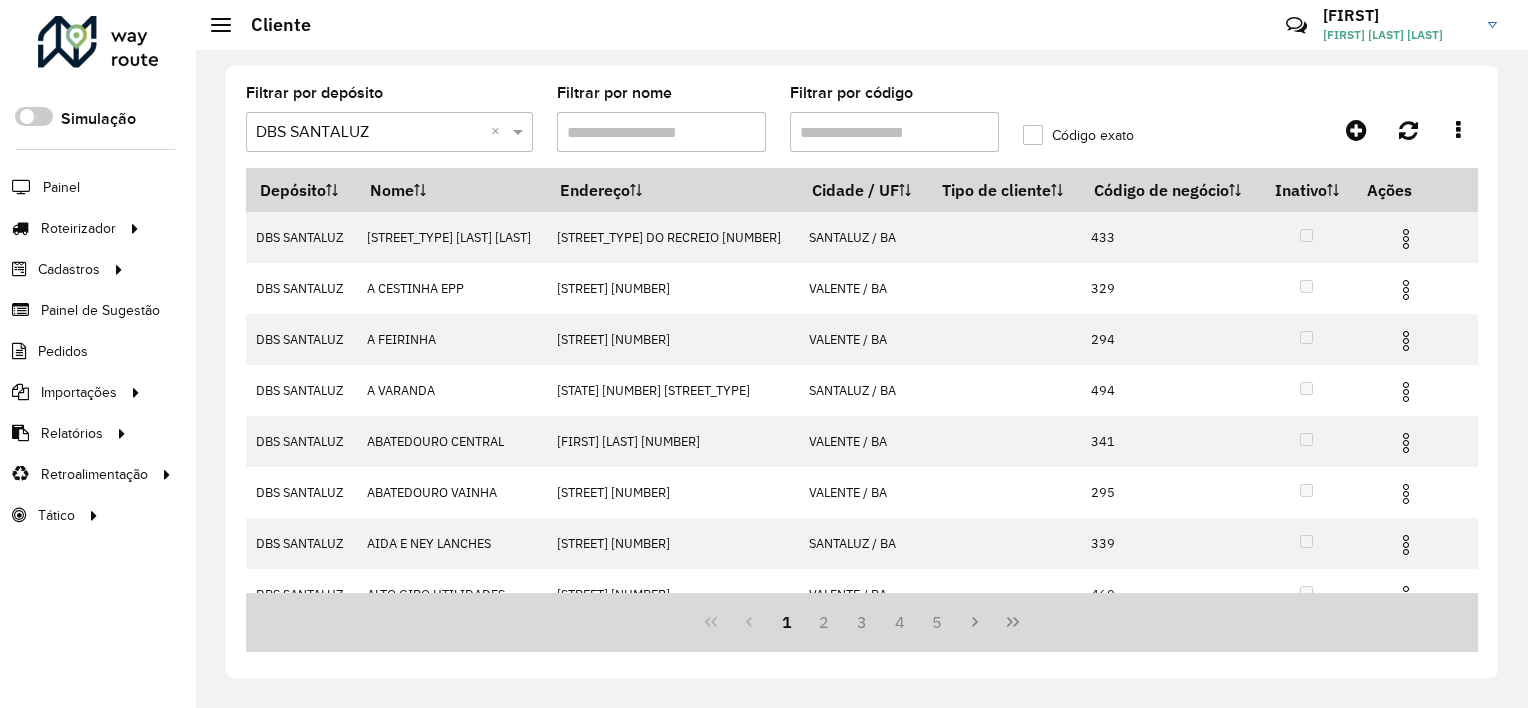 click on "Filtrar por código" at bounding box center [894, 132] 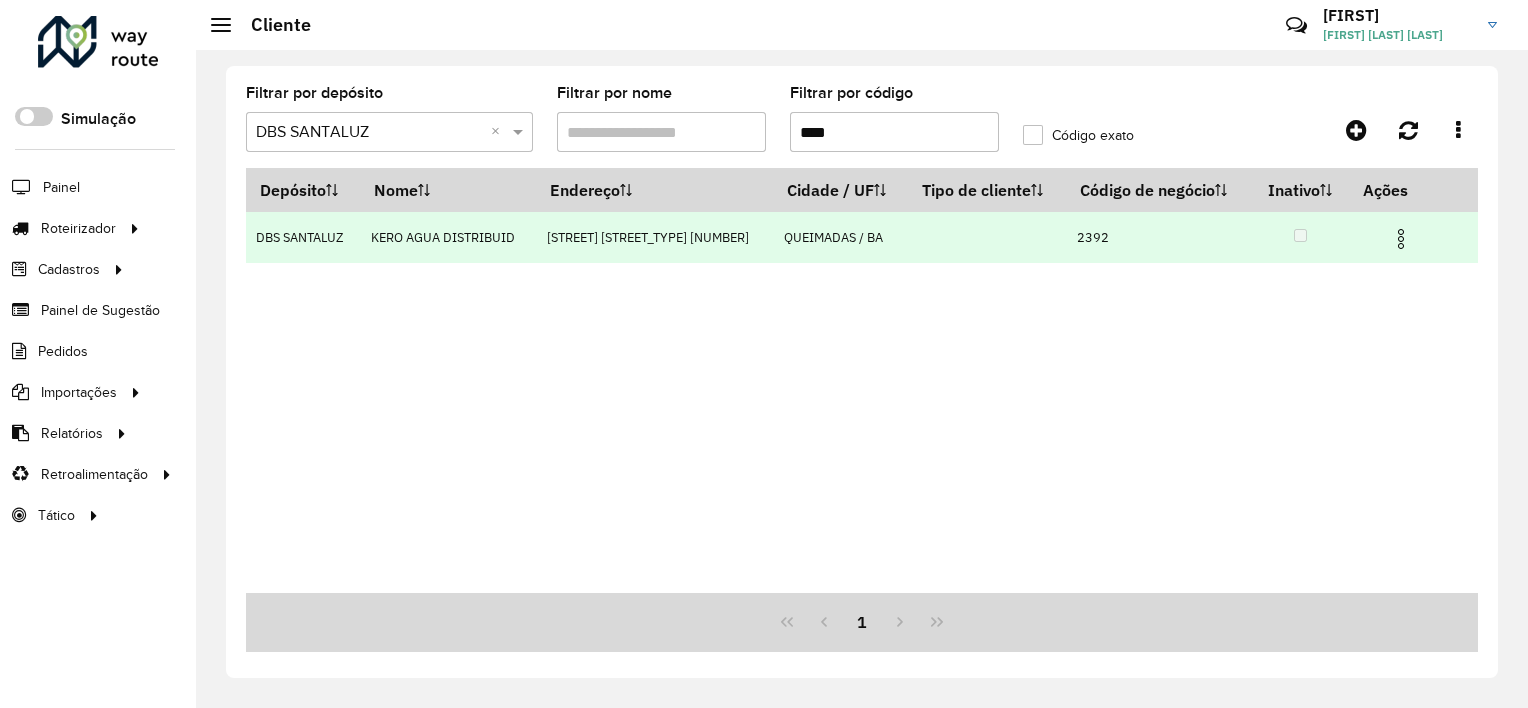 type on "****" 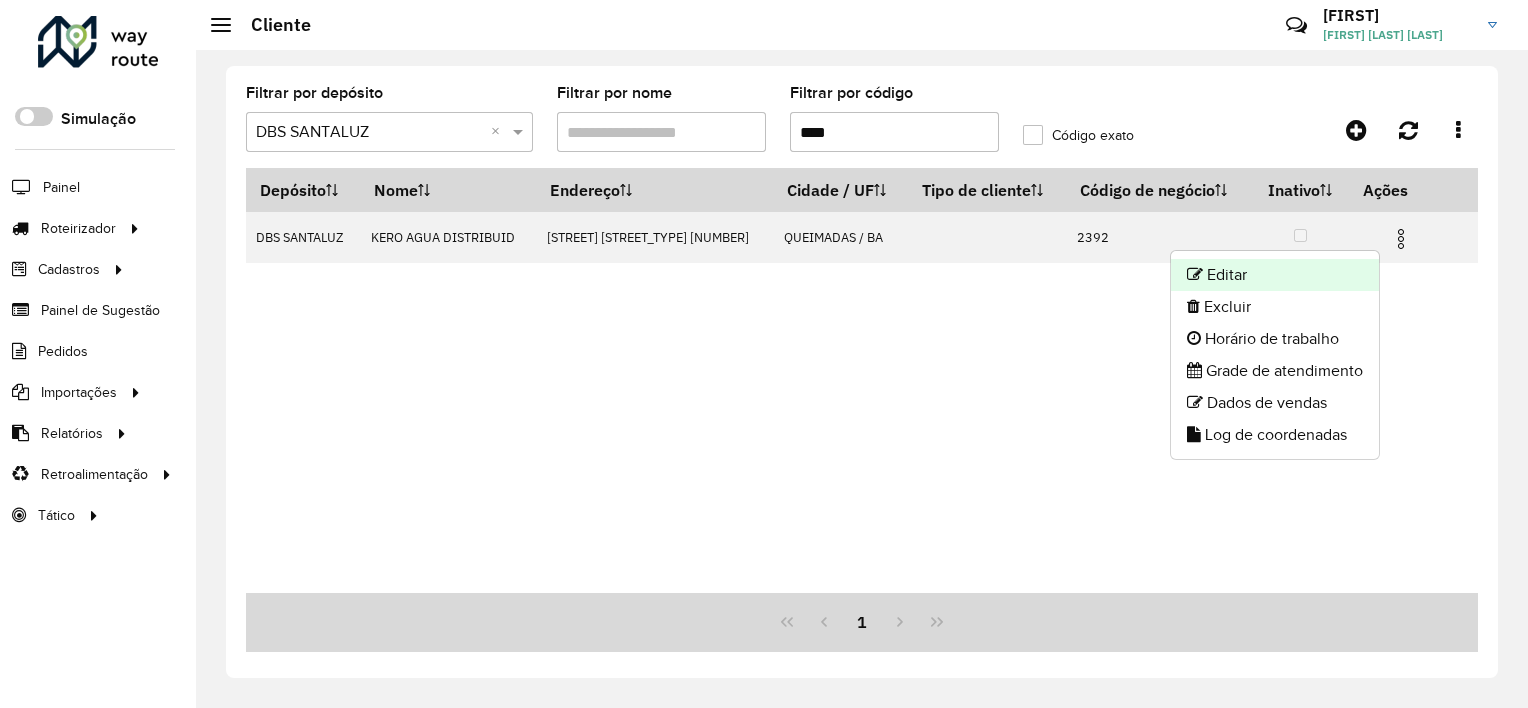 click on "Editar" 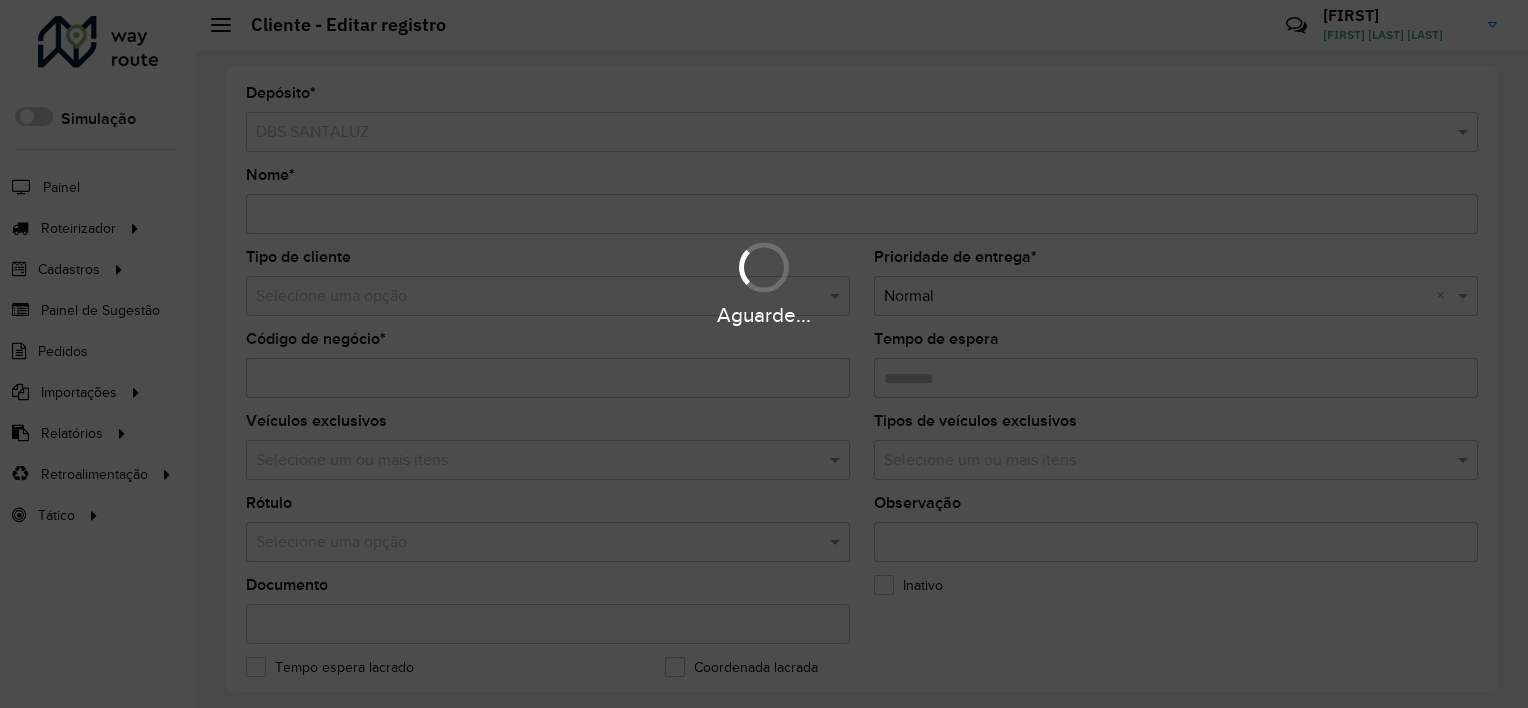 type on "**********" 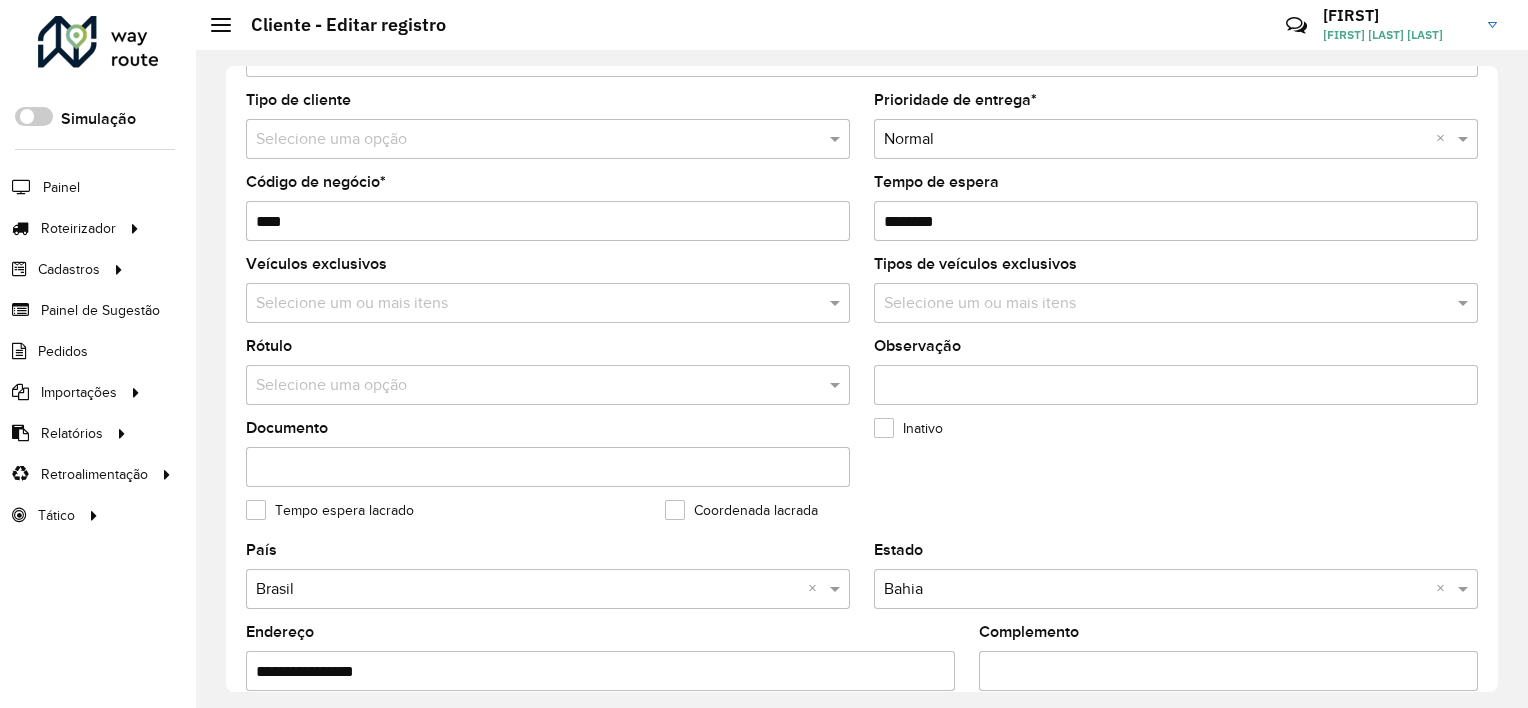 scroll, scrollTop: 700, scrollLeft: 0, axis: vertical 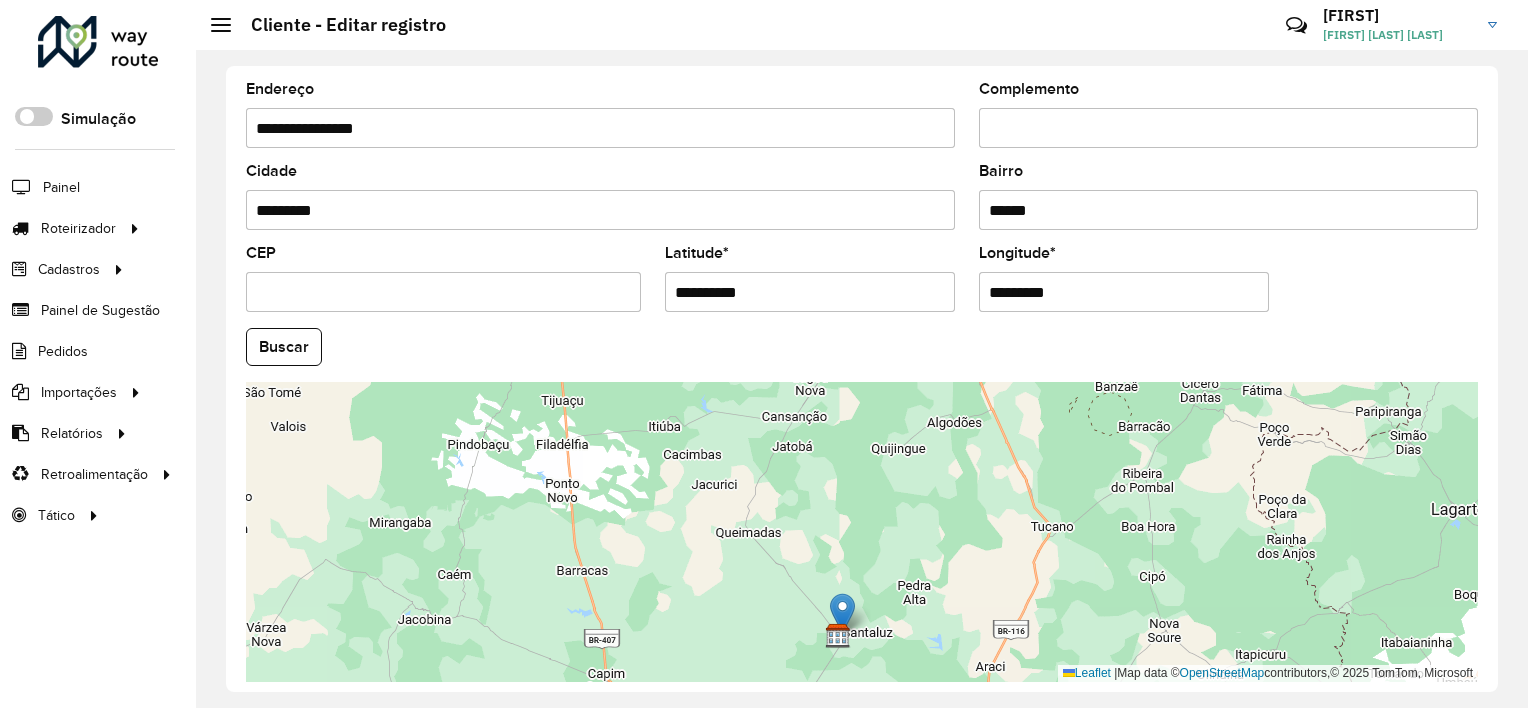 drag, startPoint x: 861, startPoint y: 531, endPoint x: 886, endPoint y: 624, distance: 96.30161 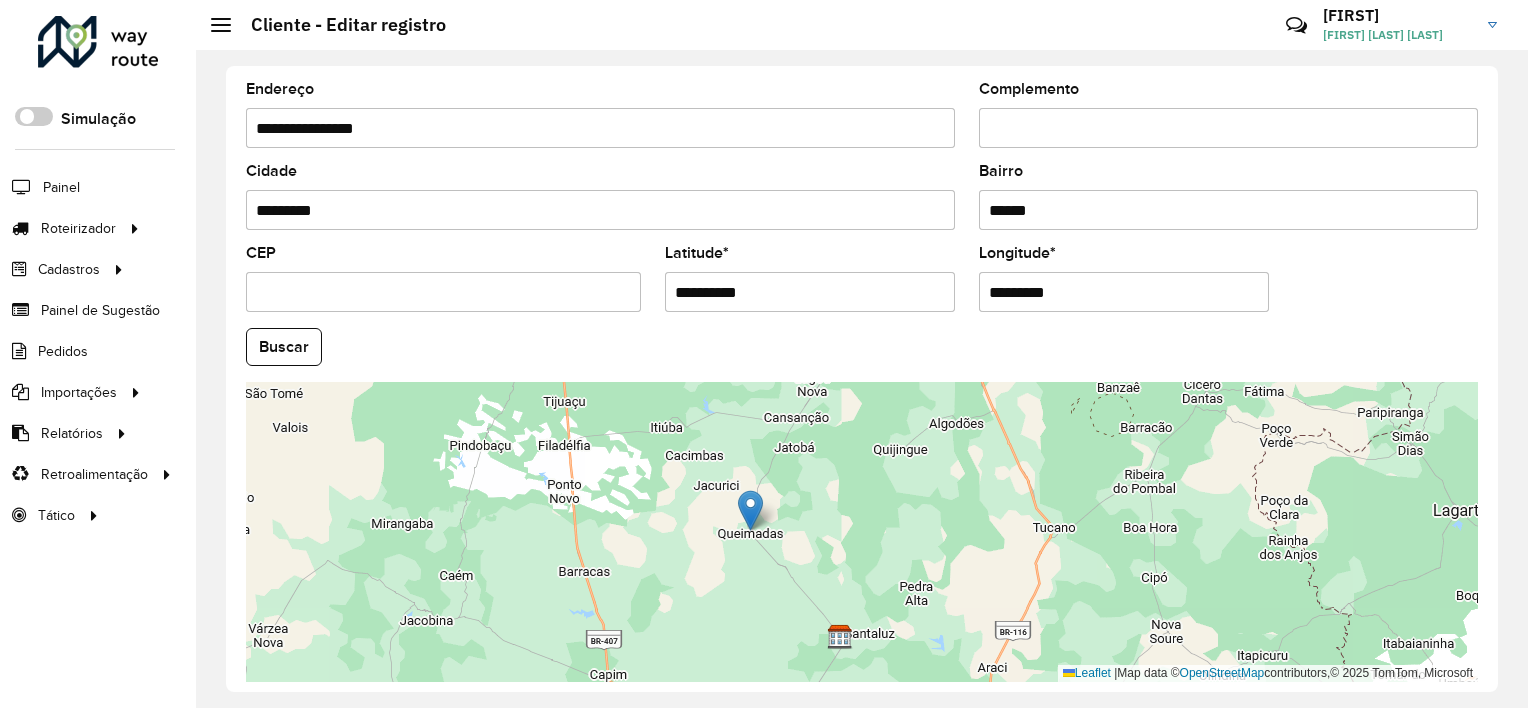 drag, startPoint x: 846, startPoint y: 600, endPoint x: 753, endPoint y: 496, distance: 139.51703 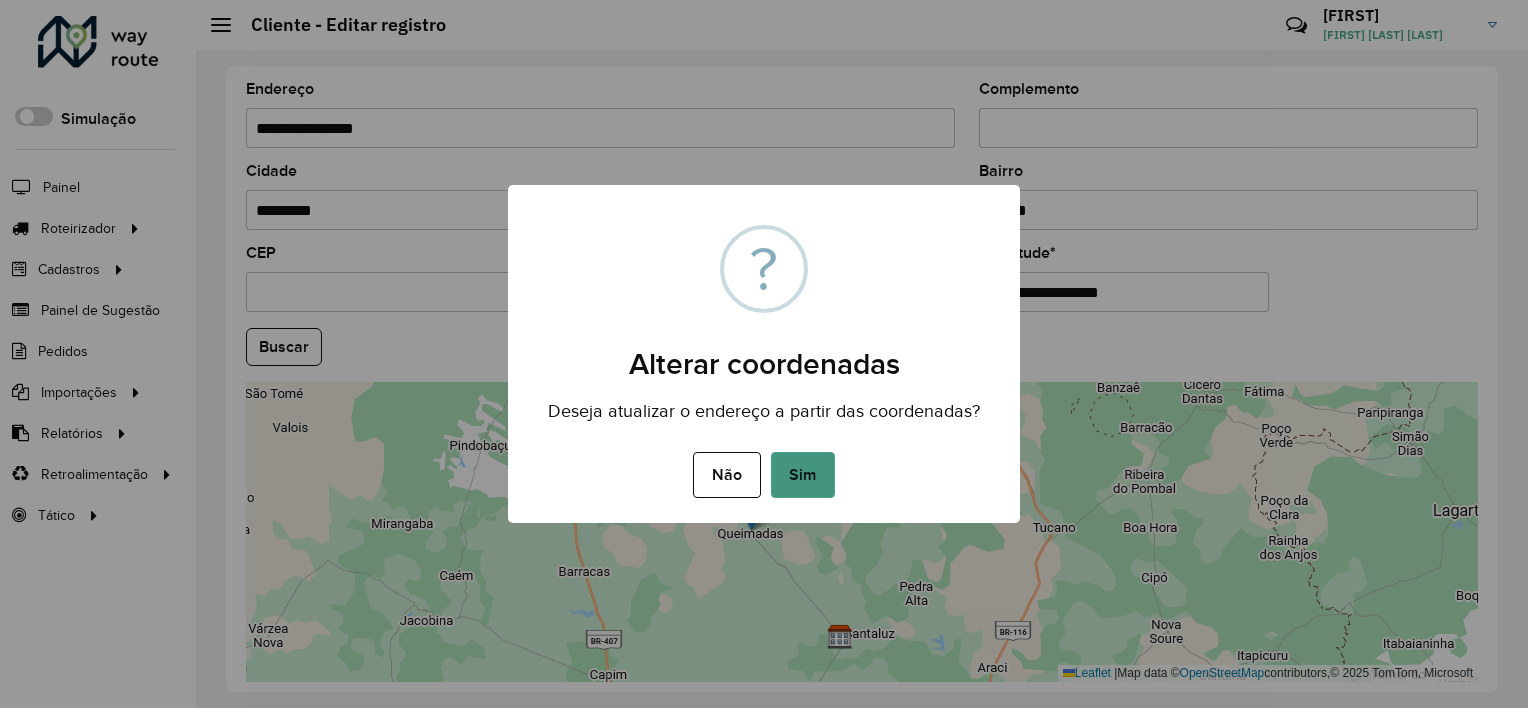 click on "Sim" at bounding box center (803, 475) 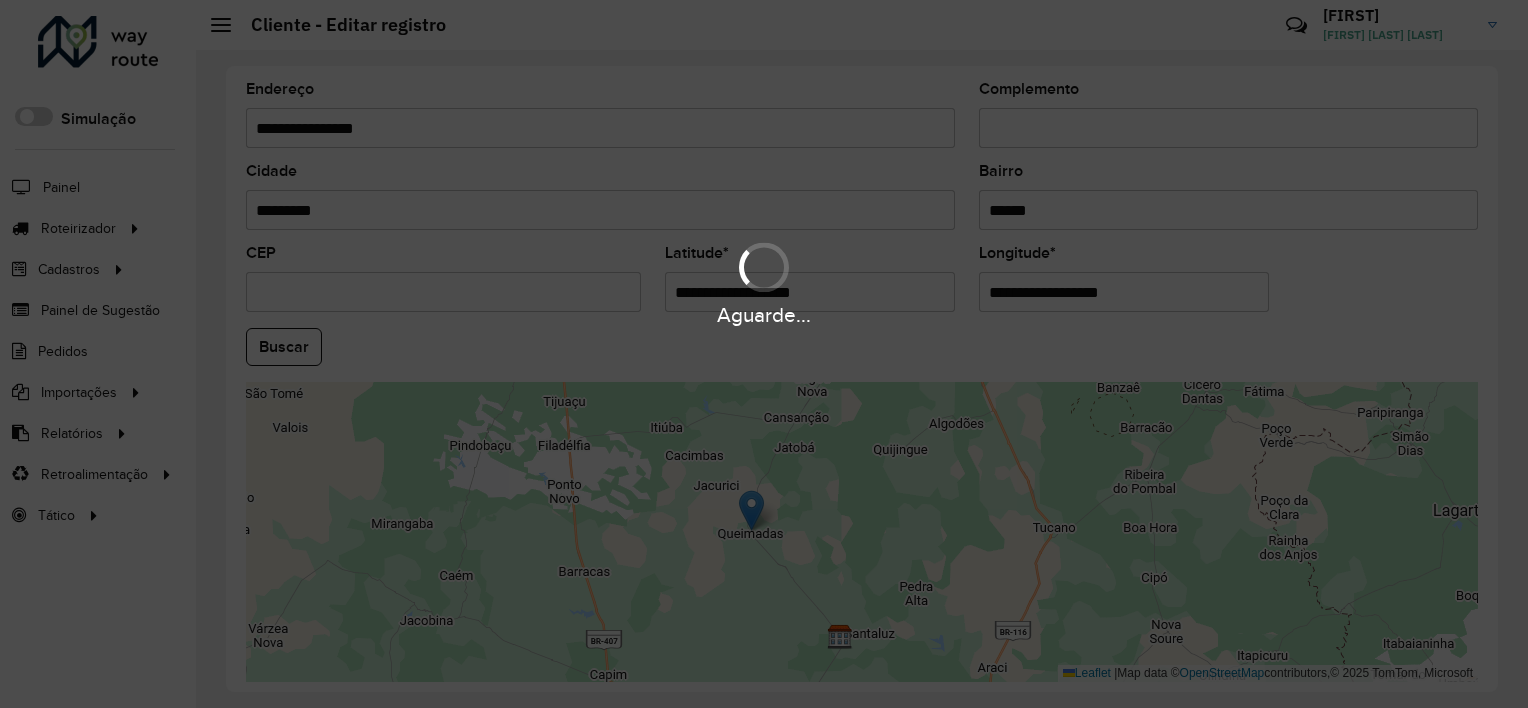 type on "**********" 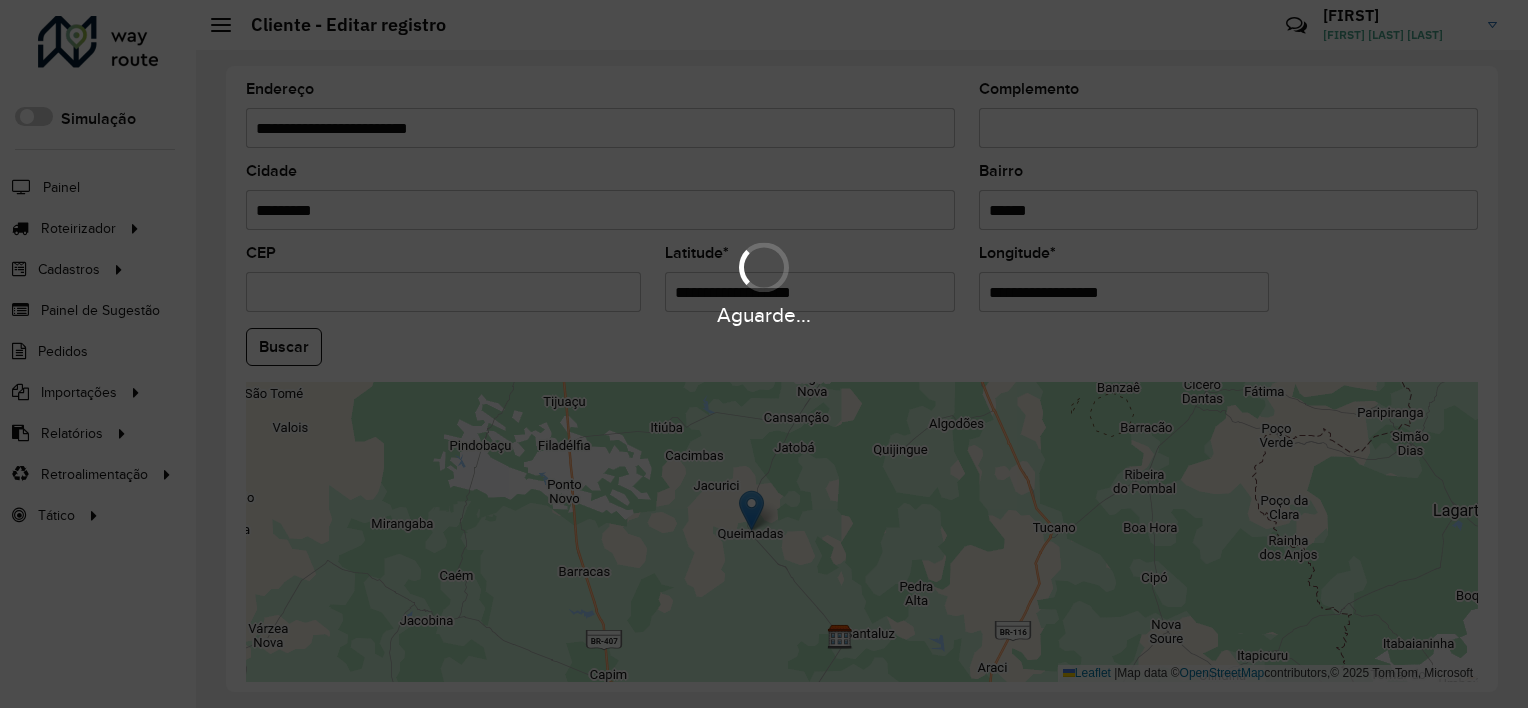 type on "*********" 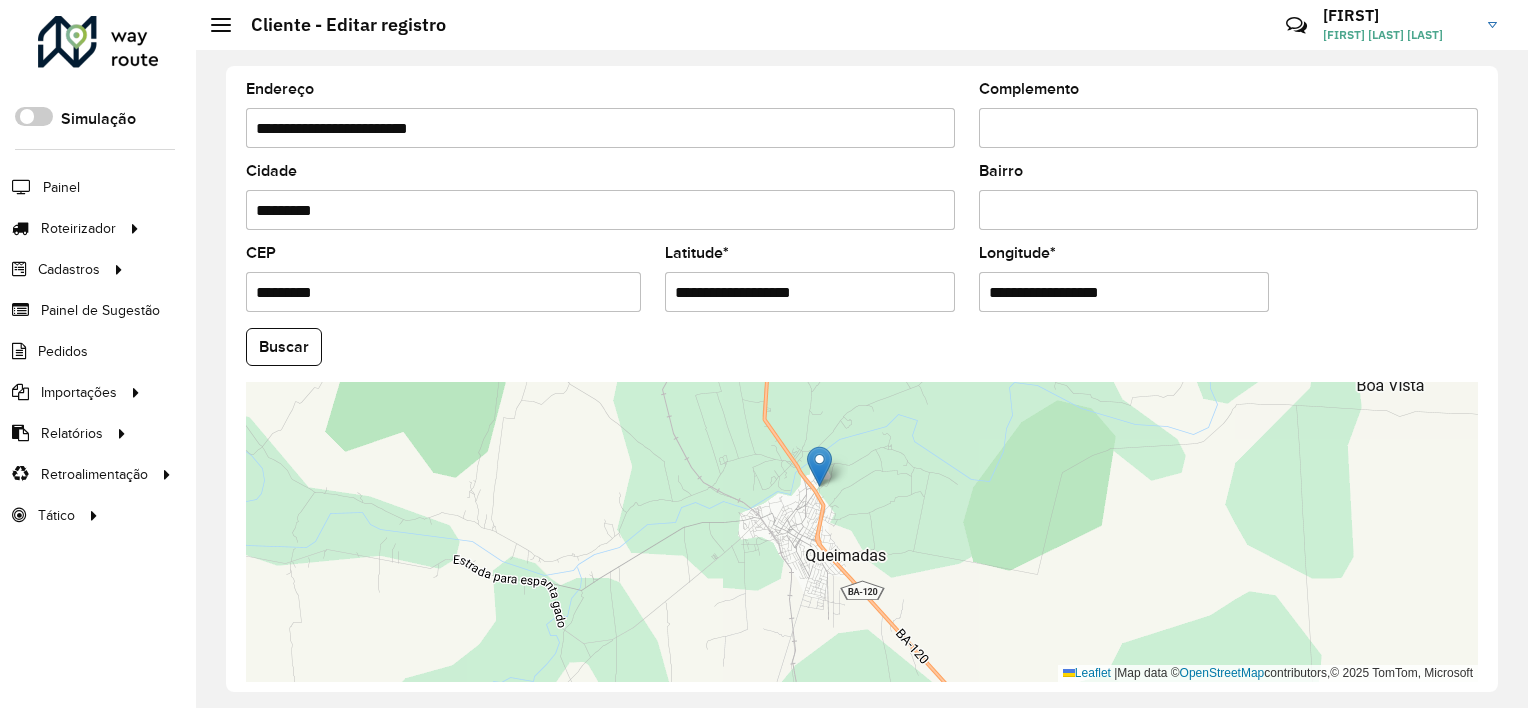 drag, startPoint x: 895, startPoint y: 607, endPoint x: 906, endPoint y: 485, distance: 122.494896 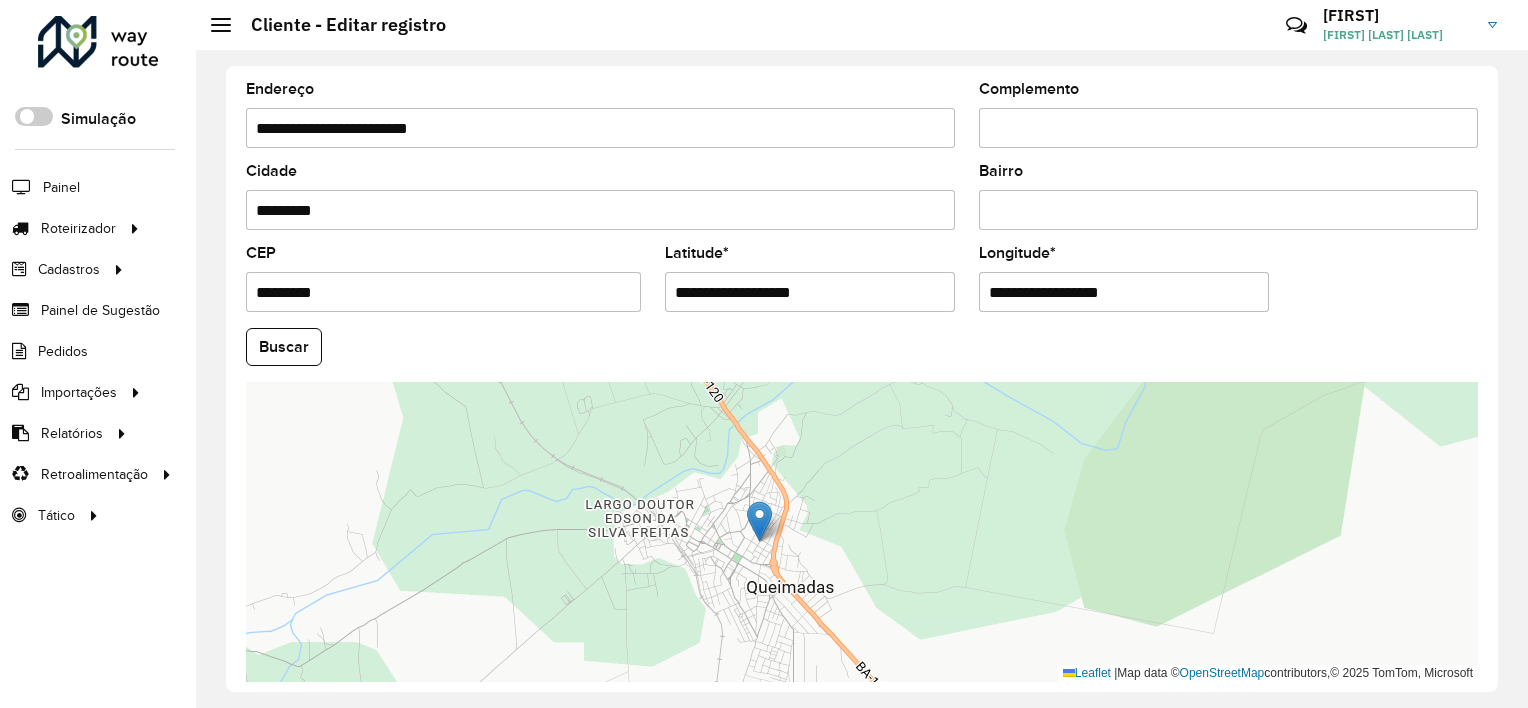 drag, startPoint x: 782, startPoint y: 436, endPoint x: 764, endPoint y: 519, distance: 84.92938 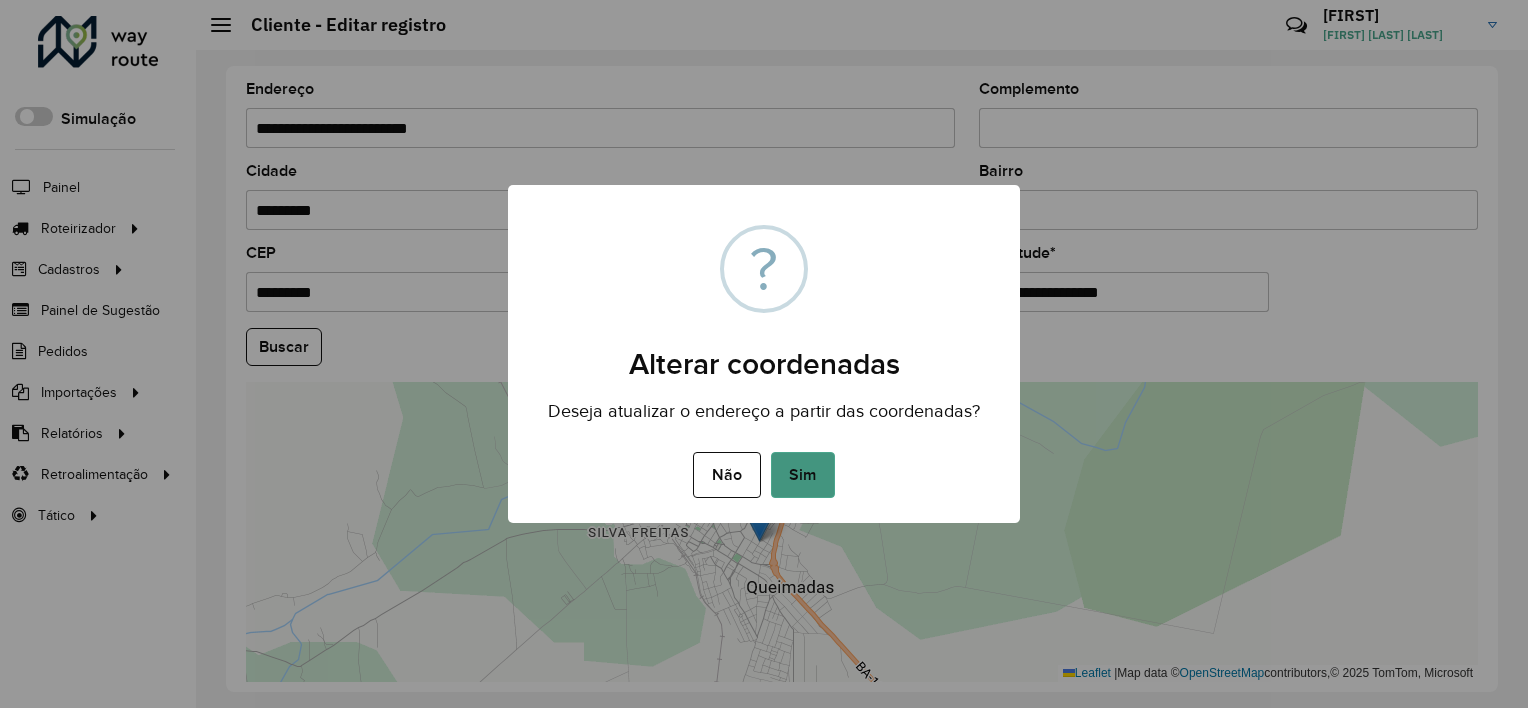 click on "Sim" at bounding box center (803, 475) 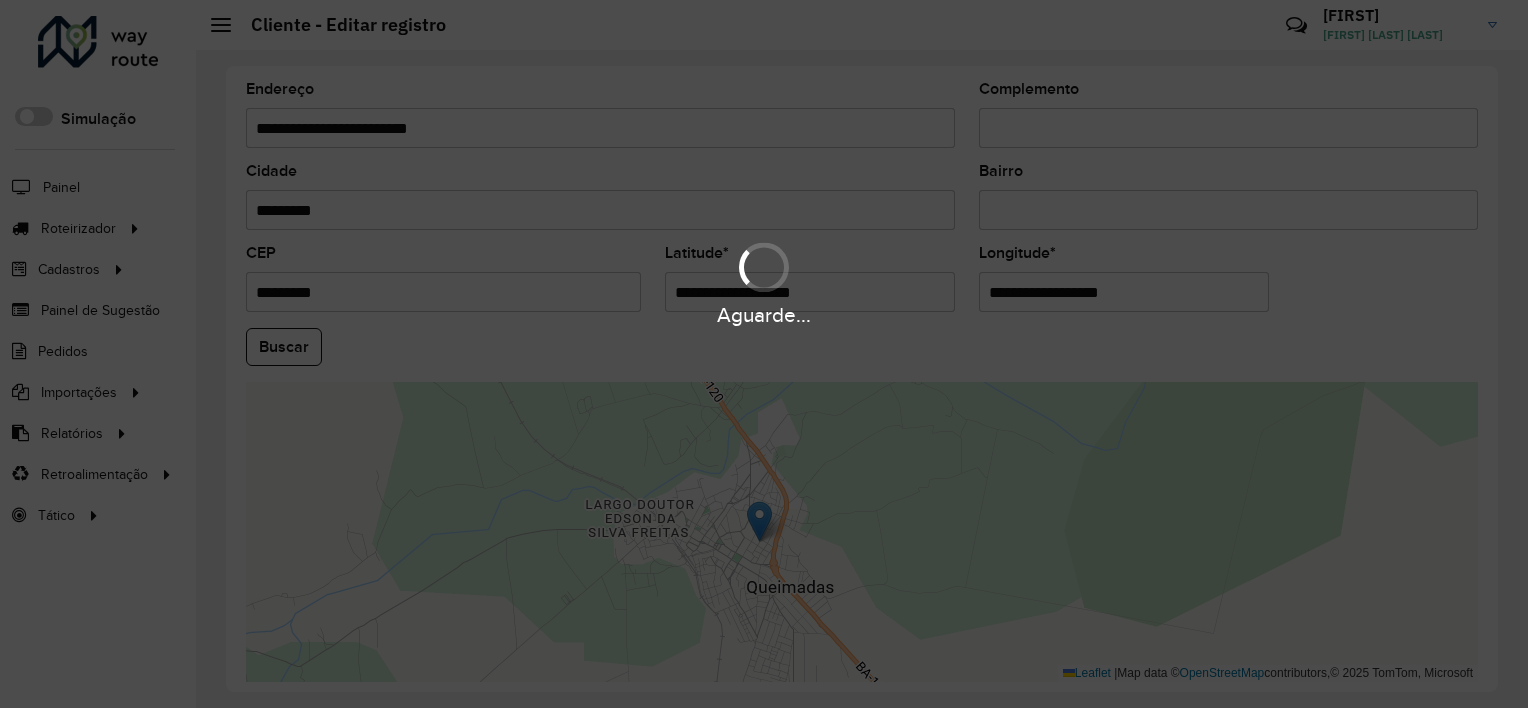 type on "**********" 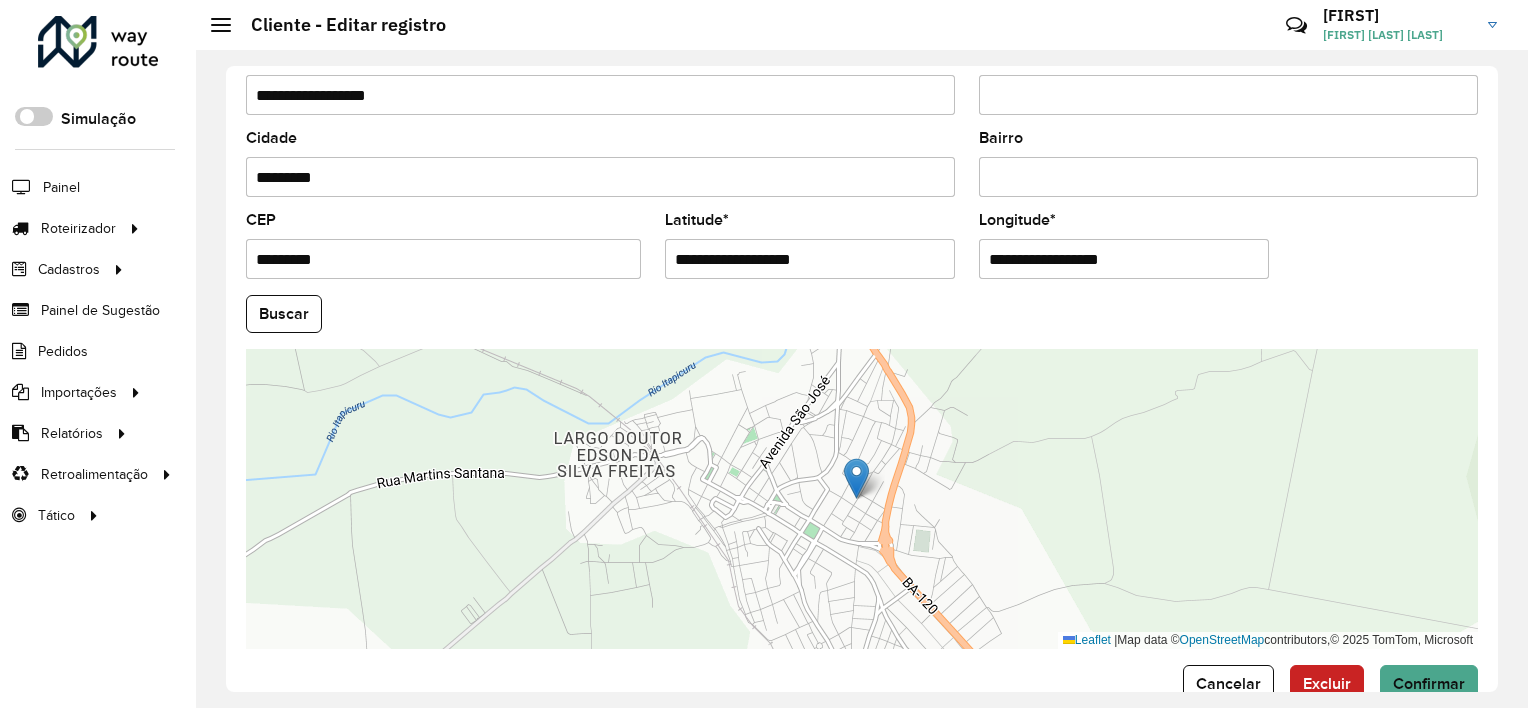 scroll, scrollTop: 772, scrollLeft: 0, axis: vertical 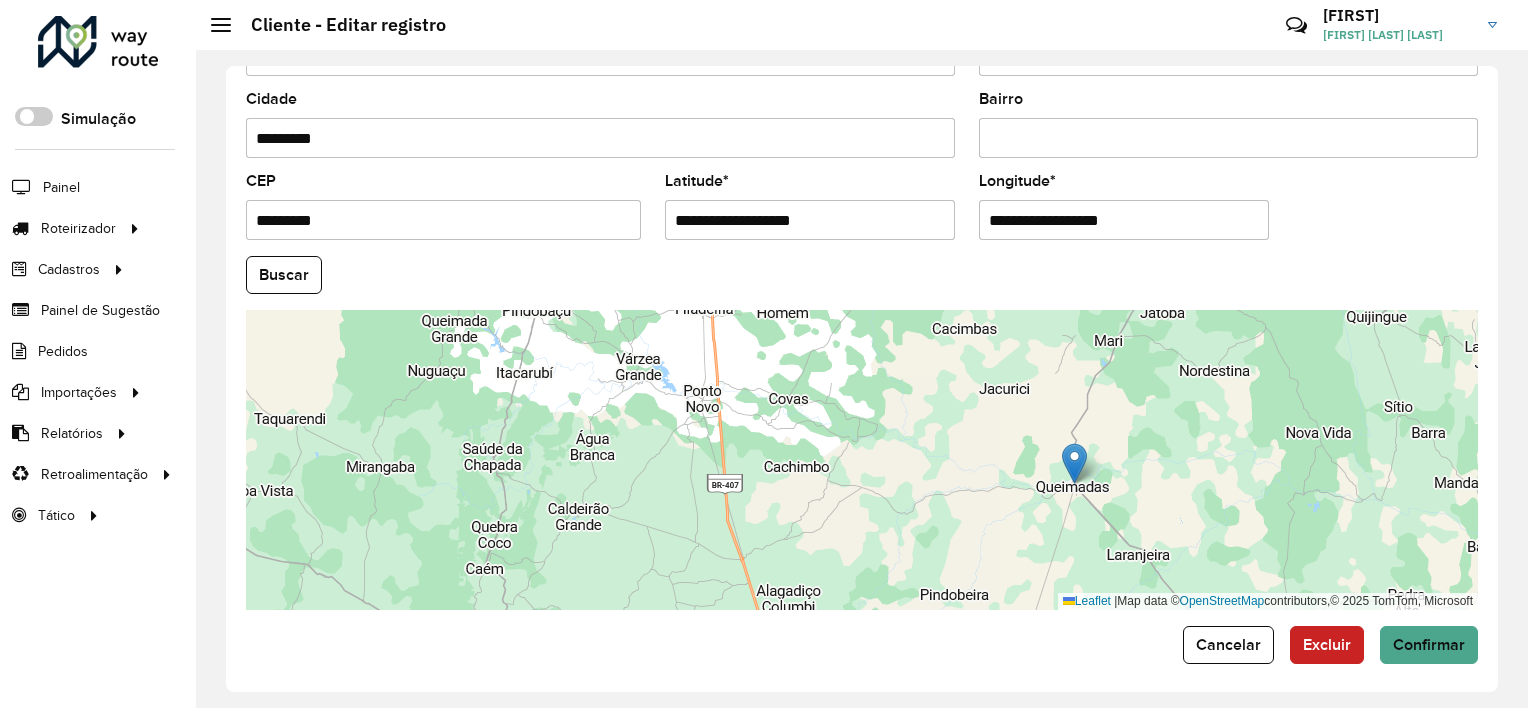 click on "**********" 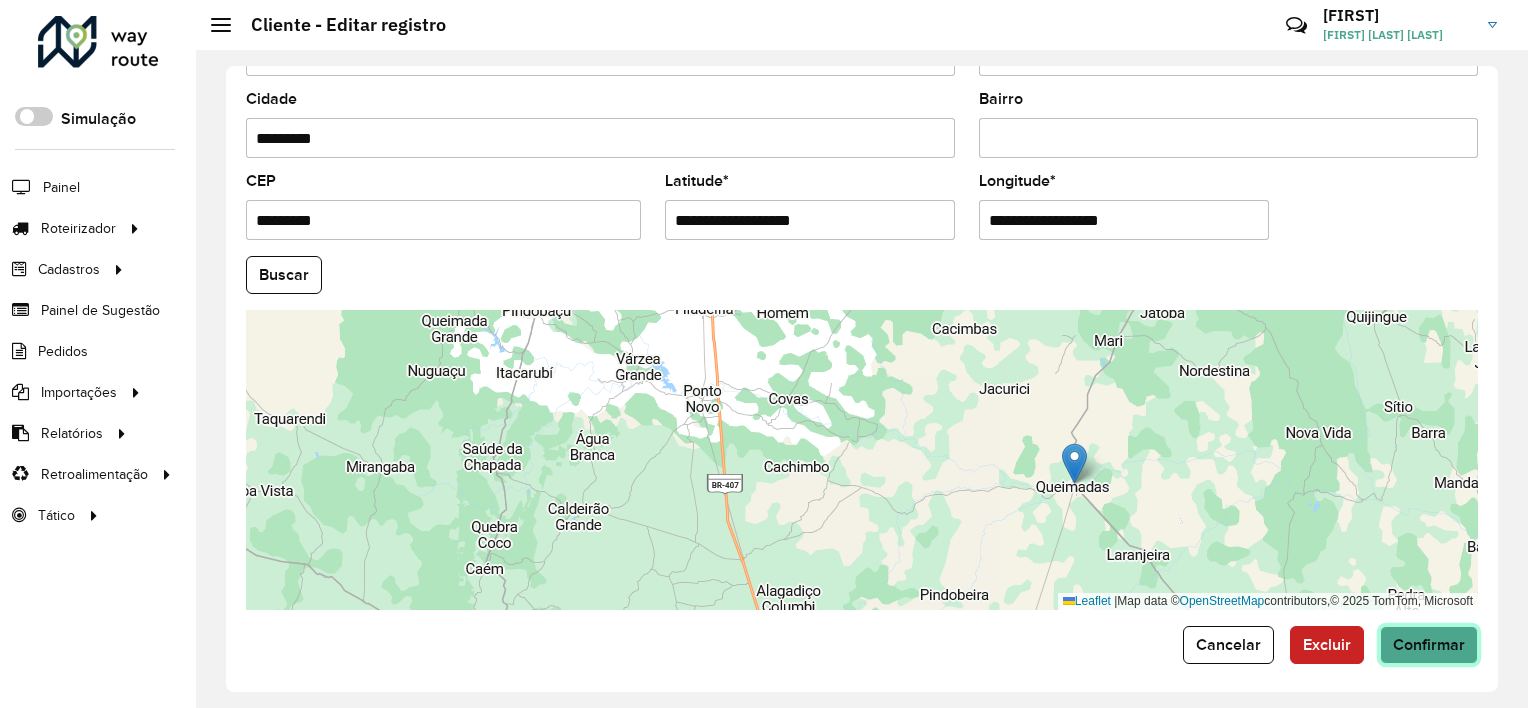 click on "Confirmar" 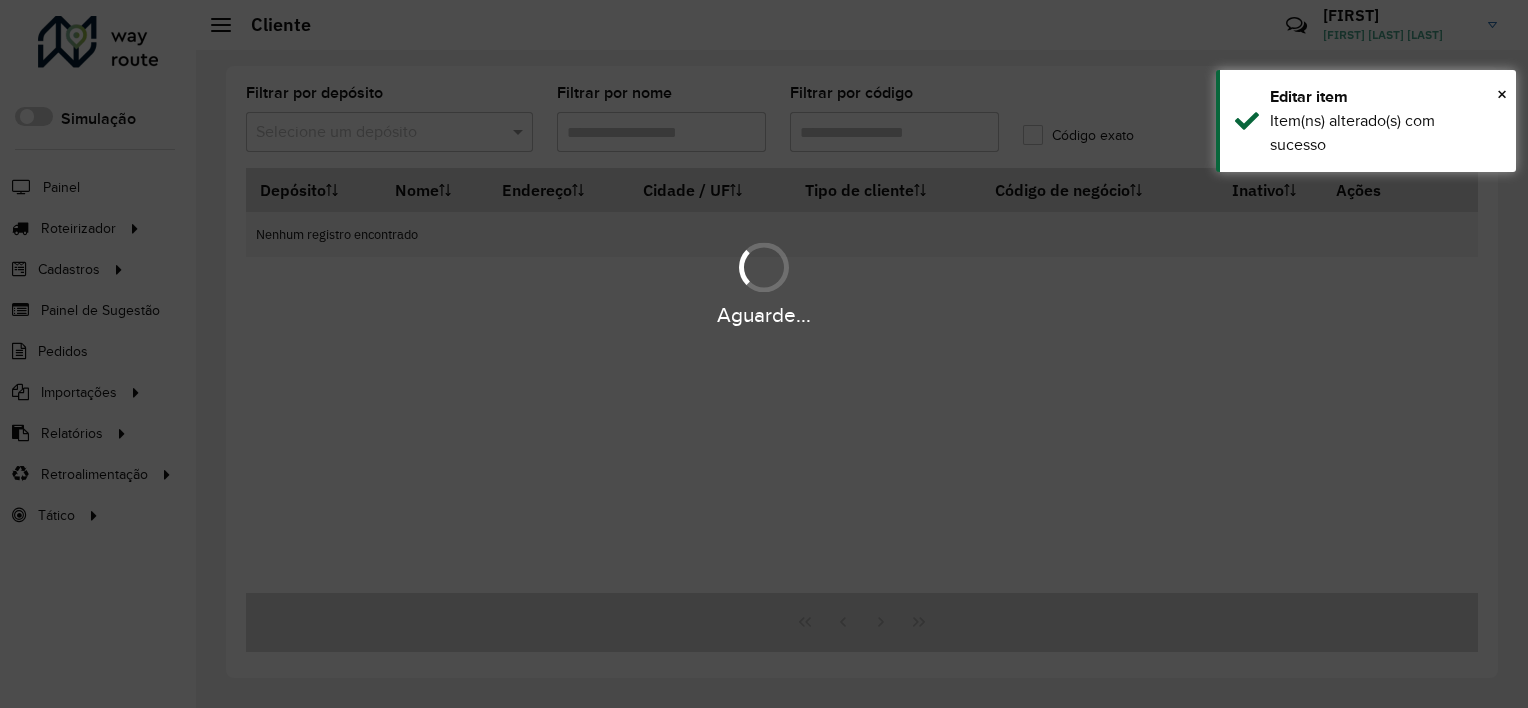type on "****" 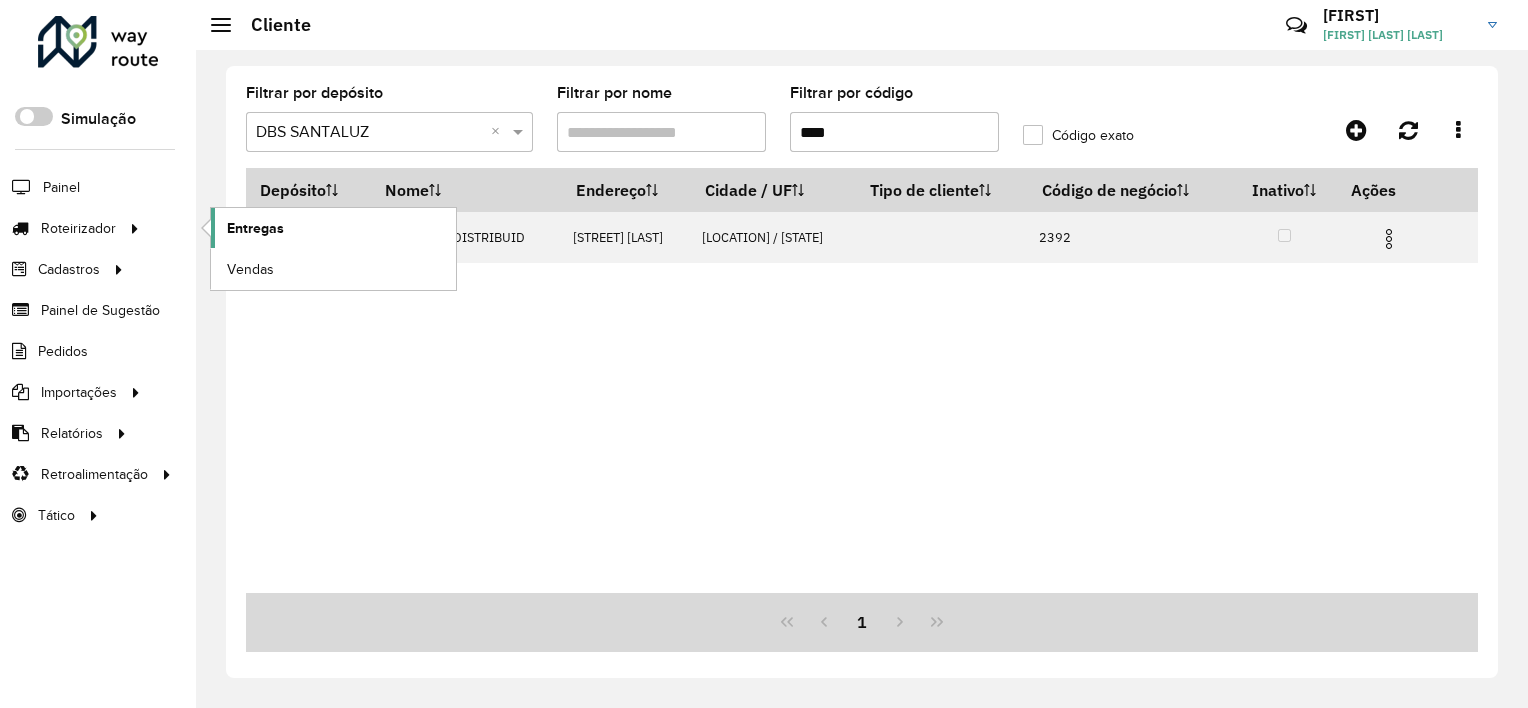 click on "Entregas" 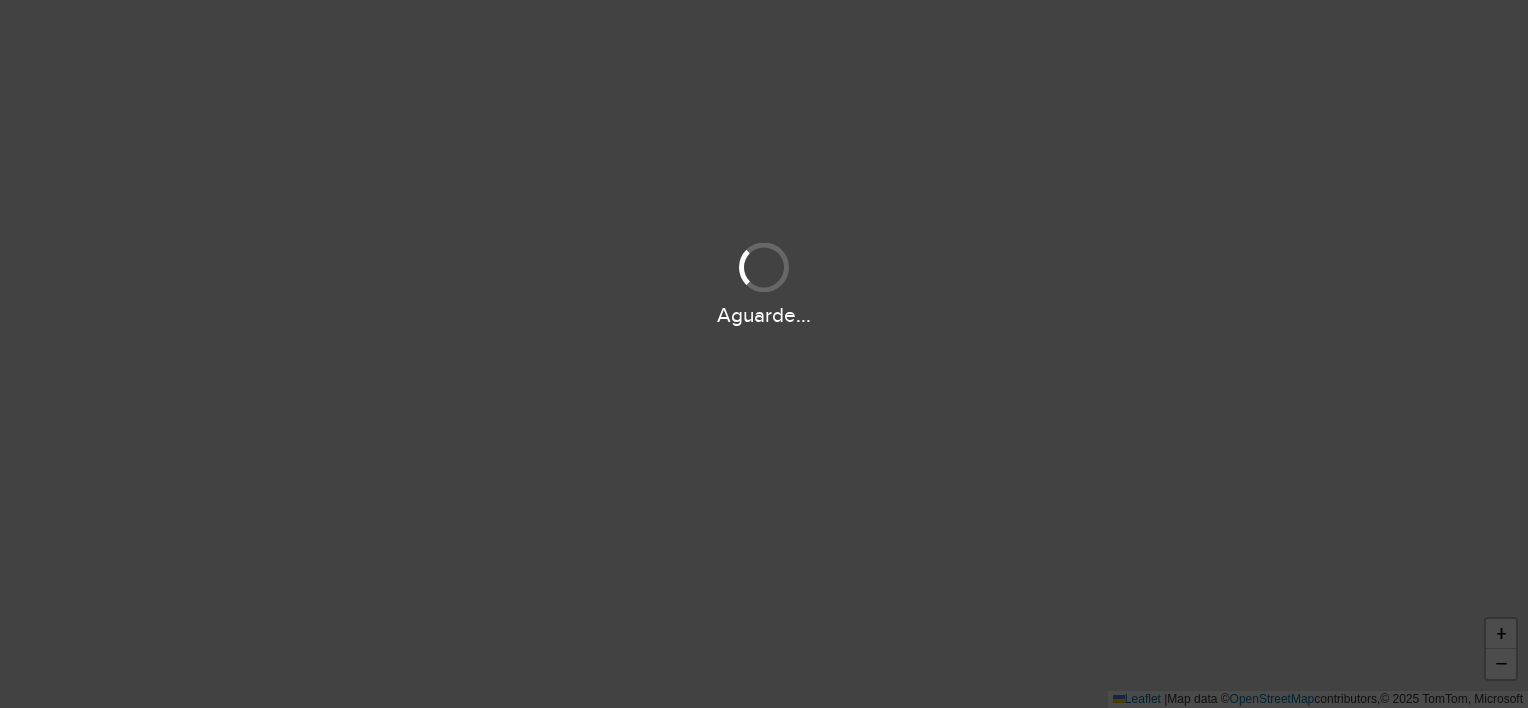 scroll, scrollTop: 0, scrollLeft: 0, axis: both 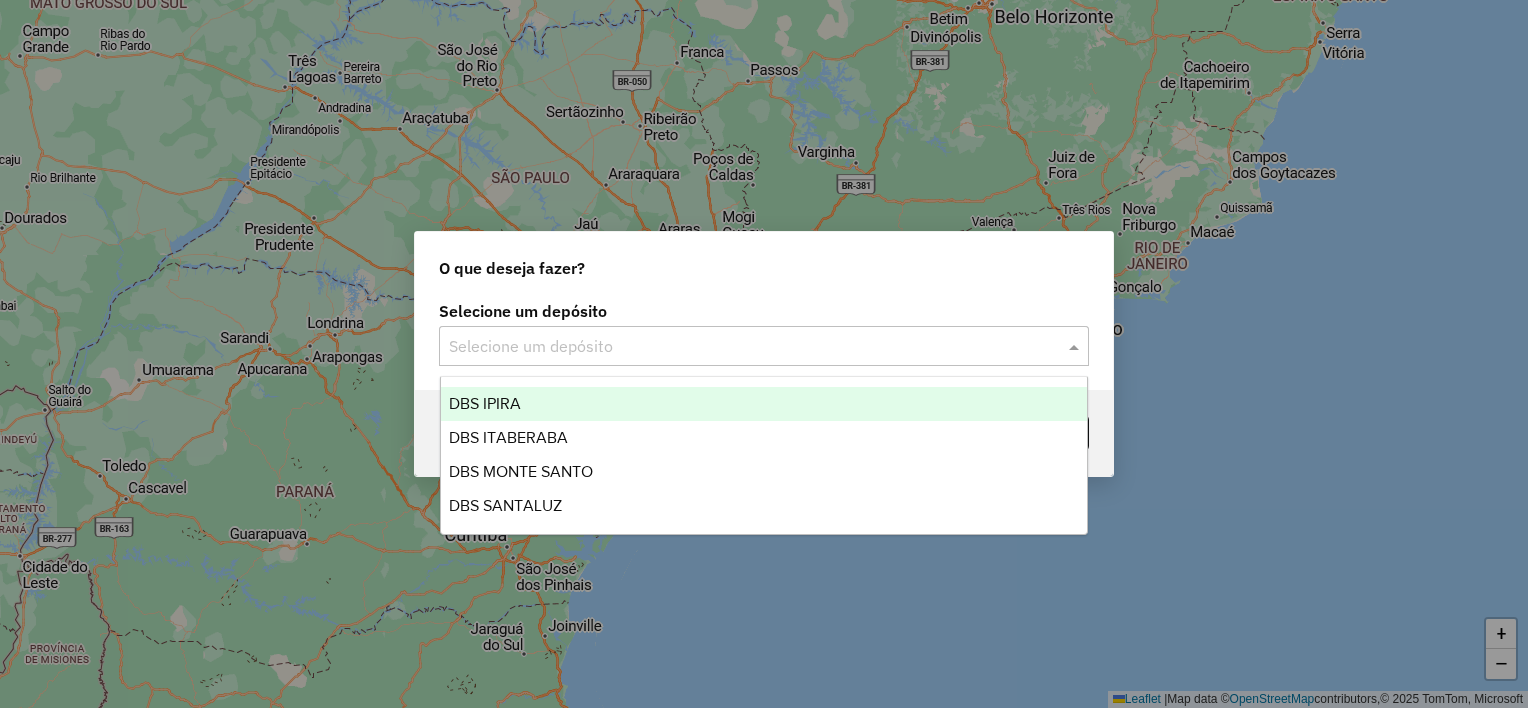 drag, startPoint x: 580, startPoint y: 336, endPoint x: 569, endPoint y: 363, distance: 29.15476 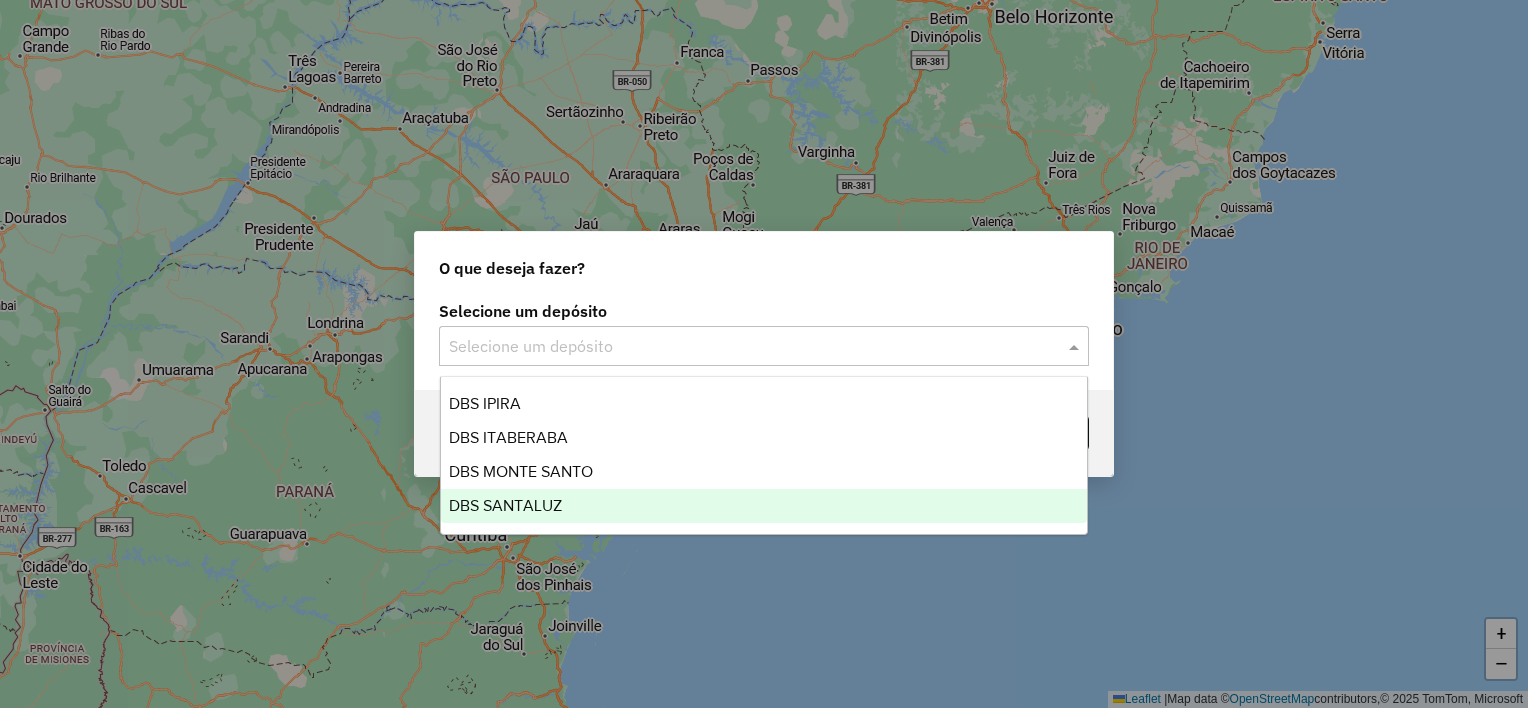 click on "DBS SANTALUZ" at bounding box center [764, 506] 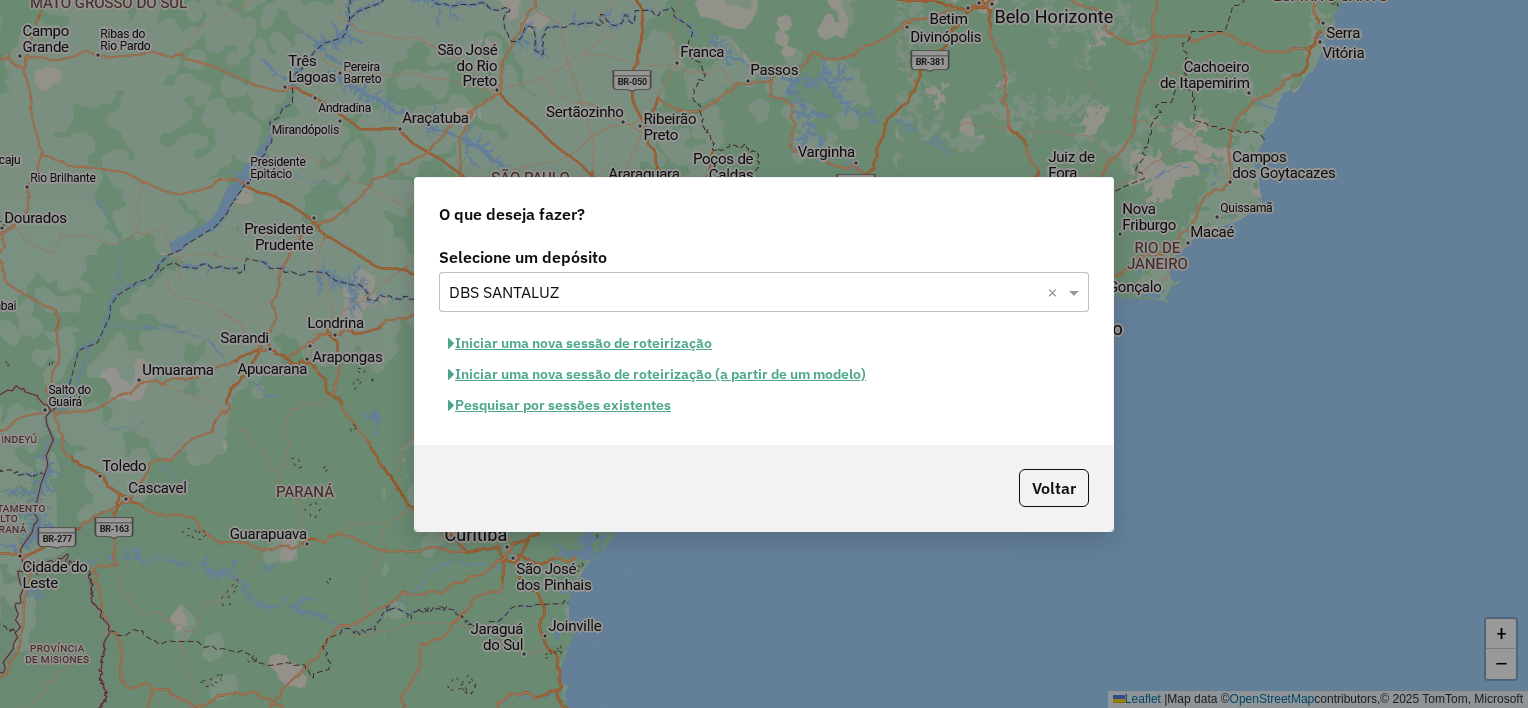 click on "Iniciar uma nova sessão de roteirização" 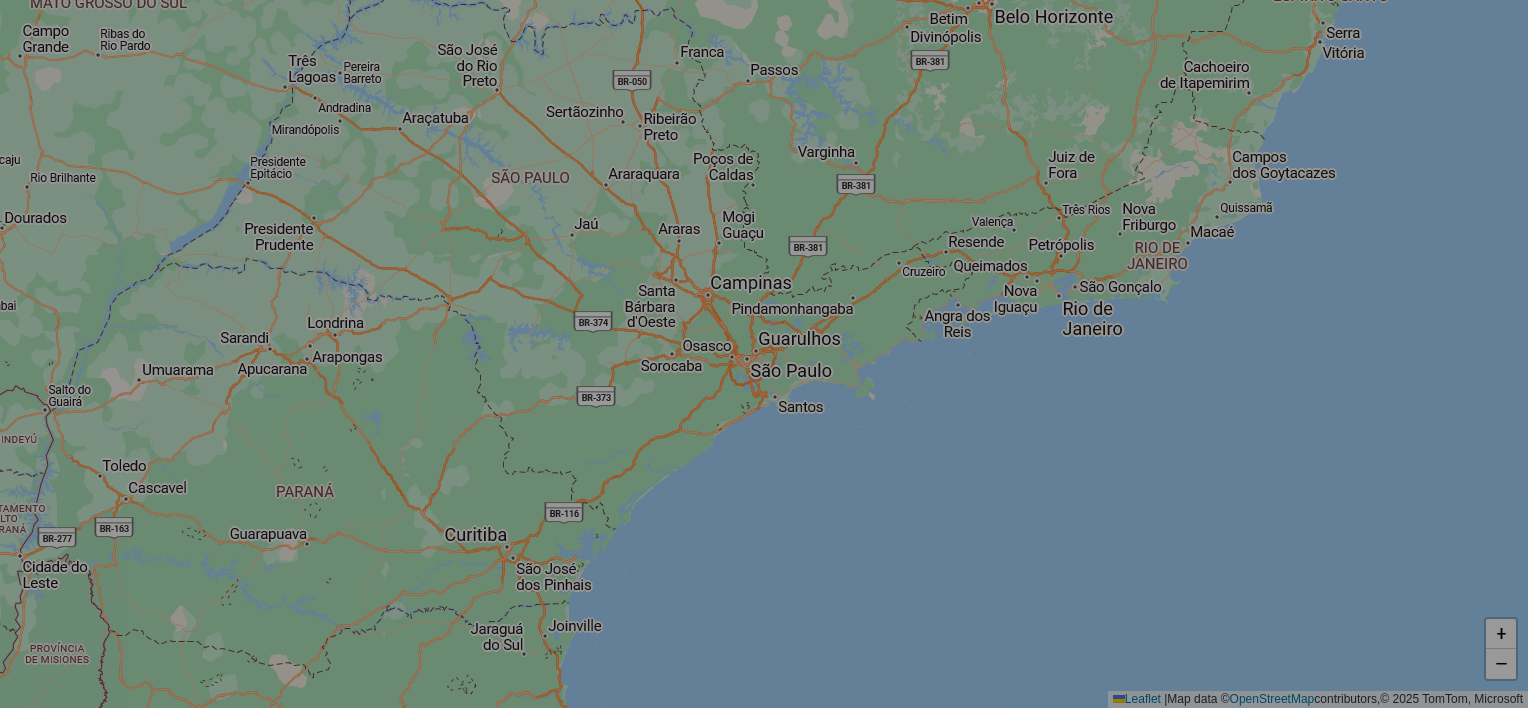 select on "*" 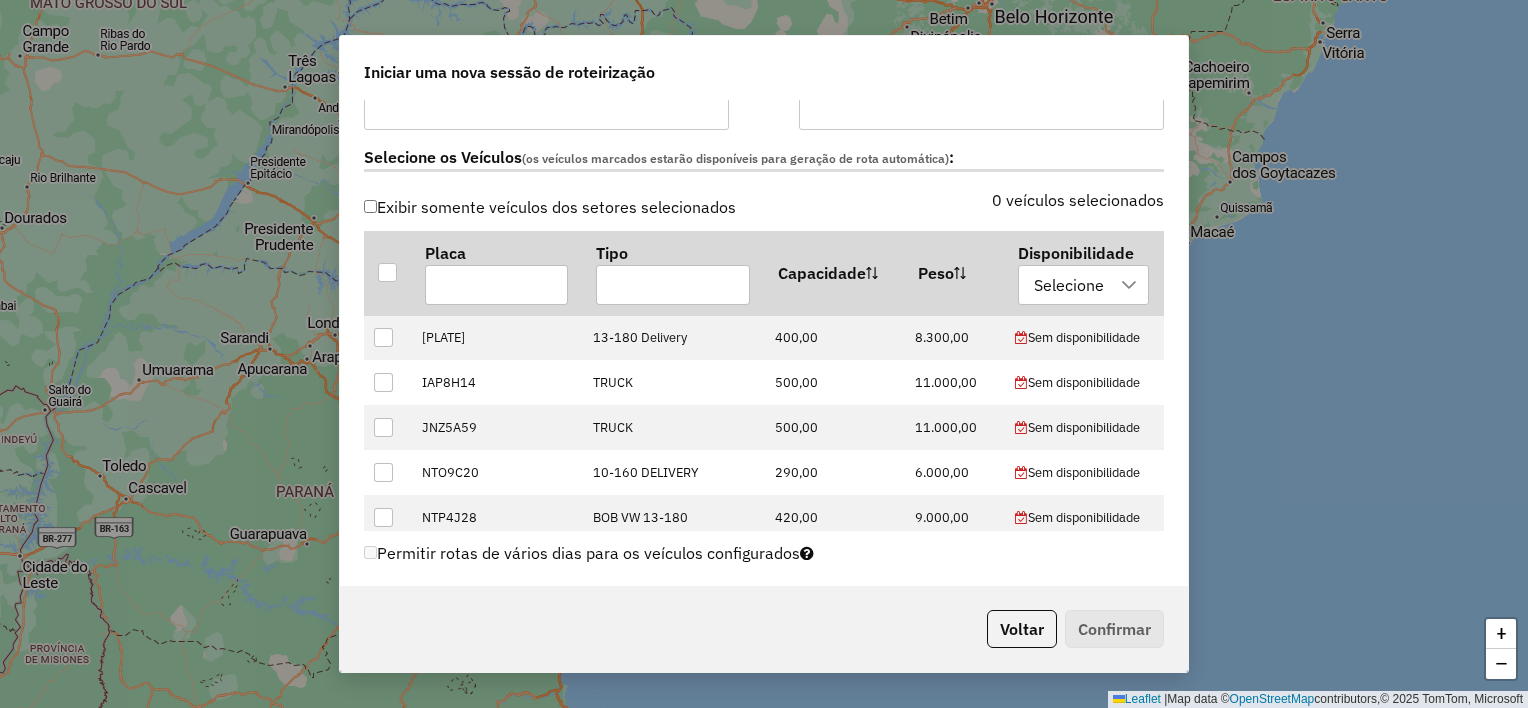 scroll, scrollTop: 600, scrollLeft: 0, axis: vertical 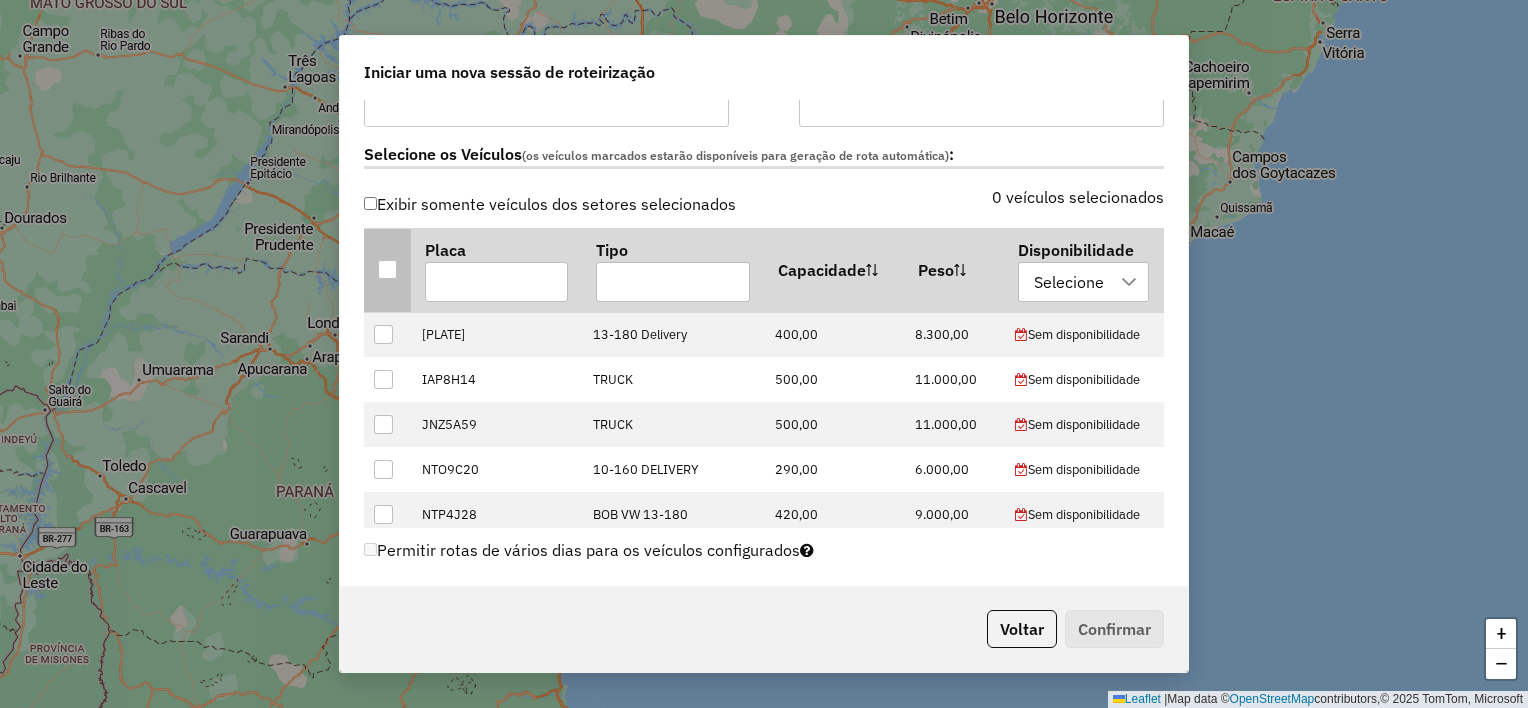 click at bounding box center (387, 269) 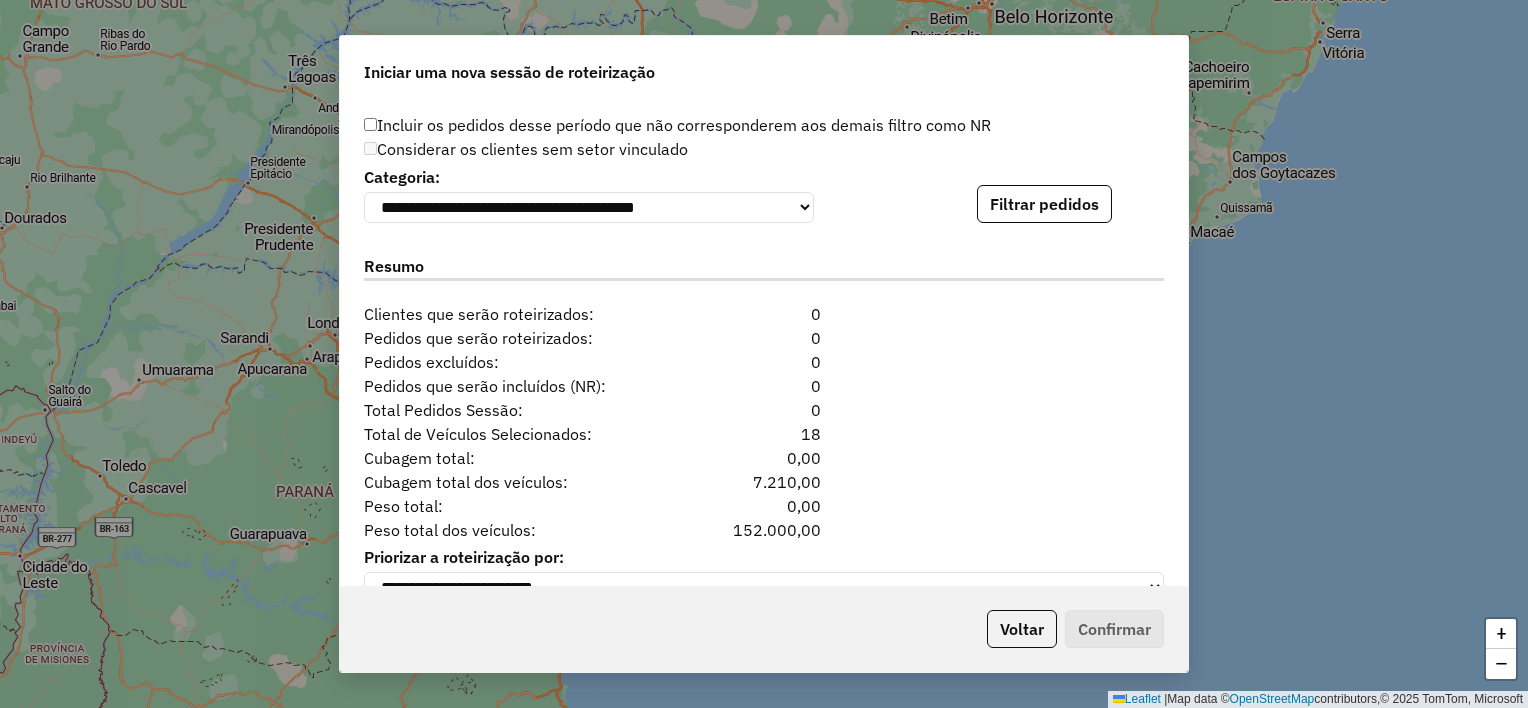 scroll, scrollTop: 2000, scrollLeft: 0, axis: vertical 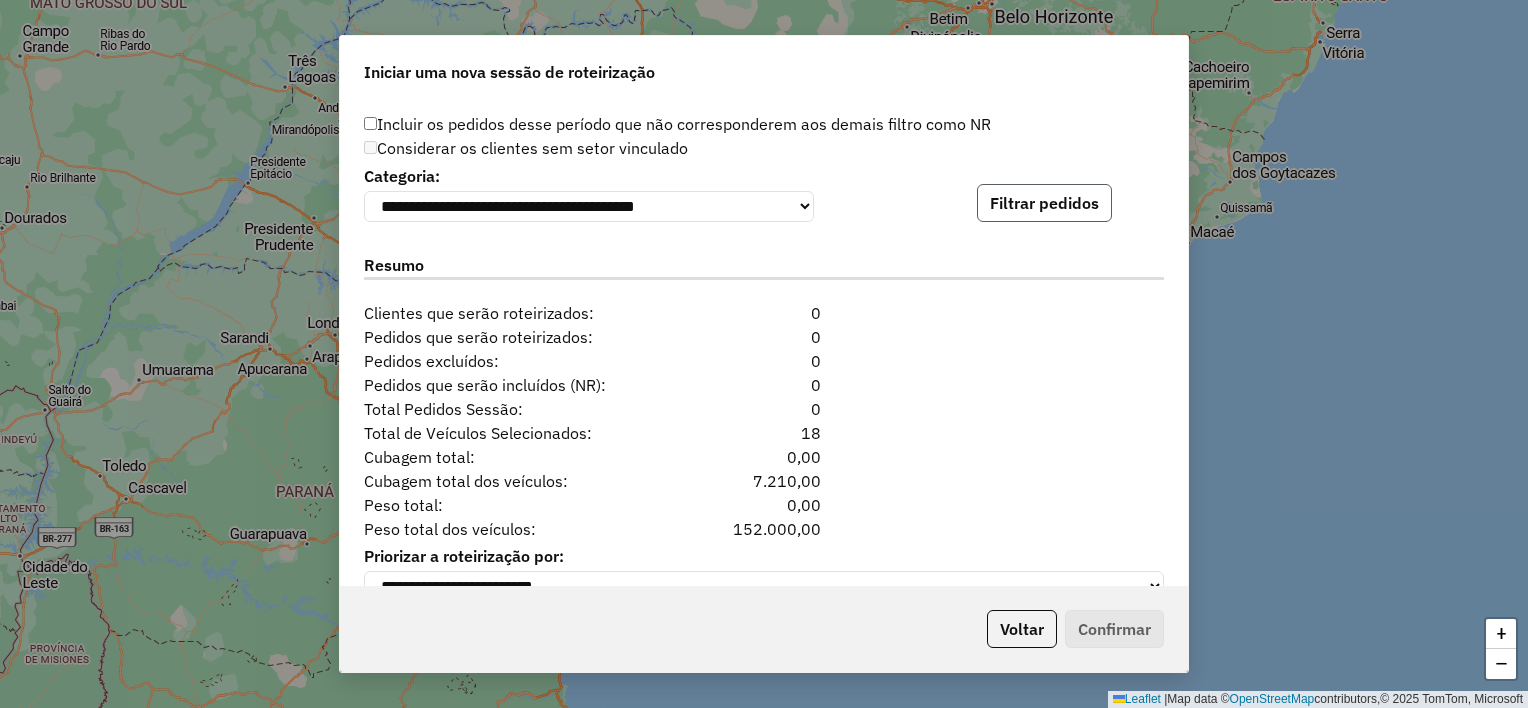 click on "Filtrar pedidos" 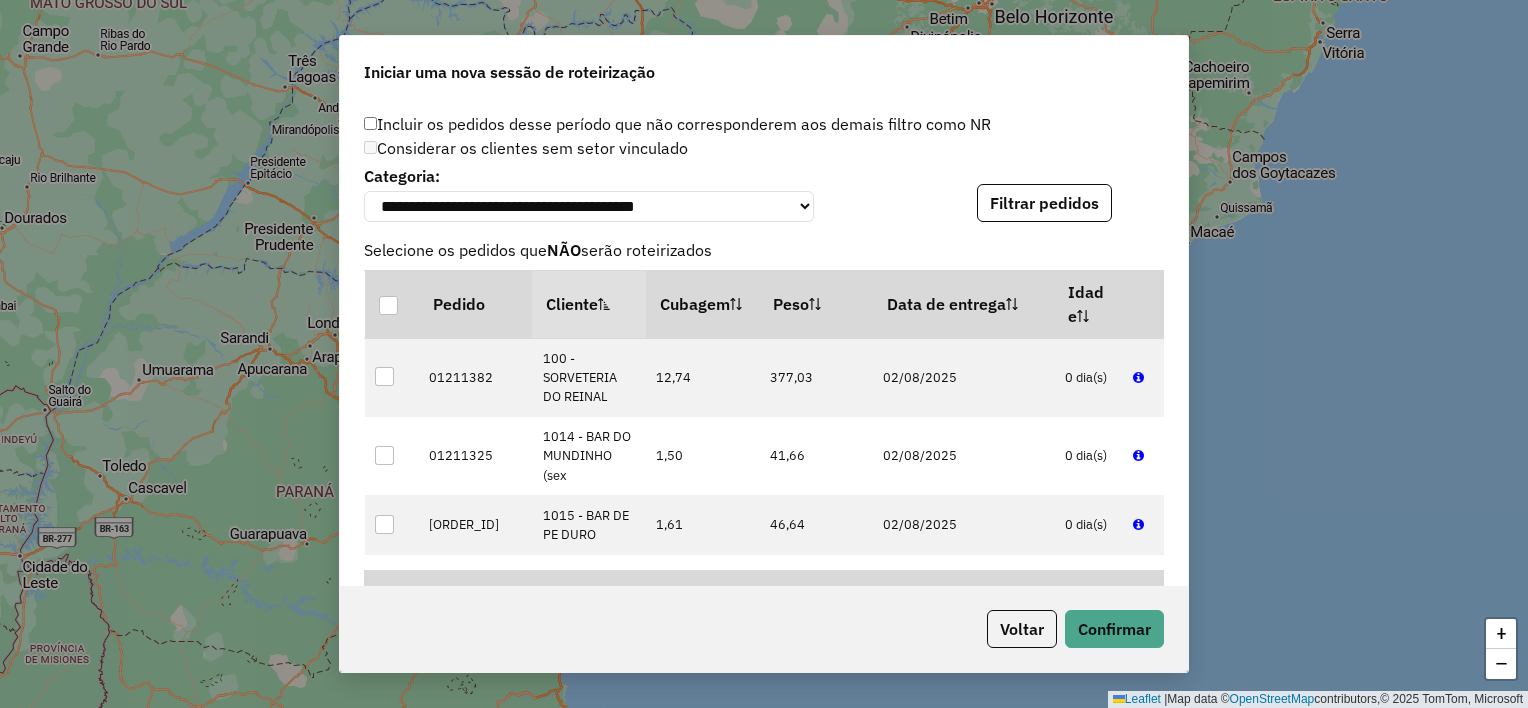 scroll, scrollTop: 2460, scrollLeft: 0, axis: vertical 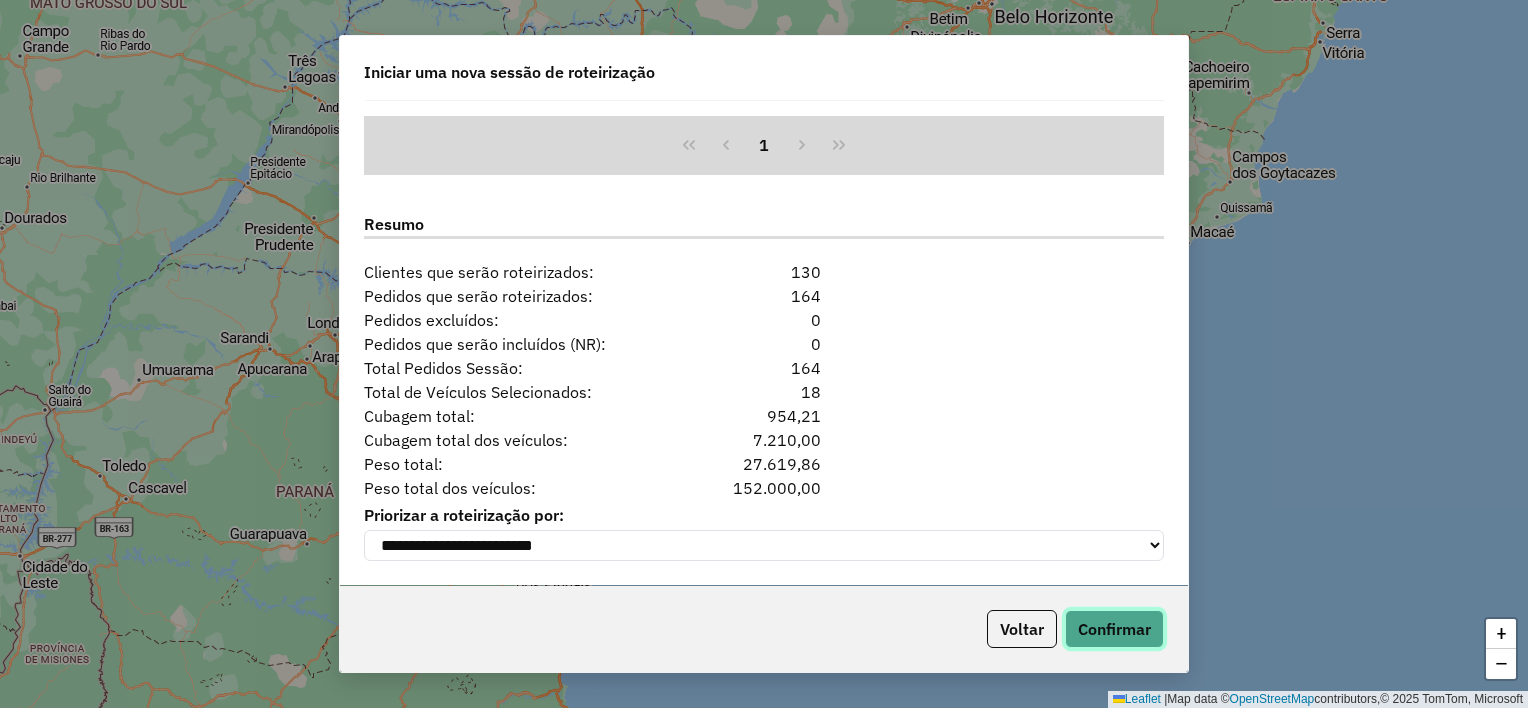 click on "Confirmar" 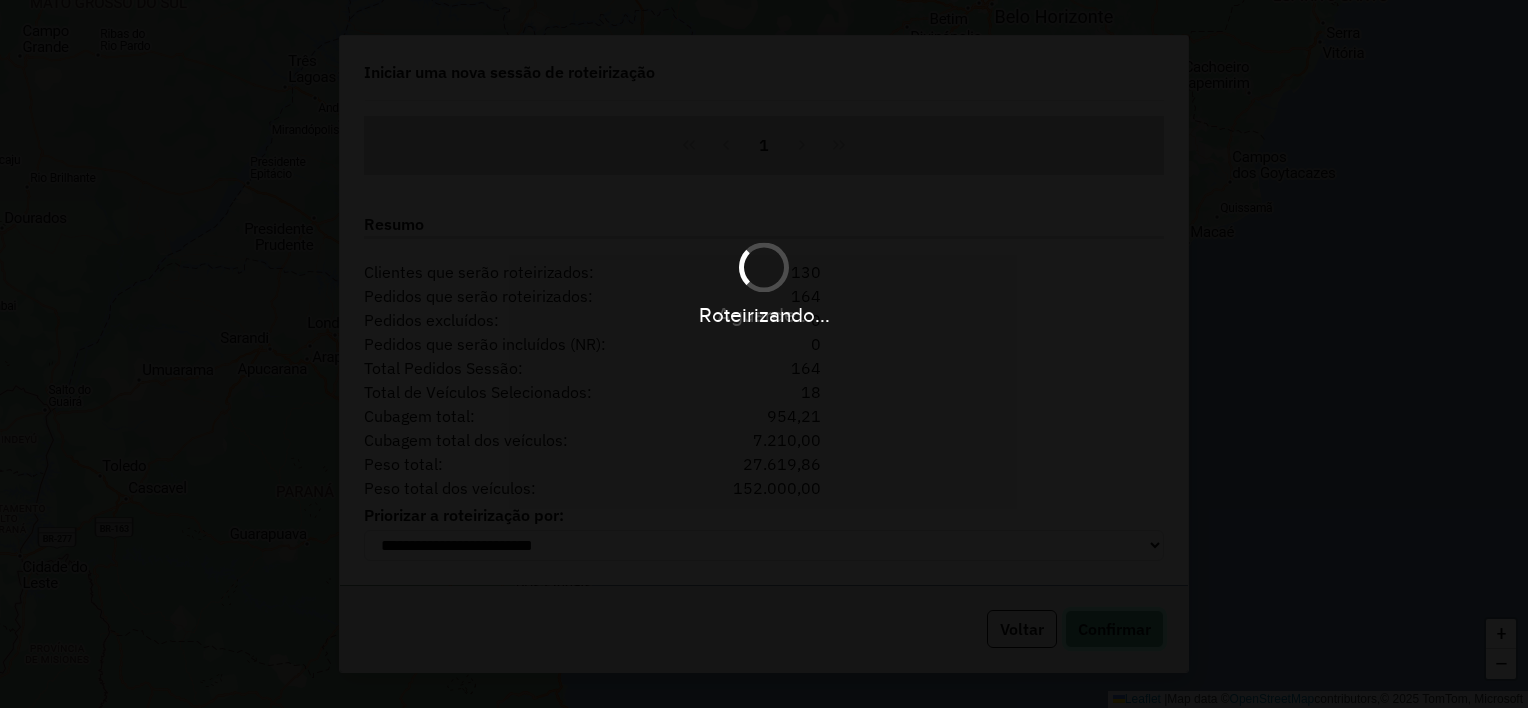 type 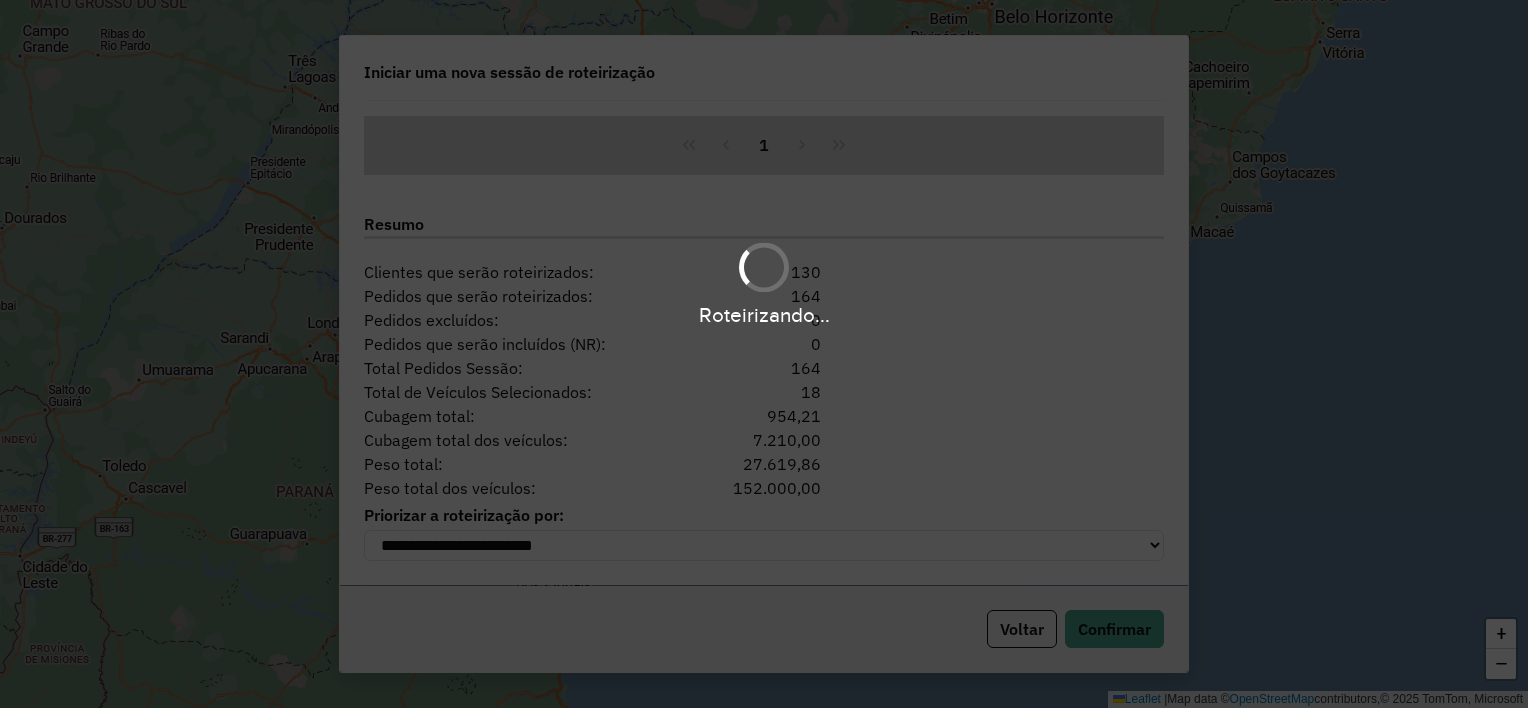 click on "Roteirizando..." 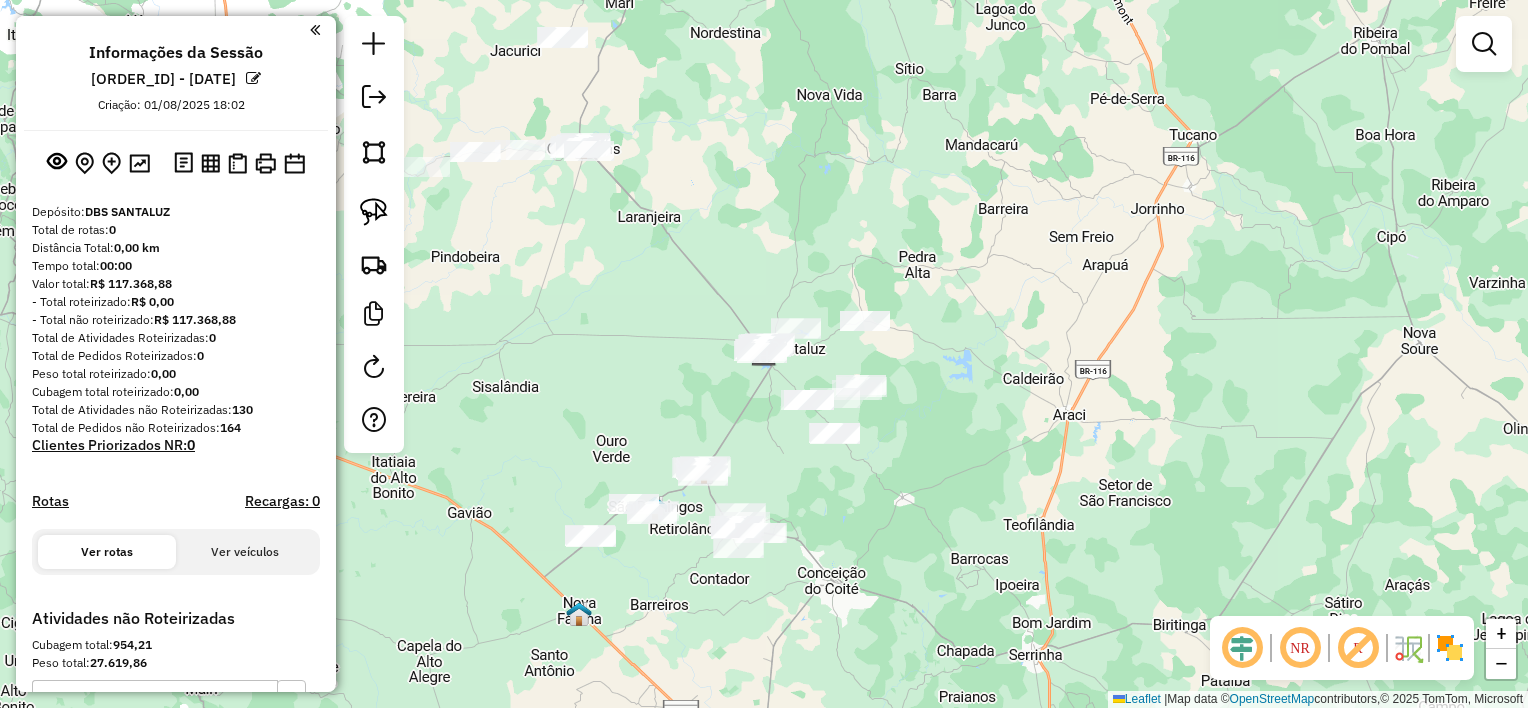drag, startPoint x: 615, startPoint y: 353, endPoint x: 692, endPoint y: 409, distance: 95.2103 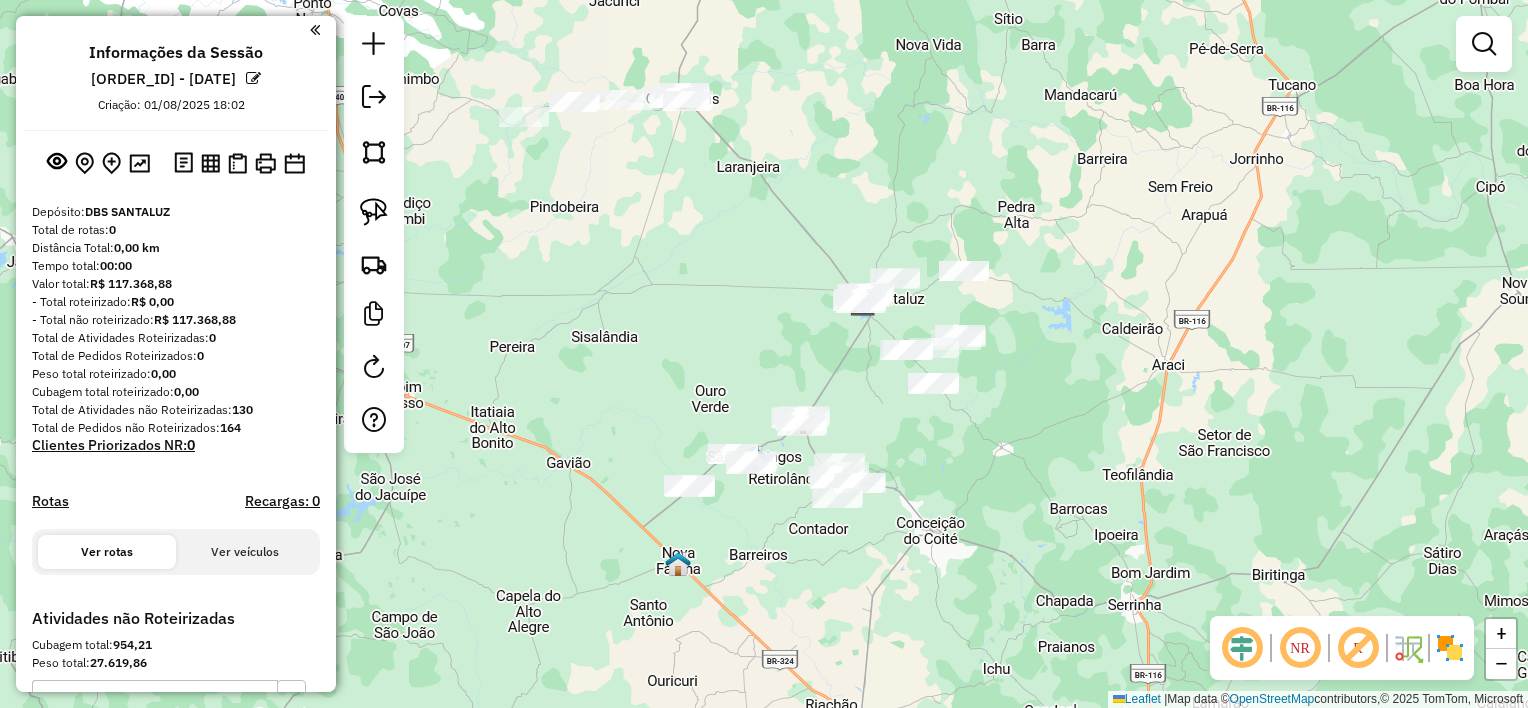 drag, startPoint x: 743, startPoint y: 355, endPoint x: 808, endPoint y: 156, distance: 209.3466 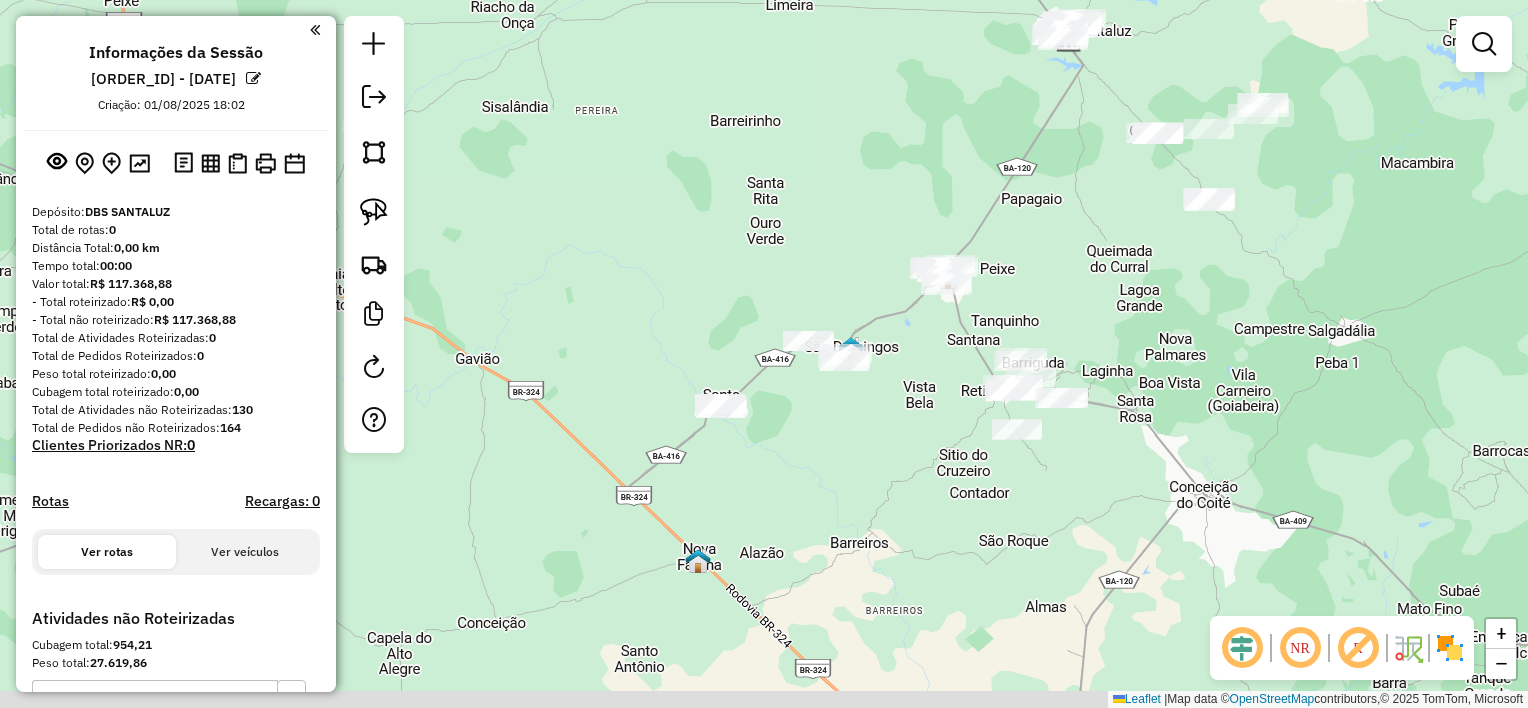 drag, startPoint x: 789, startPoint y: 196, endPoint x: 820, endPoint y: 73, distance: 126.84637 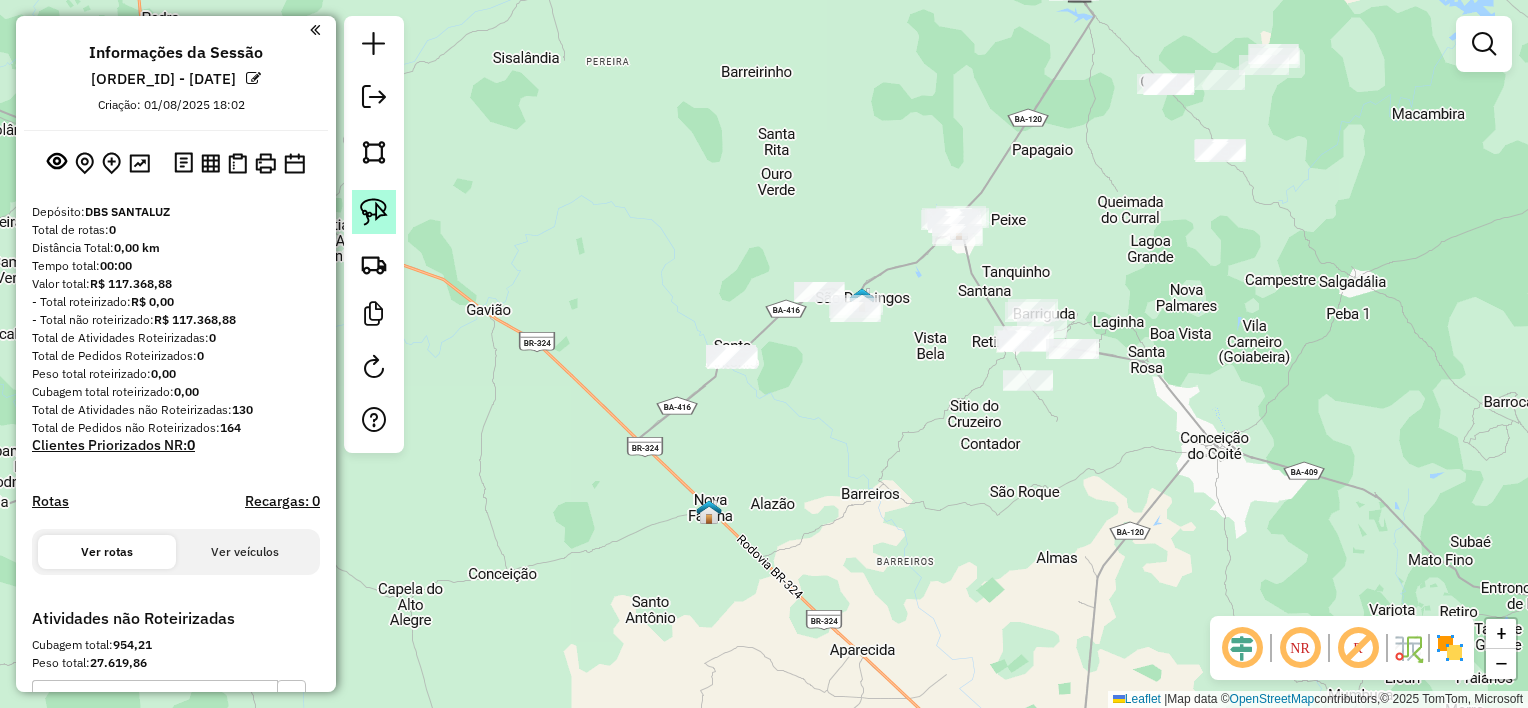 click 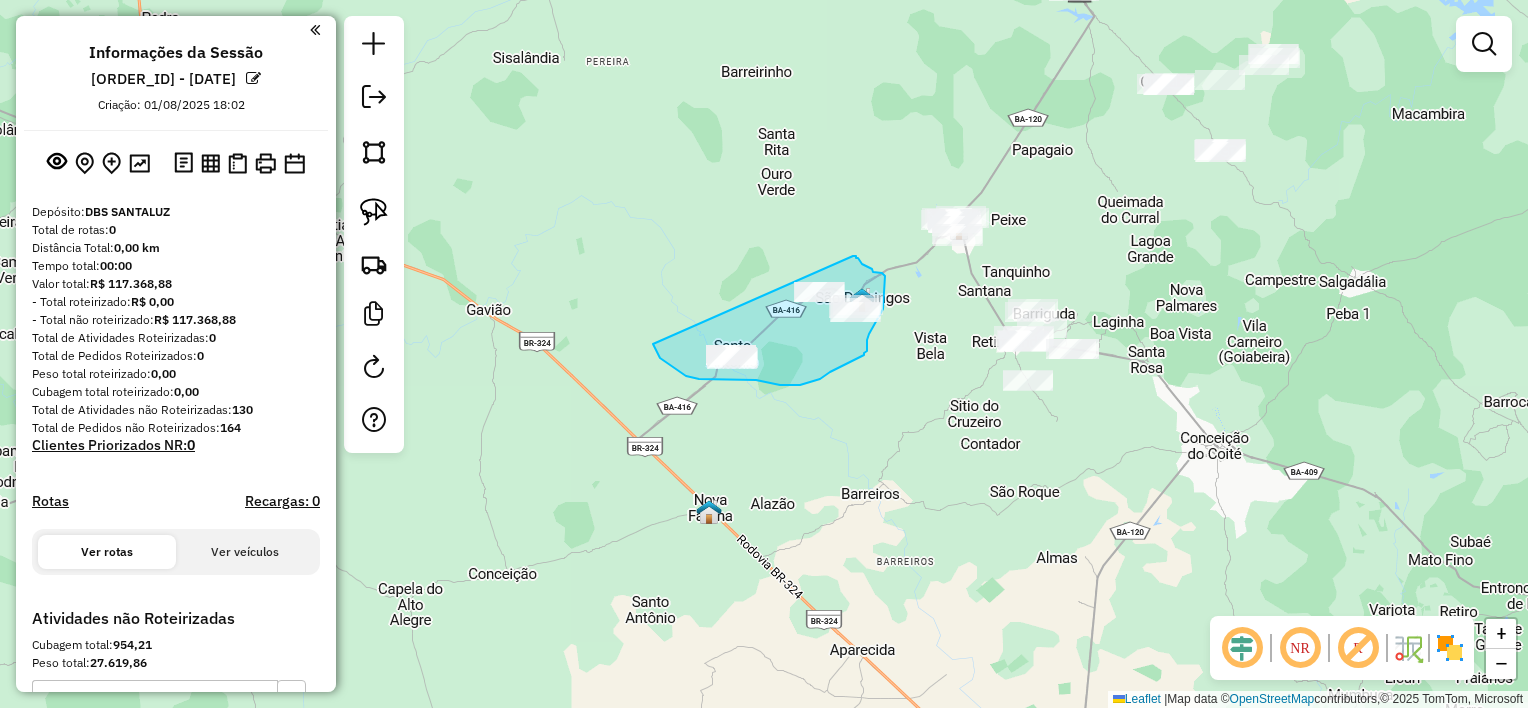 drag, startPoint x: 653, startPoint y: 344, endPoint x: 853, endPoint y: 256, distance: 218.504 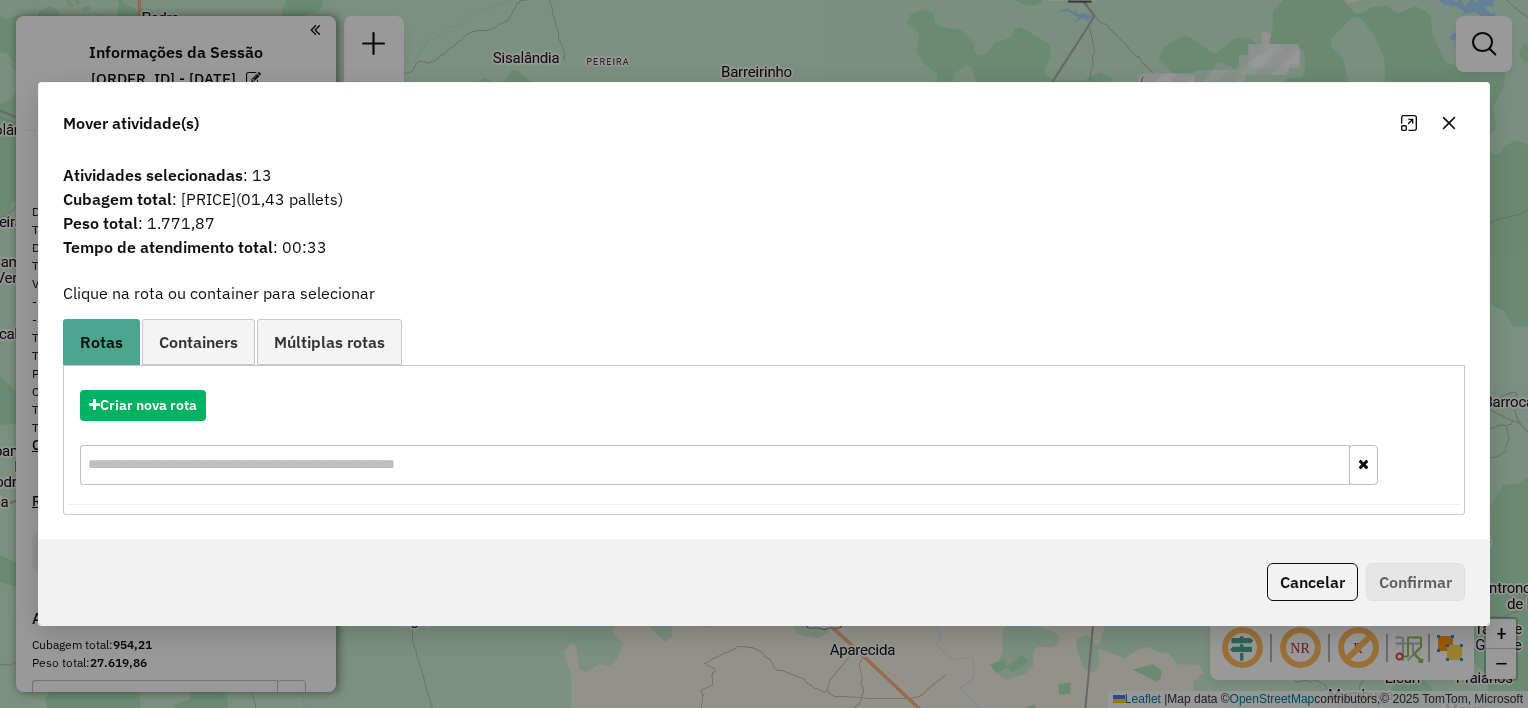 click 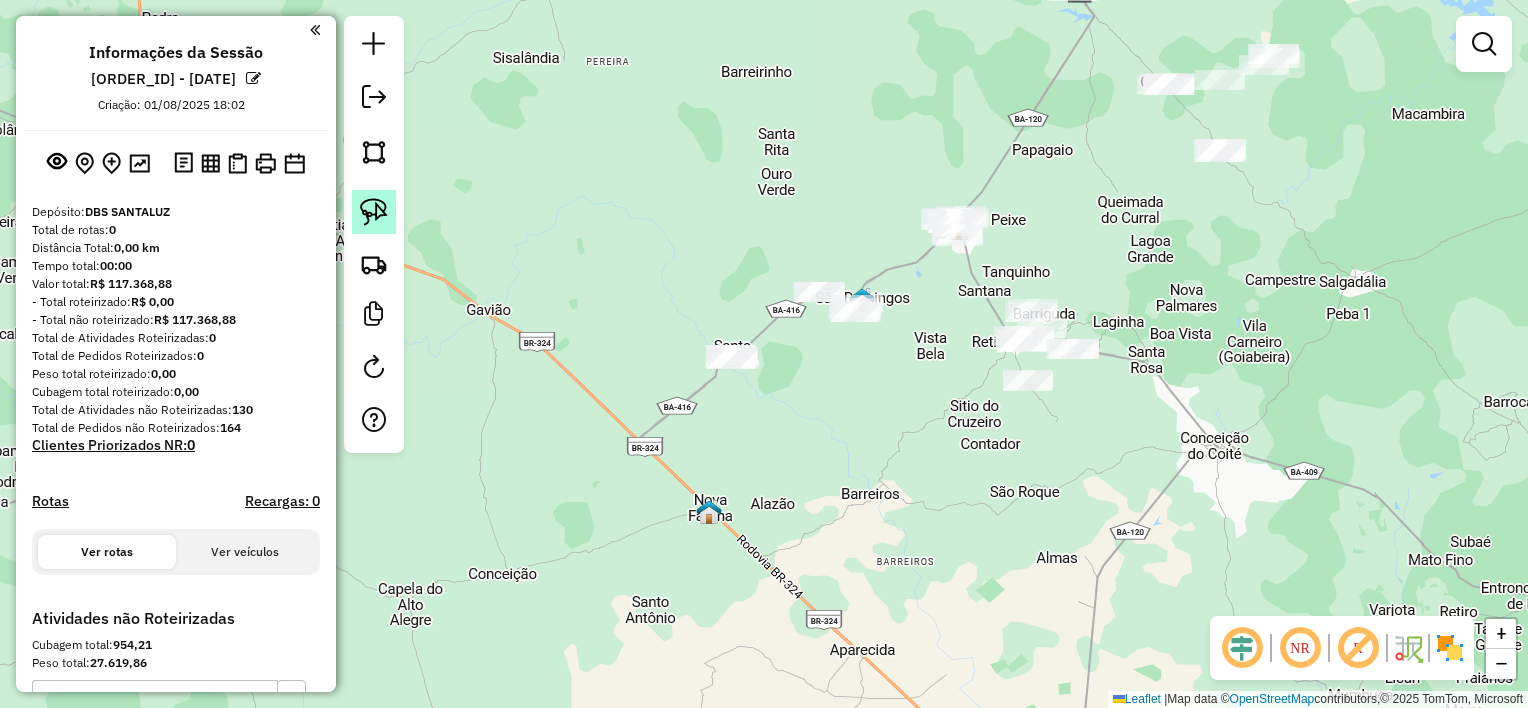 click 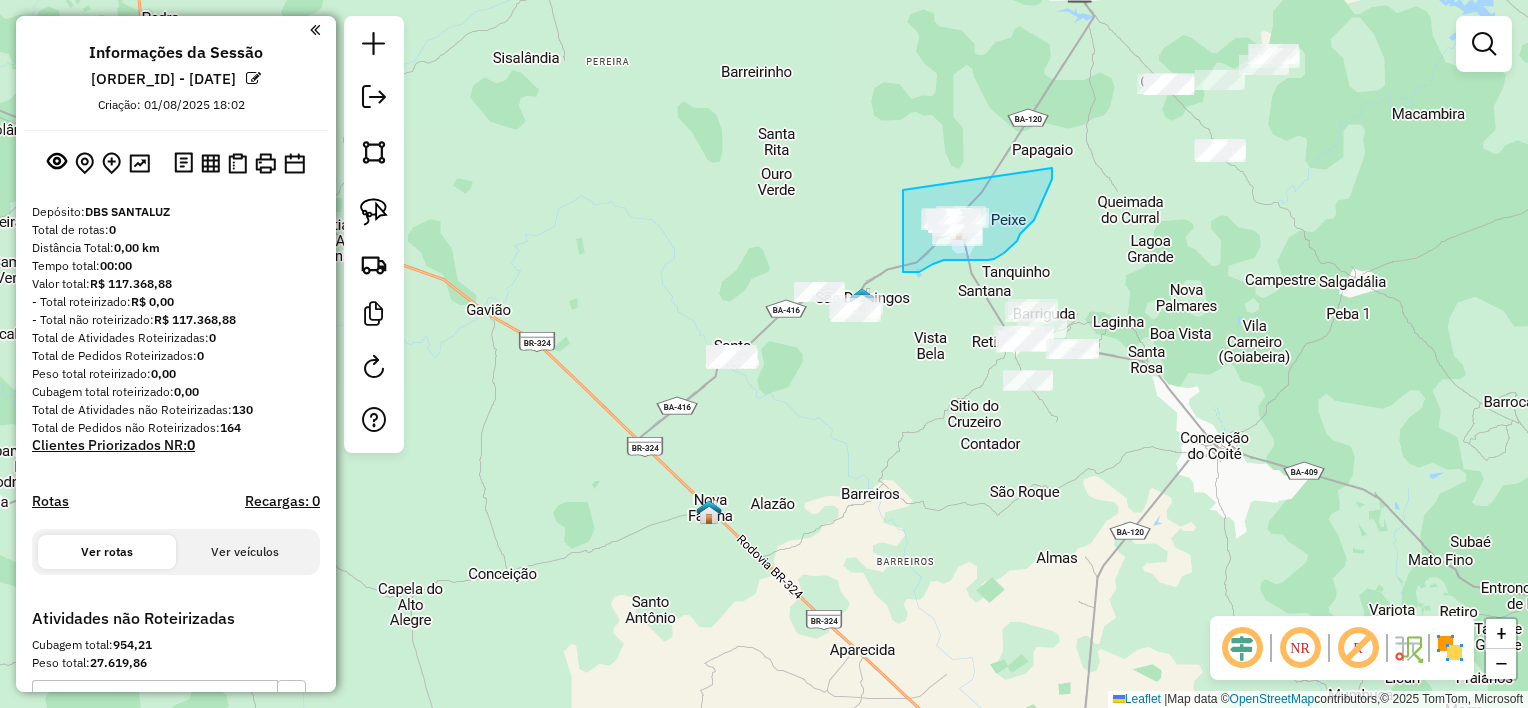 drag, startPoint x: 903, startPoint y: 209, endPoint x: 1049, endPoint y: 167, distance: 151.92104 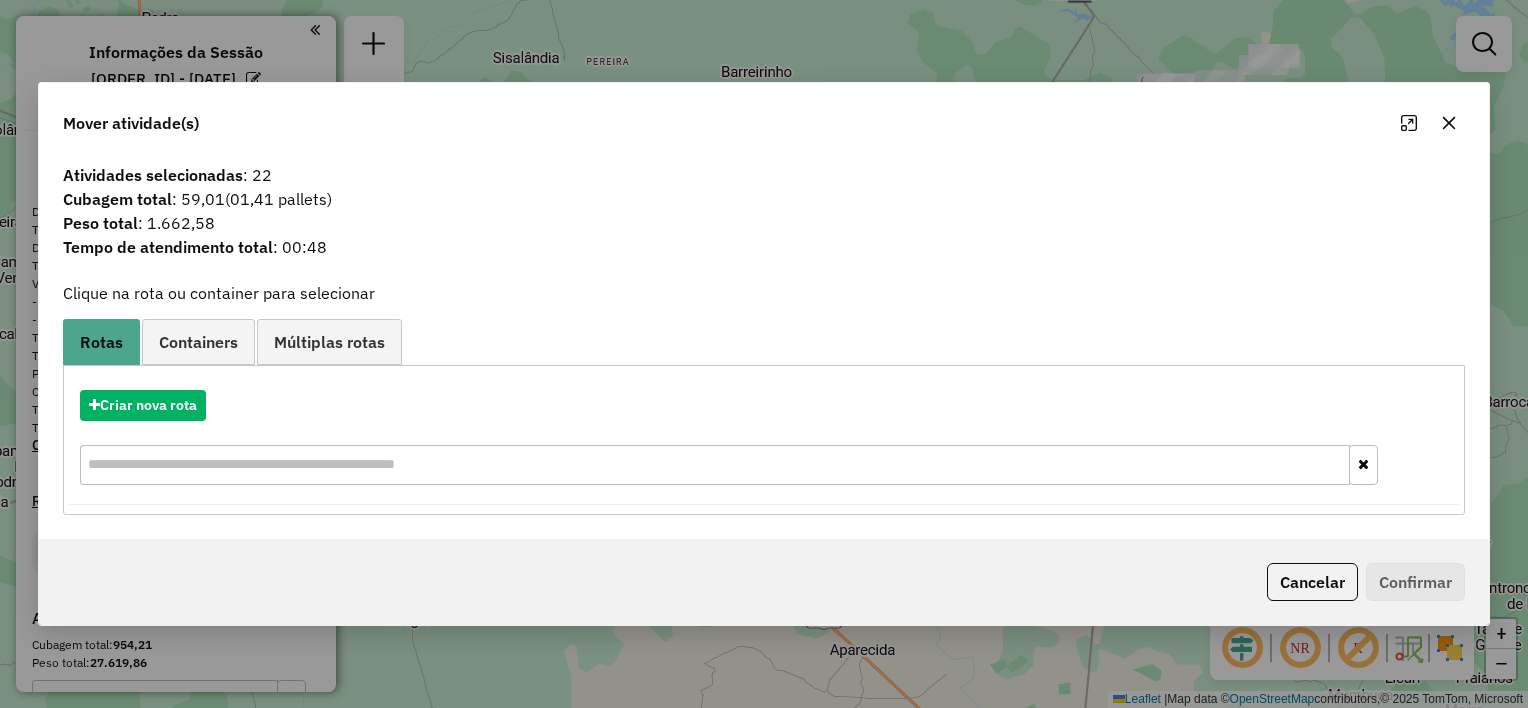 click 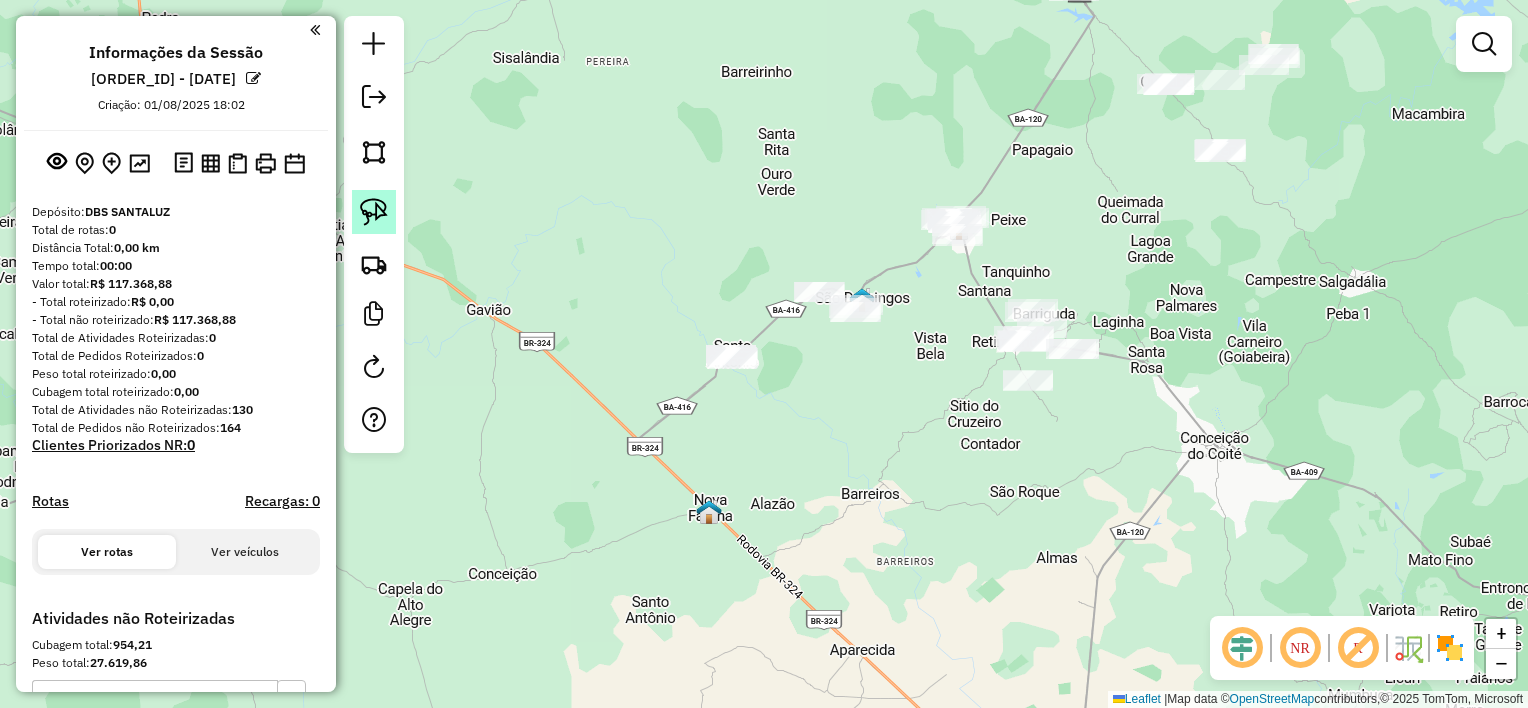 click 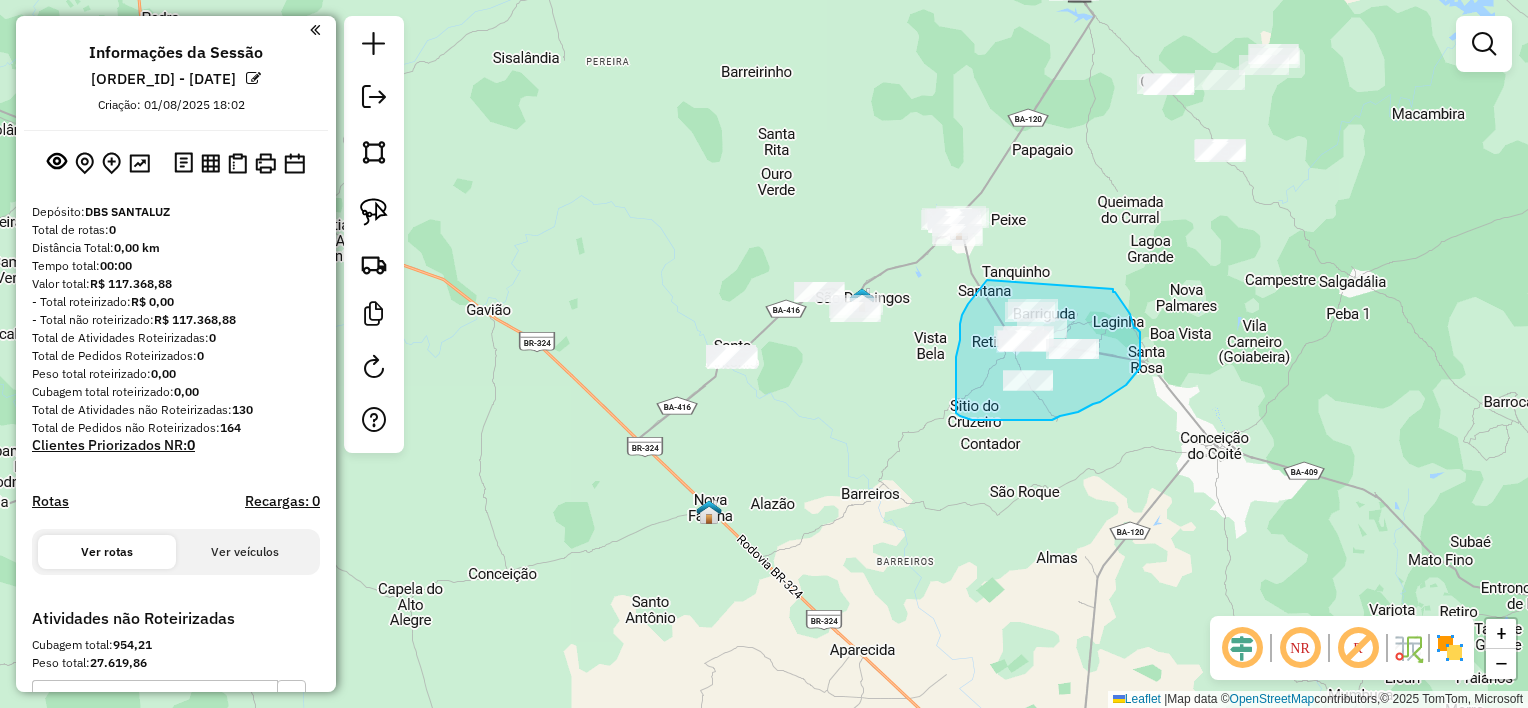 drag, startPoint x: 985, startPoint y: 282, endPoint x: 1113, endPoint y: 289, distance: 128.19127 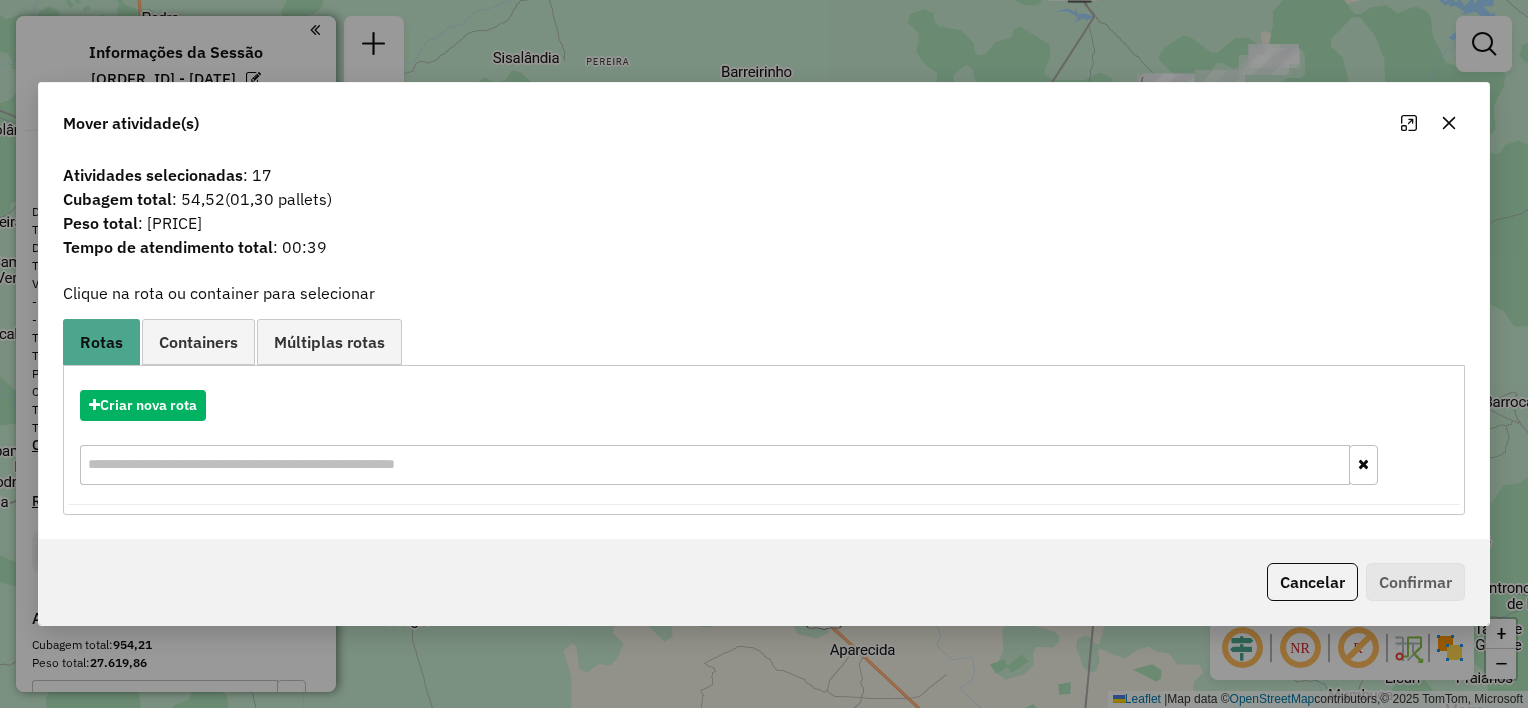 click 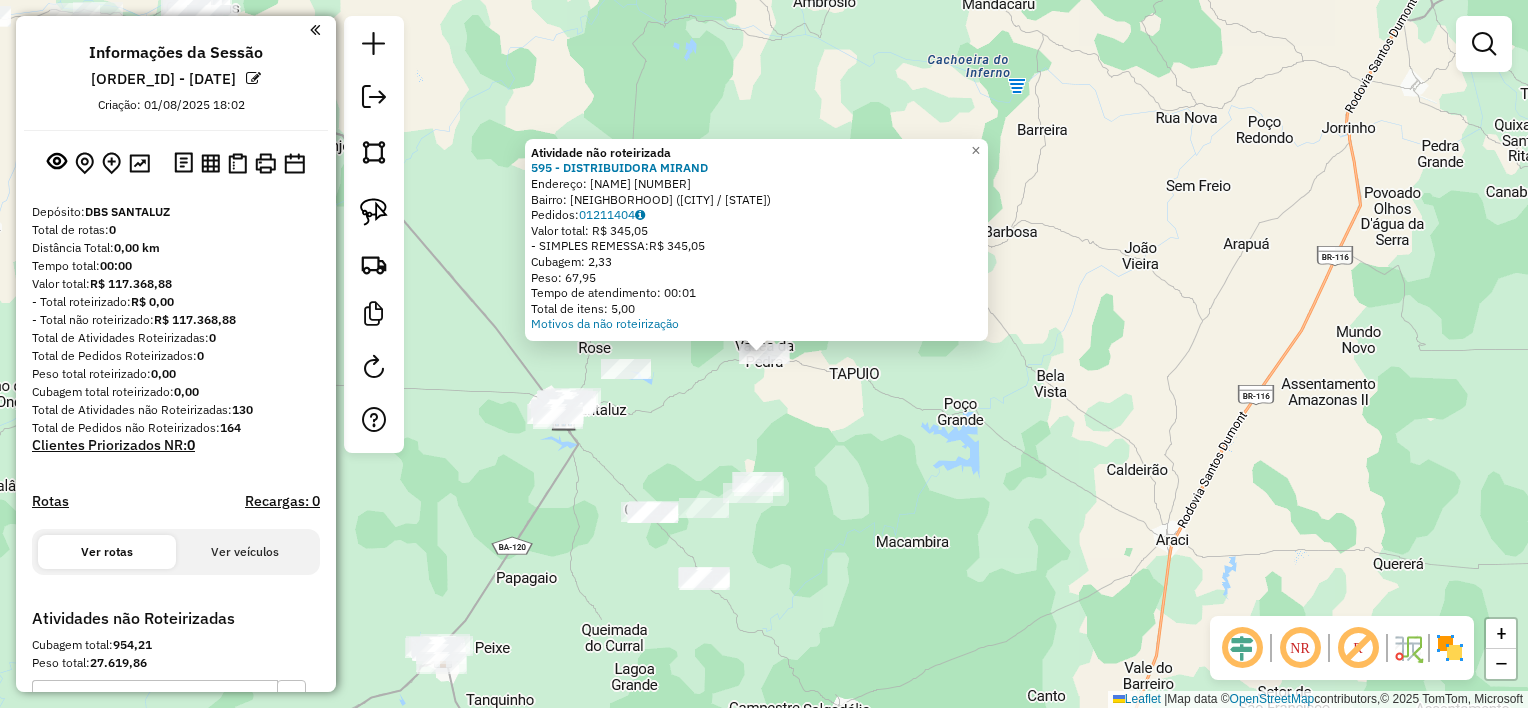 click on "Atividade não roteirizada [NUMBER] - [BUSINESS_NAME]  Endereço:  [STREET] [NUMBER]   Bairro: [NEIGHBORHOOD] ([CITY] / [STATE])   Pedidos:  [ORDER_ID]   Valor total: [CURRENCY] [PRICE]   - SIMPLES REMESSA:  [CURRENCY] [PRICE]   Cubagem: [CUBAGE]   Peso: [WEIGHT]   Tempo de atendimento: [TIME]   Total de itens: [ITEMS]  Motivos da não roteirização × Janela de atendimento Grade de atendimento Capacidade Transportadoras Veículos Cliente Pedidos  Rotas Selecione os dias de semana para filtrar as janelas de atendimento  Seg   Ter   Qua   Qui   Sex   Sáb   Dom  Informe o período da janela de atendimento: De: Até:  Filtrar exatamente a janela do cliente  Considerar janela de atendimento padrão  Selecione os dias de semana para filtrar as grades de atendimento  Seg   Ter   Qua   Qui   Sex   Sáb   Dom   Considerar clientes sem dia de atendimento cadastrado  Clientes fora do dia de atendimento selecionado Filtrar as atividades entre os valores definidos abaixo:  Peso mínimo:   Peso máximo:   Cubagem mínima:   Cubagem máxima:  +" 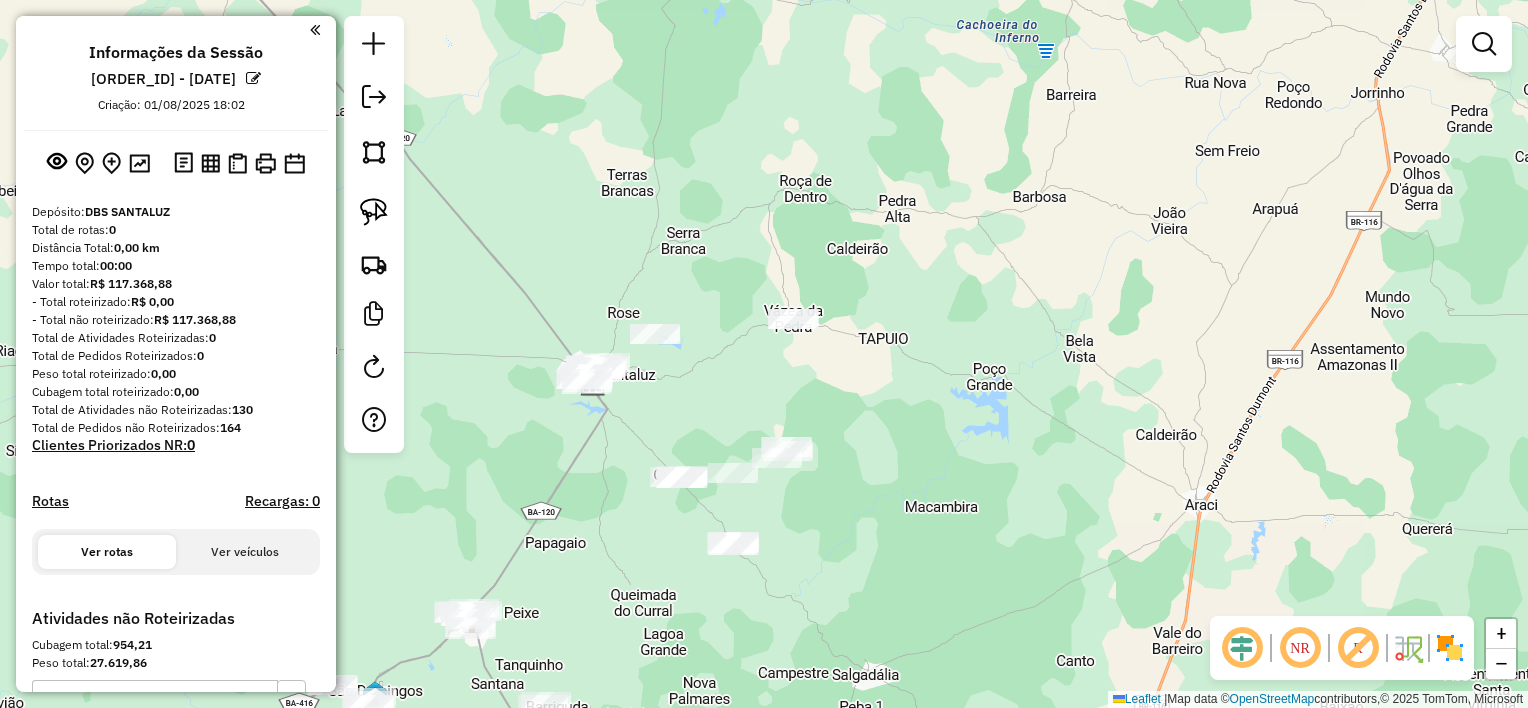 drag, startPoint x: 715, startPoint y: 407, endPoint x: 827, endPoint y: 248, distance: 194.4865 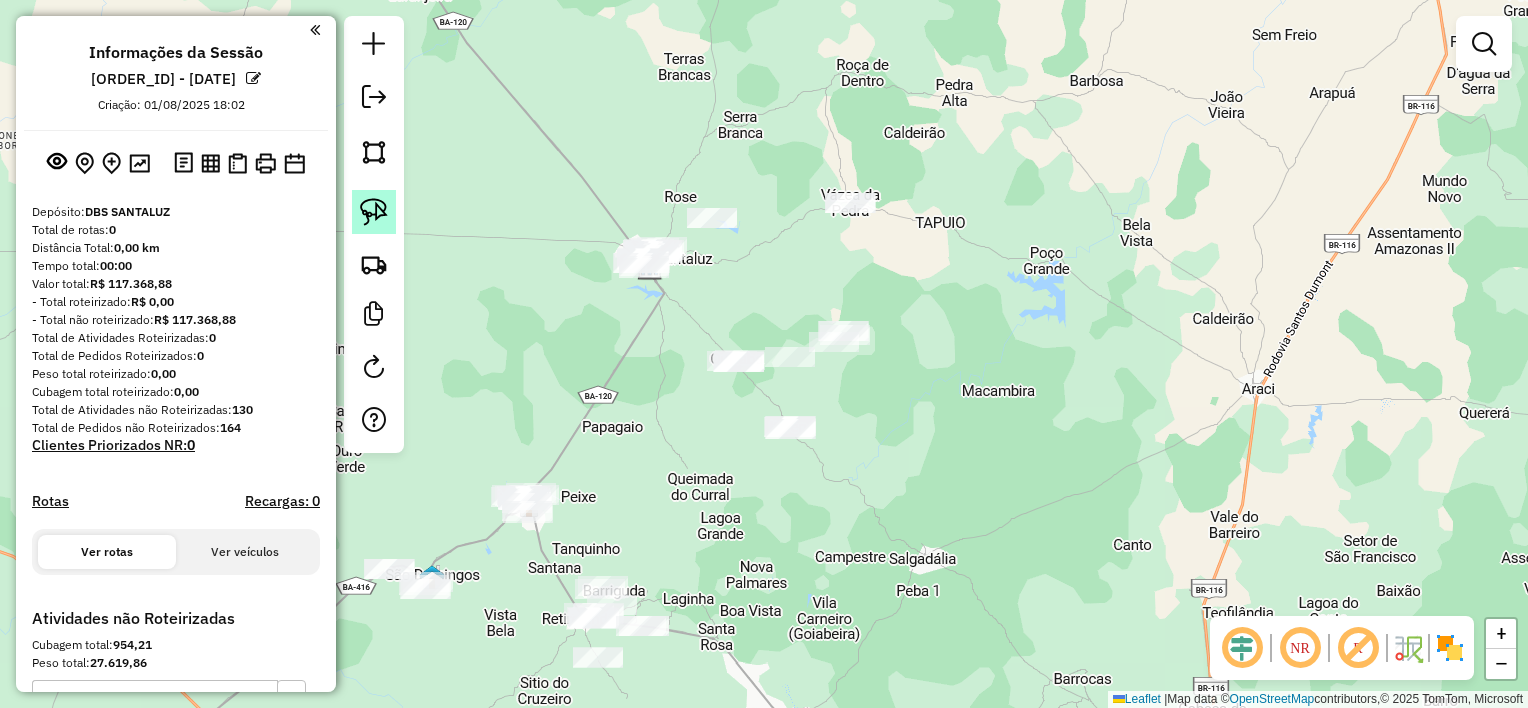 click 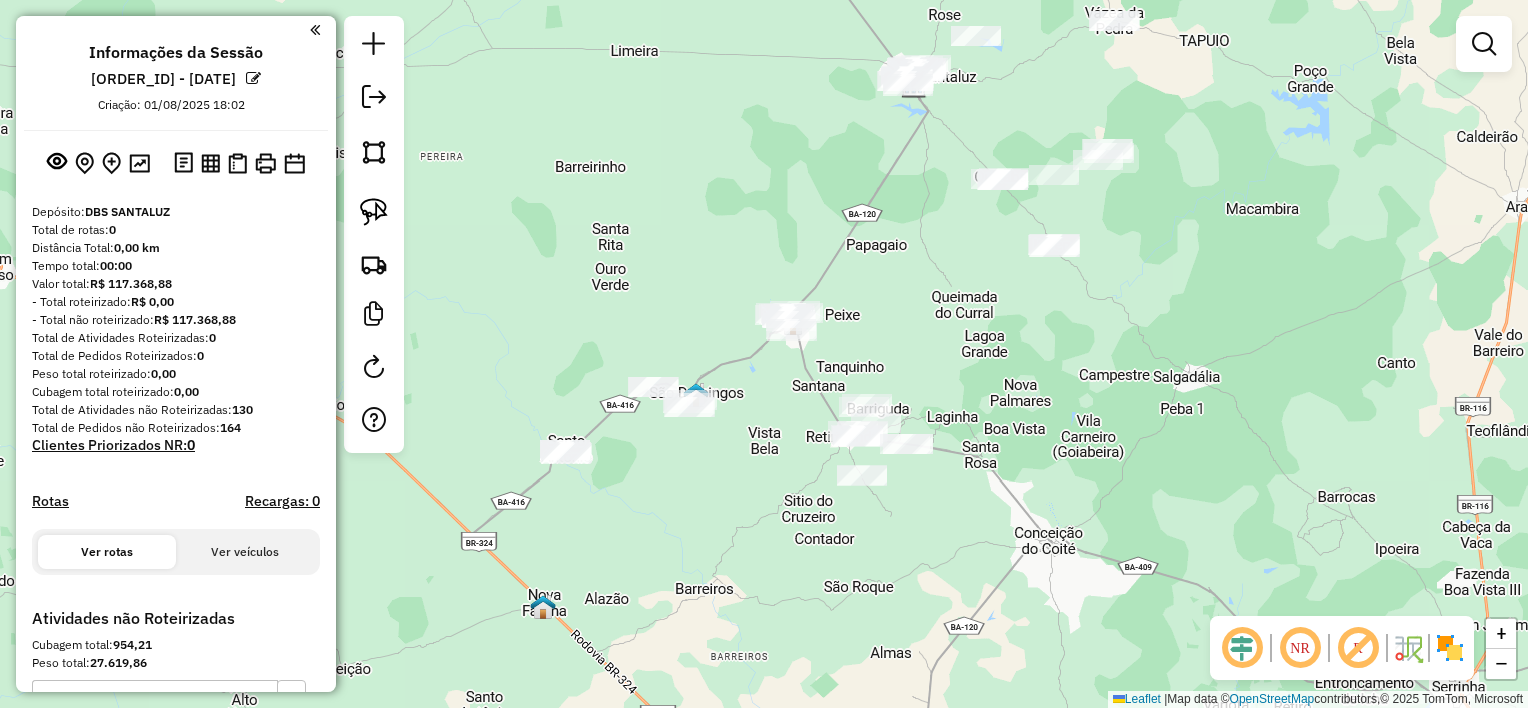 drag, startPoint x: 509, startPoint y: 355, endPoint x: 752, endPoint y: 176, distance: 301.8112 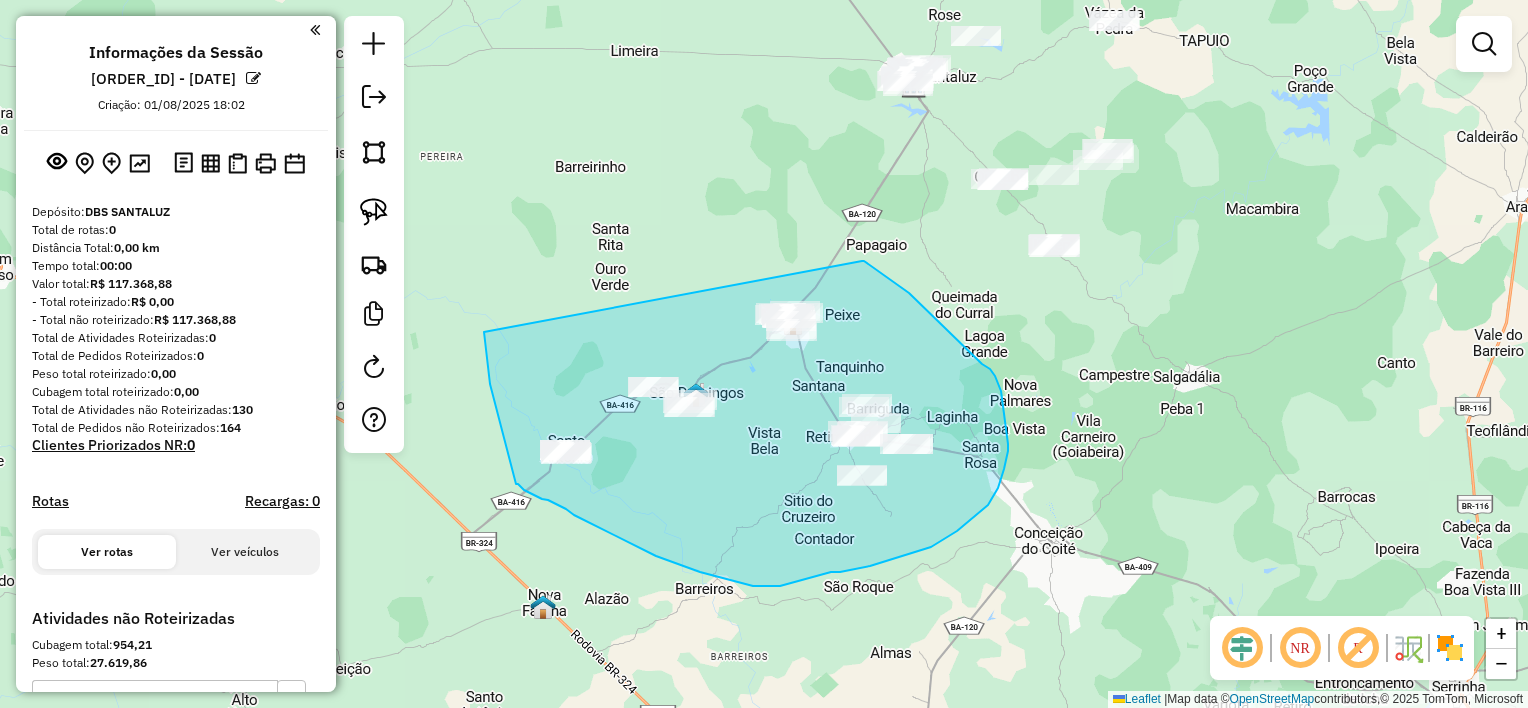 drag, startPoint x: 490, startPoint y: 384, endPoint x: 862, endPoint y: 261, distance: 391.80734 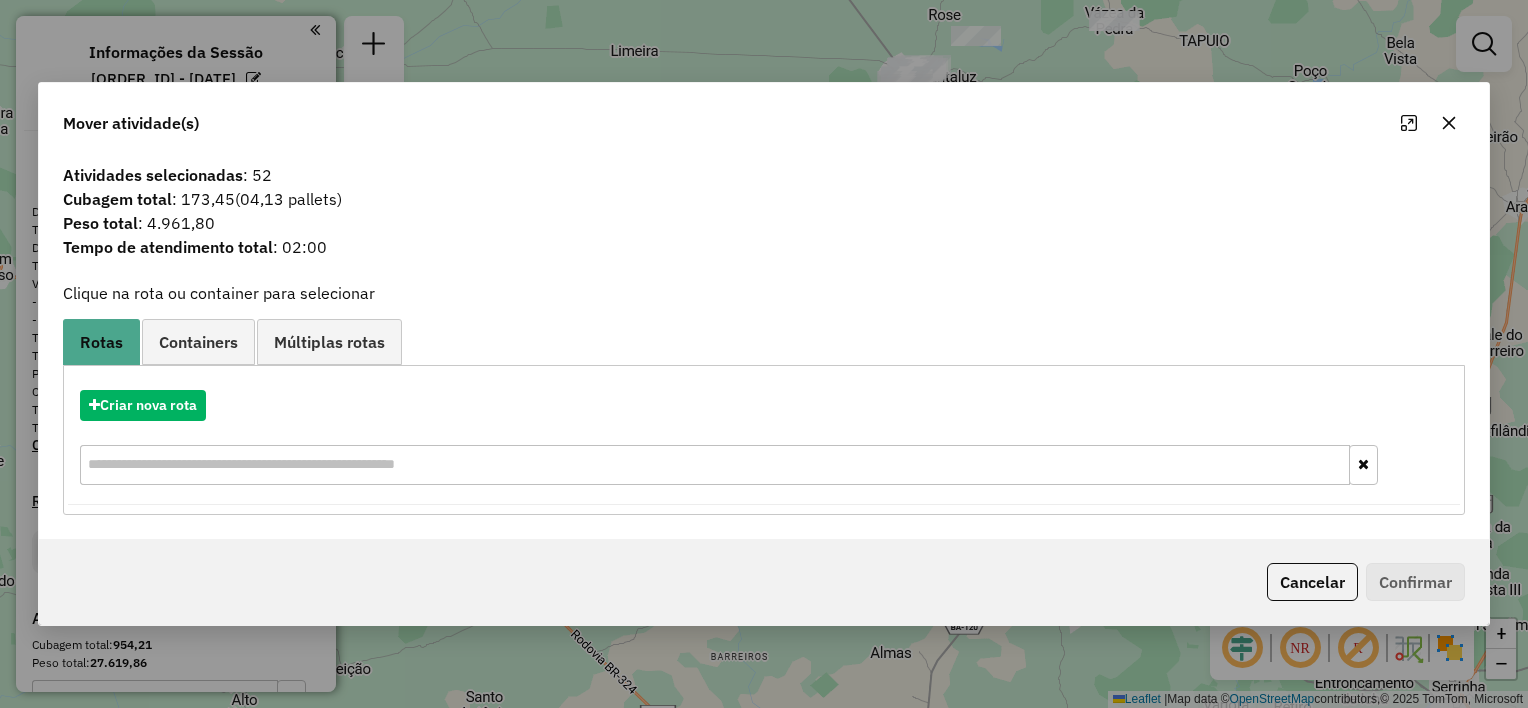 click 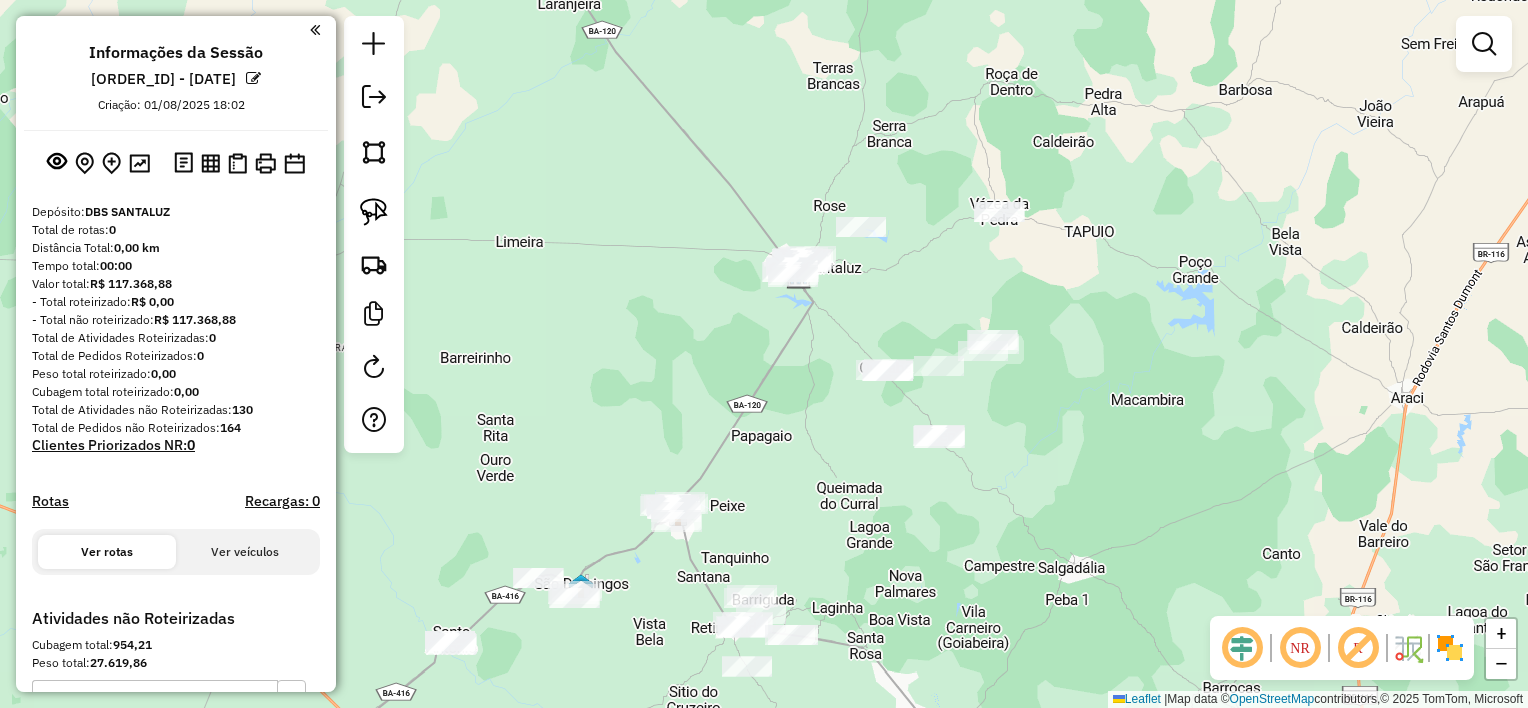 drag, startPoint x: 1195, startPoint y: 252, endPoint x: 1053, endPoint y: 455, distance: 247.73575 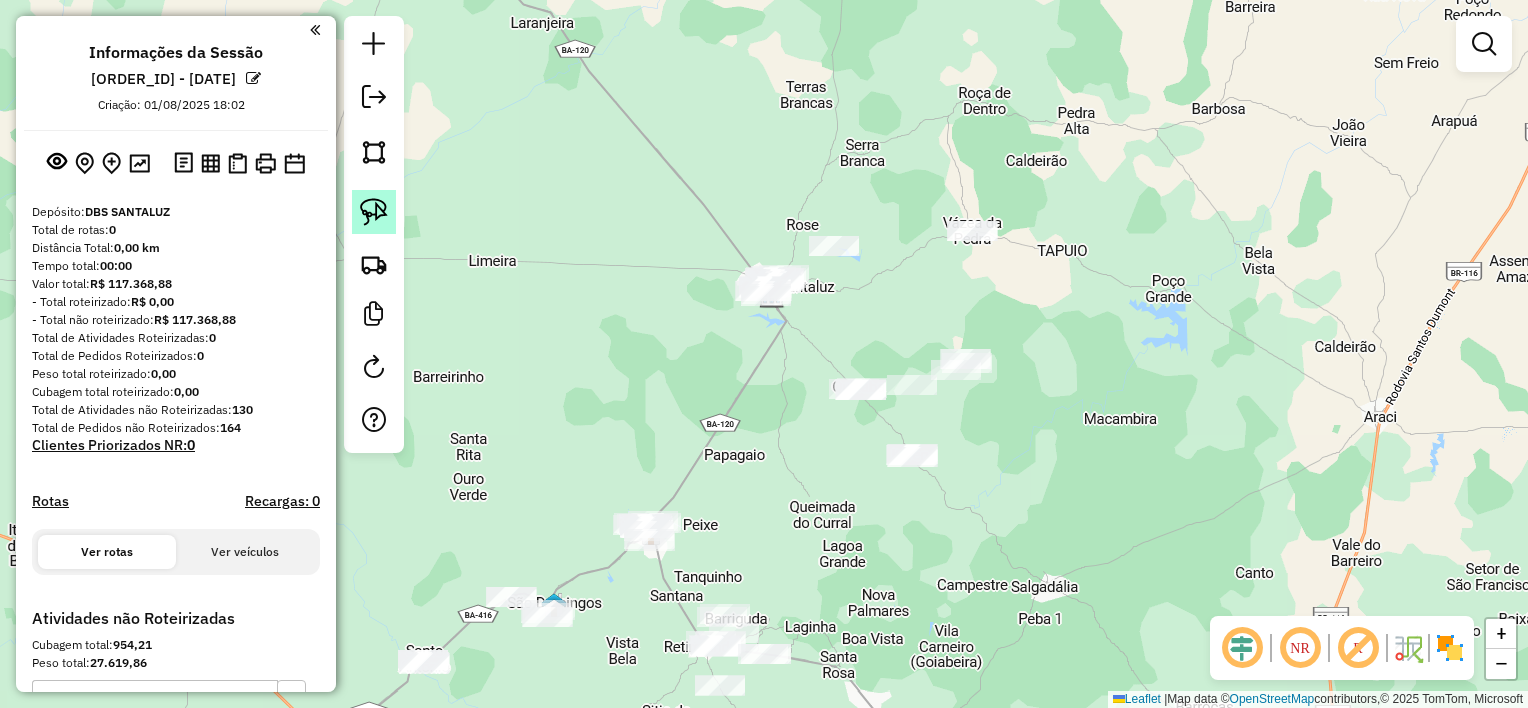 click 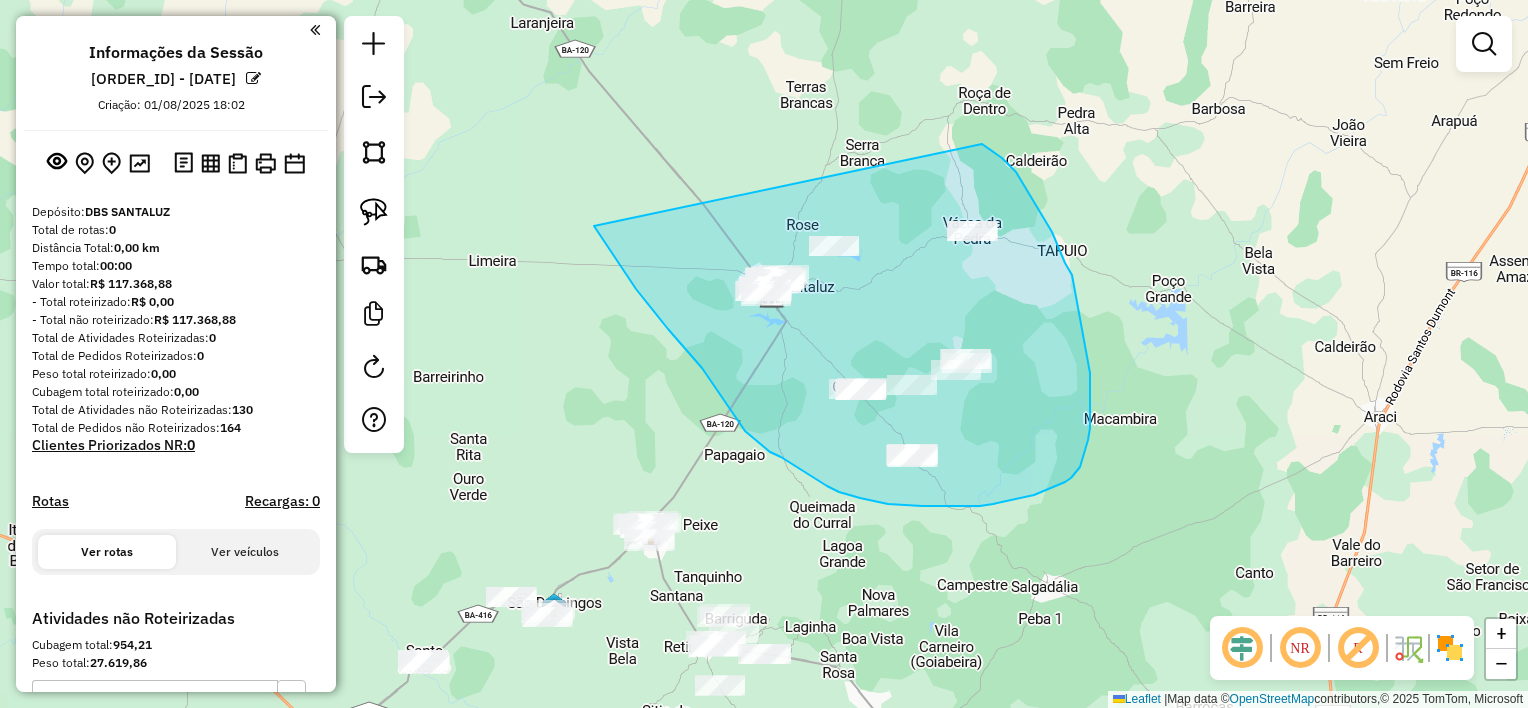 drag, startPoint x: 709, startPoint y: 378, endPoint x: 983, endPoint y: 144, distance: 360.32208 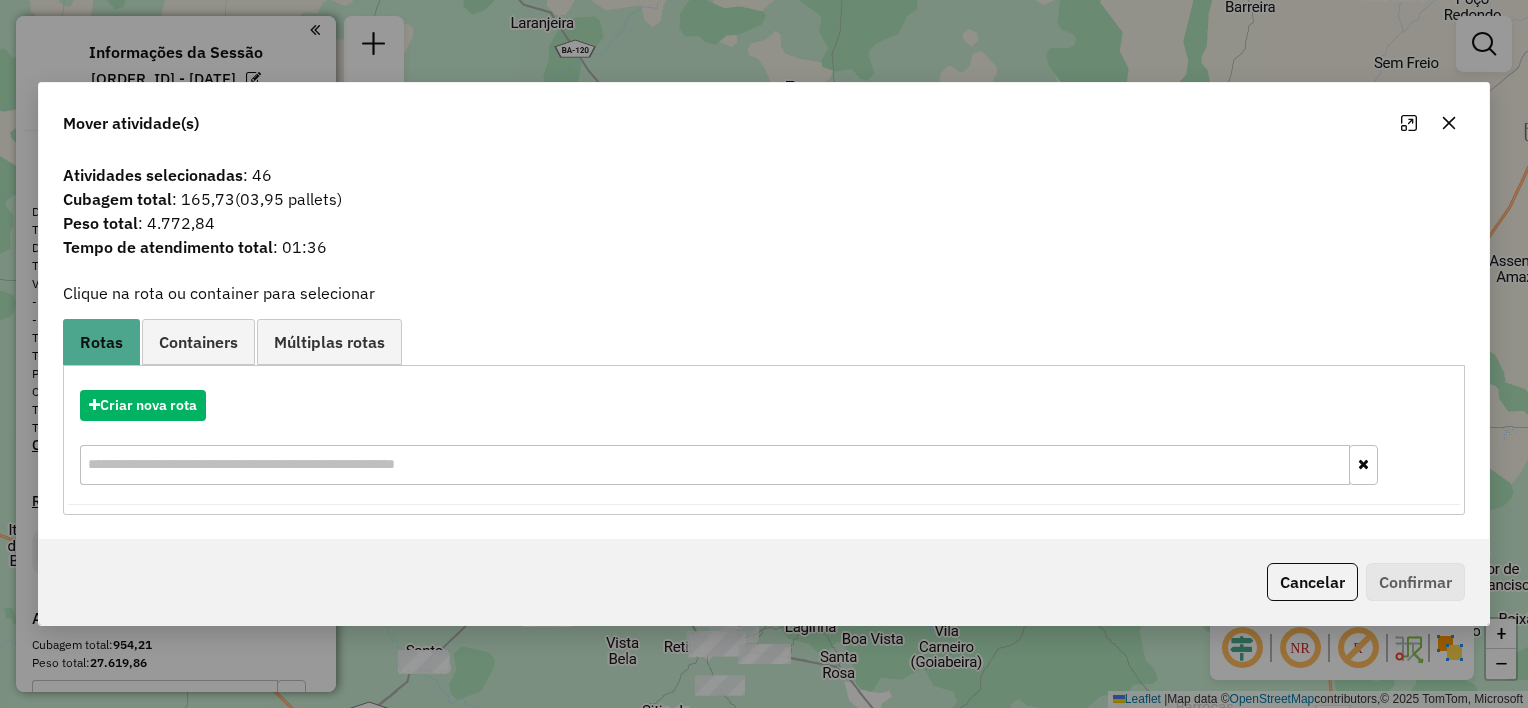 click 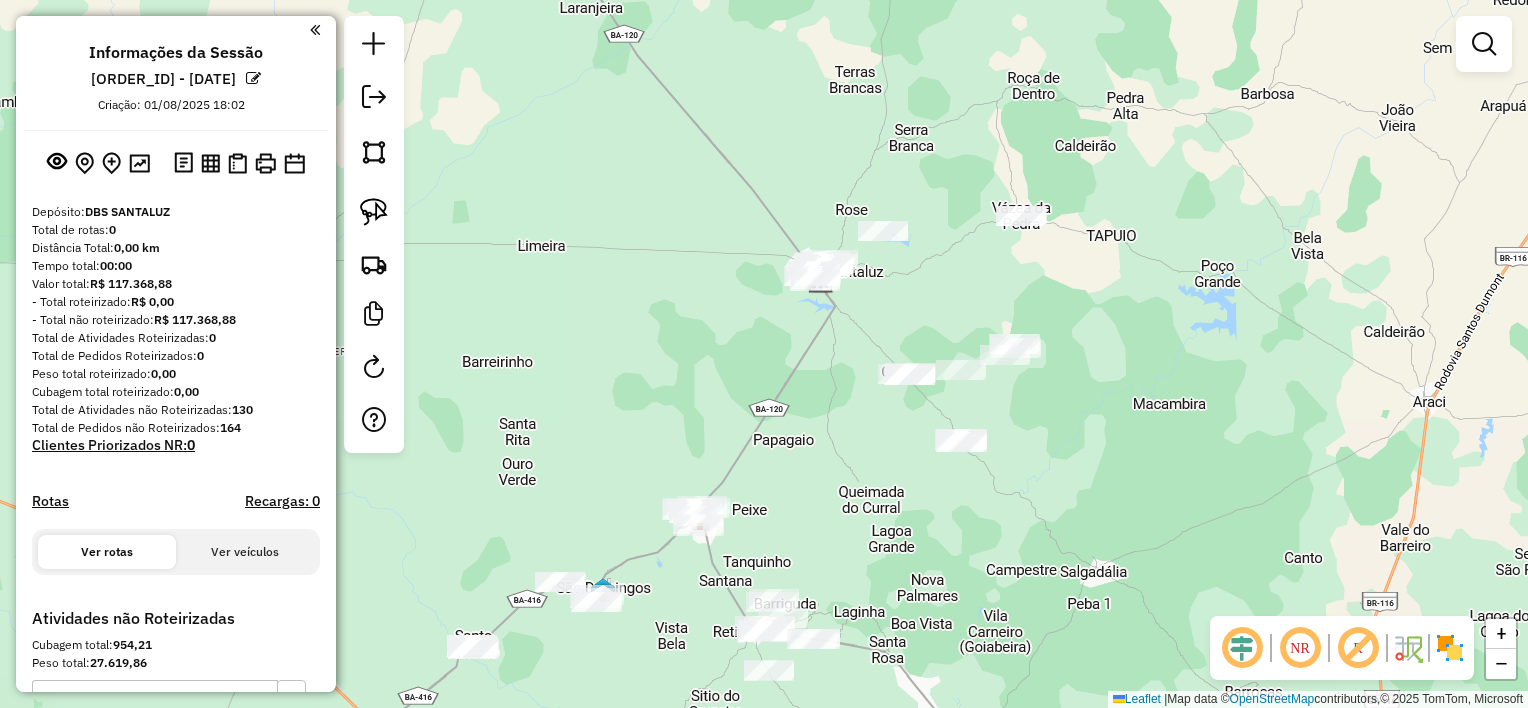 drag, startPoint x: 931, startPoint y: 313, endPoint x: 960, endPoint y: 269, distance: 52.69725 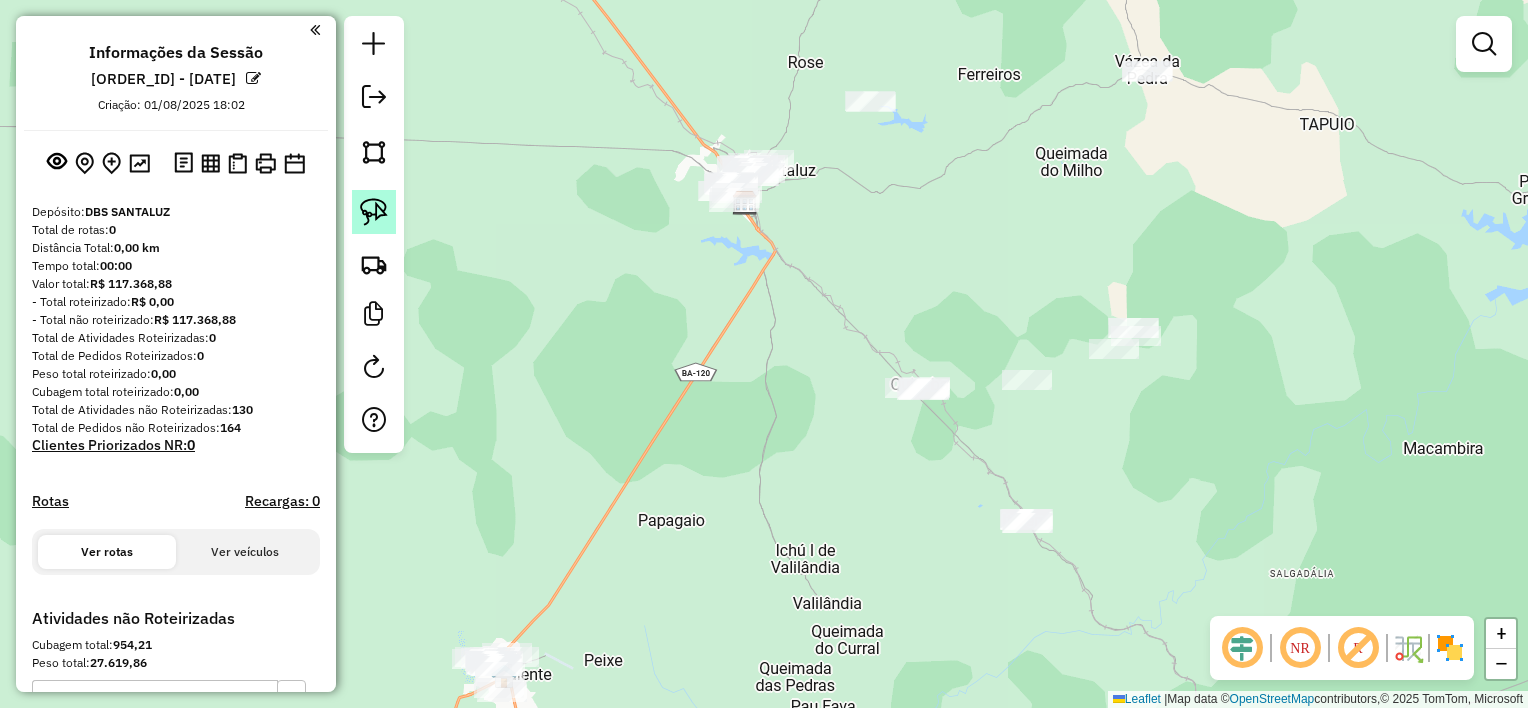 click 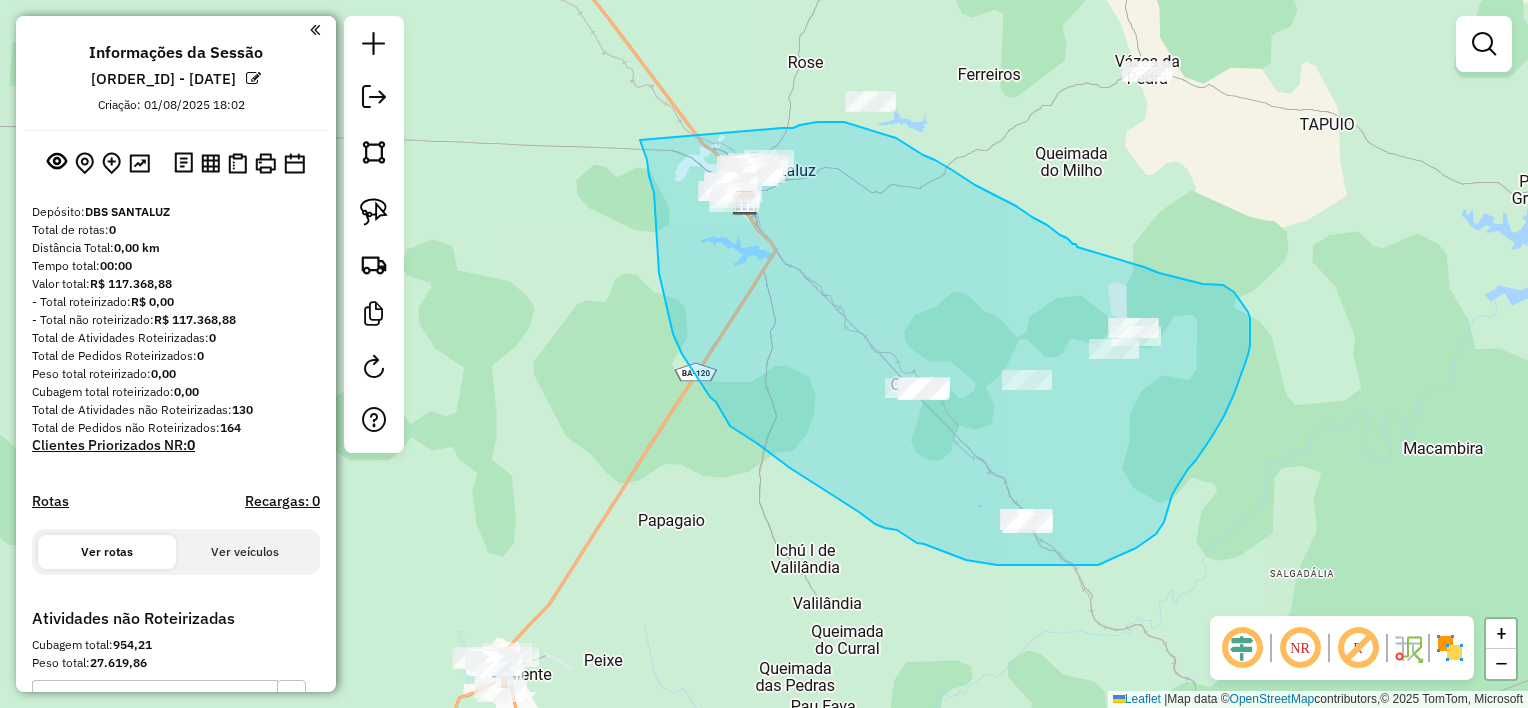 drag, startPoint x: 640, startPoint y: 140, endPoint x: 782, endPoint y: 128, distance: 142.50613 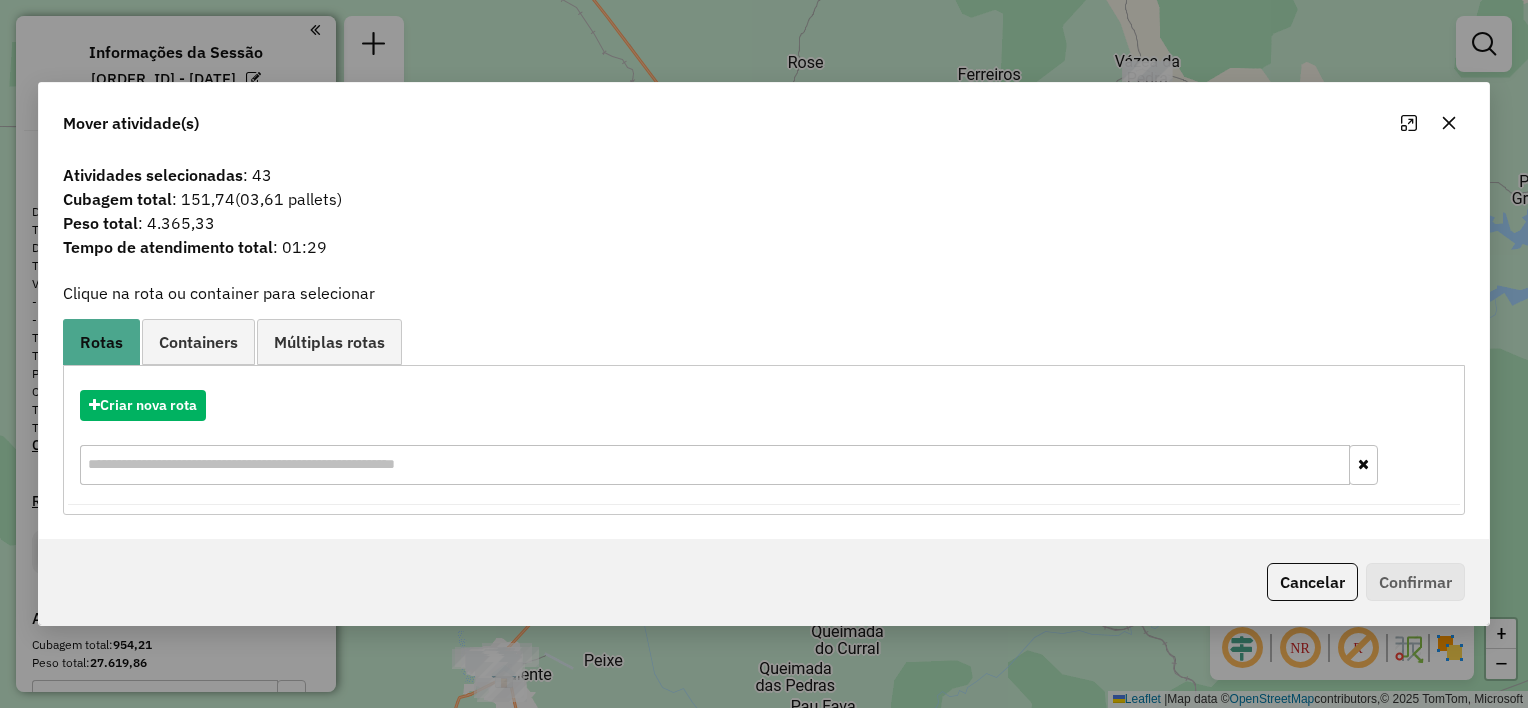 click 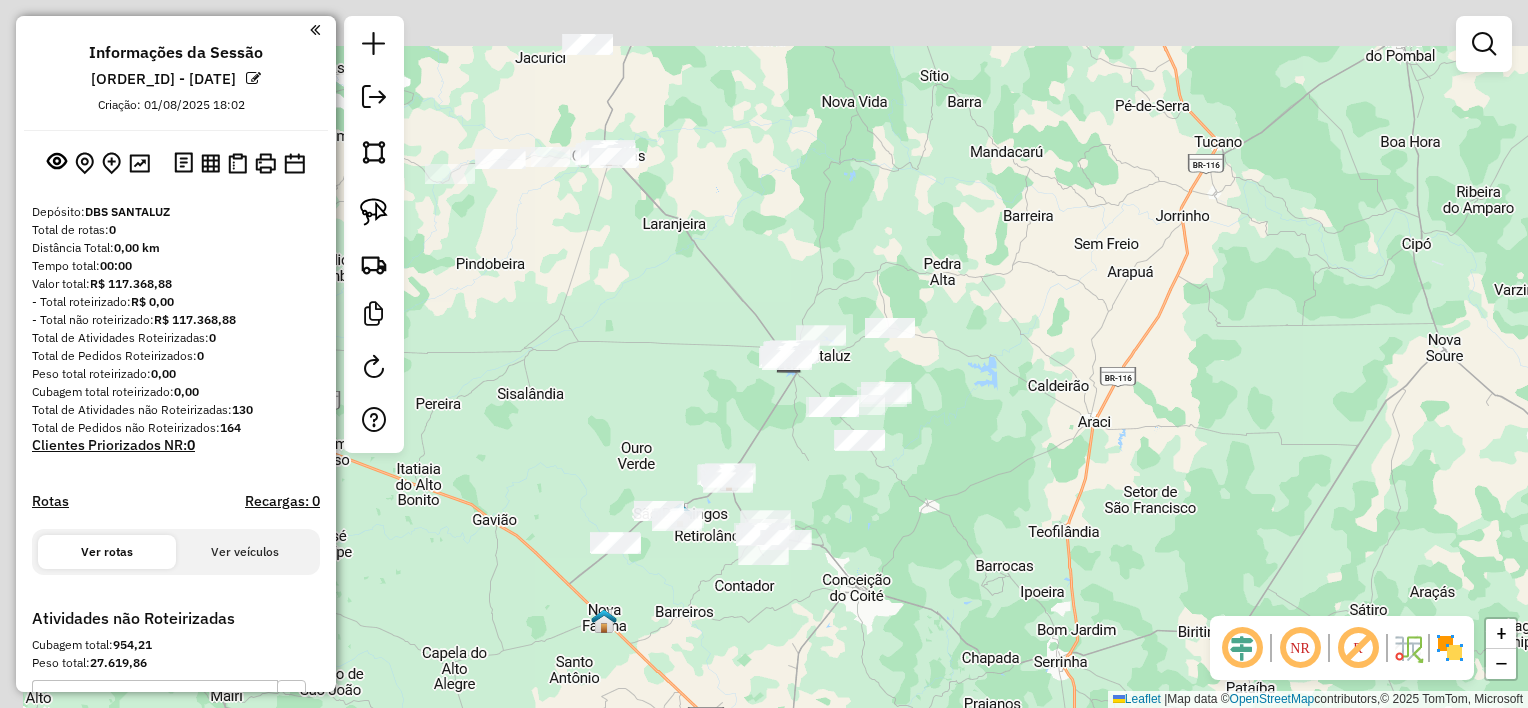 drag, startPoint x: 723, startPoint y: 286, endPoint x: 826, endPoint y: 395, distance: 149.96666 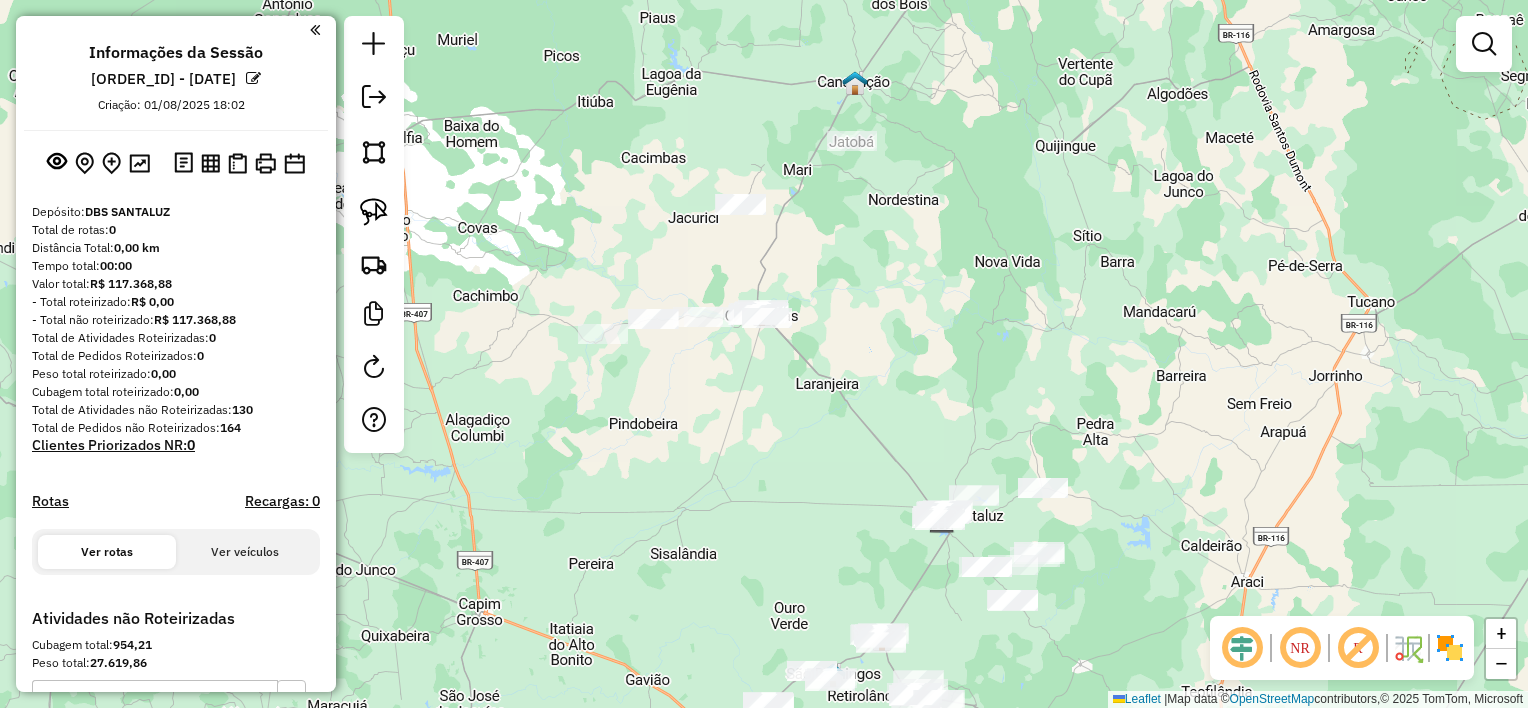 drag, startPoint x: 852, startPoint y: 296, endPoint x: 878, endPoint y: 316, distance: 32.80244 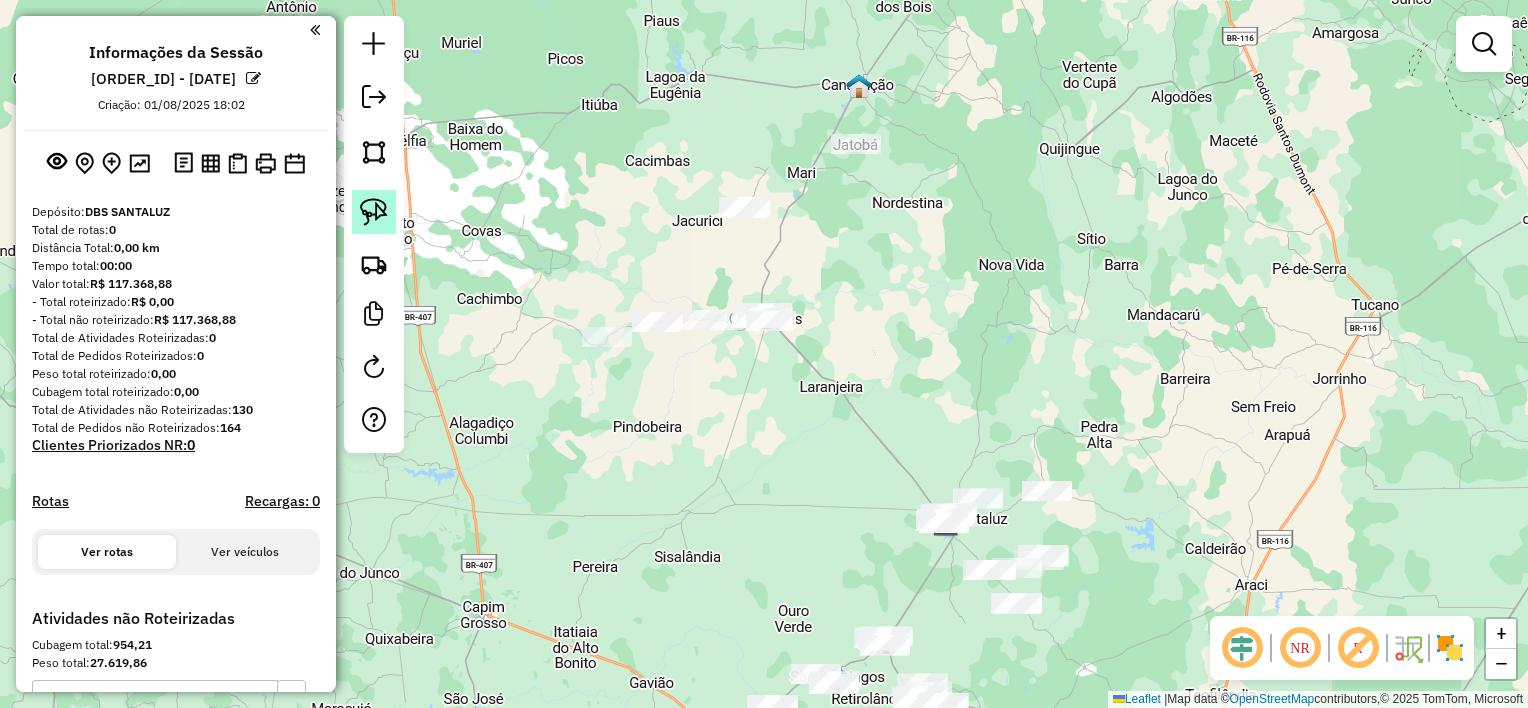 click 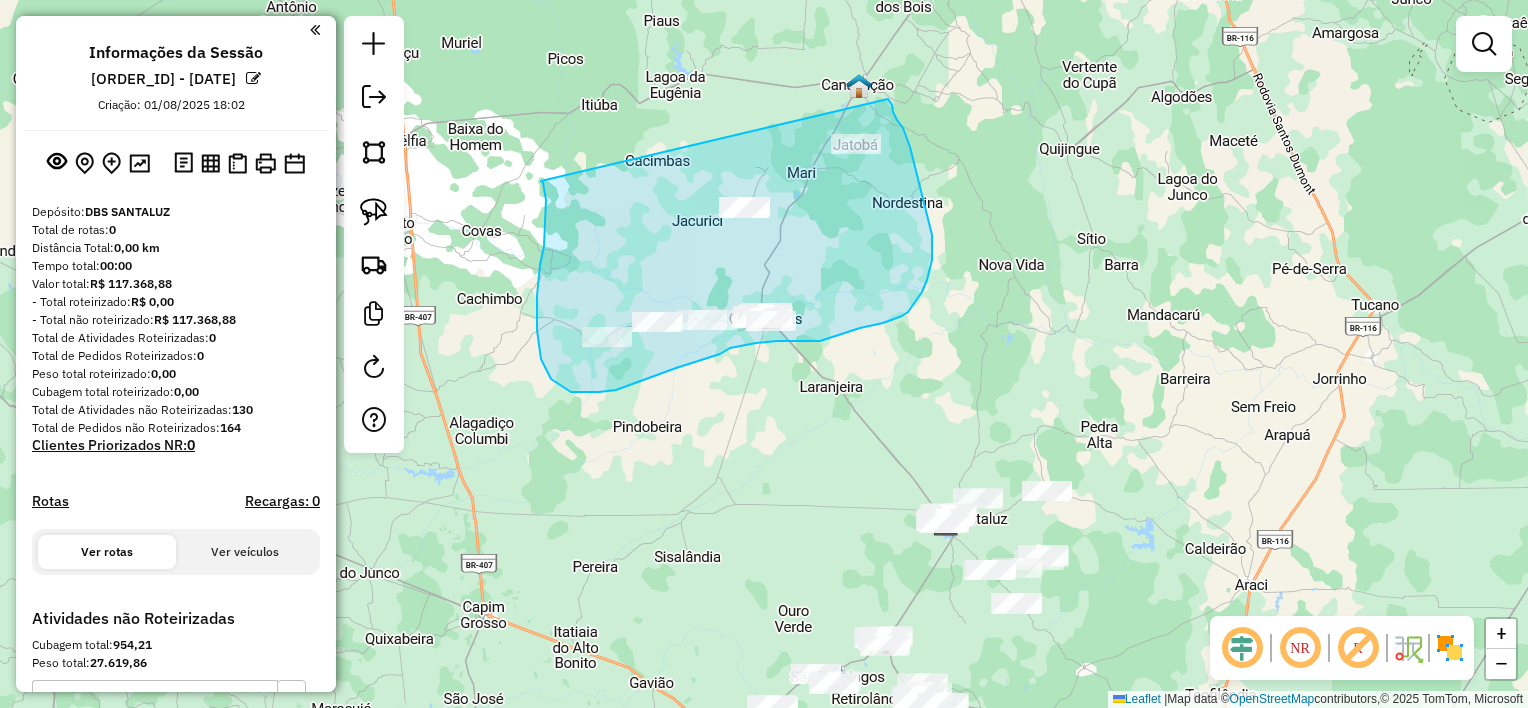 drag, startPoint x: 545, startPoint y: 193, endPoint x: 889, endPoint y: 100, distance: 356.34955 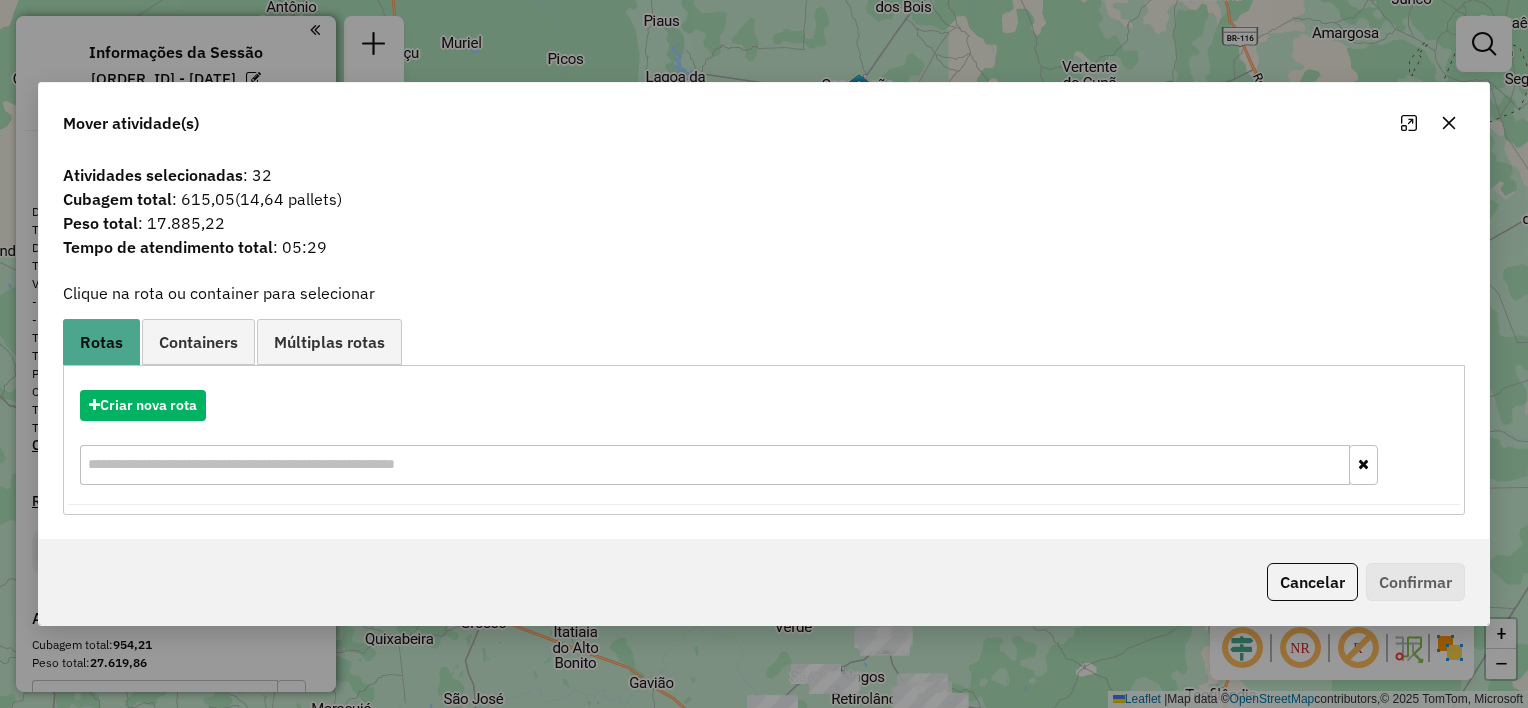 drag, startPoint x: 1444, startPoint y: 124, endPoint x: 1327, endPoint y: 172, distance: 126.46343 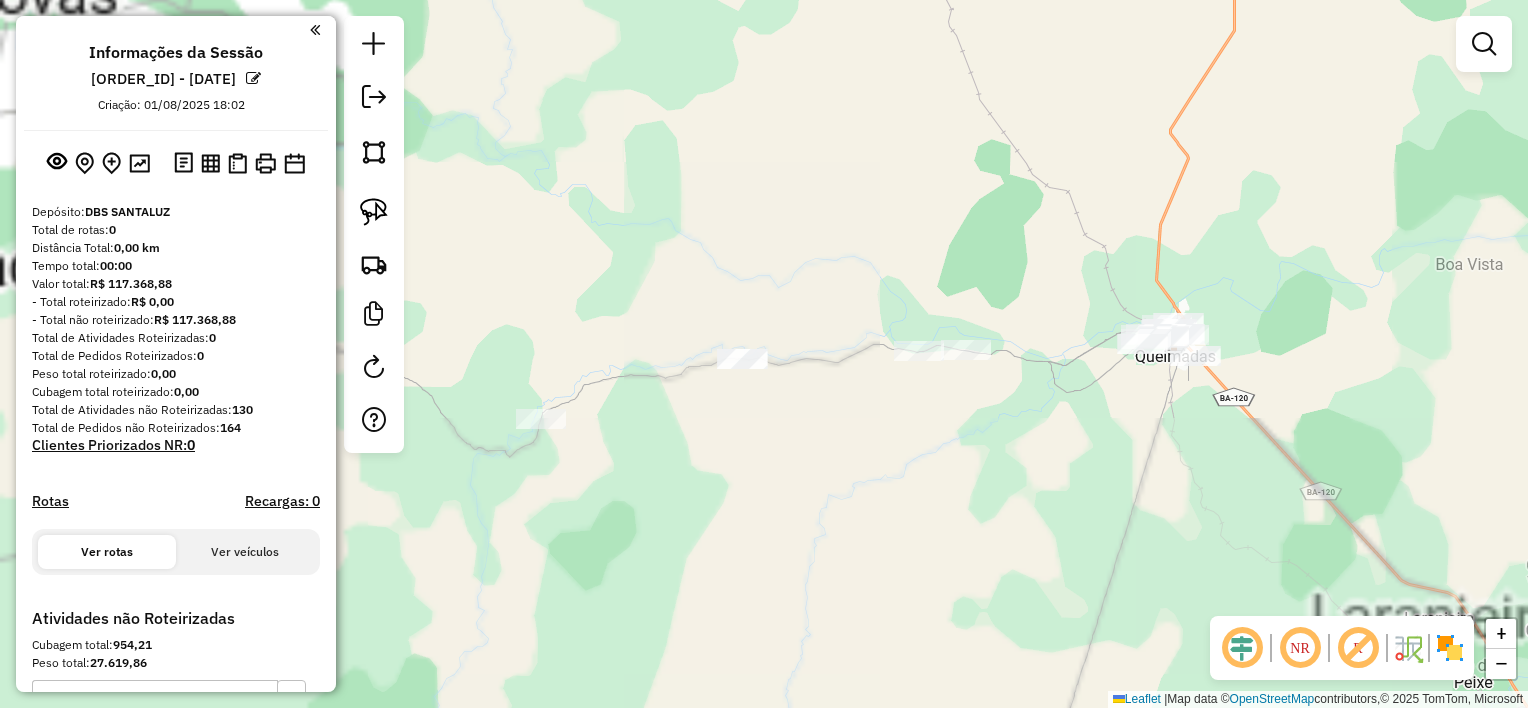 drag, startPoint x: 774, startPoint y: 326, endPoint x: 1164, endPoint y: 464, distance: 413.69553 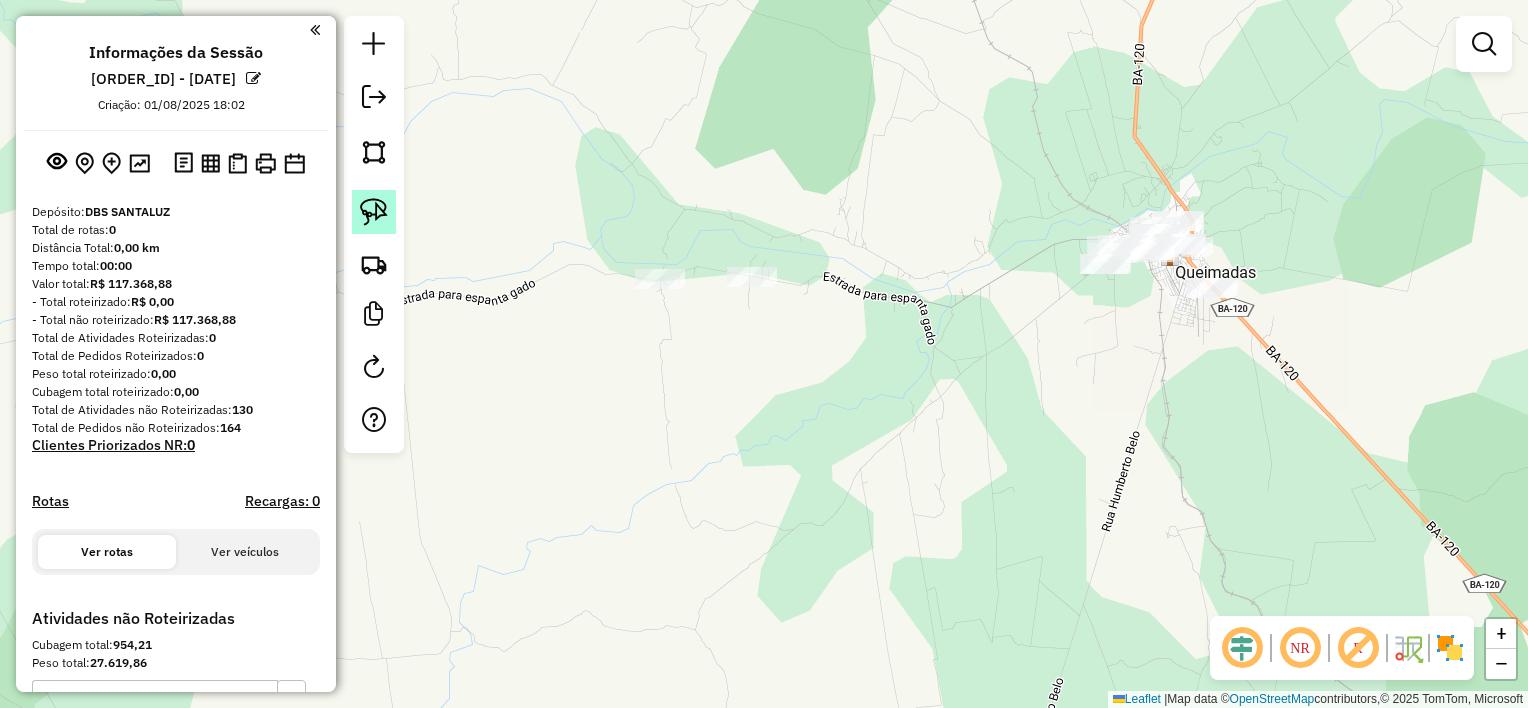 click 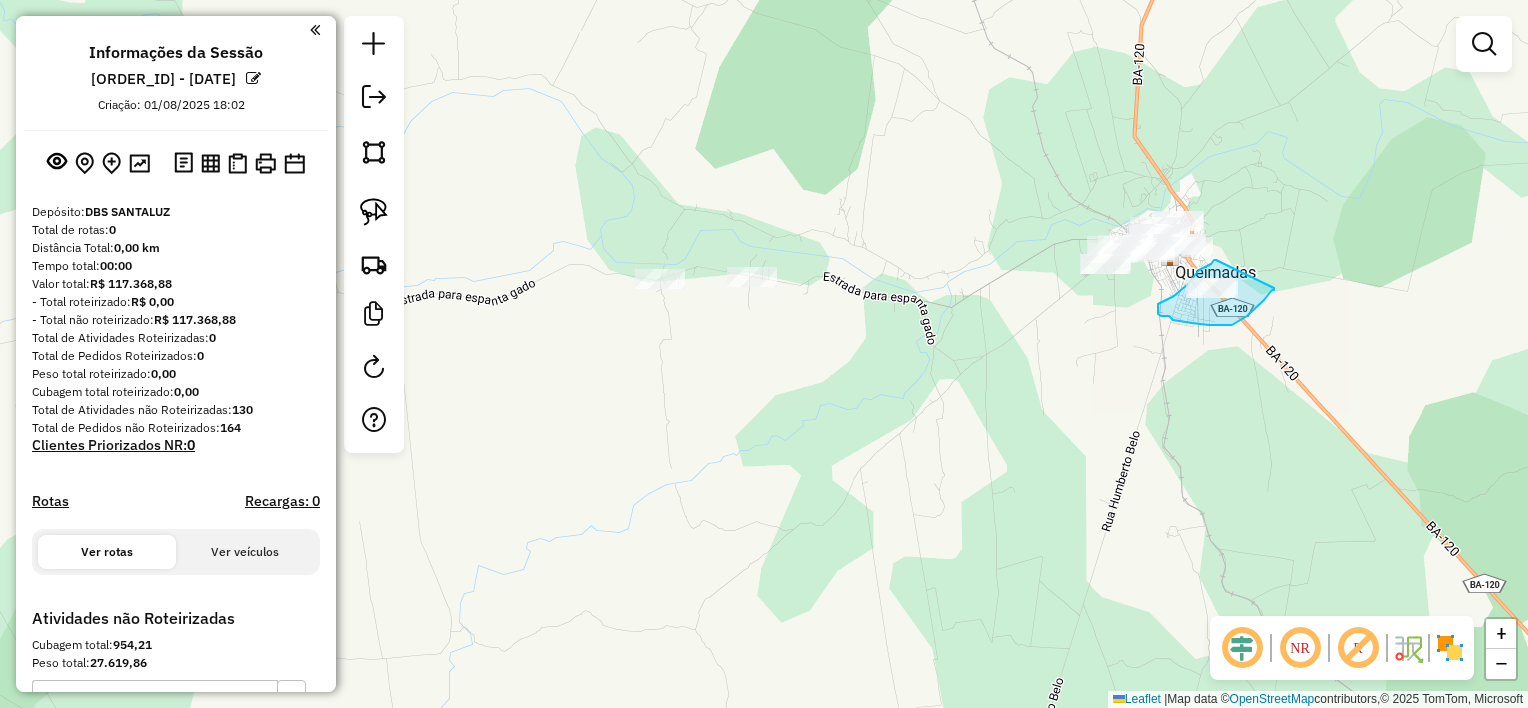 drag, startPoint x: 1215, startPoint y: 260, endPoint x: 1273, endPoint y: 285, distance: 63.15853 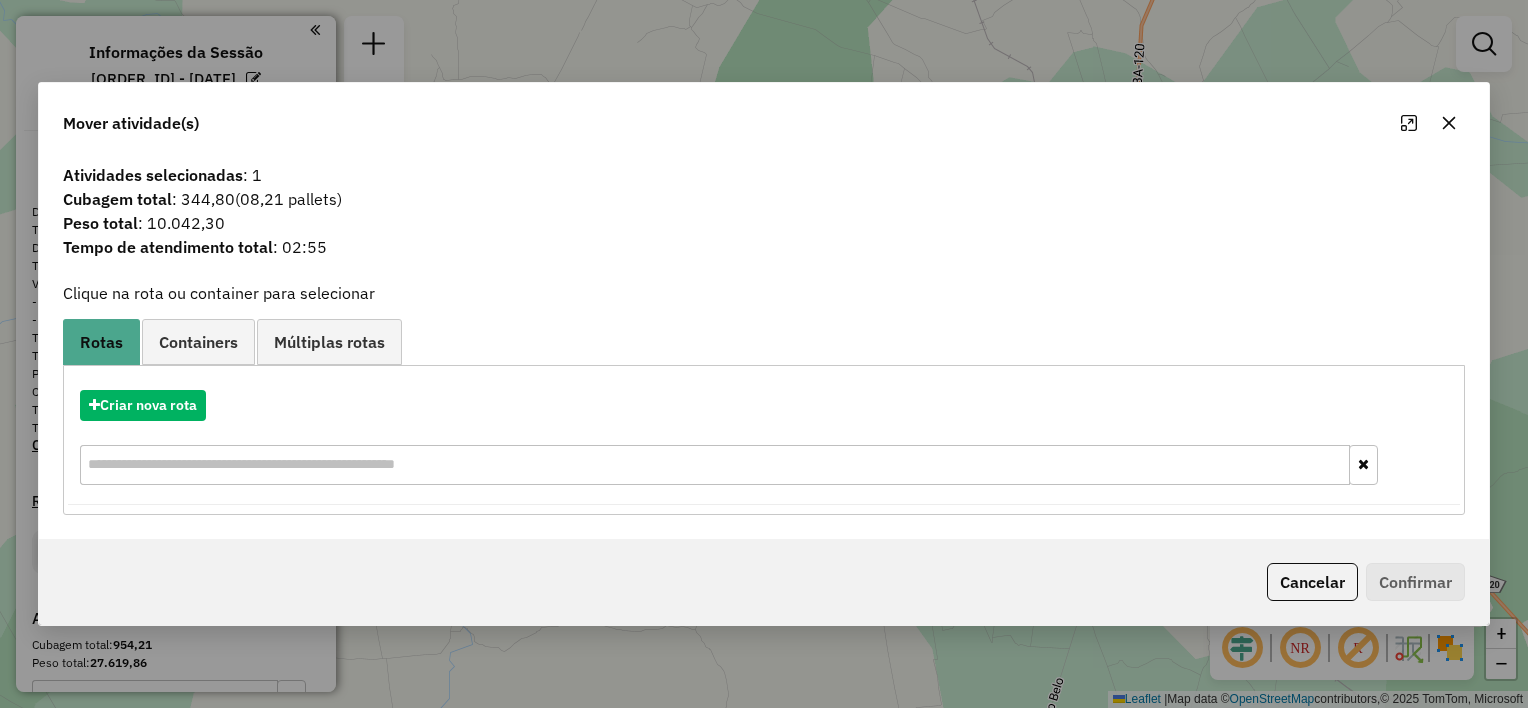 click 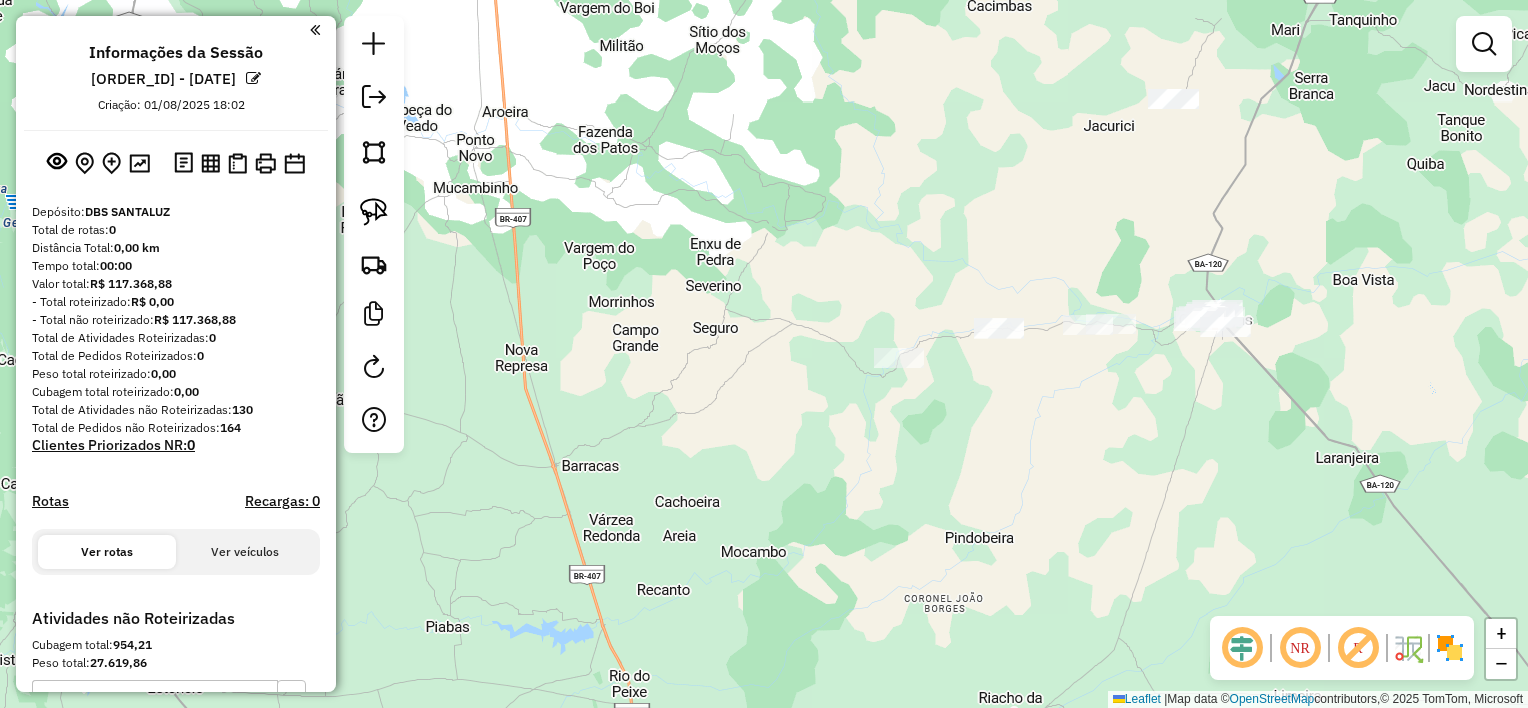 drag, startPoint x: 1340, startPoint y: 232, endPoint x: 1217, endPoint y: 369, distance: 184.11409 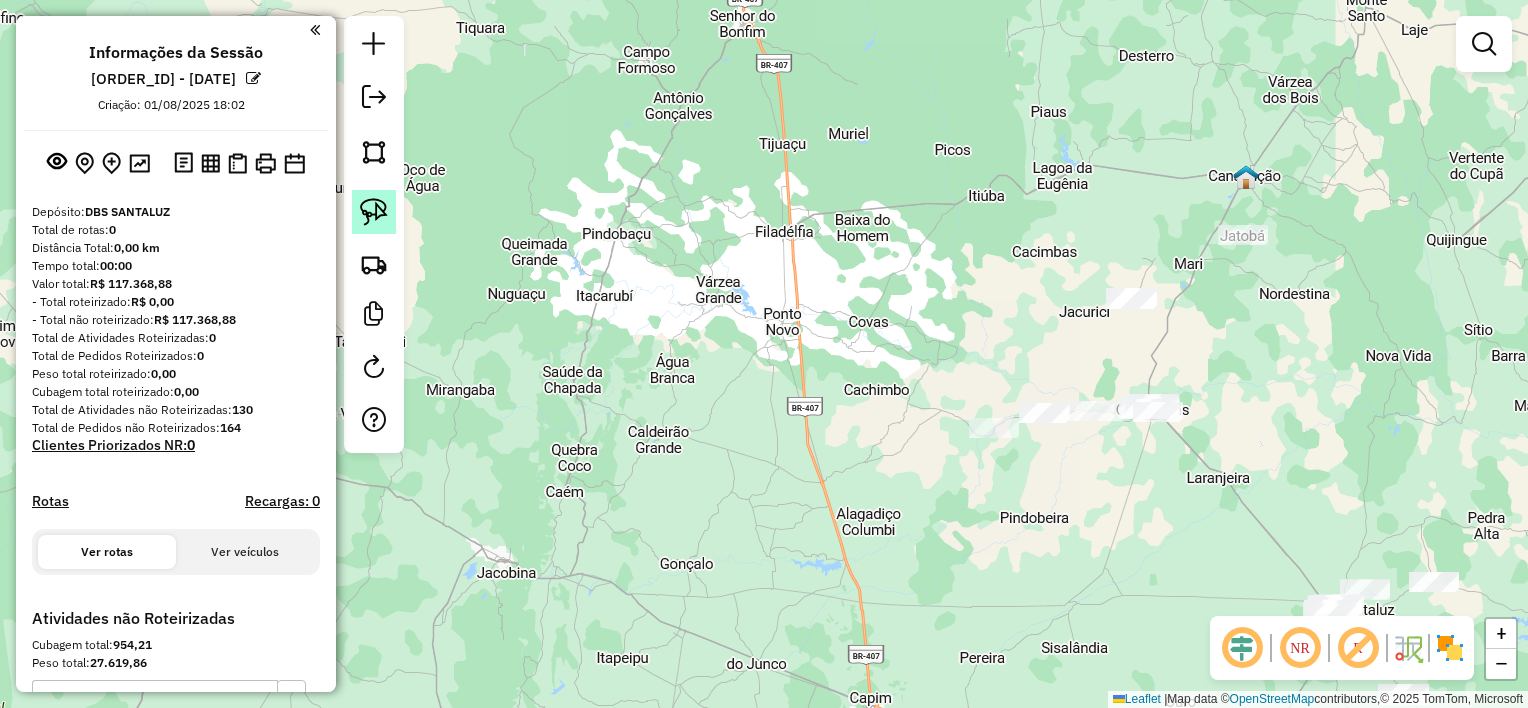 click 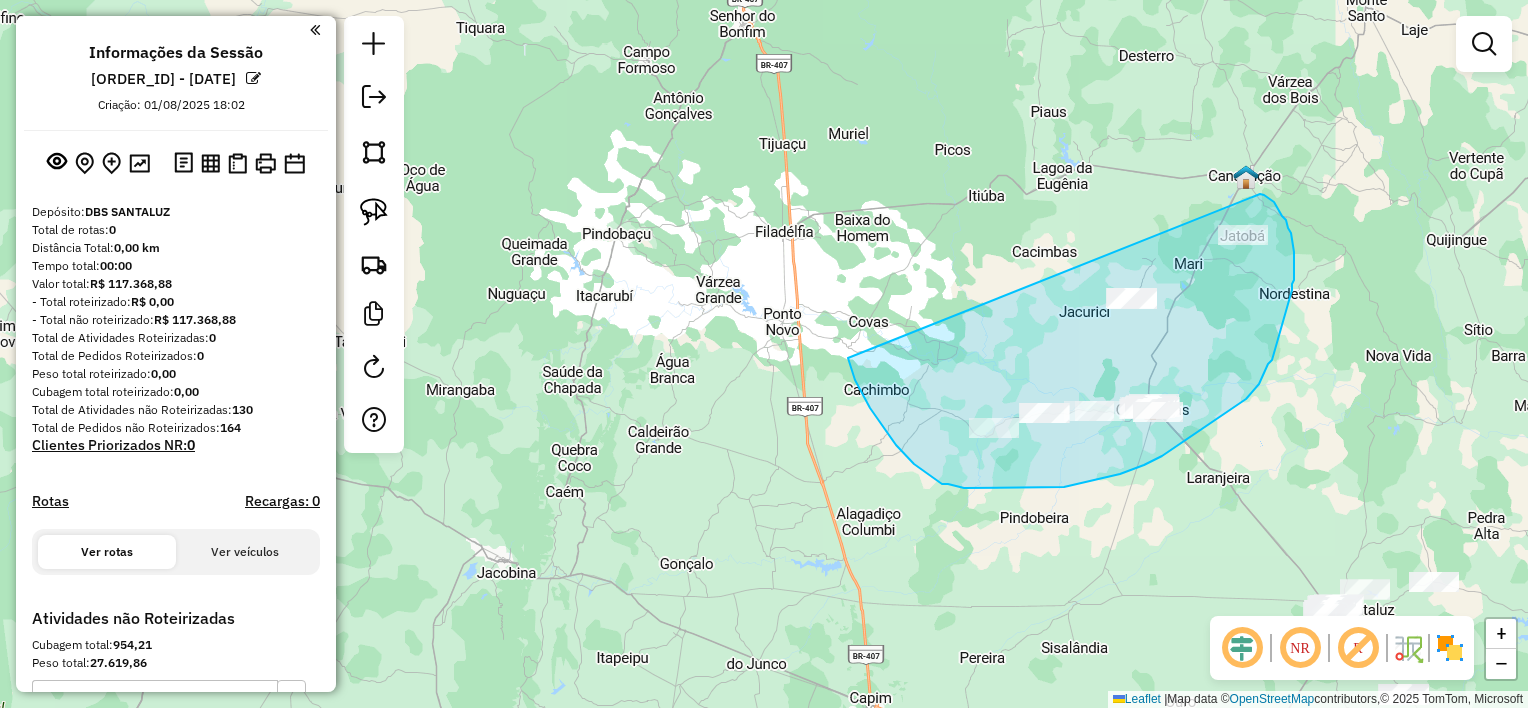 drag, startPoint x: 848, startPoint y: 359, endPoint x: 1260, endPoint y: 194, distance: 443.8119 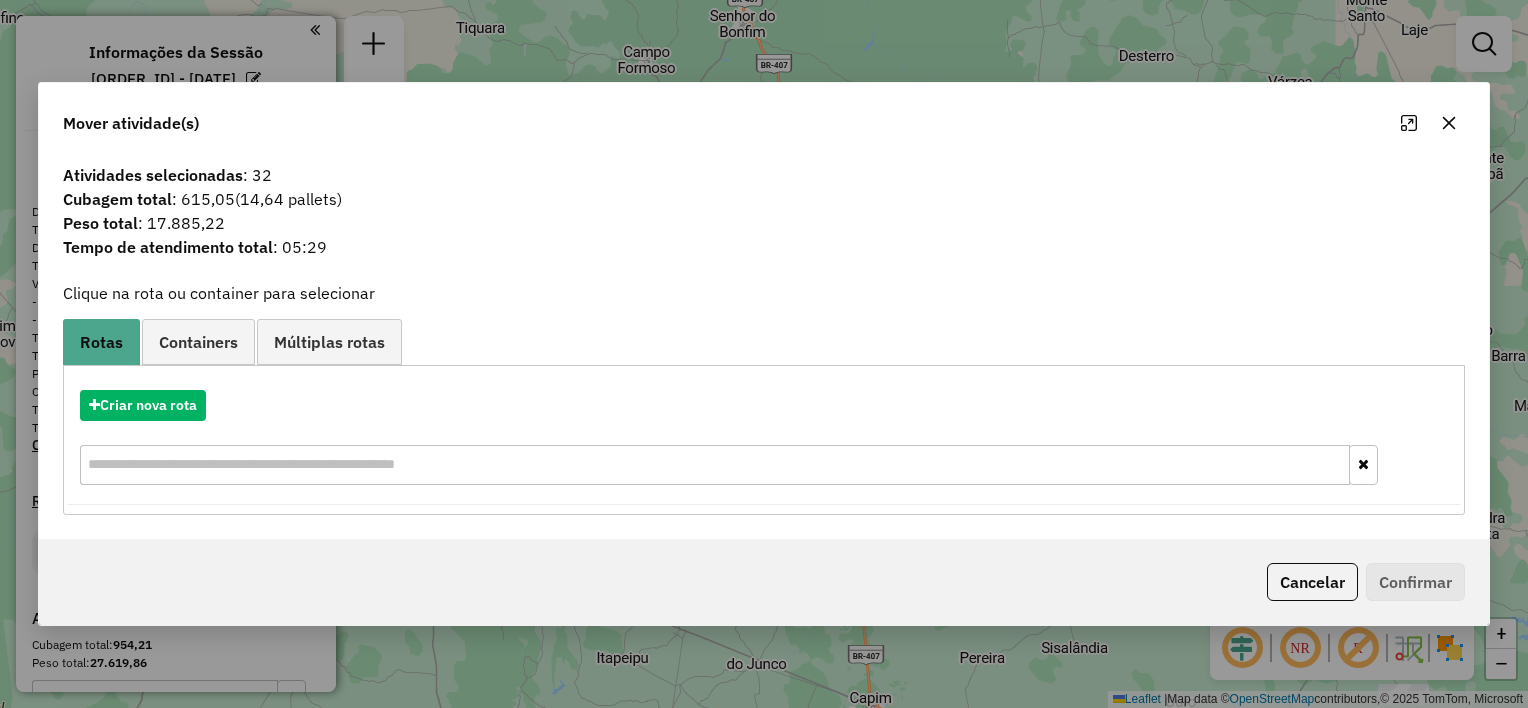 click 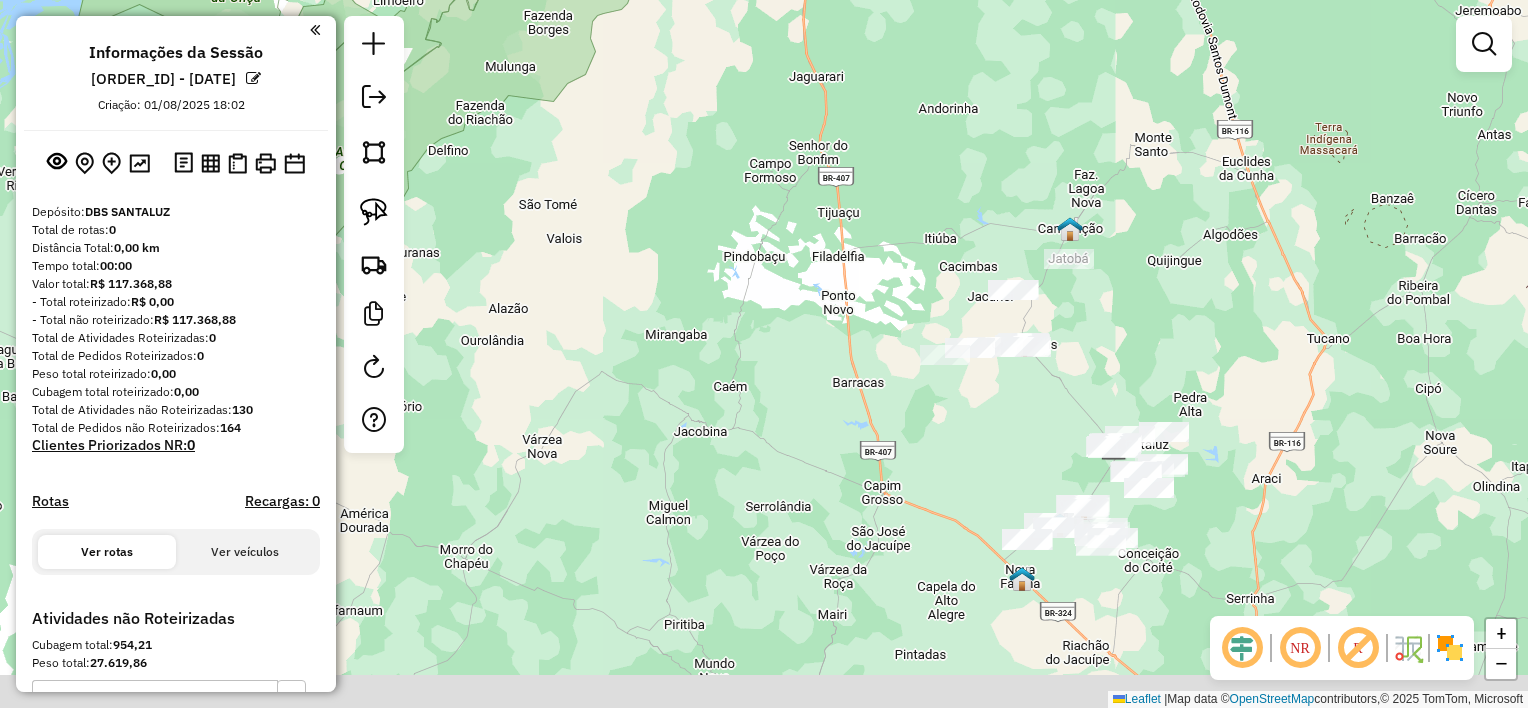 drag, startPoint x: 945, startPoint y: 415, endPoint x: 927, endPoint y: 400, distance: 23.43075 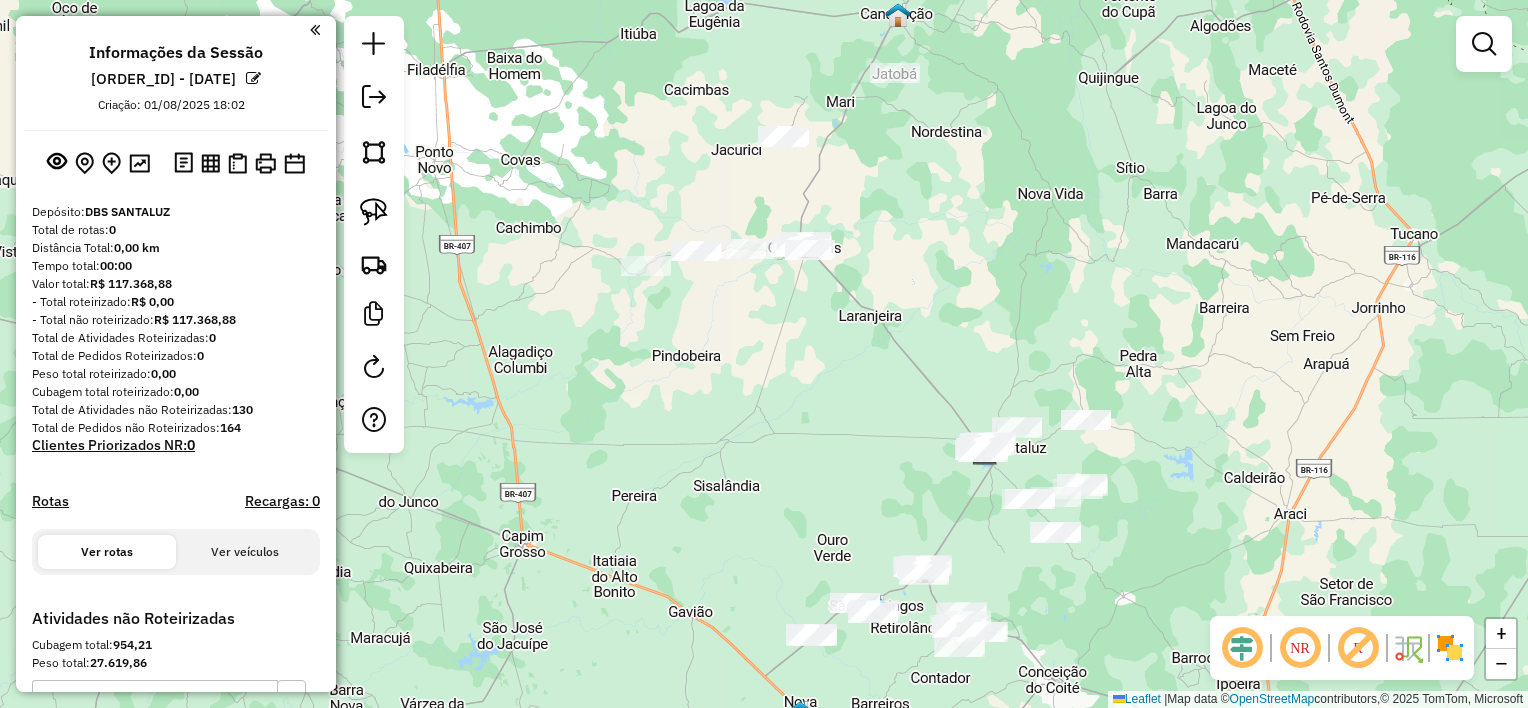 drag, startPoint x: 1020, startPoint y: 440, endPoint x: 823, endPoint y: 462, distance: 198.22462 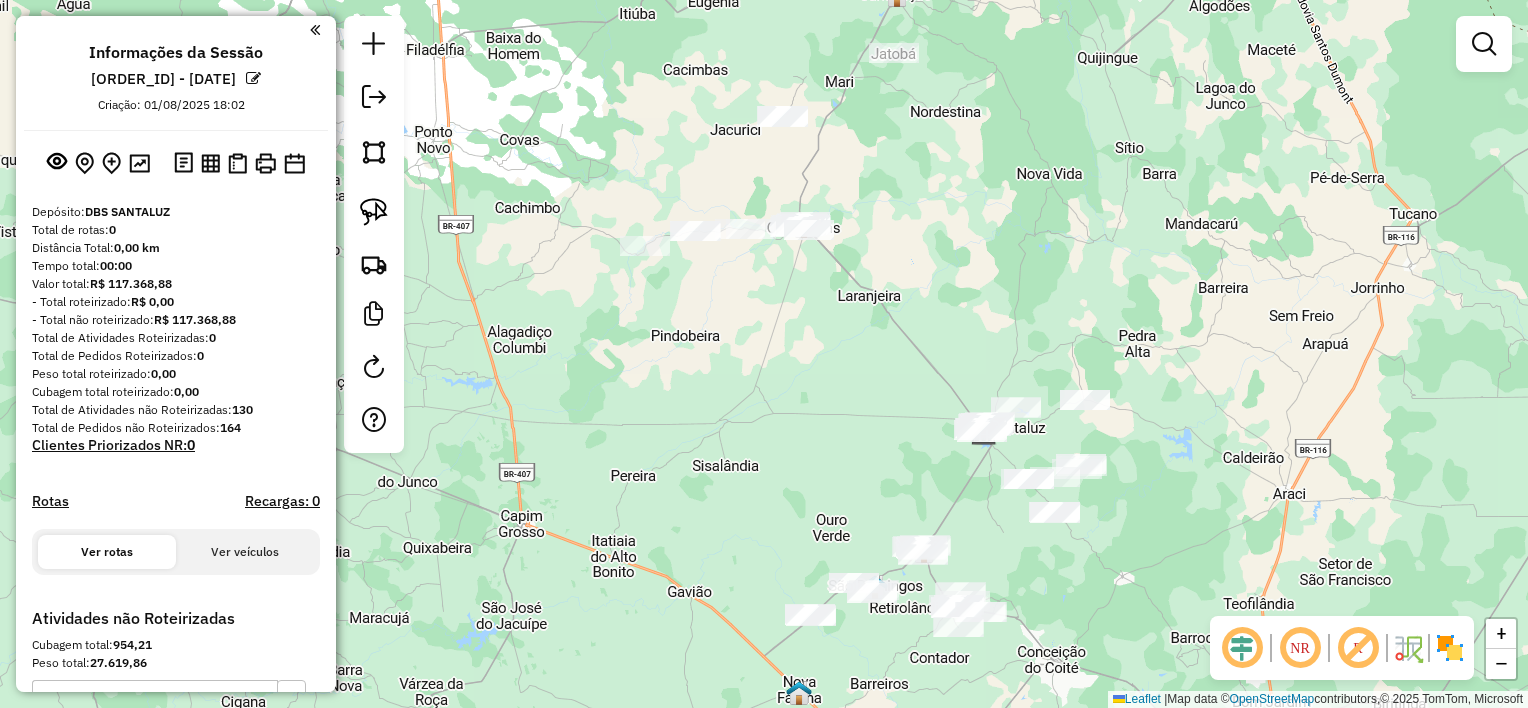 drag, startPoint x: 830, startPoint y: 476, endPoint x: 824, endPoint y: 418, distance: 58.30952 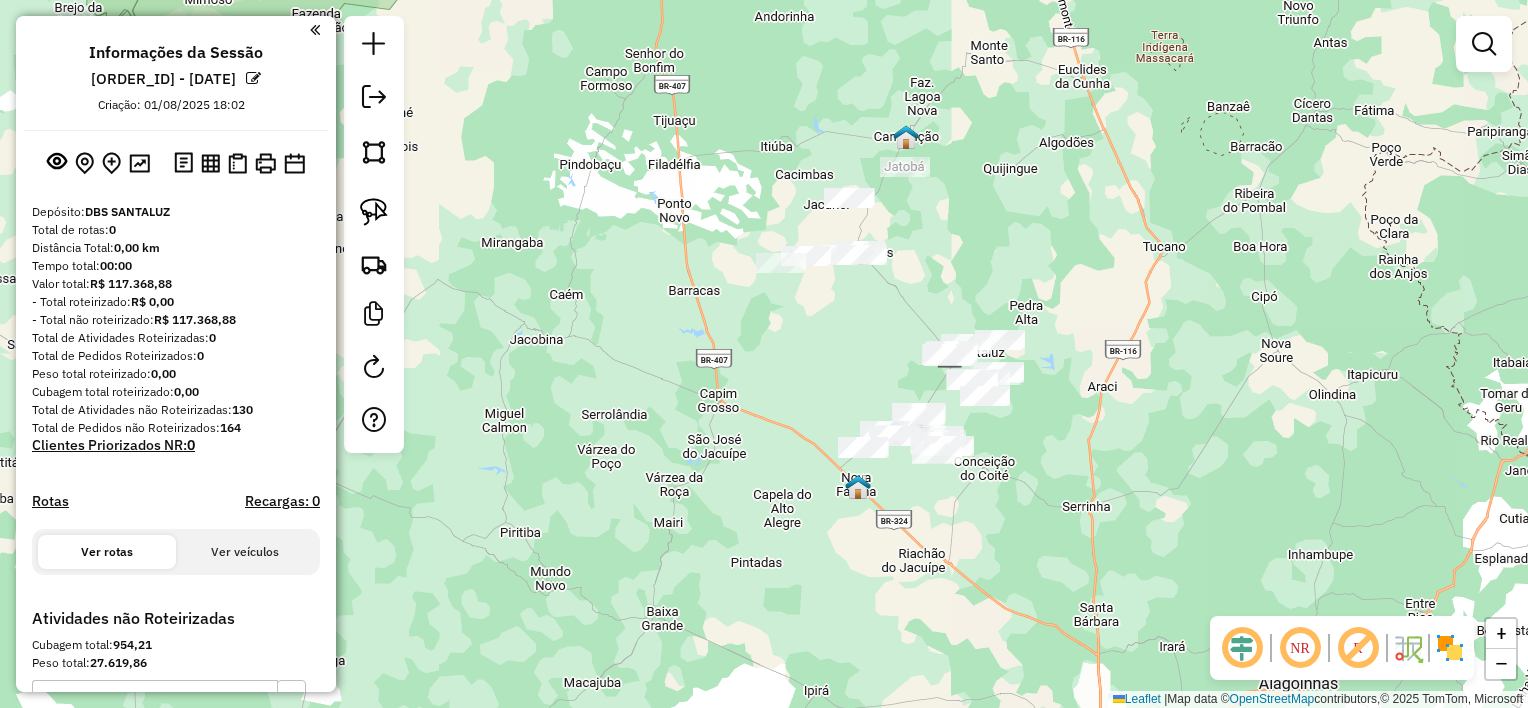 click on "Janela de atendimento Grade de atendimento Capacidade Transportadoras Veículos Cliente Pedidos  Rotas Selecione os dias de semana para filtrar as janelas de atendimento  Seg   Ter   Qua   Qui   Sex   Sáb   Dom  Informe o período da janela de atendimento: De: Até:  Filtrar exatamente a janela do cliente  Considerar janela de atendimento padrão  Selecione os dias de semana para filtrar as grades de atendimento  Seg   Ter   Qua   Qui   Sex   Sáb   Dom   Considerar clientes sem dia de atendimento cadastrado  Clientes fora do dia de atendimento selecionado Filtrar as atividades entre os valores definidos abaixo:  Peso mínimo:   Peso máximo:   Cubagem mínima:   Cubagem máxima:   De:   Até:  Filtrar as atividades entre o tempo de atendimento definido abaixo:  De:   Até:   Considerar capacidade total dos clientes não roteirizados Transportadora: Selecione um ou mais itens Tipo de veículo: Selecione um ou mais itens Veículo: Selecione um ou mais itens Motorista: Selecione um ou mais itens Nome: Rótulo:" 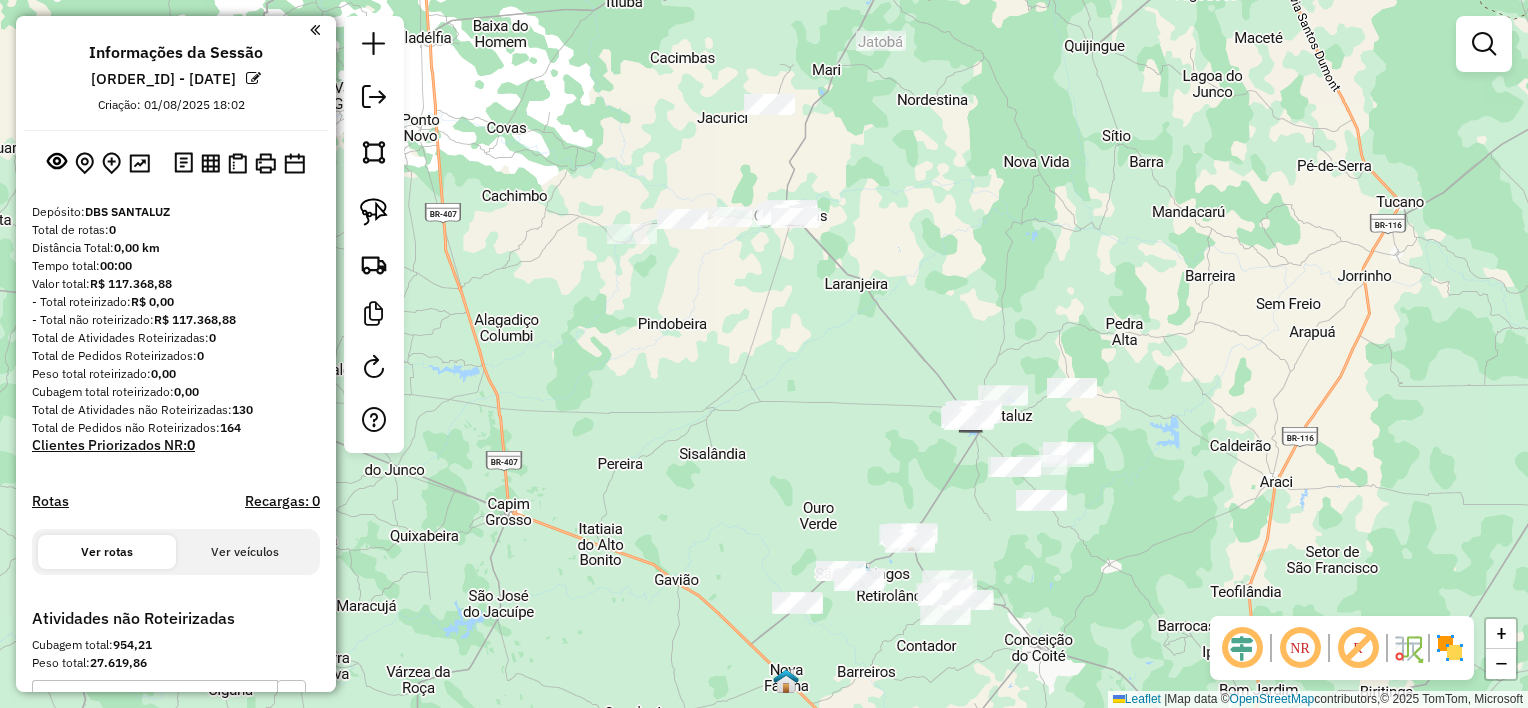 drag, startPoint x: 942, startPoint y: 260, endPoint x: 964, endPoint y: 208, distance: 56.462376 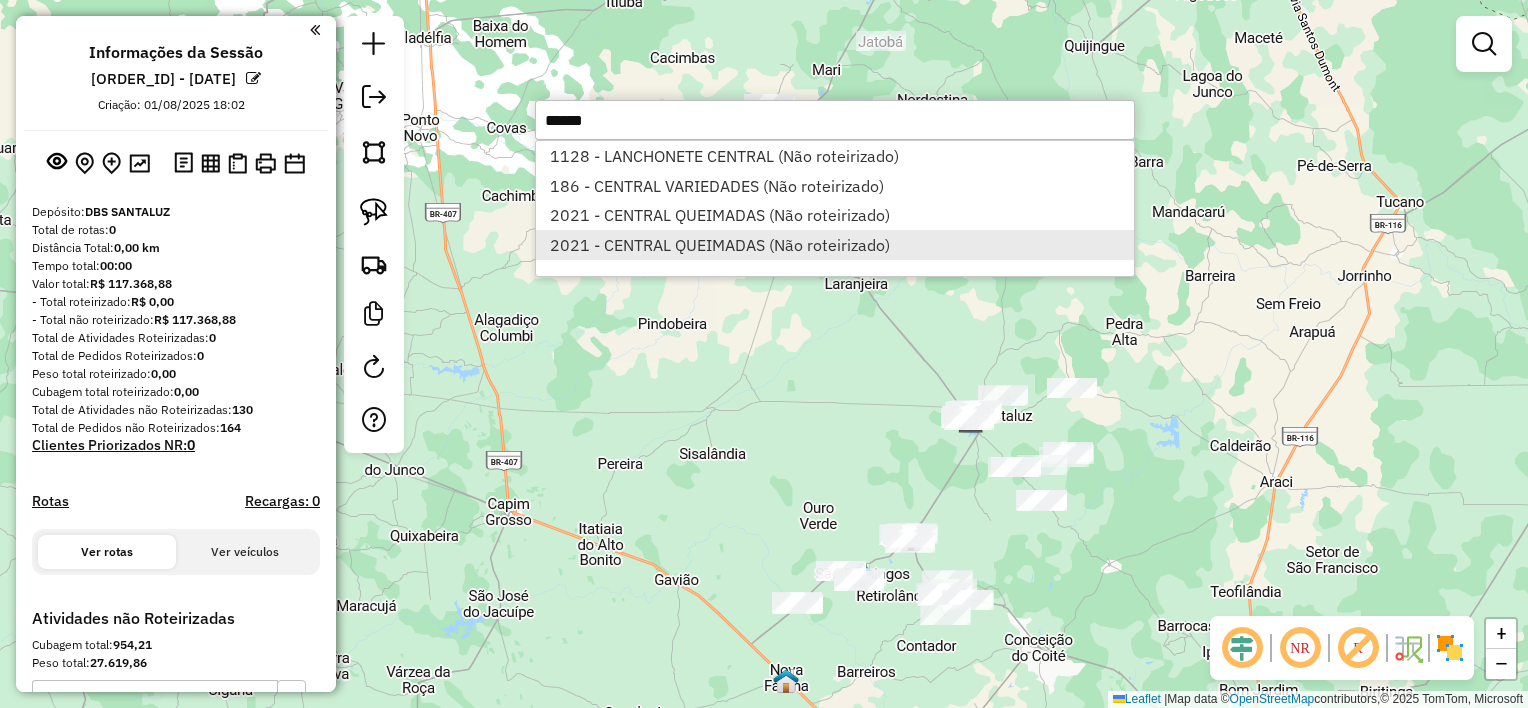 type on "******" 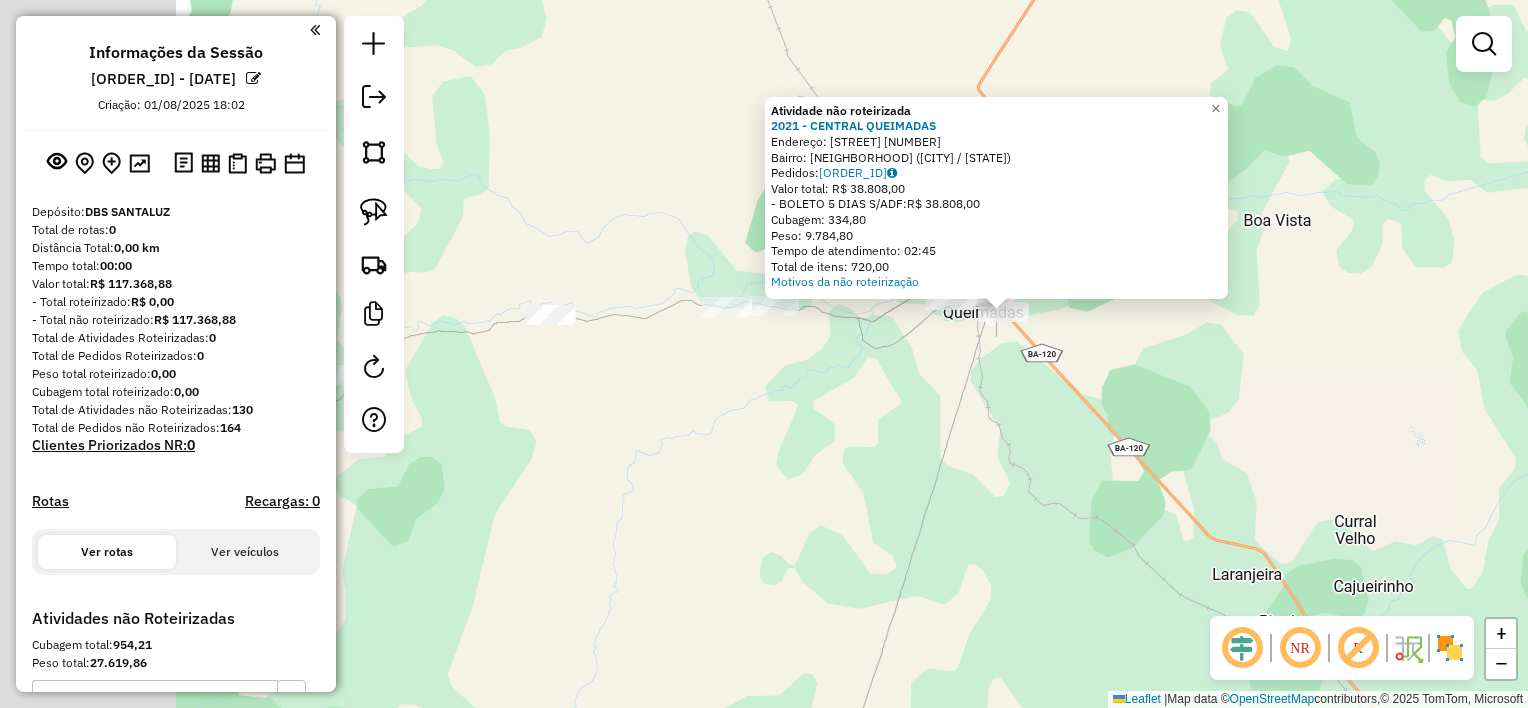 drag, startPoint x: 758, startPoint y: 456, endPoint x: 1024, endPoint y: 440, distance: 266.48077 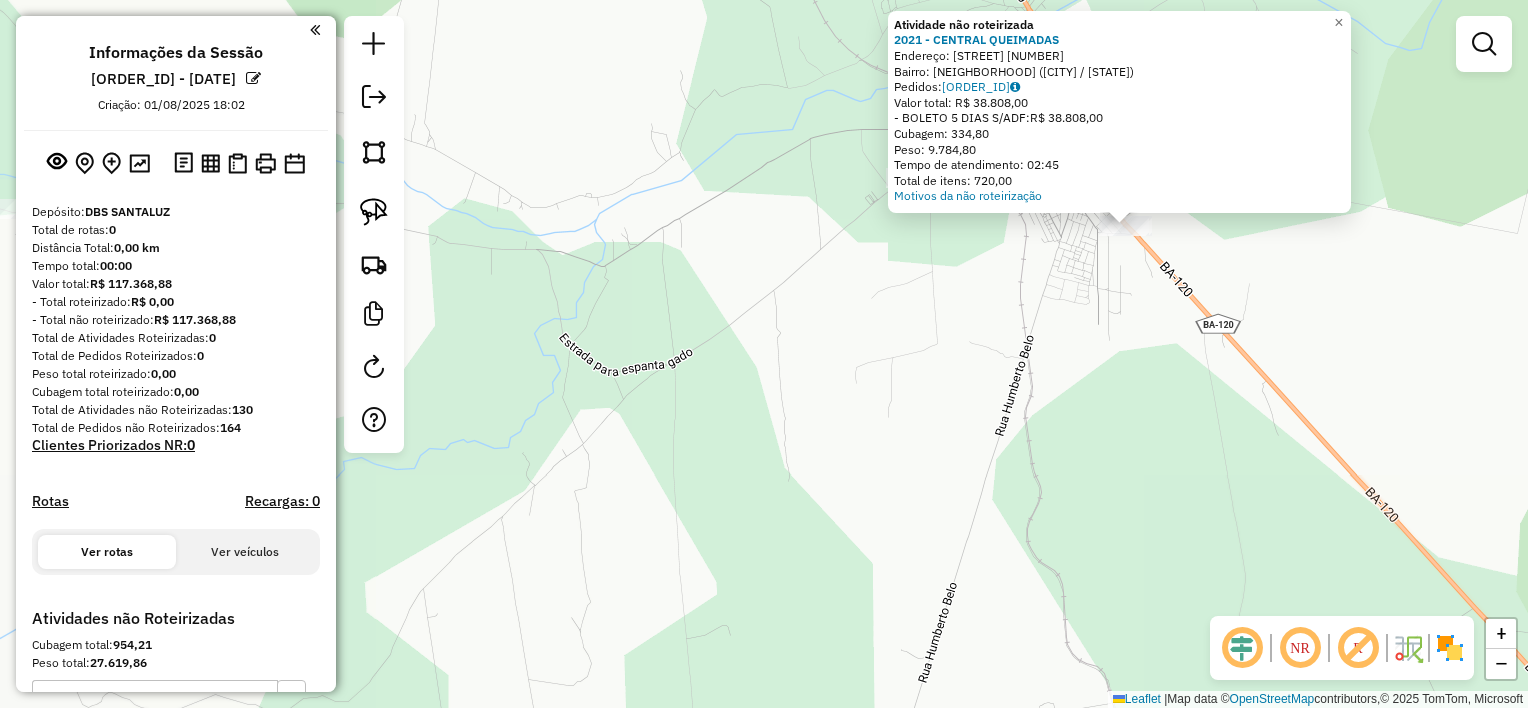 drag, startPoint x: 1074, startPoint y: 284, endPoint x: 1071, endPoint y: 434, distance: 150.03 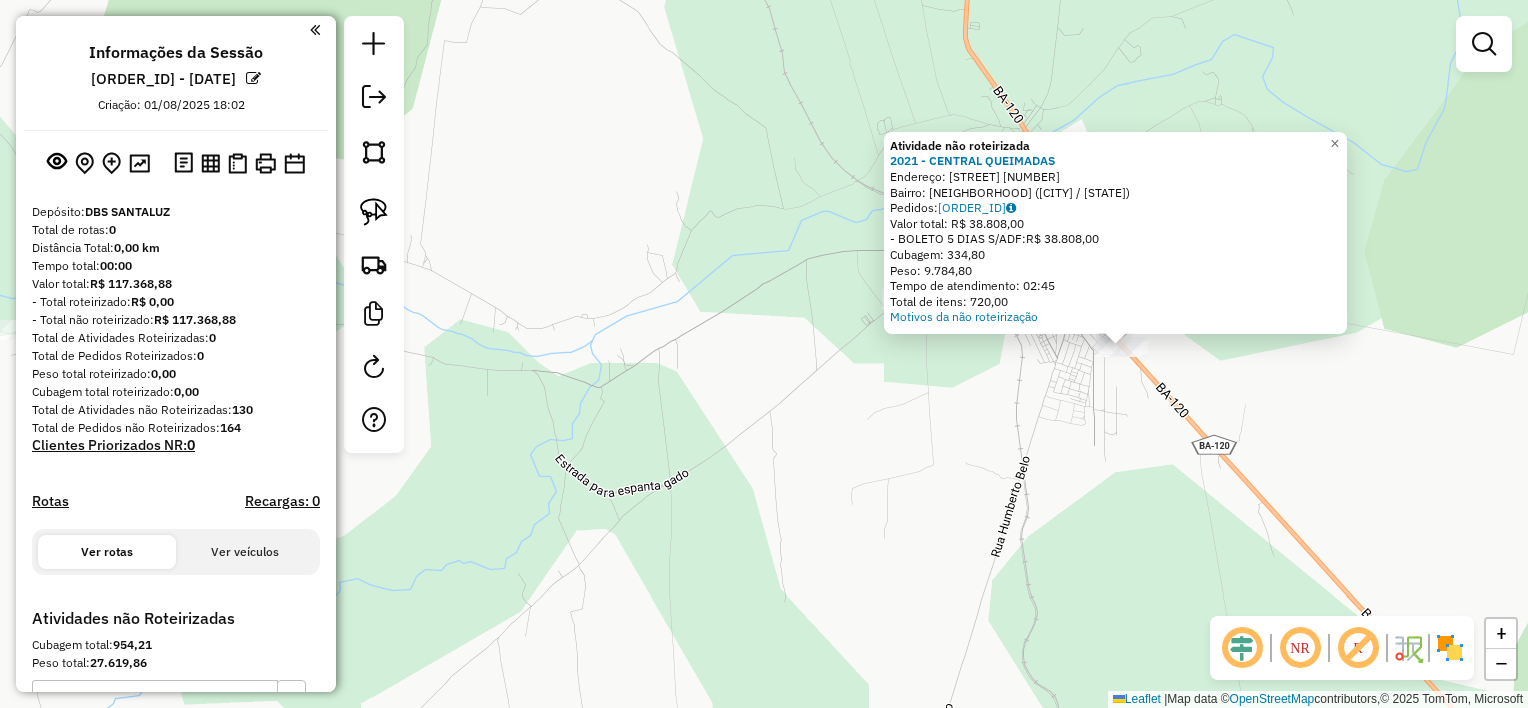 click on "Atividade não roteirizada [YEAR] - [NAME]  Endereço:  [STREET] [NUMBER]   Bairro: [NAME] ([CITY] / [STATE])   Pedidos:  [ID]   Valor total: [CURRENCY] [AMOUNT]   - BOLETO [DAYS] DIAS S/ADF:  [CURRENCY] [AMOUNT]   Cubagem: [AMOUNT]   Peso: [AMOUNT]   Tempo de atendimento: [TIME]   Total de itens: [AMOUNT],00  Motivos da não roteirização × Janela de atendimento Grade de atendimento Capacidade Transportadoras Veículos Cliente Pedidos  Rotas Selecione os dias de semana para filtrar as janelas de atendimento  Seg   Ter   Qua   Qui   Sex   Sáb   Dom  Informe o período da janela de atendimento: De: [TIME] Até: [TIME]  Filtrar exatamente a janela do cliente  Considerar janela de atendimento padrão  Selecione os dias de semana para filtrar as grades de atendimento  Seg   Ter   Qua   Qui   Sex   Sáb   Dom   Considerar clientes sem dia de atendimento cadastrado  Clientes fora do dia de atendimento selecionado Filtrar as atividades entre os valores definidos abaixo:  Peso mínimo:   Peso máximo:   Cubagem mínima:   Cubagem máxima:  De: [TIME]" 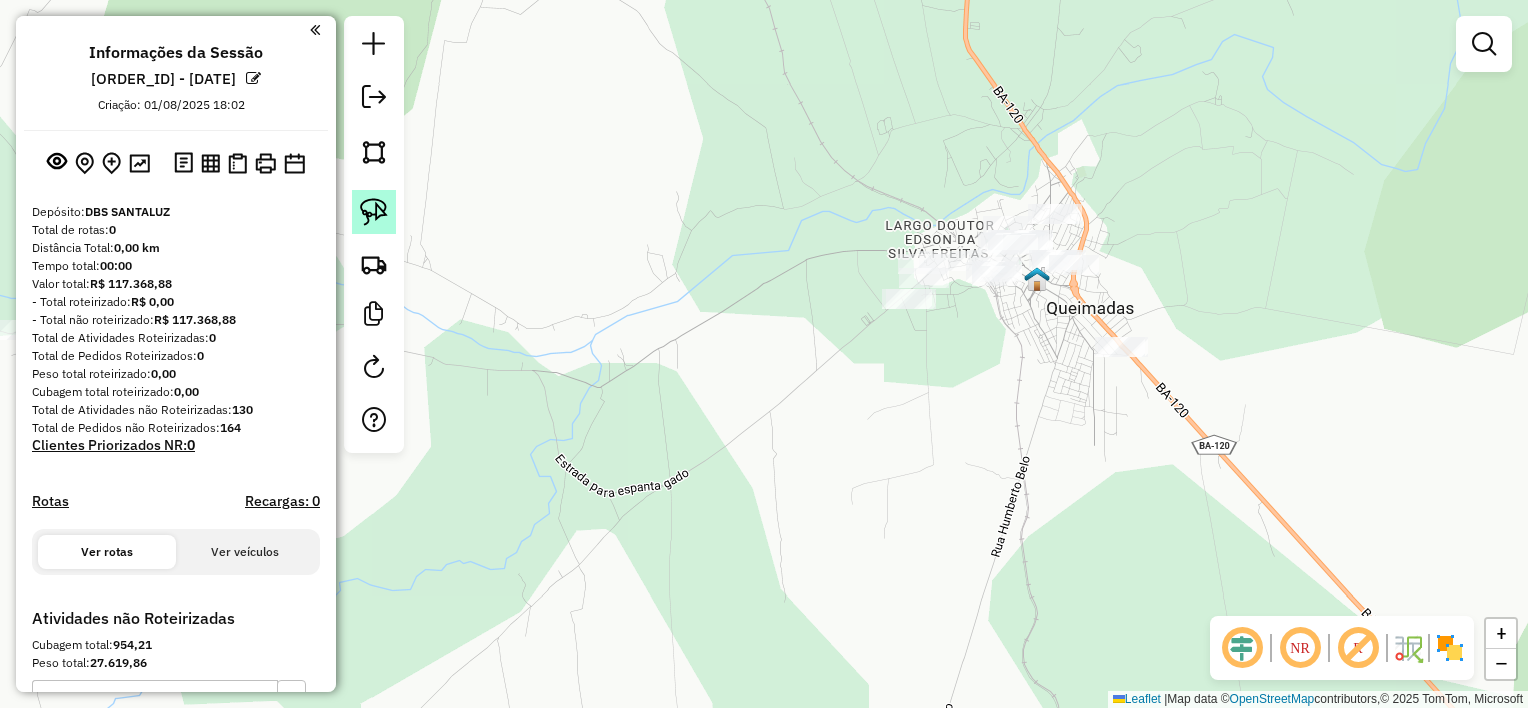 click 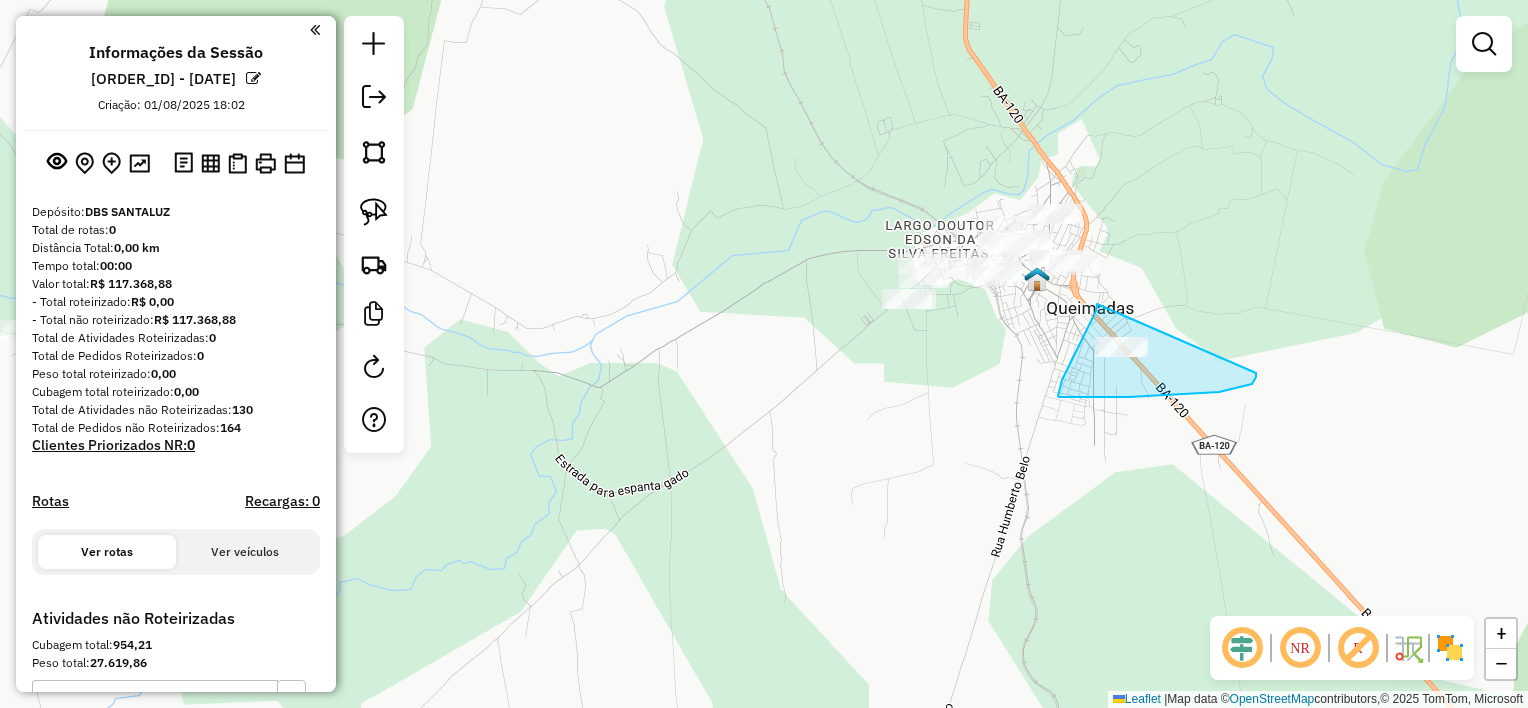 drag, startPoint x: 1097, startPoint y: 304, endPoint x: 1256, endPoint y: 373, distance: 173.32628 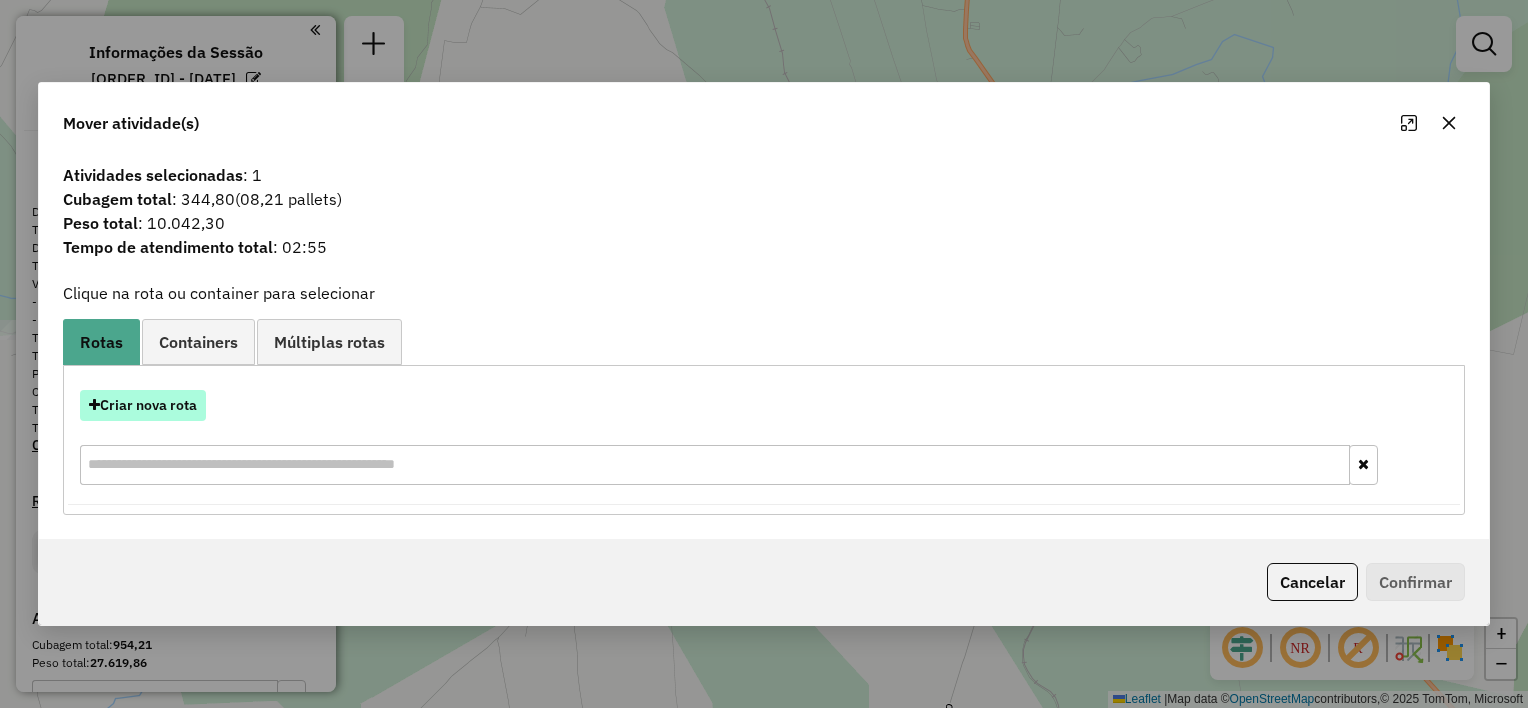 click on "Criar nova rota" at bounding box center [143, 405] 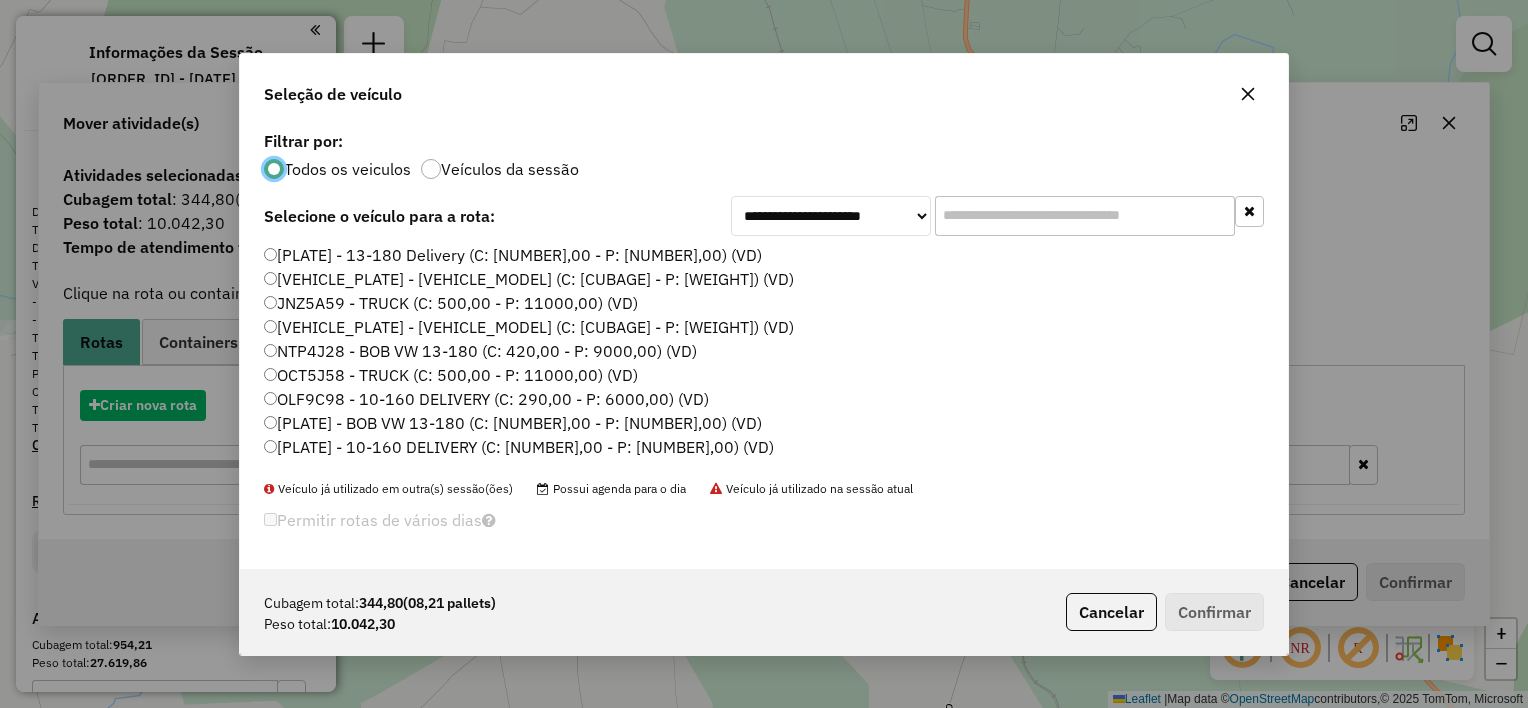 scroll, scrollTop: 10, scrollLeft: 6, axis: both 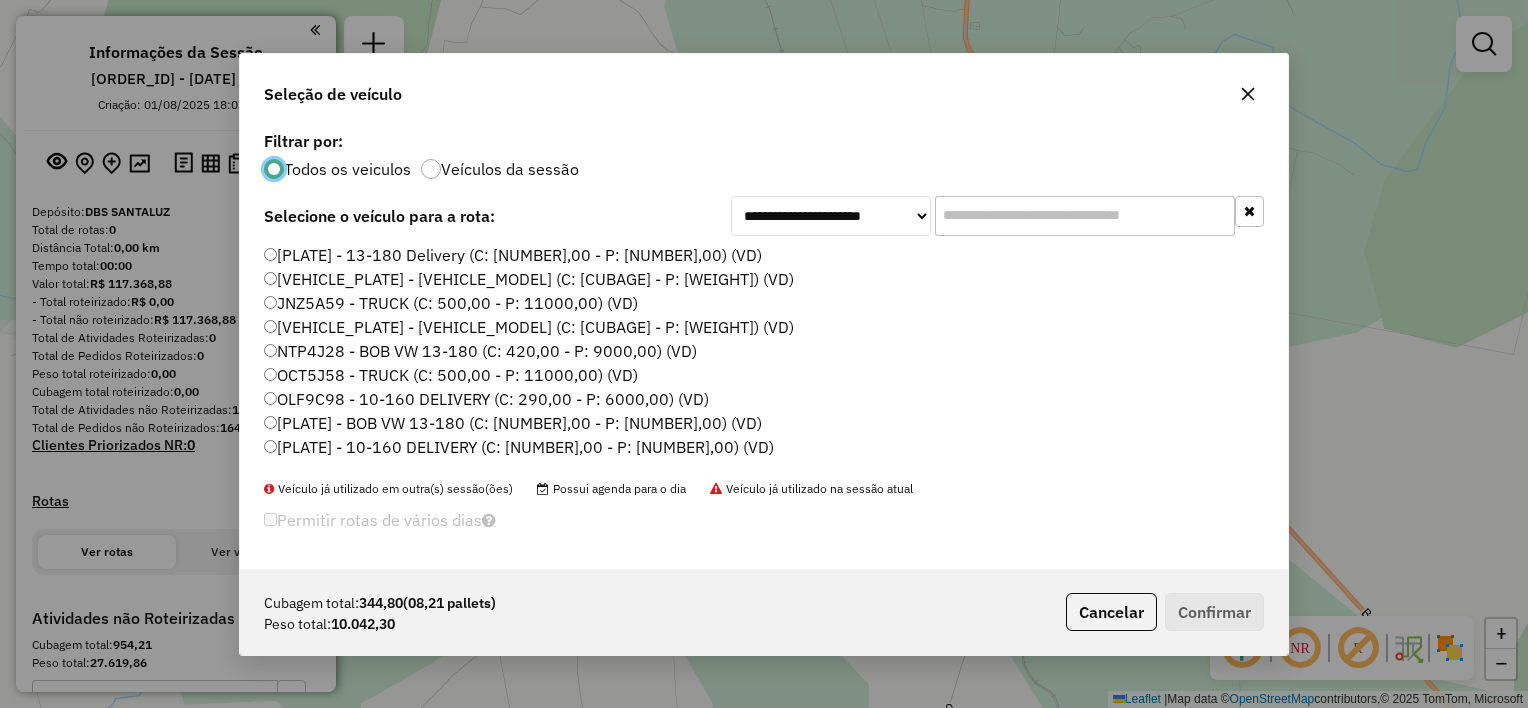 click on "[PLATE] - 13-180 Delivery  (C: [NUMBER],00 - P: [NUMBER],00) (VD)" 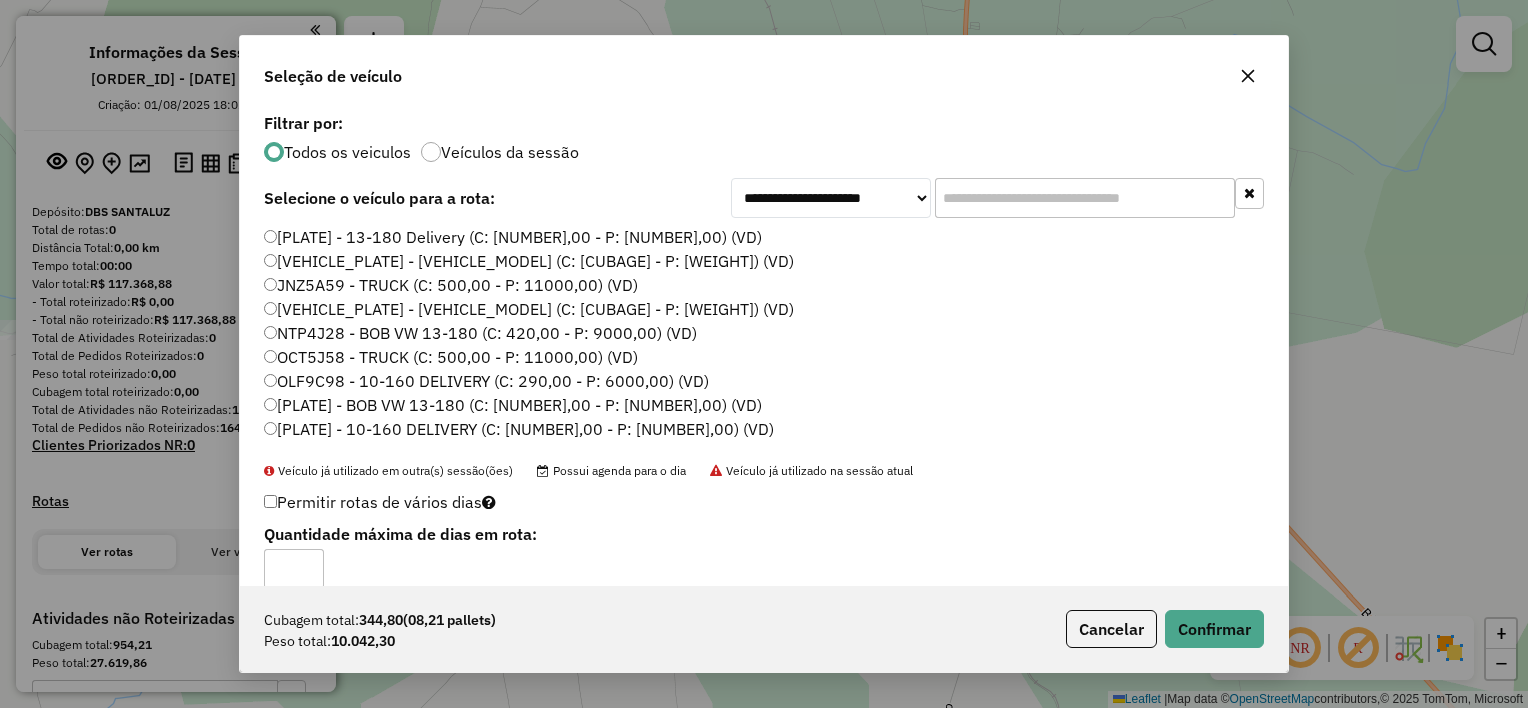 click on "OCT5J58 - TRUCK  (C: 500,00 - P: 11000,00) (VD)" 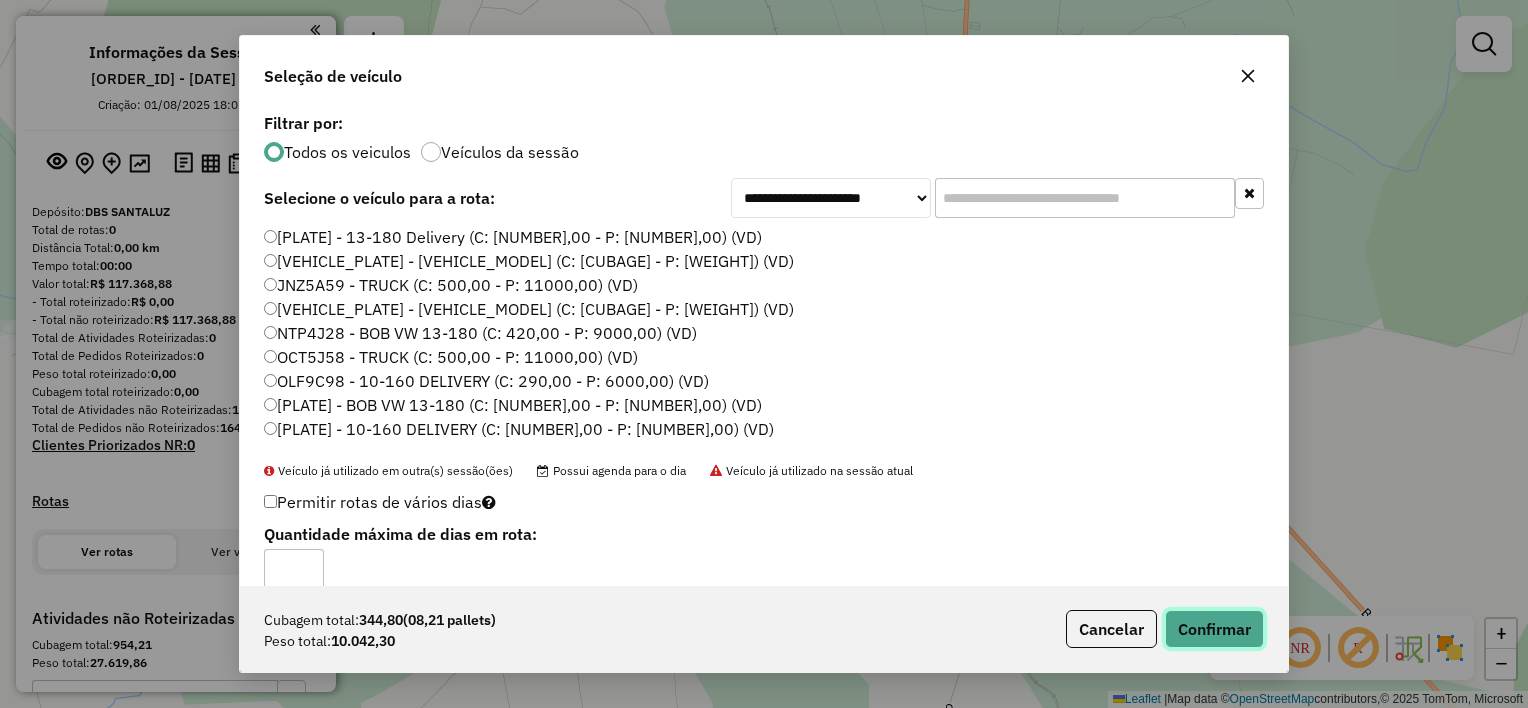 click on "Confirmar" 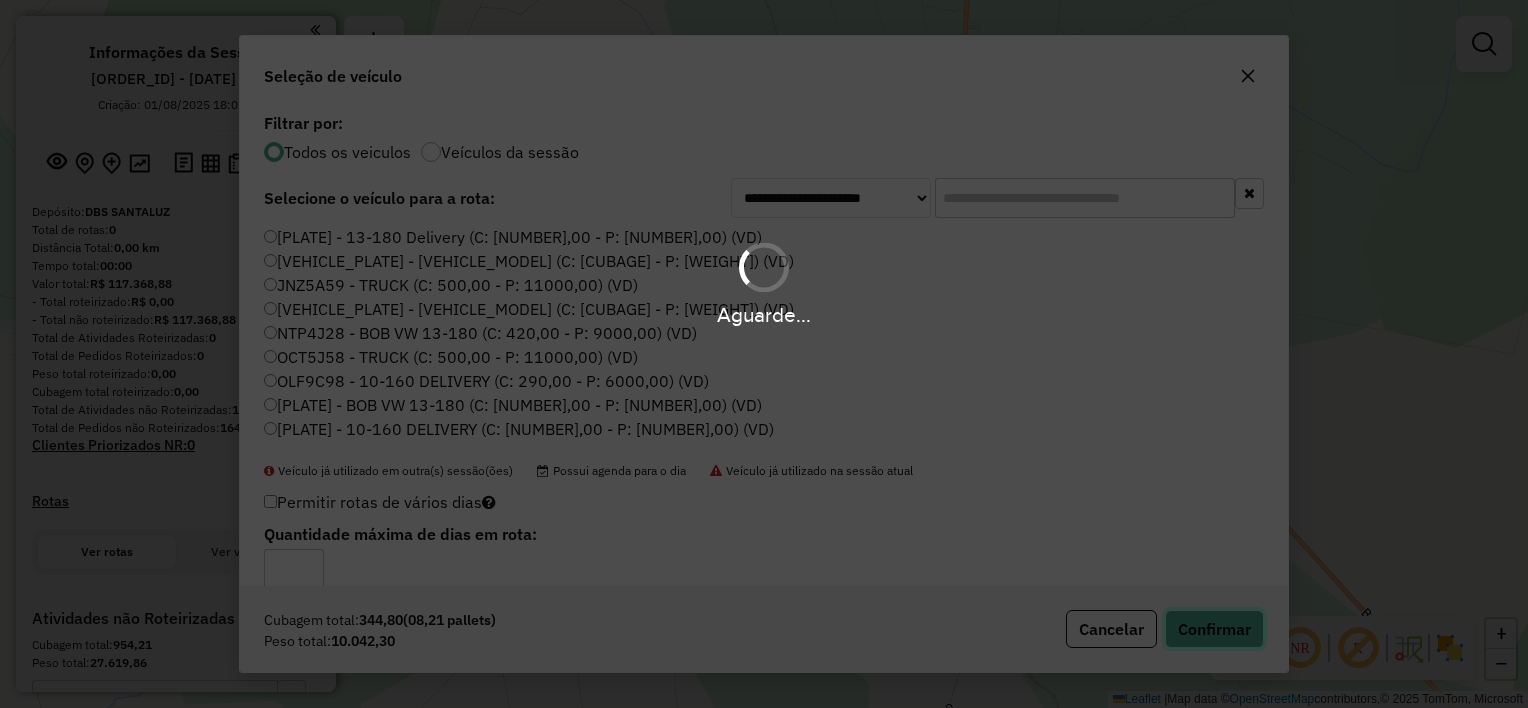 type 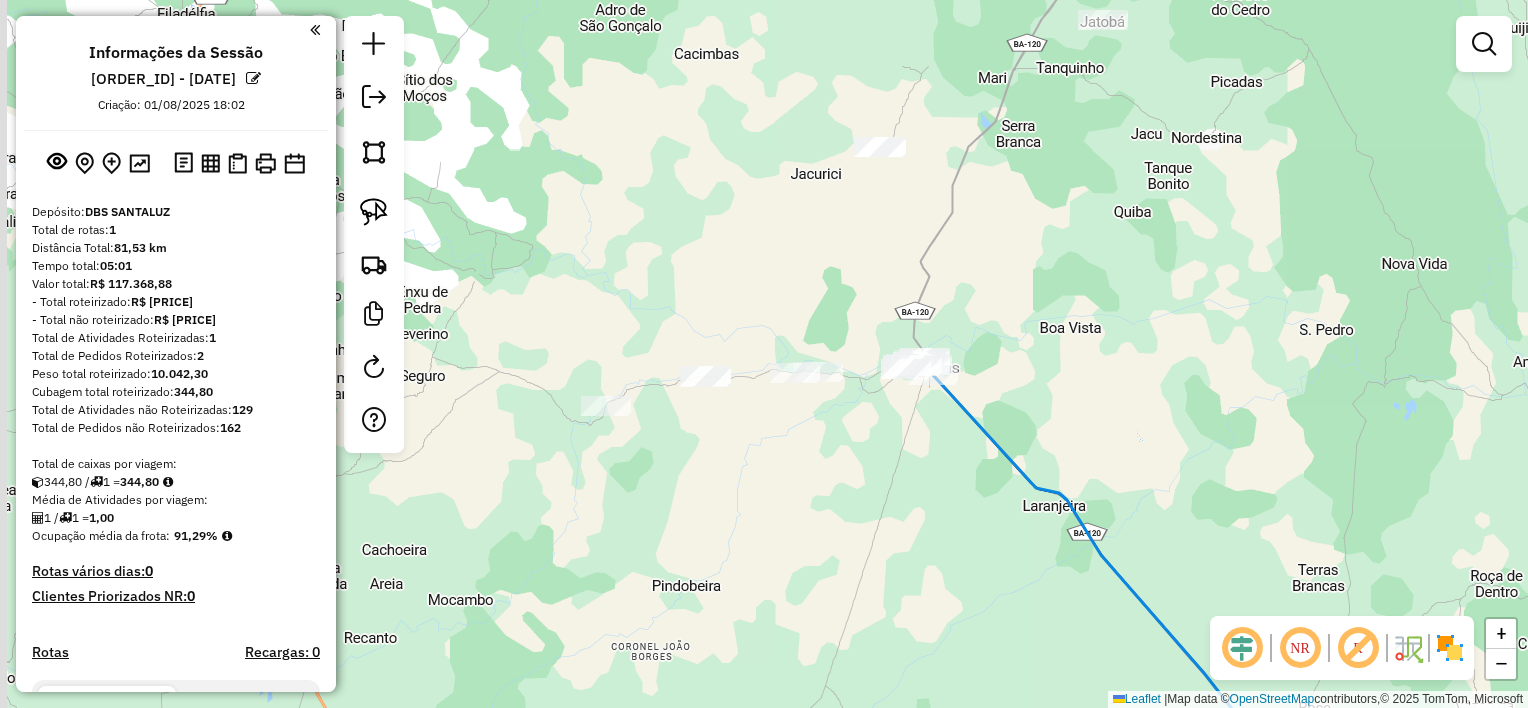 drag, startPoint x: 1000, startPoint y: 265, endPoint x: 1019, endPoint y: 276, distance: 21.954498 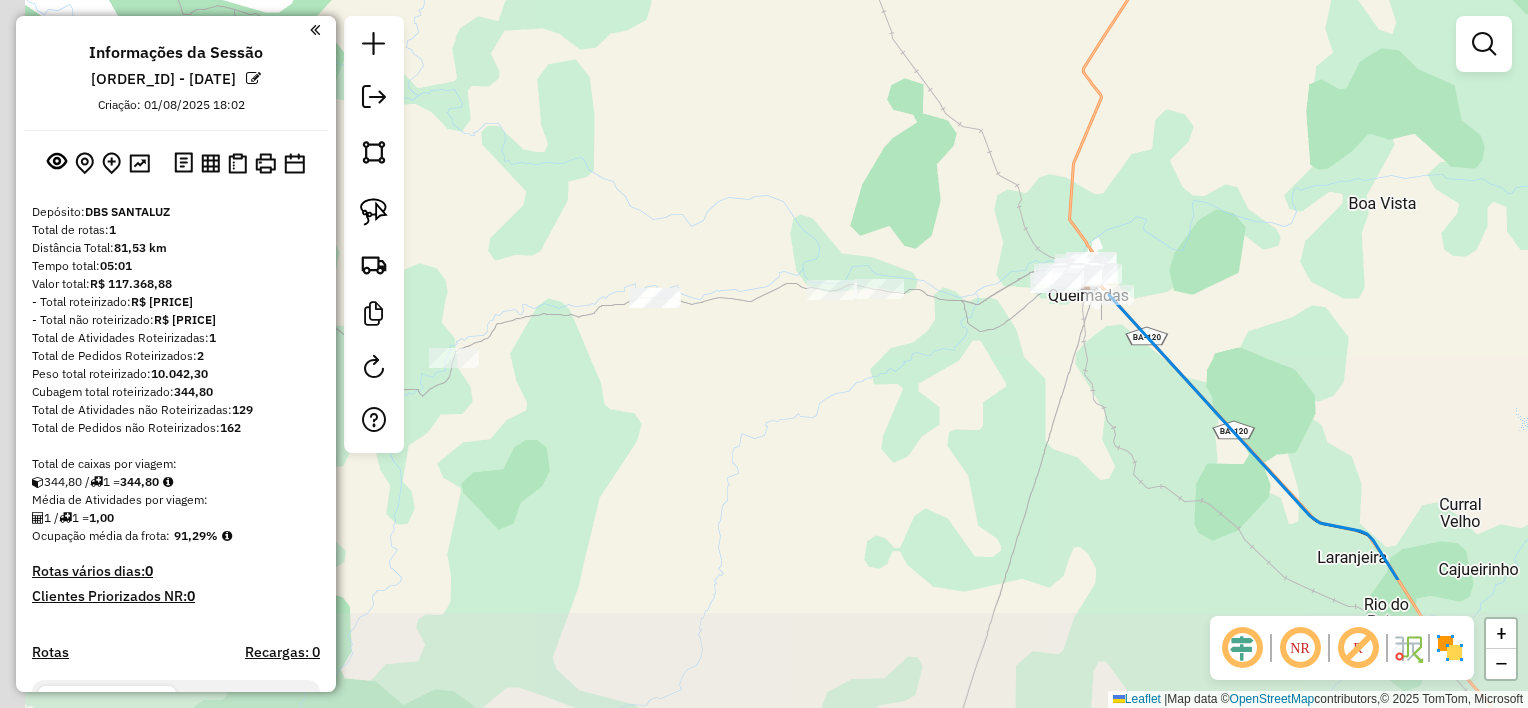 drag, startPoint x: 1099, startPoint y: 267, endPoint x: 1250, endPoint y: 129, distance: 204.5605 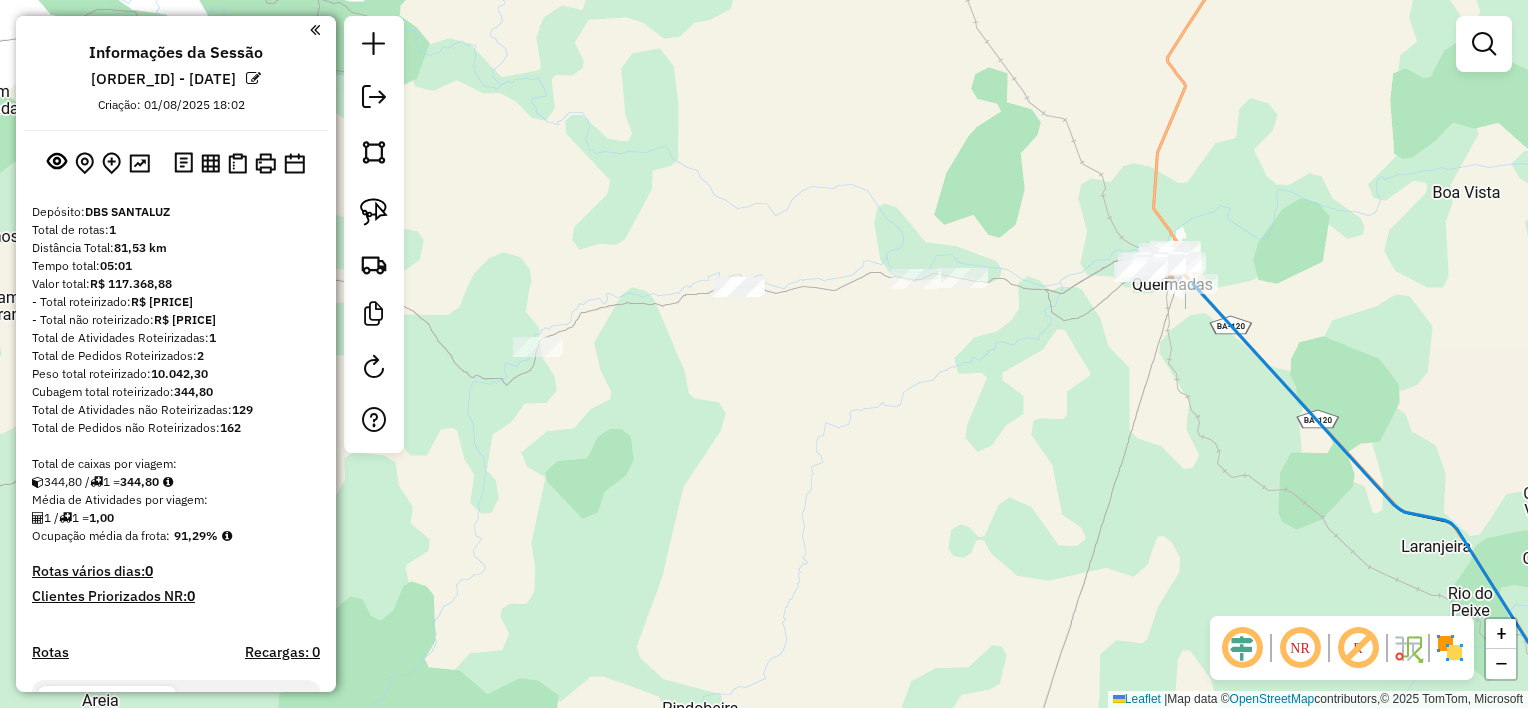 drag, startPoint x: 1188, startPoint y: 152, endPoint x: 1240, endPoint y: 160, distance: 52.611786 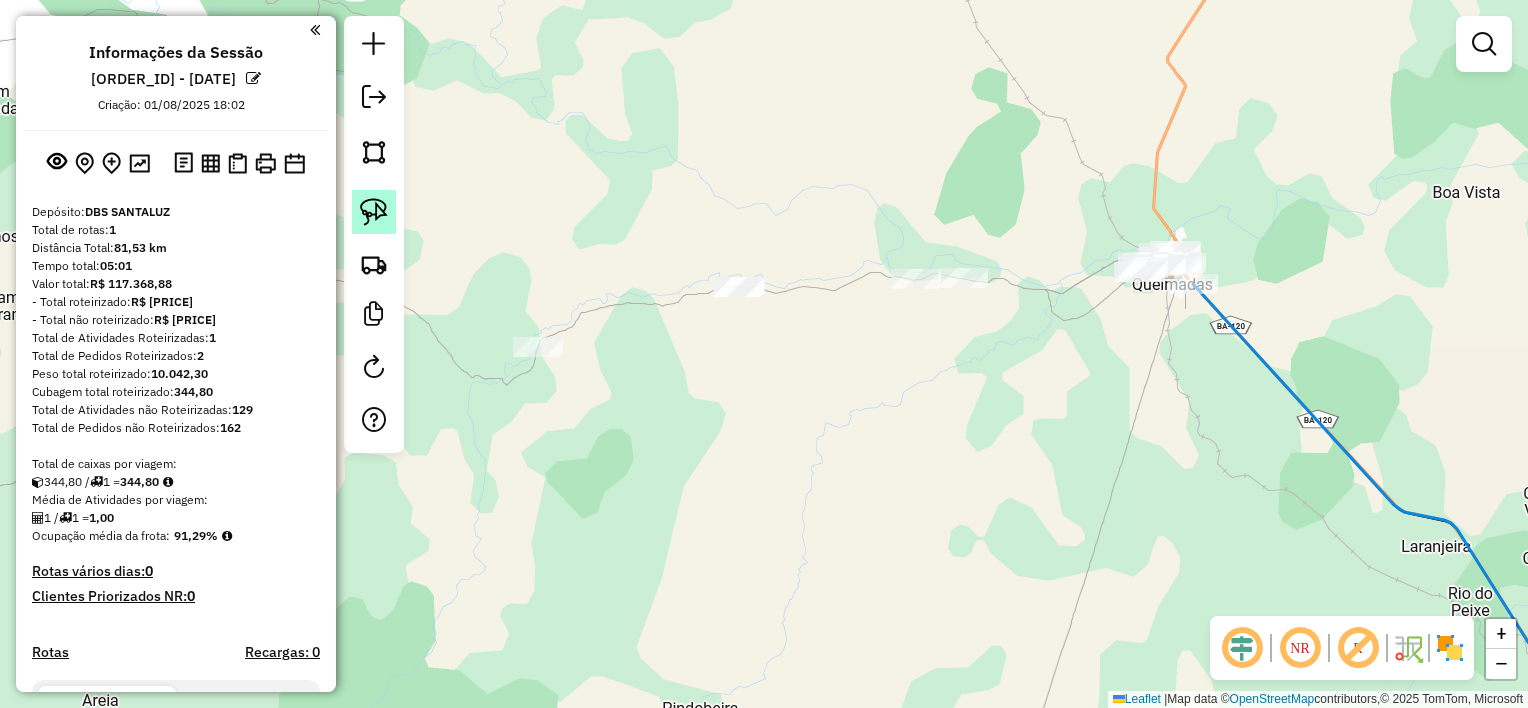click 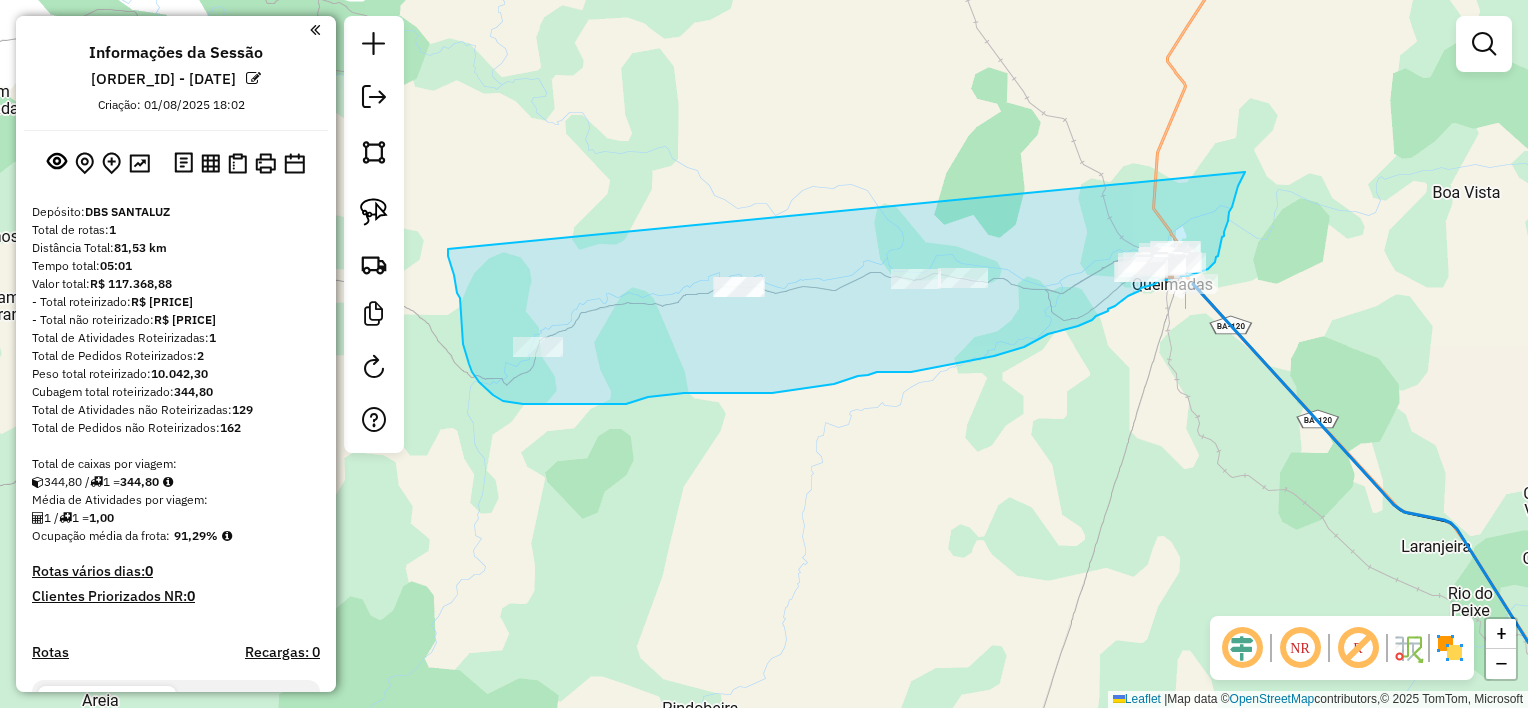 drag, startPoint x: 448, startPoint y: 249, endPoint x: 1245, endPoint y: 172, distance: 800.71094 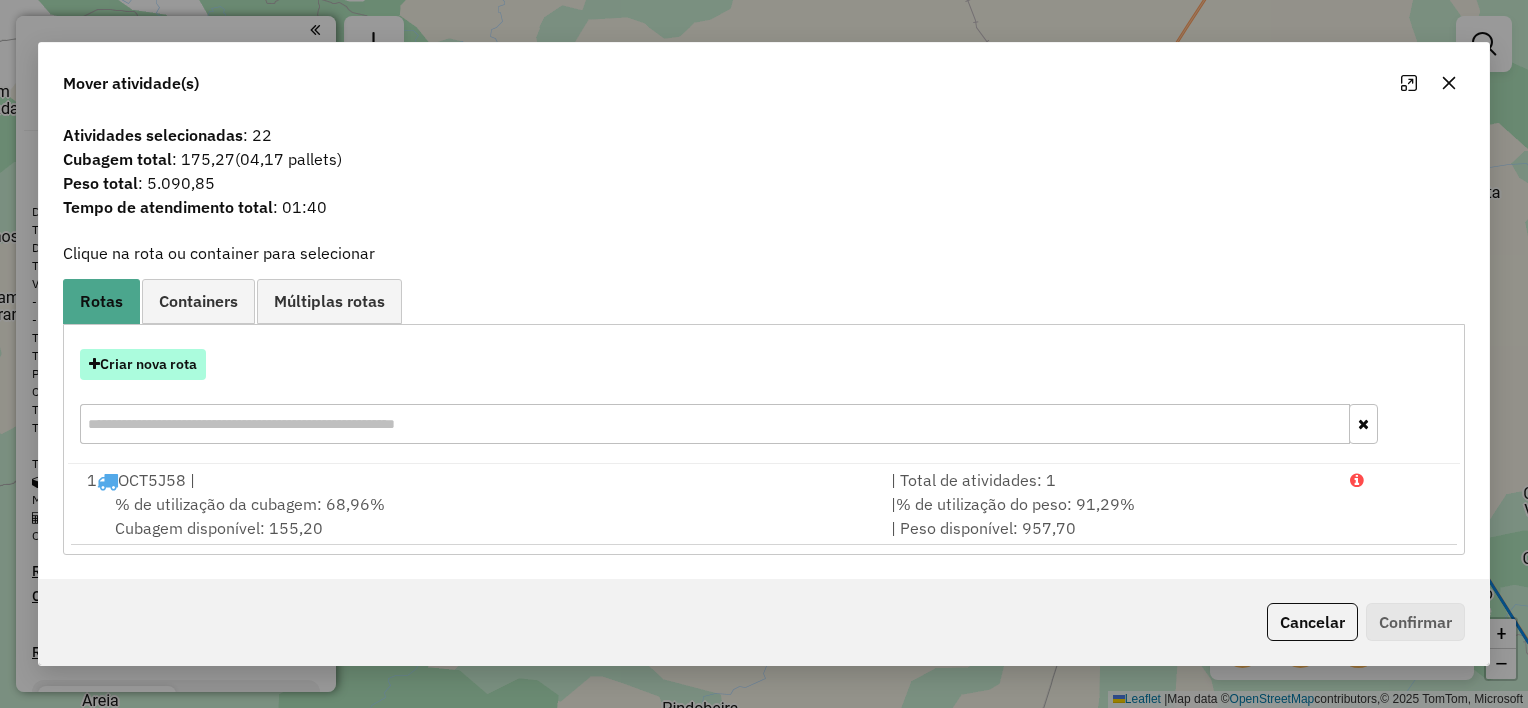 click on "Criar nova rota" at bounding box center (143, 364) 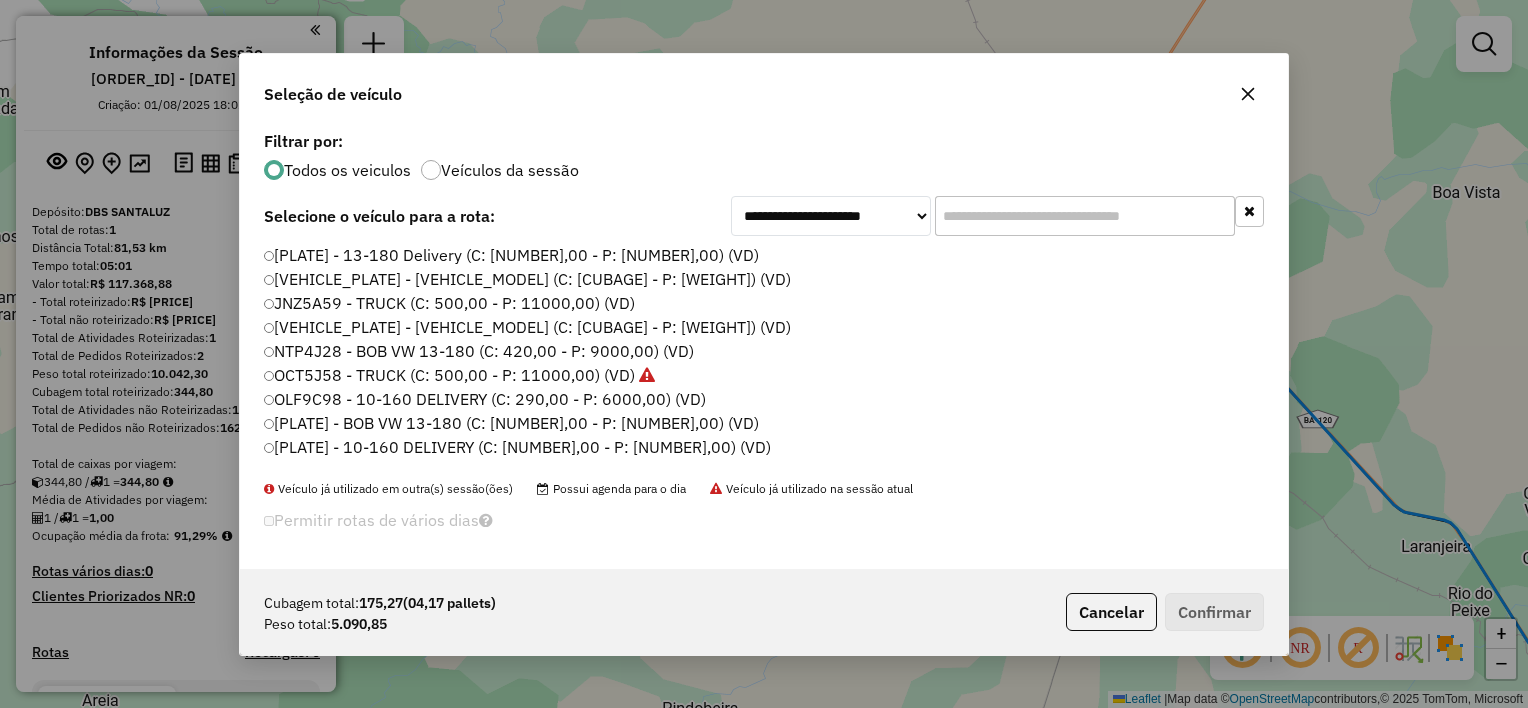 scroll, scrollTop: 10, scrollLeft: 6, axis: both 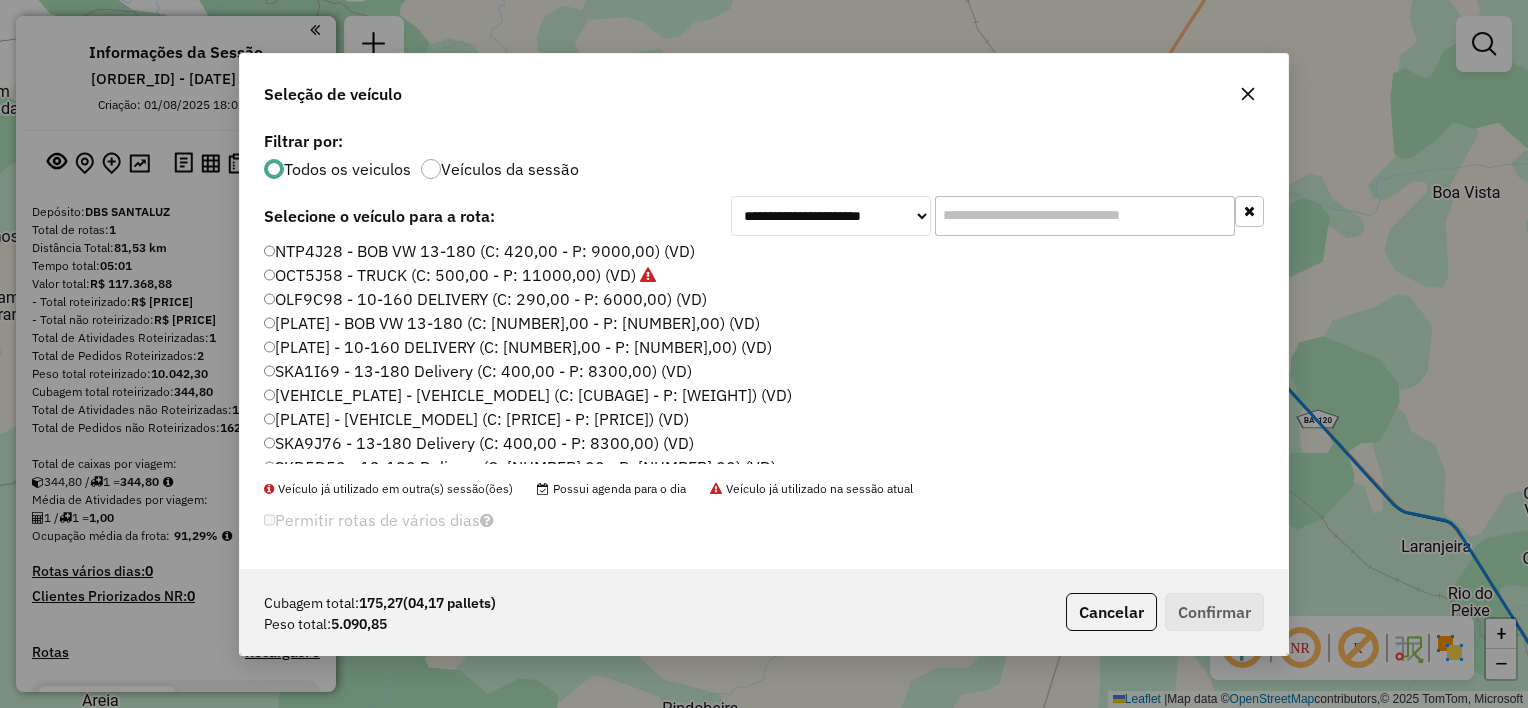click on "[PLATE] - [VEHICLE_MODEL] (C: [PRICE] - P: [PRICE]) (VD)" 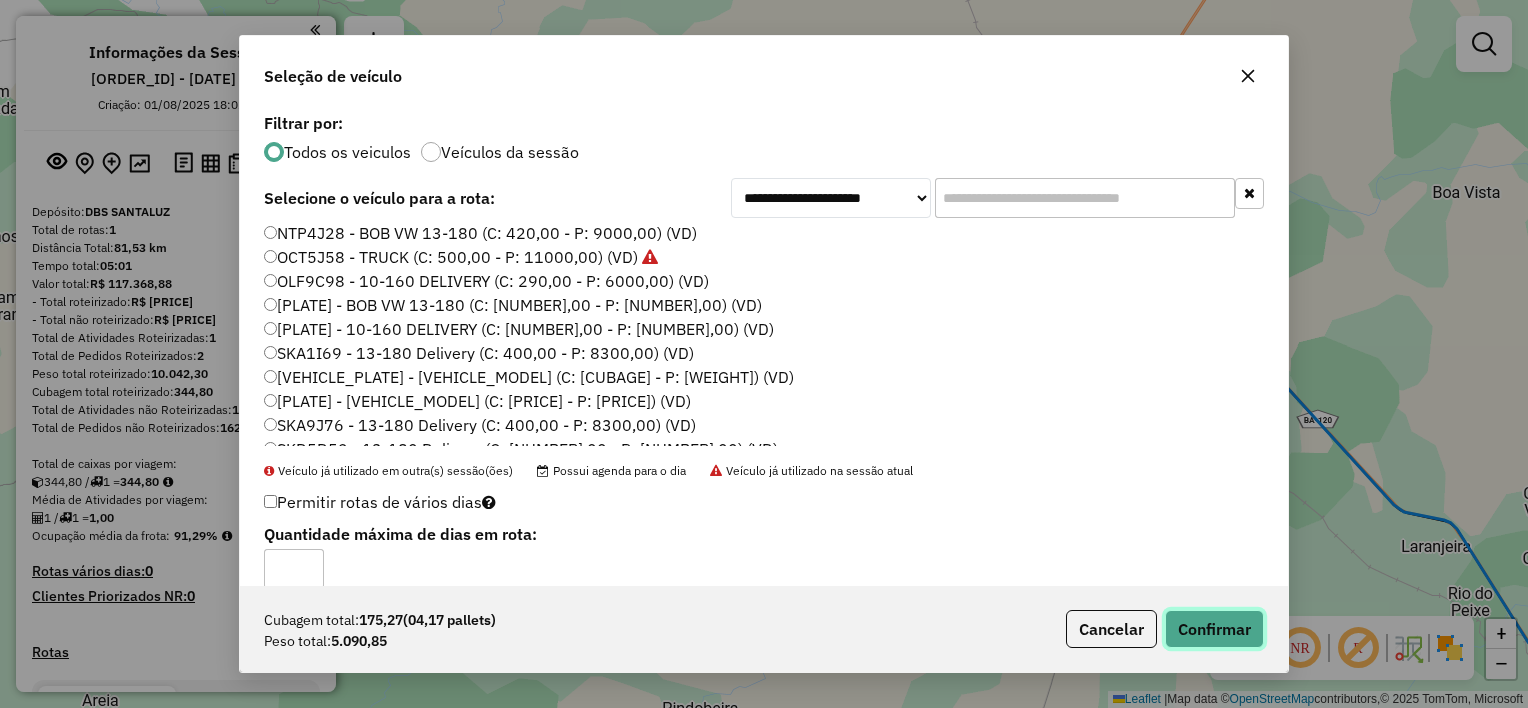 click on "Confirmar" 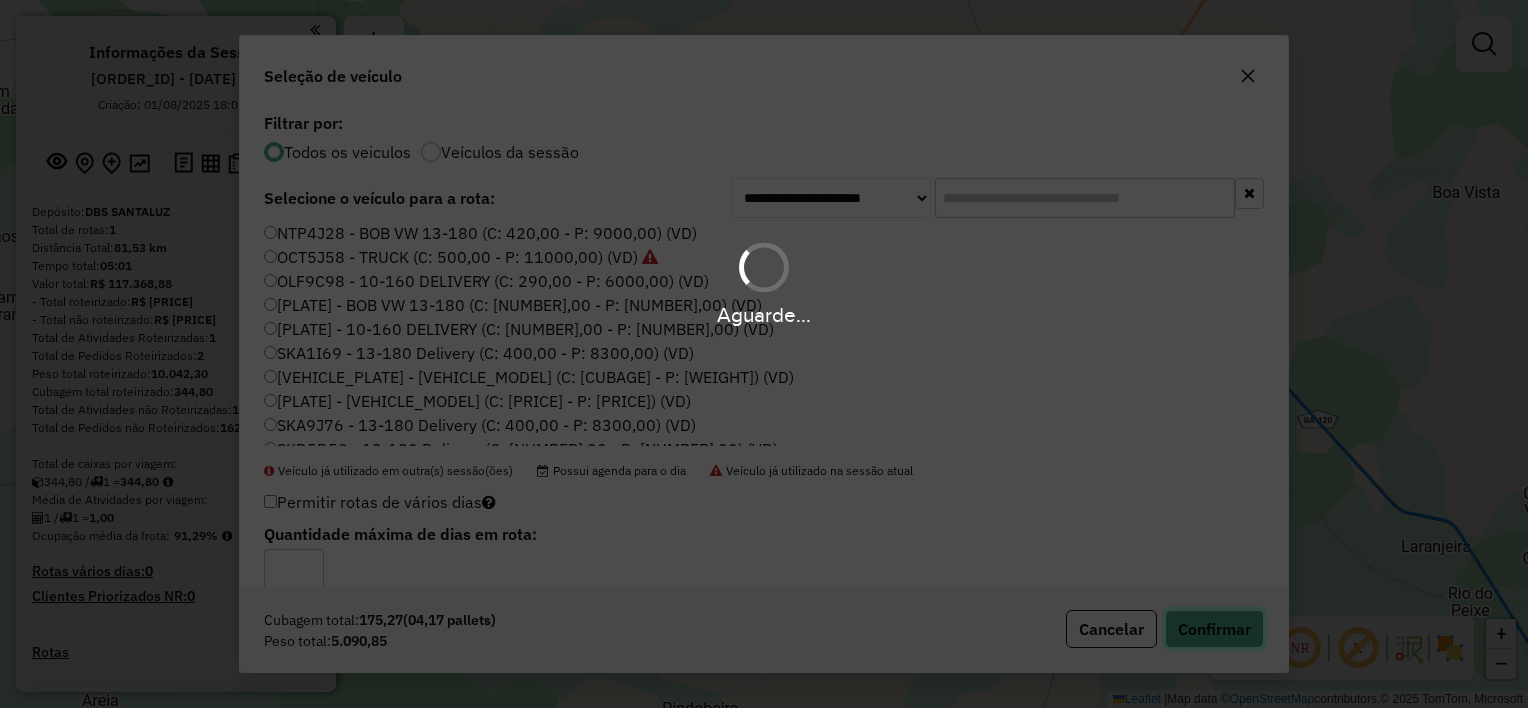 type 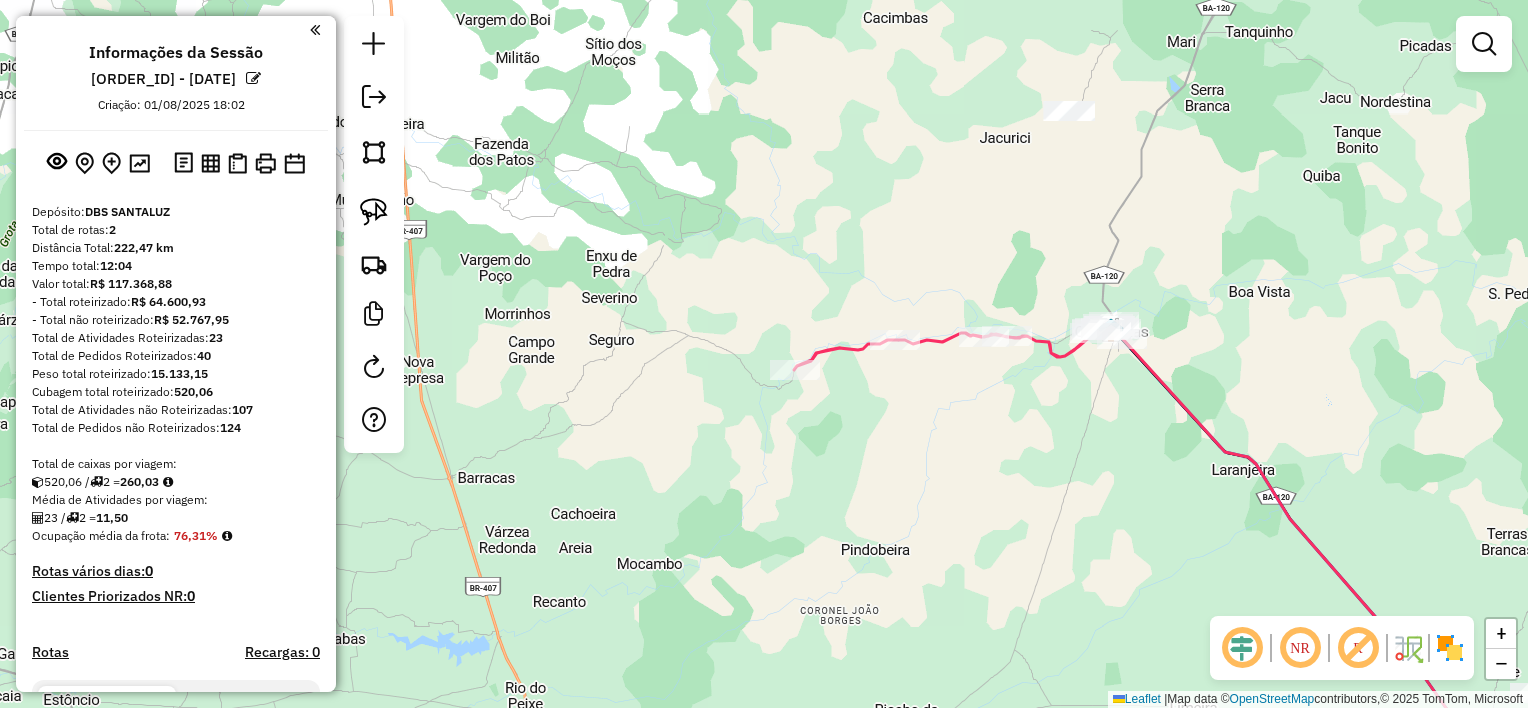 drag, startPoint x: 1201, startPoint y: 138, endPoint x: 1070, endPoint y: 376, distance: 271.67075 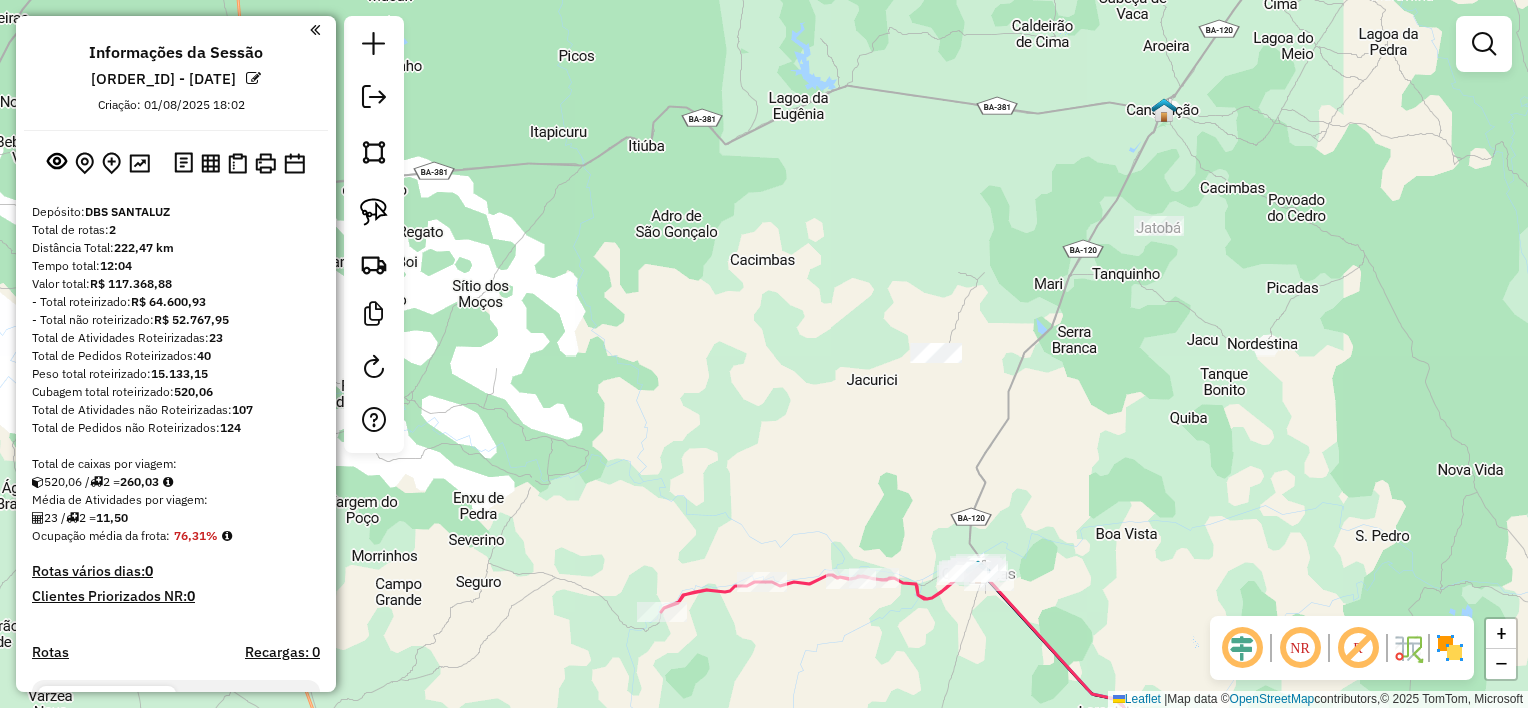 click on "Janela de atendimento Grade de atendimento Capacidade Transportadoras Veículos Cliente Pedidos  Rotas Selecione os dias de semana para filtrar as janelas de atendimento  Seg   Ter   Qua   Qui   Sex   Sáb   Dom  Informe o período da janela de atendimento: De: Até:  Filtrar exatamente a janela do cliente  Considerar janela de atendimento padrão  Selecione os dias de semana para filtrar as grades de atendimento  Seg   Ter   Qua   Qui   Sex   Sáb   Dom   Considerar clientes sem dia de atendimento cadastrado  Clientes fora do dia de atendimento selecionado Filtrar as atividades entre os valores definidos abaixo:  Peso mínimo:   Peso máximo:   Cubagem mínima:   Cubagem máxima:   De:   Até:  Filtrar as atividades entre o tempo de atendimento definido abaixo:  De:   Até:   Considerar capacidade total dos clientes não roteirizados Transportadora: Selecione um ou mais itens Tipo de veículo: Selecione um ou mais itens Veículo: Selecione um ou mais itens Motorista: Selecione um ou mais itens Nome: Rótulo:" 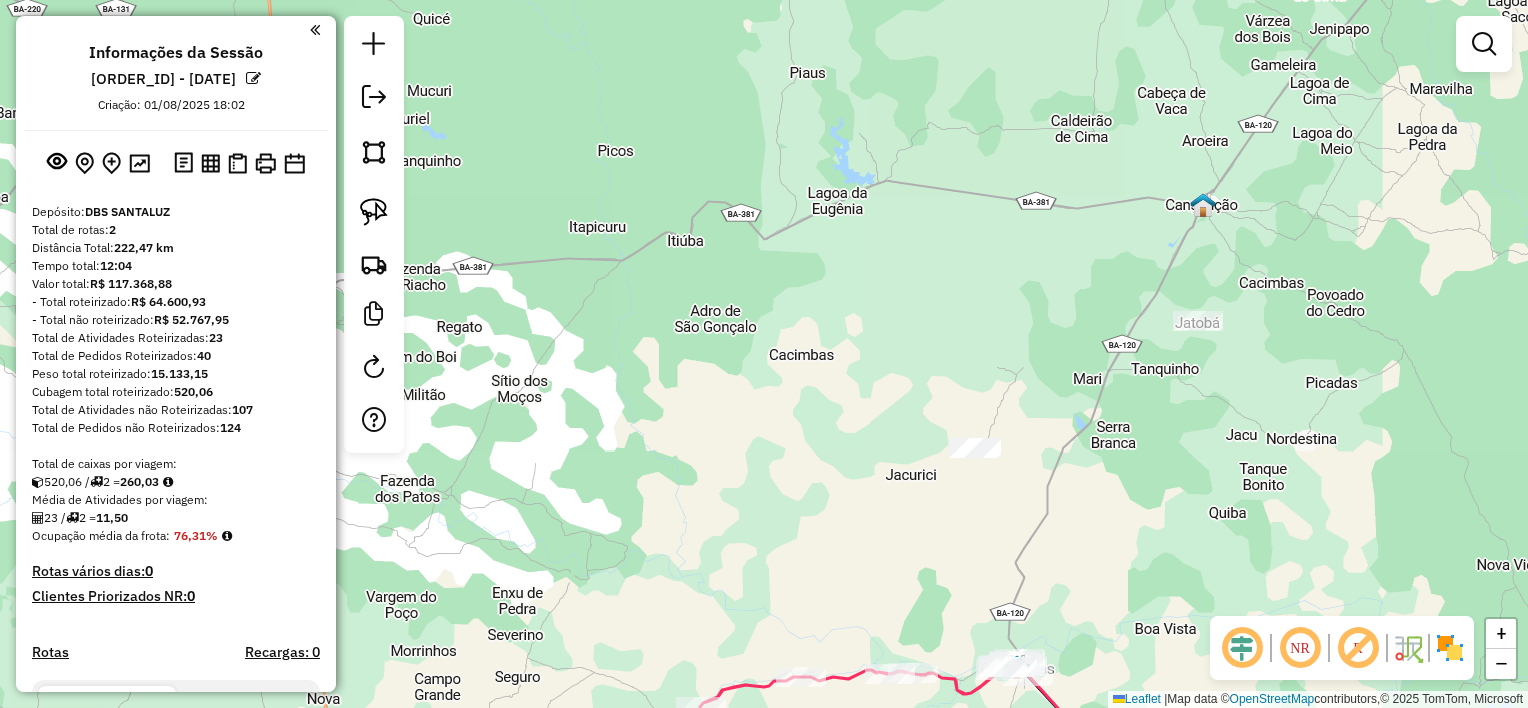 drag, startPoint x: 833, startPoint y: 318, endPoint x: 861, endPoint y: 383, distance: 70.77429 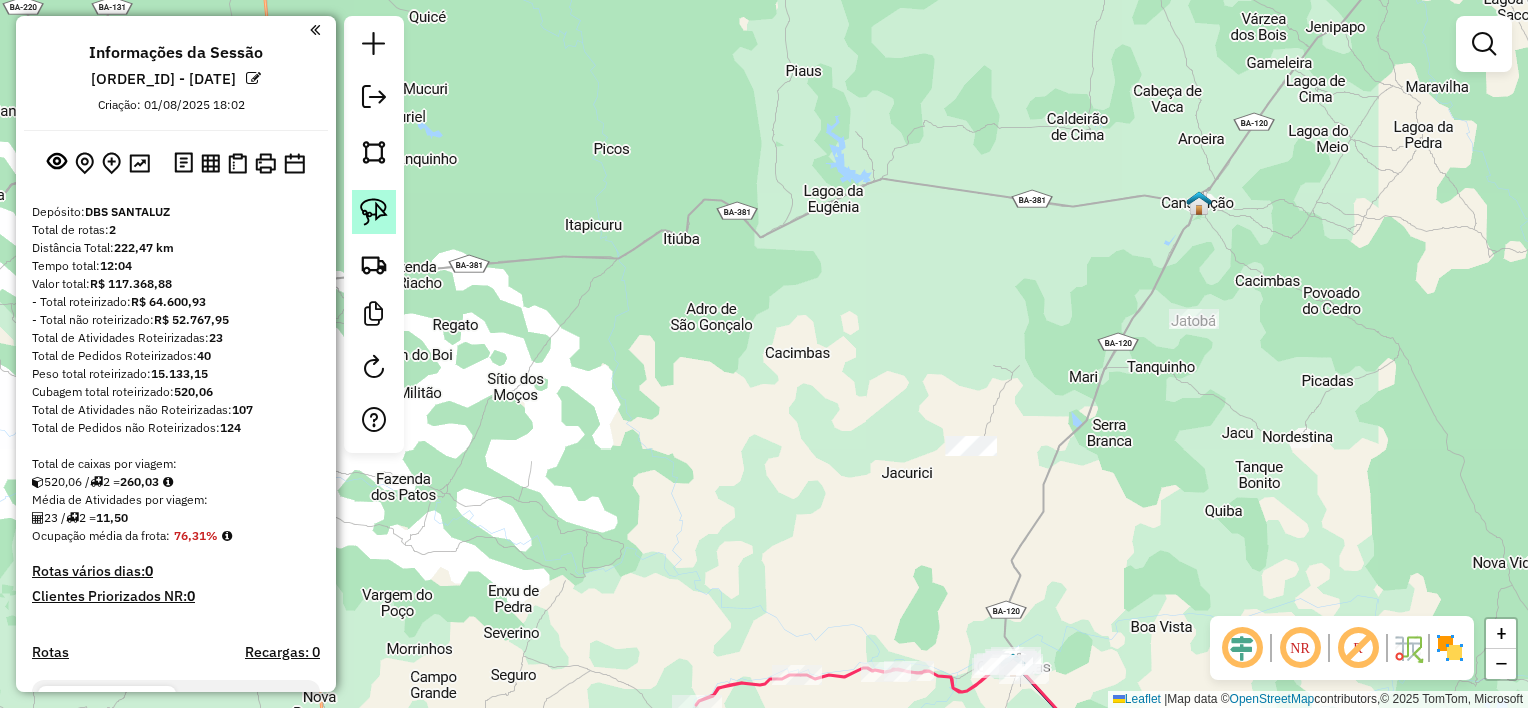 click 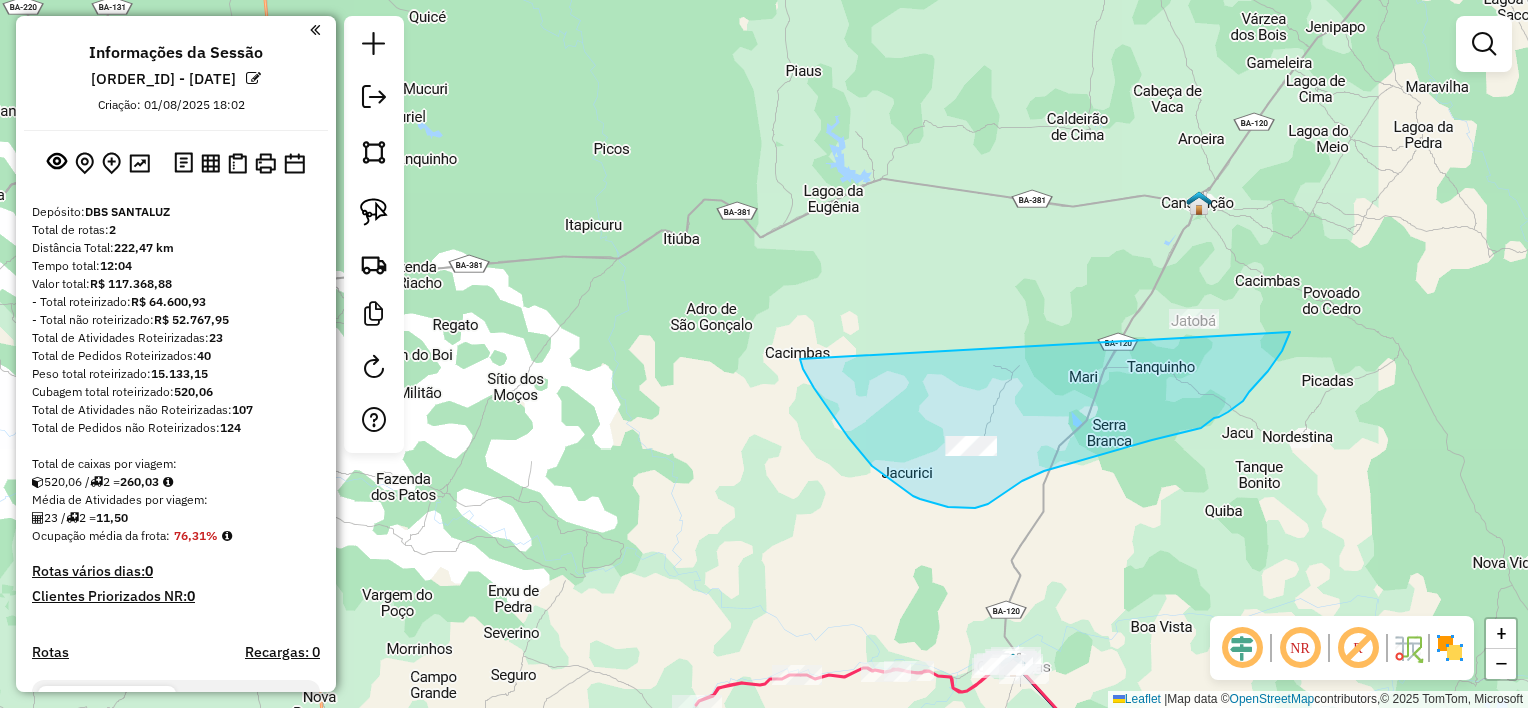 drag, startPoint x: 838, startPoint y: 423, endPoint x: 1292, endPoint y: 261, distance: 482.03735 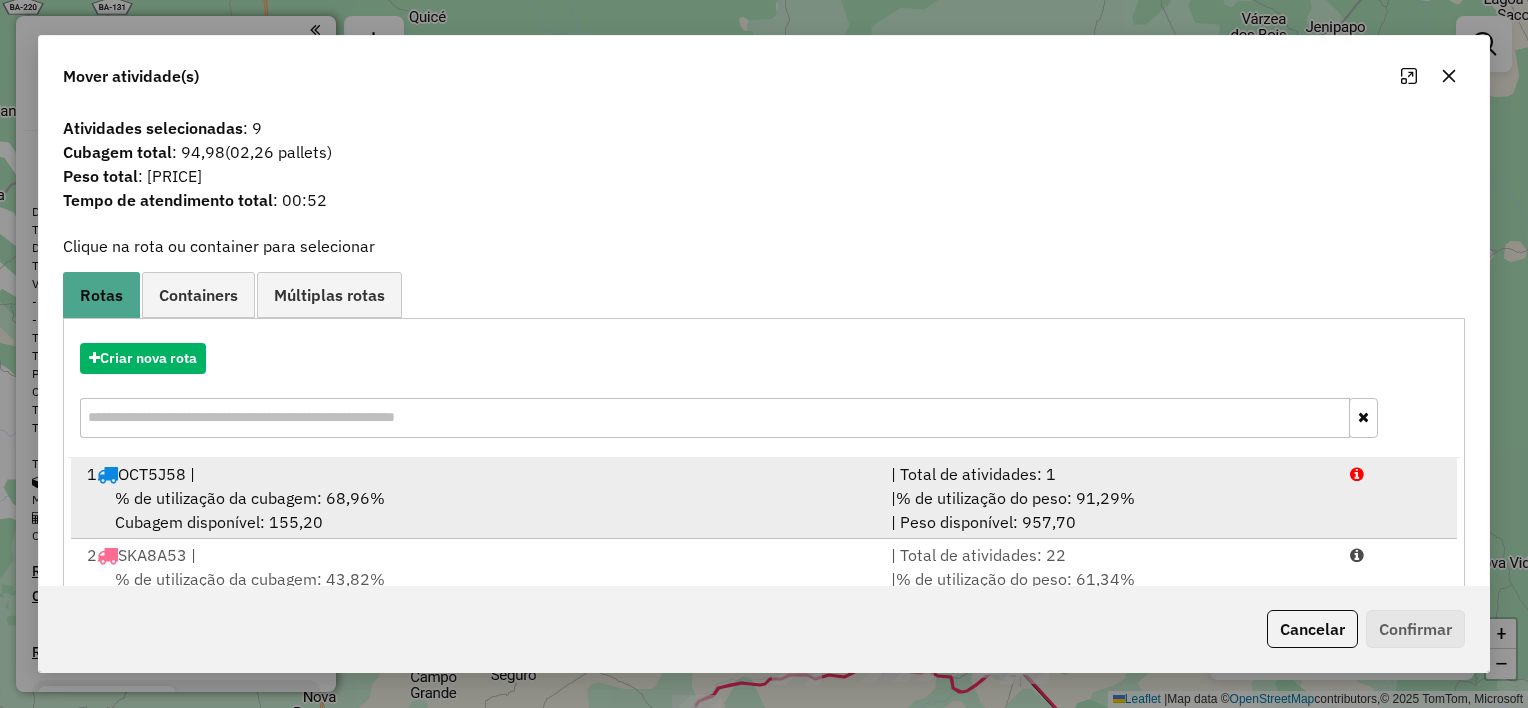 click on "% de utilização do peso: 91,29%" at bounding box center [1015, 498] 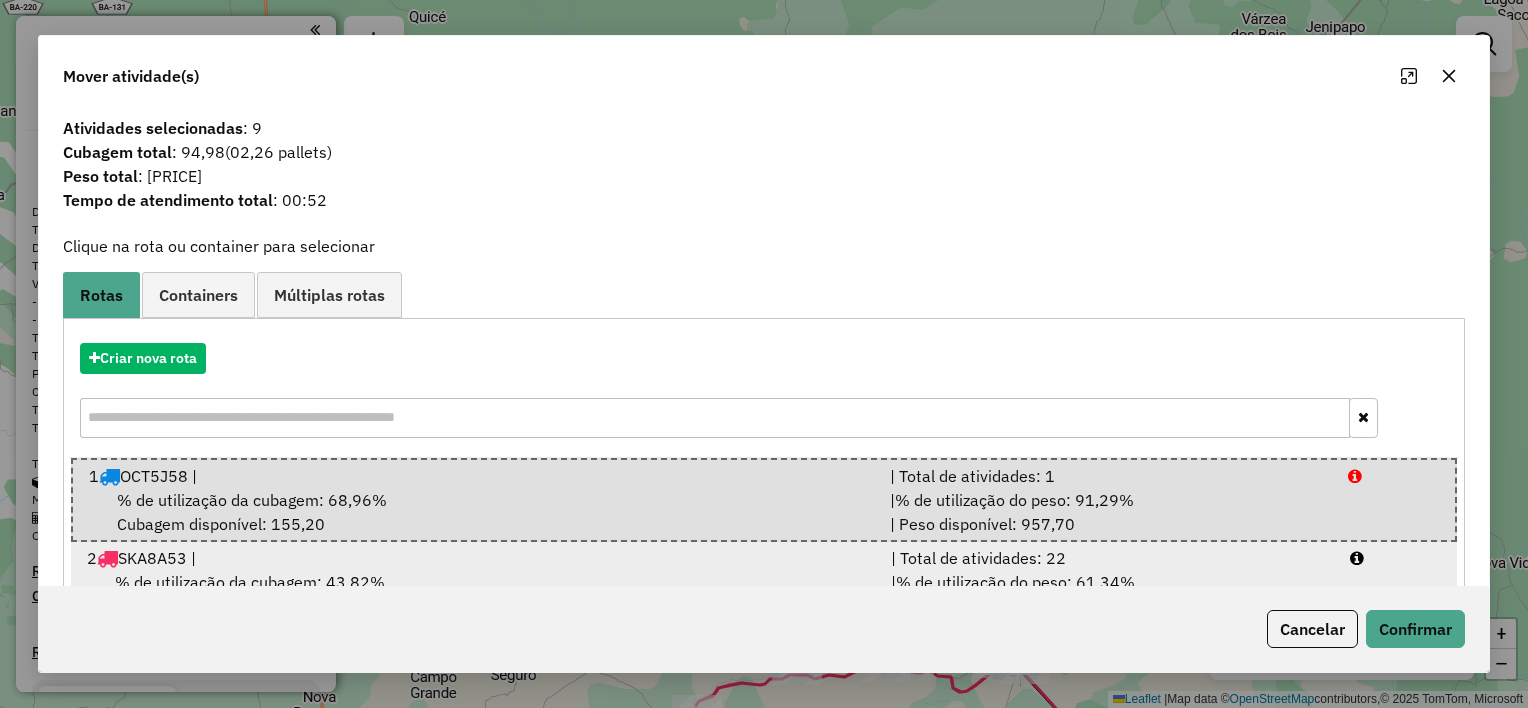 click on "[VEHICLE_PLATE] |   | Total de atividades: [ACTIVITIES]  % de utilização da cubagem: [PERCENTAGE]%  Cubagem disponível: [CUBAGE]   |  % de utilização do peso: [PERCENTAGE]%  | Peso disponível: [PRICE]" at bounding box center [764, 582] 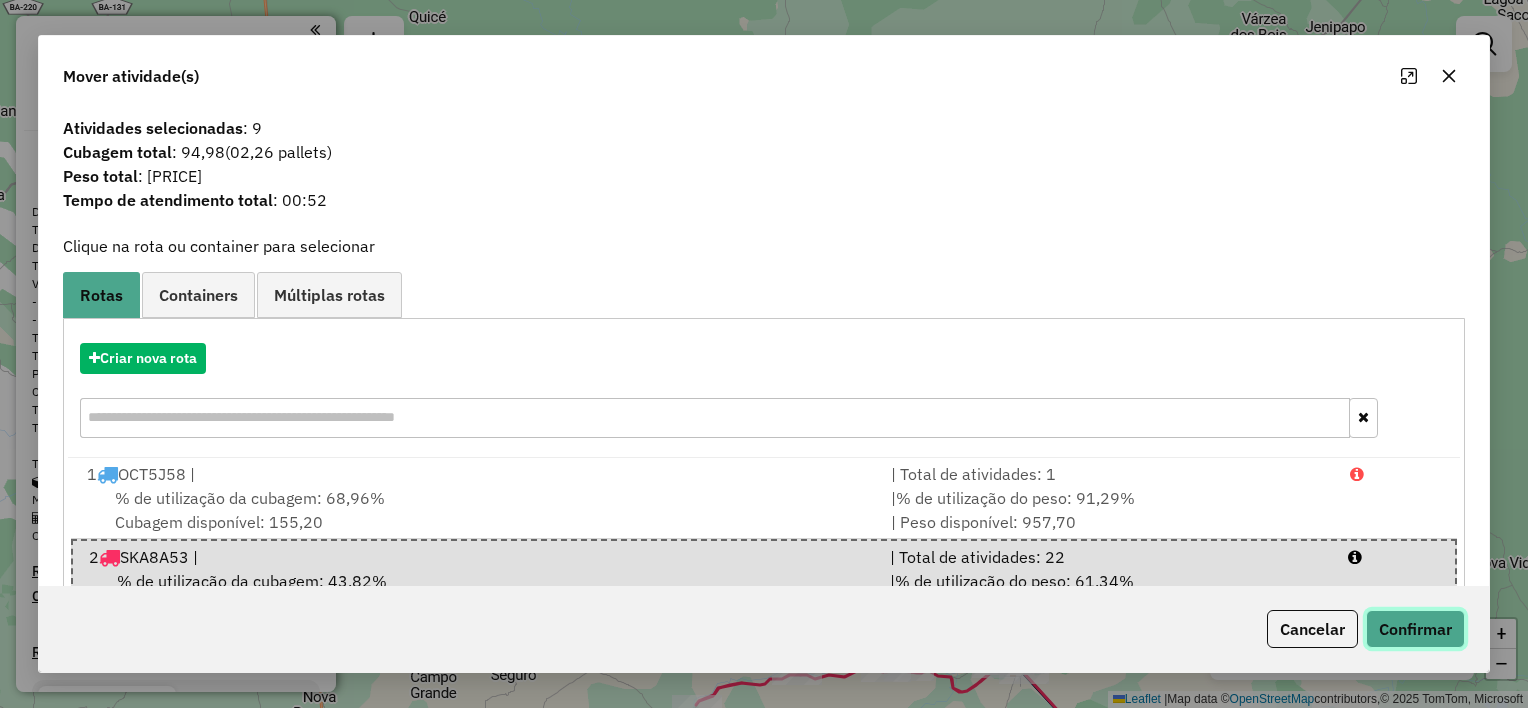 click on "Confirmar" 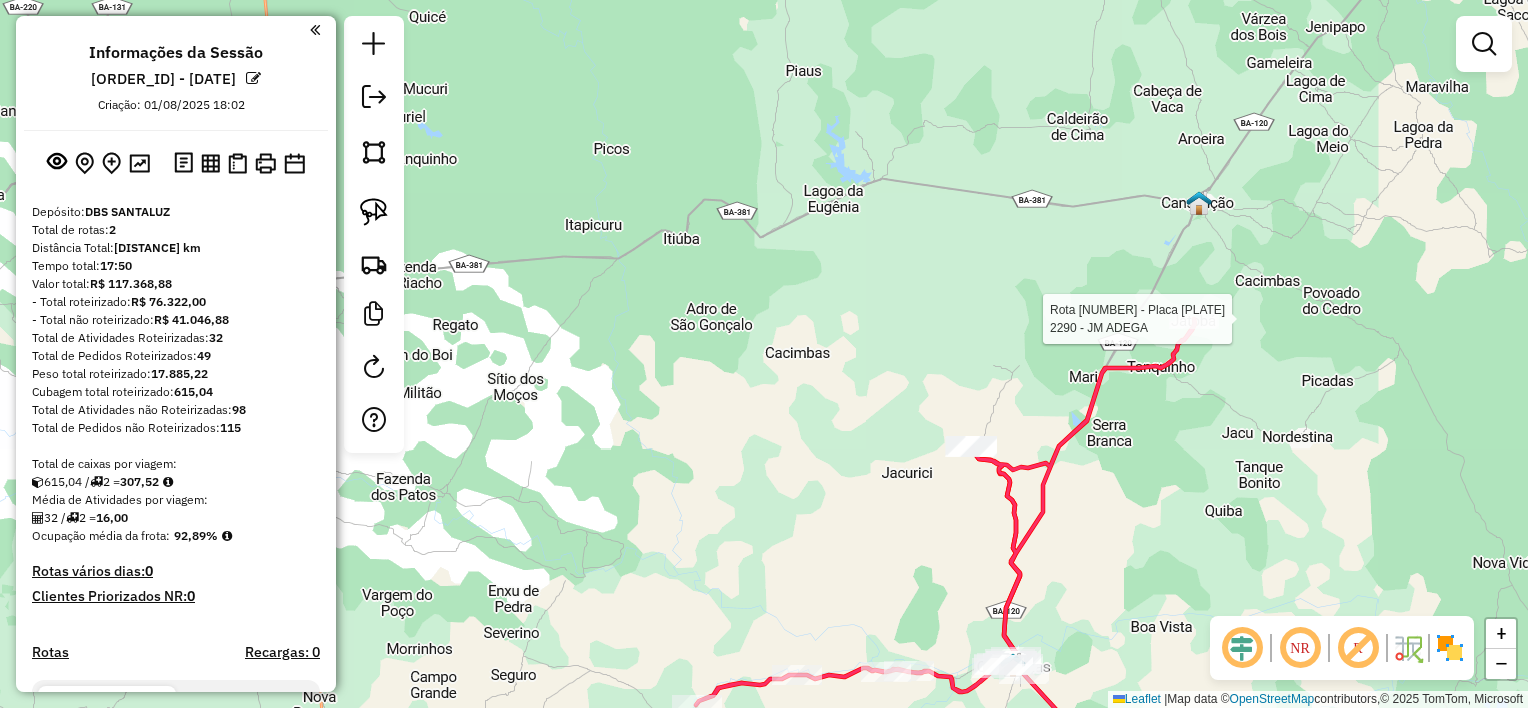 select on "**********" 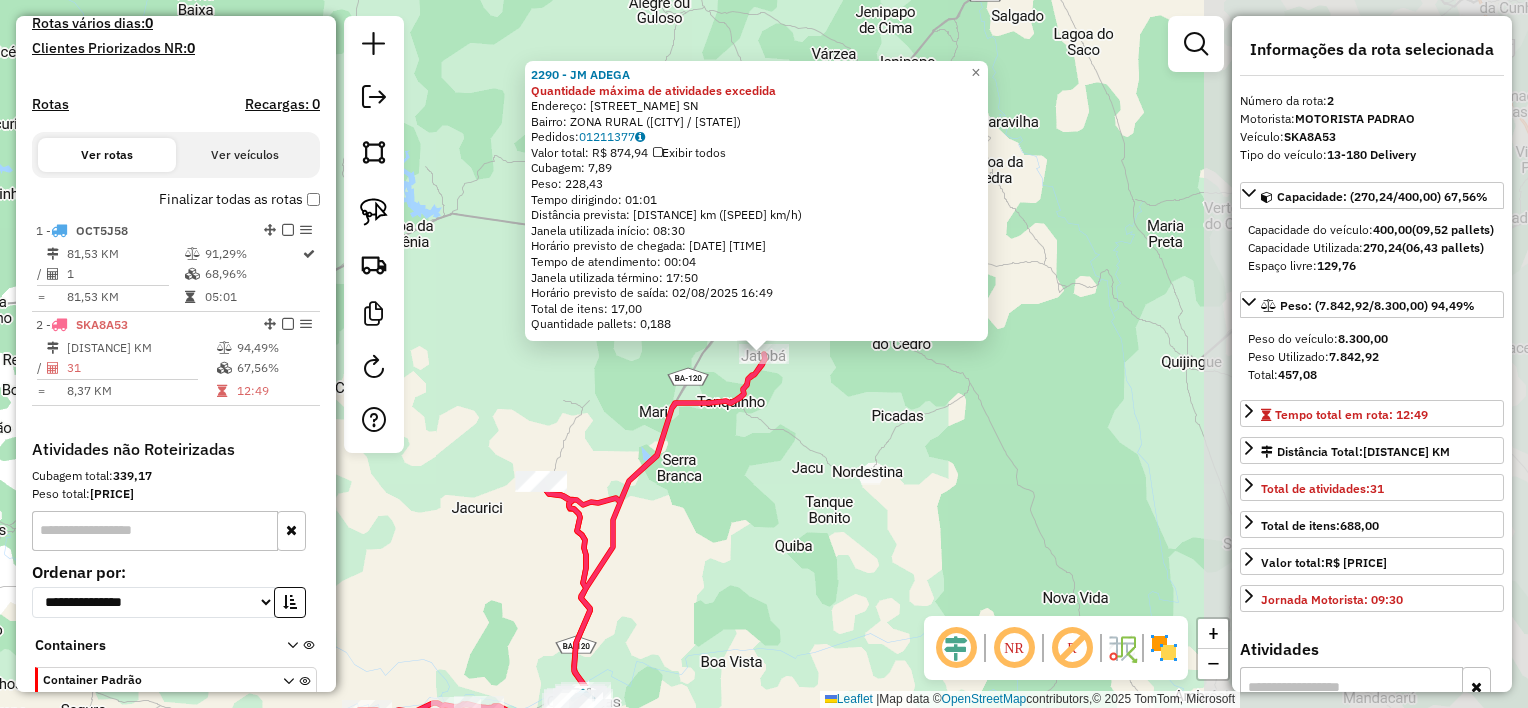 scroll, scrollTop: 653, scrollLeft: 0, axis: vertical 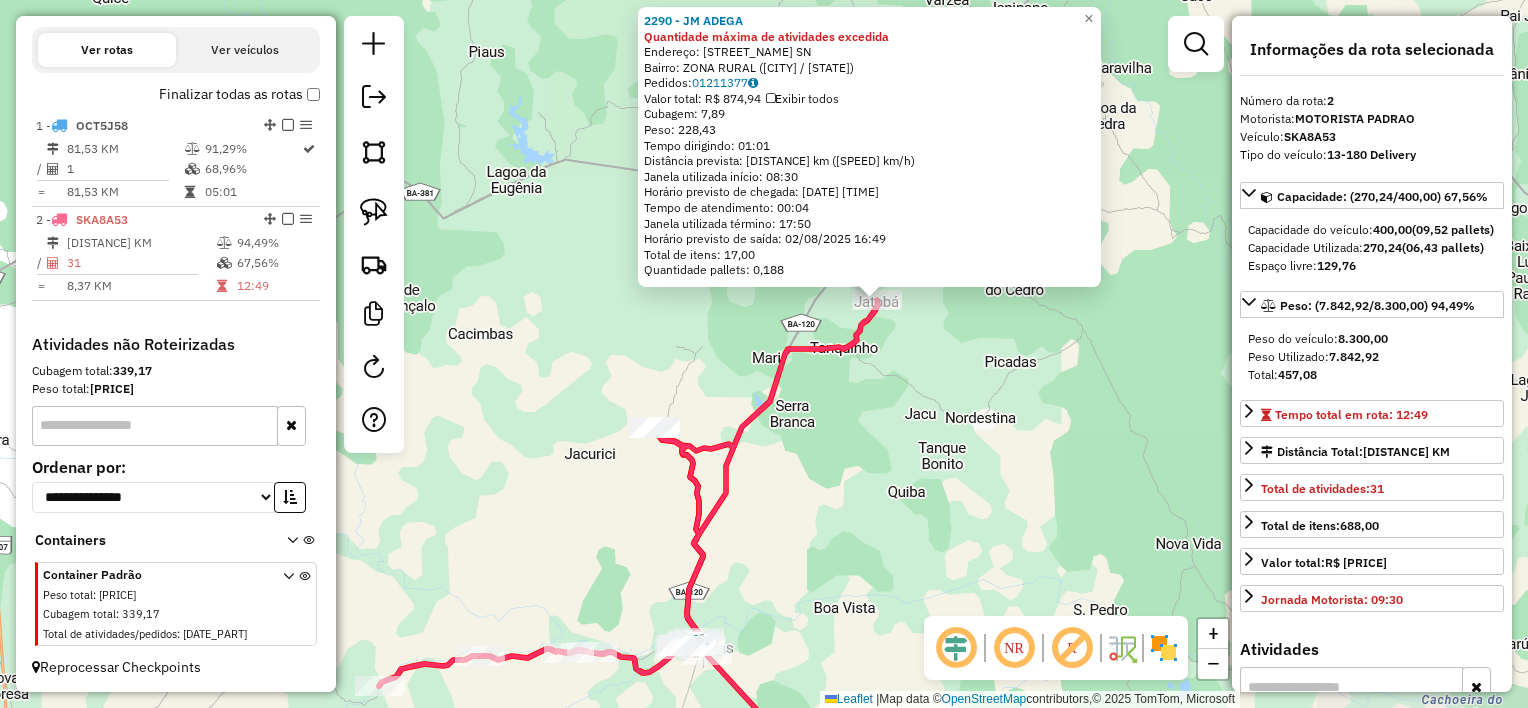 drag, startPoint x: 784, startPoint y: 521, endPoint x: 880, endPoint y: 476, distance: 106.02358 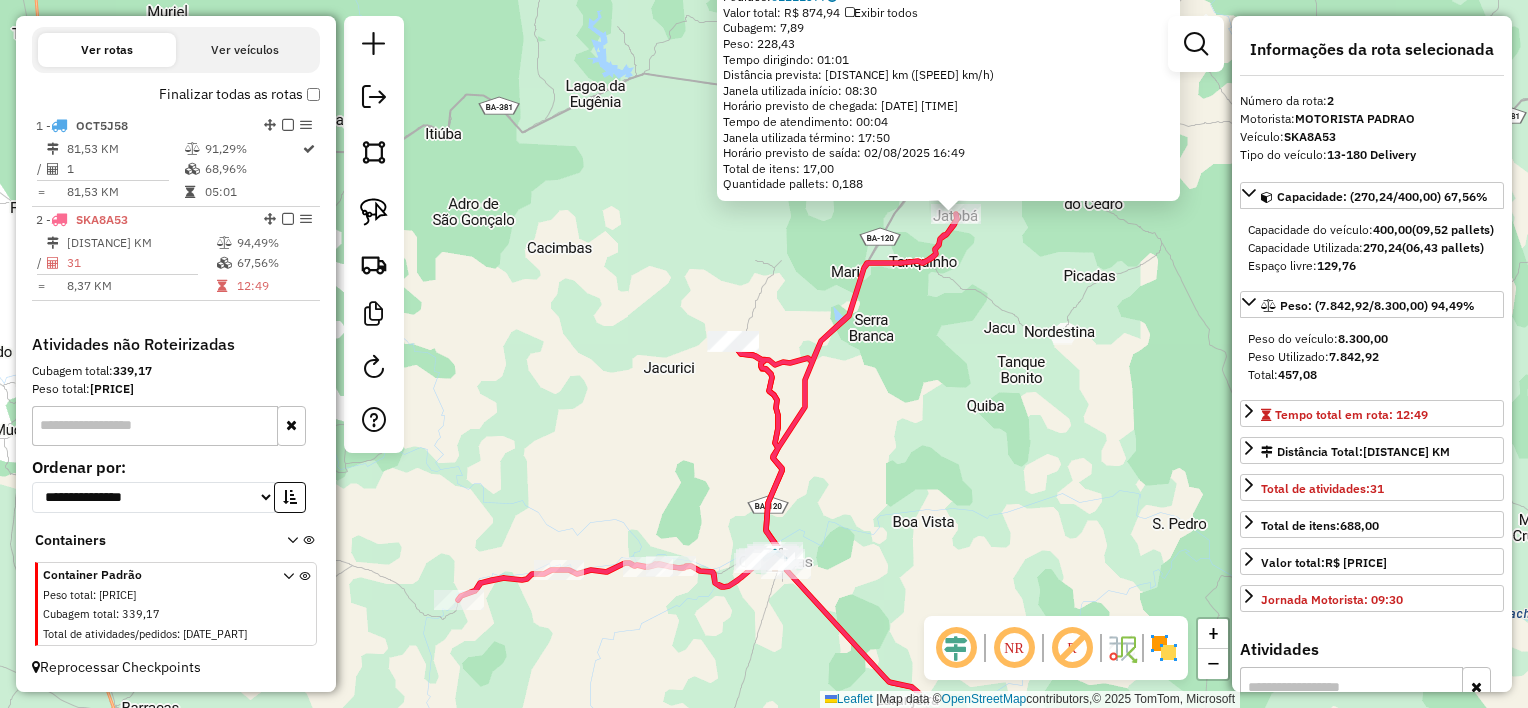 drag, startPoint x: 862, startPoint y: 556, endPoint x: 943, endPoint y: 468, distance: 119.60351 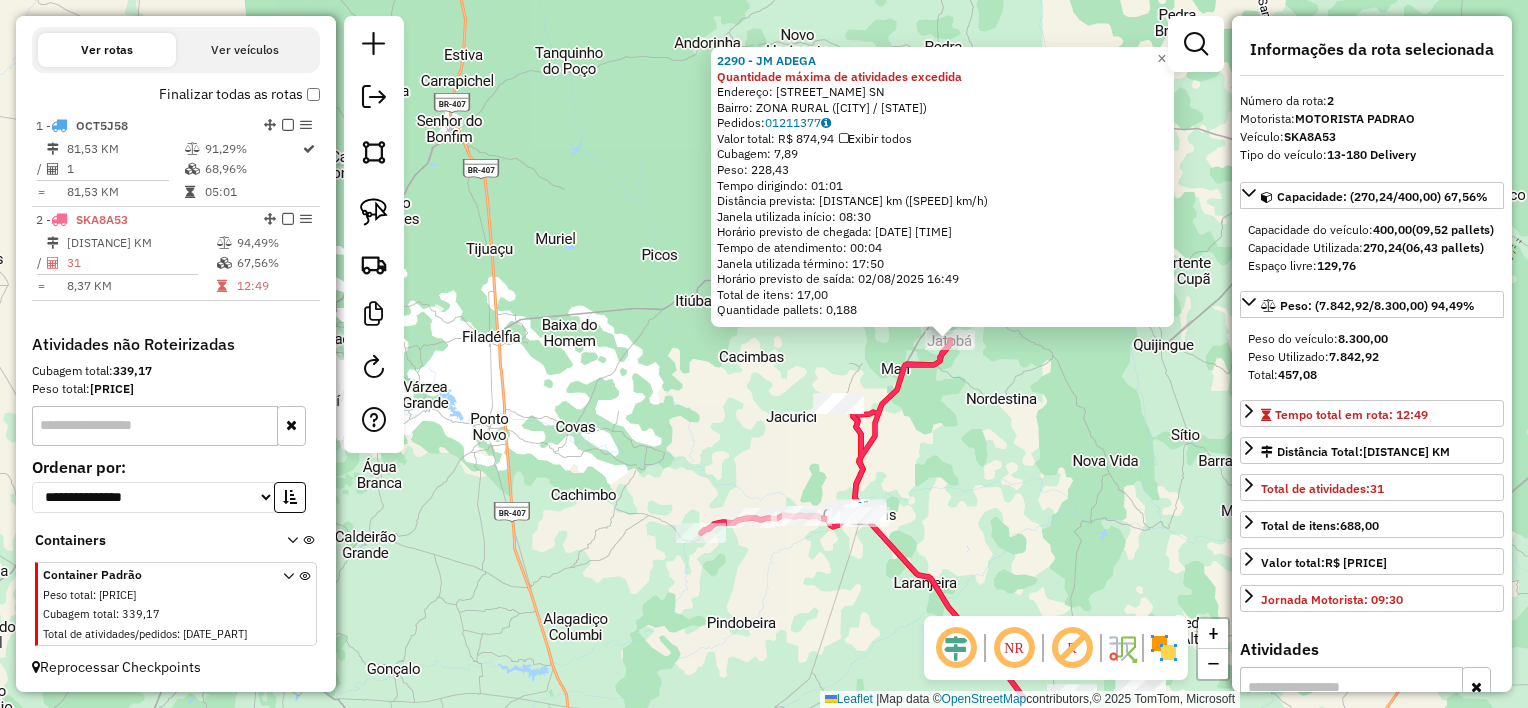click on "2290 - [BUSINESS_NAME] Quantidade máxima de atividades excedida  Endereço:  [STREET_NAME] [NUMBER]   Bairro: [NEIGHBORHOOD] ([CITY] / [STATE])   Pedidos:  [ORDER_ID]   Valor total: R$ [PRICE]   Exibir todos   Cubagem: [CUBAGE]  Peso: [WEIGHT]  Tempo dirigindo: [TIME]   Distância prevista: [DISTANCE] km ([SPEED] km/h)   Janela utilizada início: [TIME]   Horário previsto de chegada: [DATE] [TIME]   Tempo de atendimento: [TIME]   Janela utilizada término: [TIME]   Horário previsto de saída: [DATE] [TIME]   Total de itens: [ITEMS]   Quantidade pallets: [PALLETS]  × Janela de atendimento Grade de atendimento Capacidade Transportadoras Veículos Cliente Pedidos  Rotas Selecione os dias de semana para filtrar as janelas de atendimento  Seg   Ter   Qua   Qui   Sex   Sáb   Dom  Informe o período da janela de atendimento: De: [DATE] Até: [DATE]  Filtrar exatamente a janela do cliente  Considerar janela de atendimento padrão  Selecione os dias de semana para filtrar as grades de atendimento  Seg   Ter   Qua   Qui   Sex   Sáb   Dom   Peso mínimo: [WEIGHT]  De: [DATE]  +" 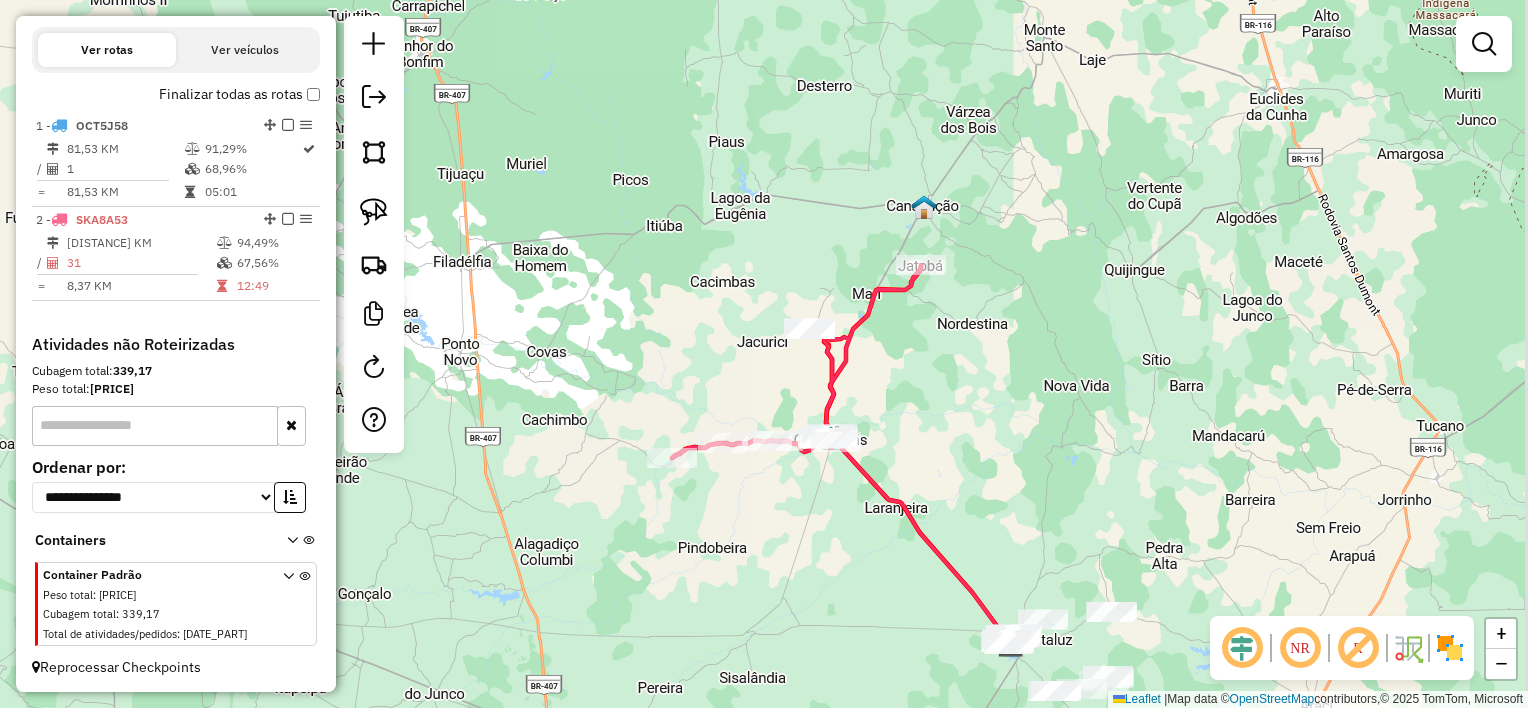 drag, startPoint x: 942, startPoint y: 499, endPoint x: 886, endPoint y: 352, distance: 157.30544 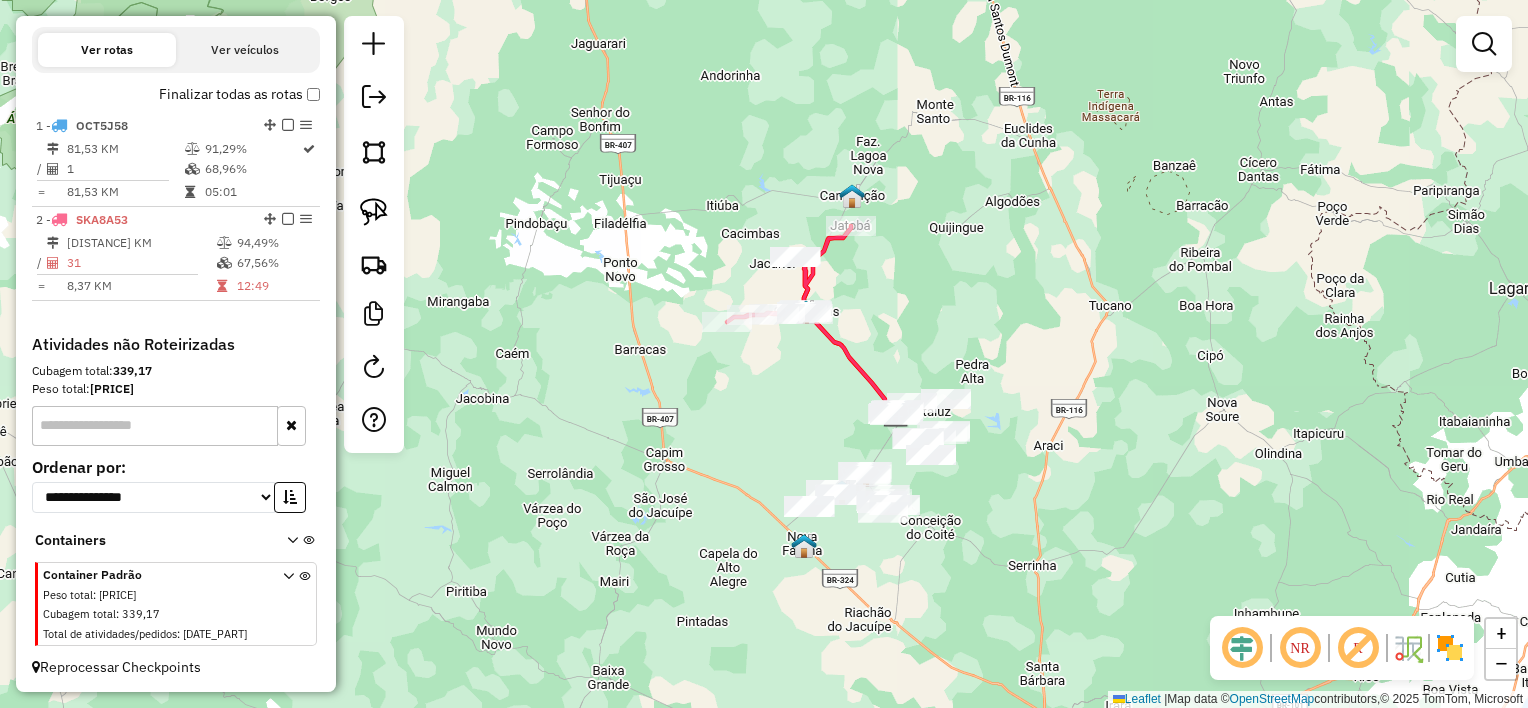drag, startPoint x: 806, startPoint y: 442, endPoint x: 772, endPoint y: 393, distance: 59.64059 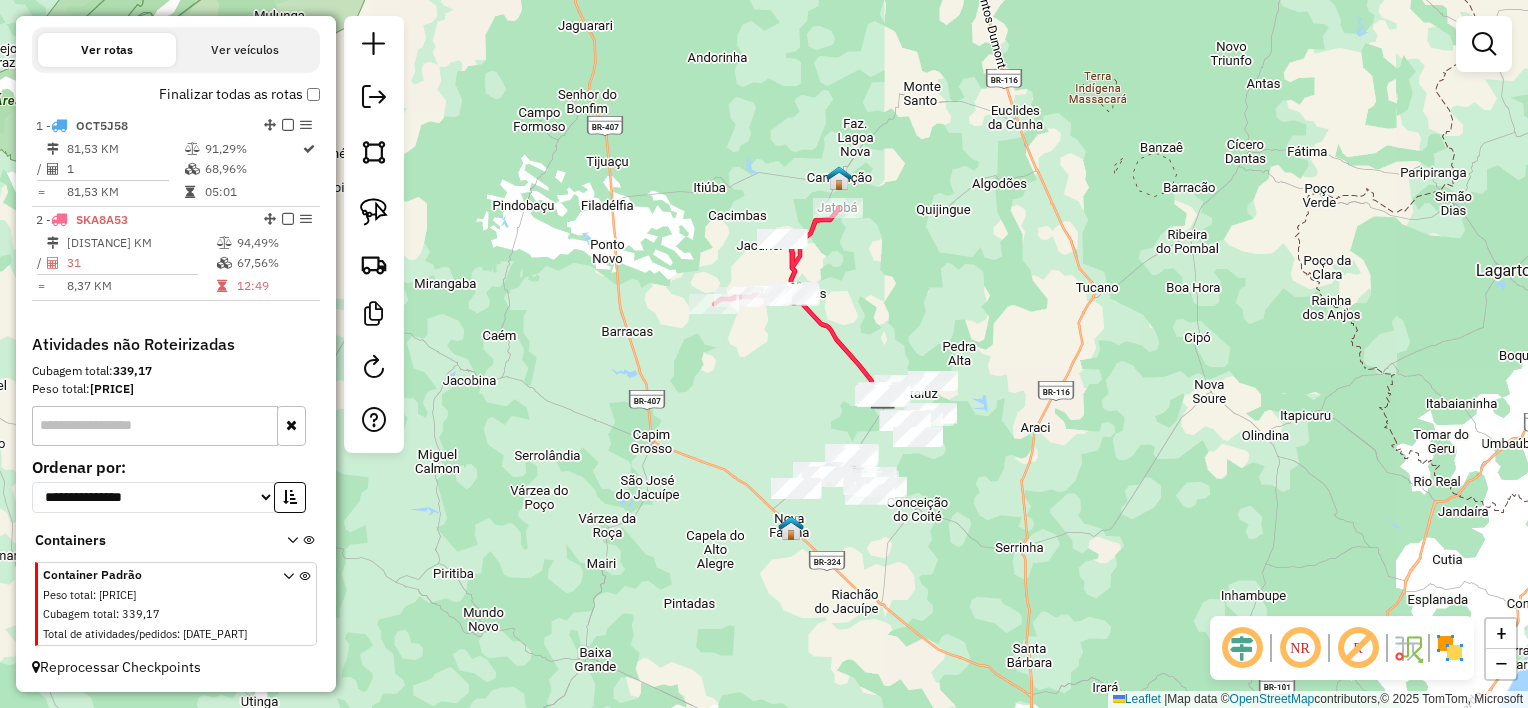 drag, startPoint x: 759, startPoint y: 400, endPoint x: 748, endPoint y: 384, distance: 19.416489 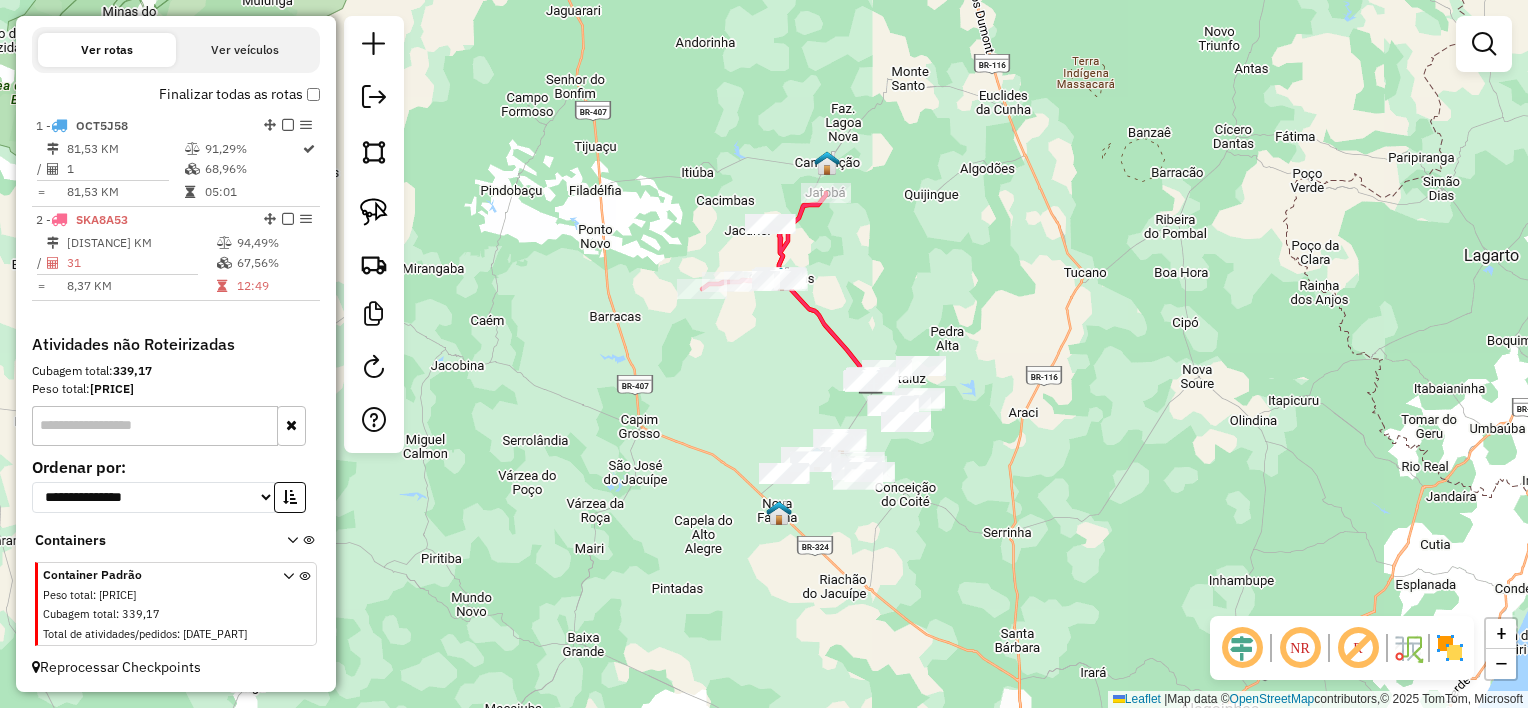 drag, startPoint x: 749, startPoint y: 389, endPoint x: 744, endPoint y: 361, distance: 28.442924 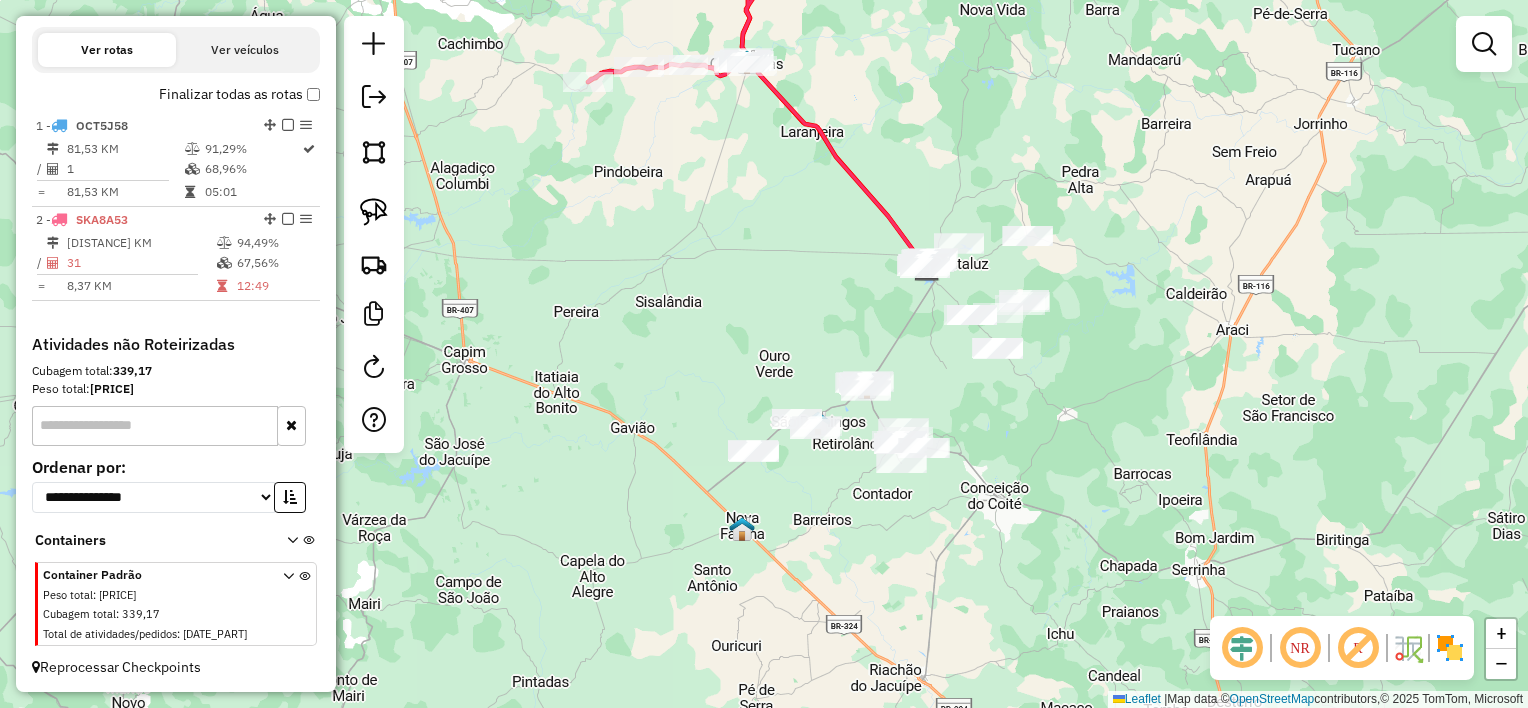 drag, startPoint x: 791, startPoint y: 378, endPoint x: 768, endPoint y: 280, distance: 100.6628 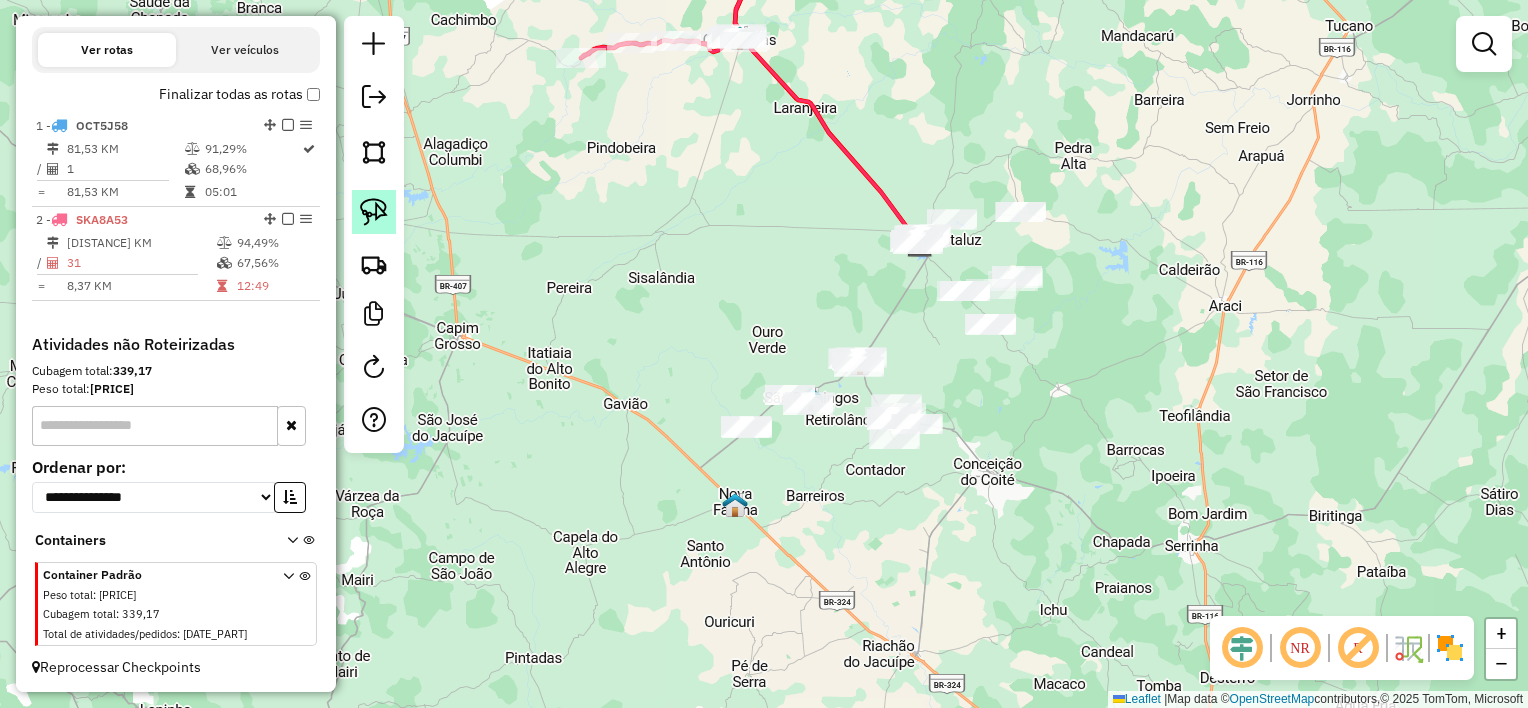 click 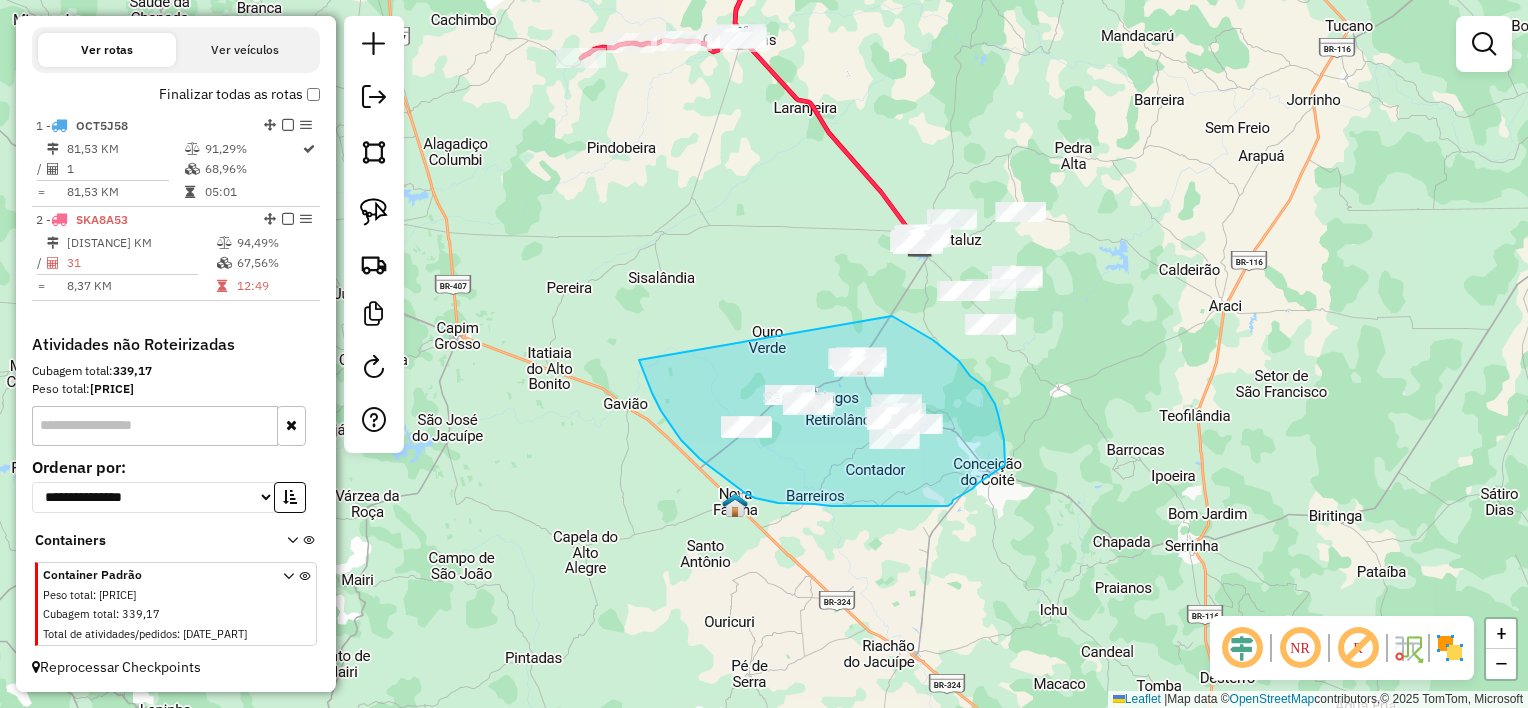 drag, startPoint x: 690, startPoint y: 449, endPoint x: 891, endPoint y: 315, distance: 241.57193 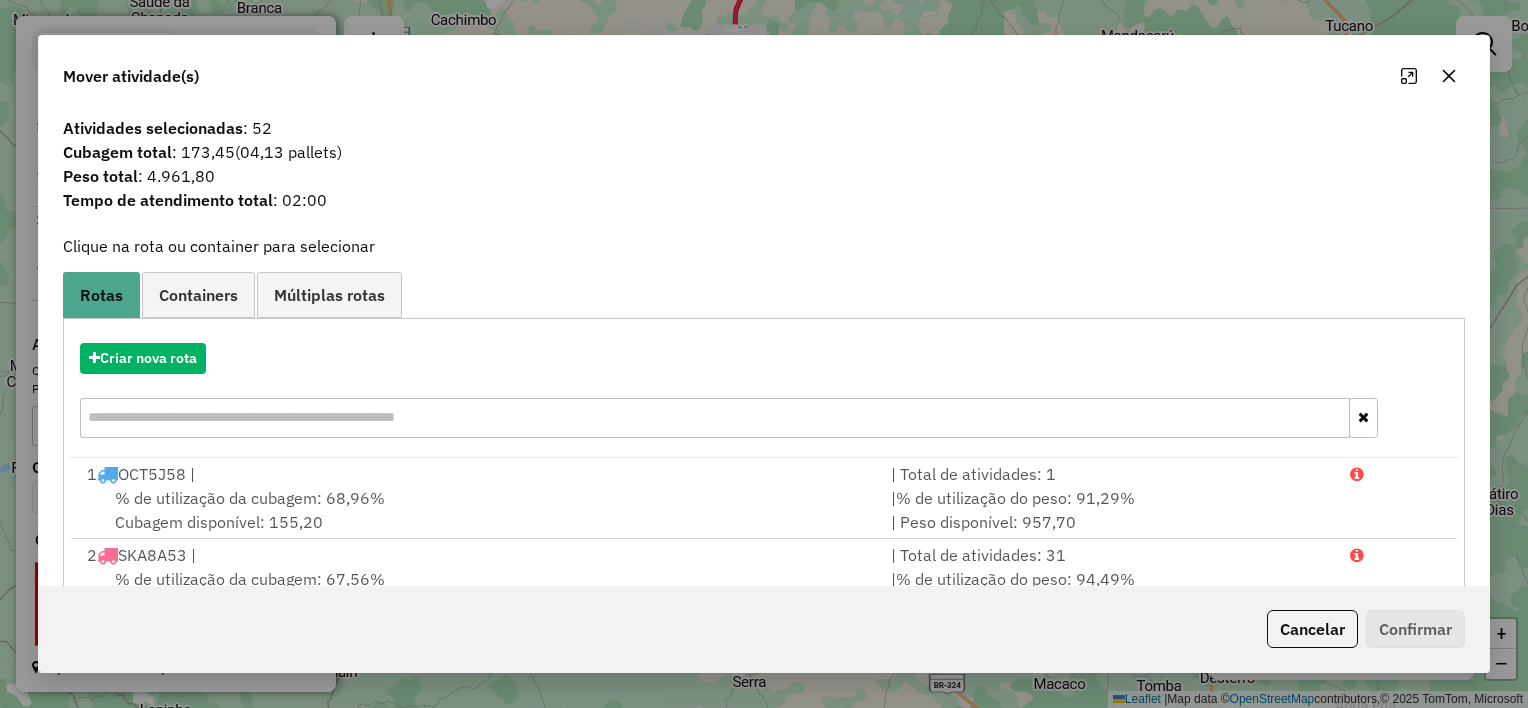 click 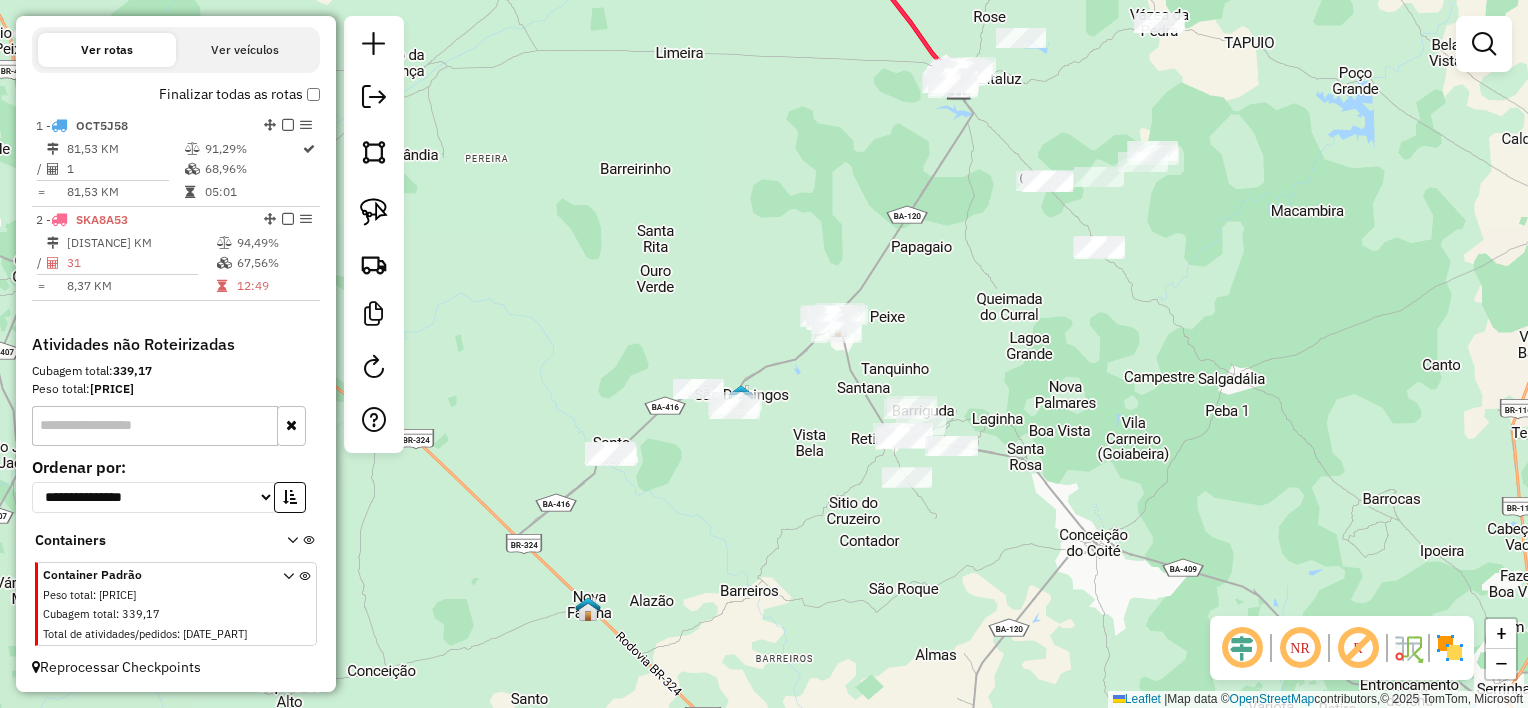 drag, startPoint x: 801, startPoint y: 357, endPoint x: 882, endPoint y: 211, distance: 166.96407 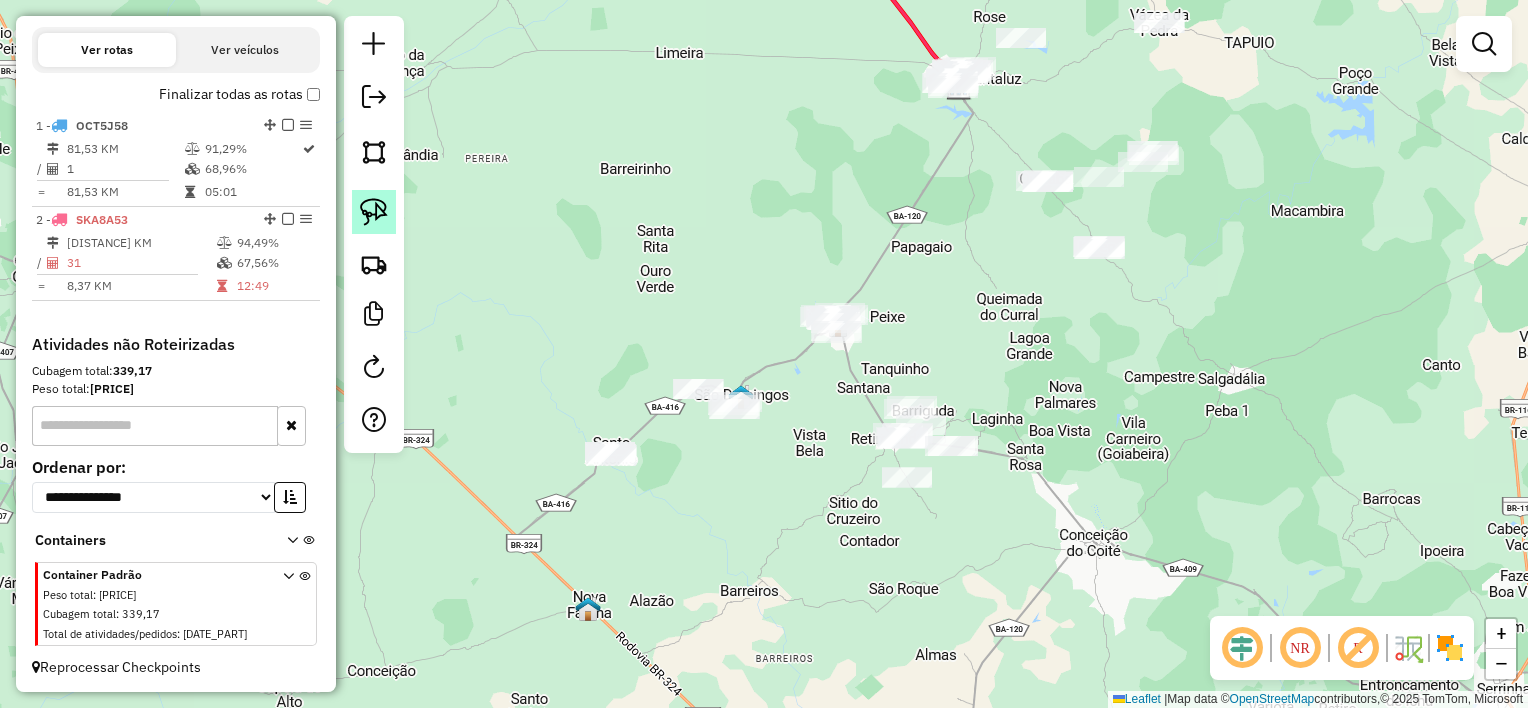 click 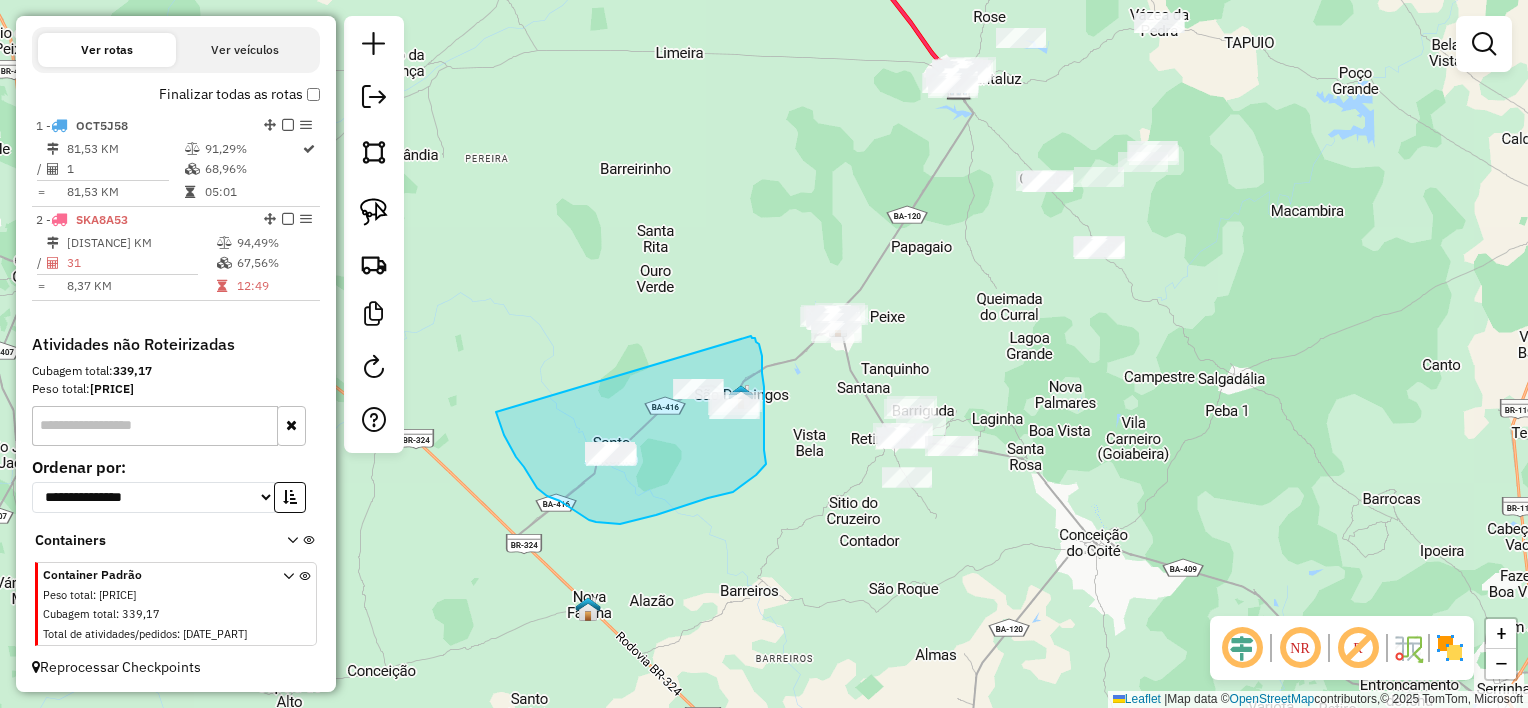 drag, startPoint x: 543, startPoint y: 492, endPoint x: 751, endPoint y: 336, distance: 260 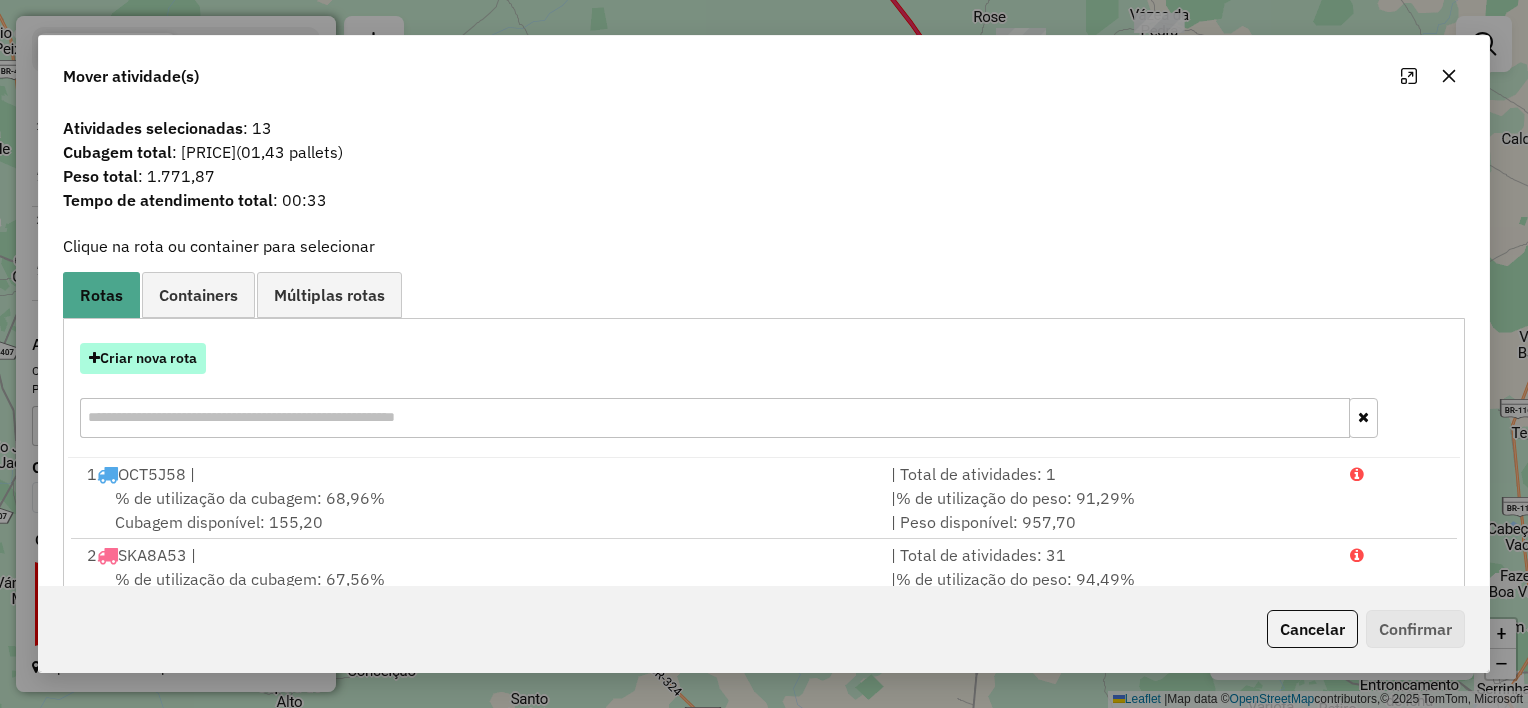 click on "Criar nova rota" at bounding box center [143, 358] 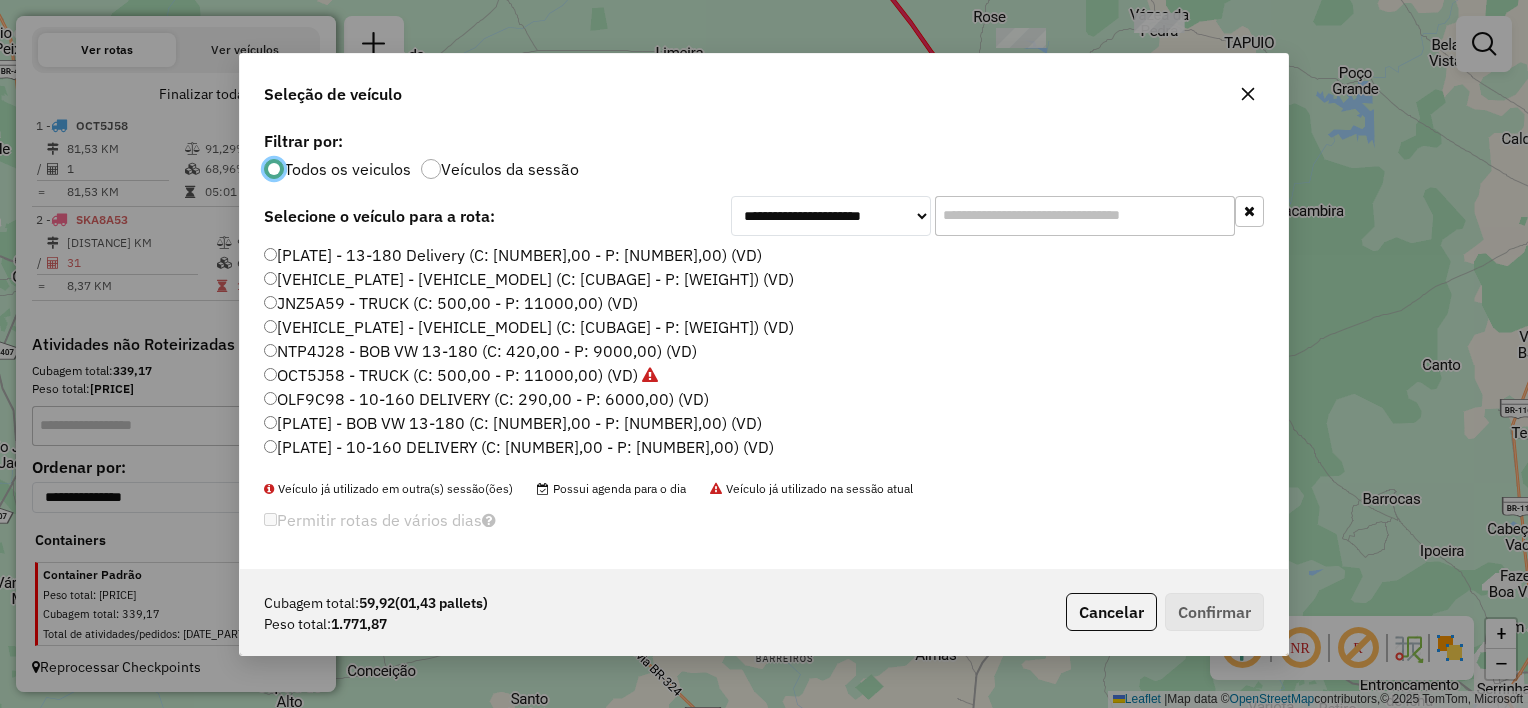 scroll, scrollTop: 10, scrollLeft: 6, axis: both 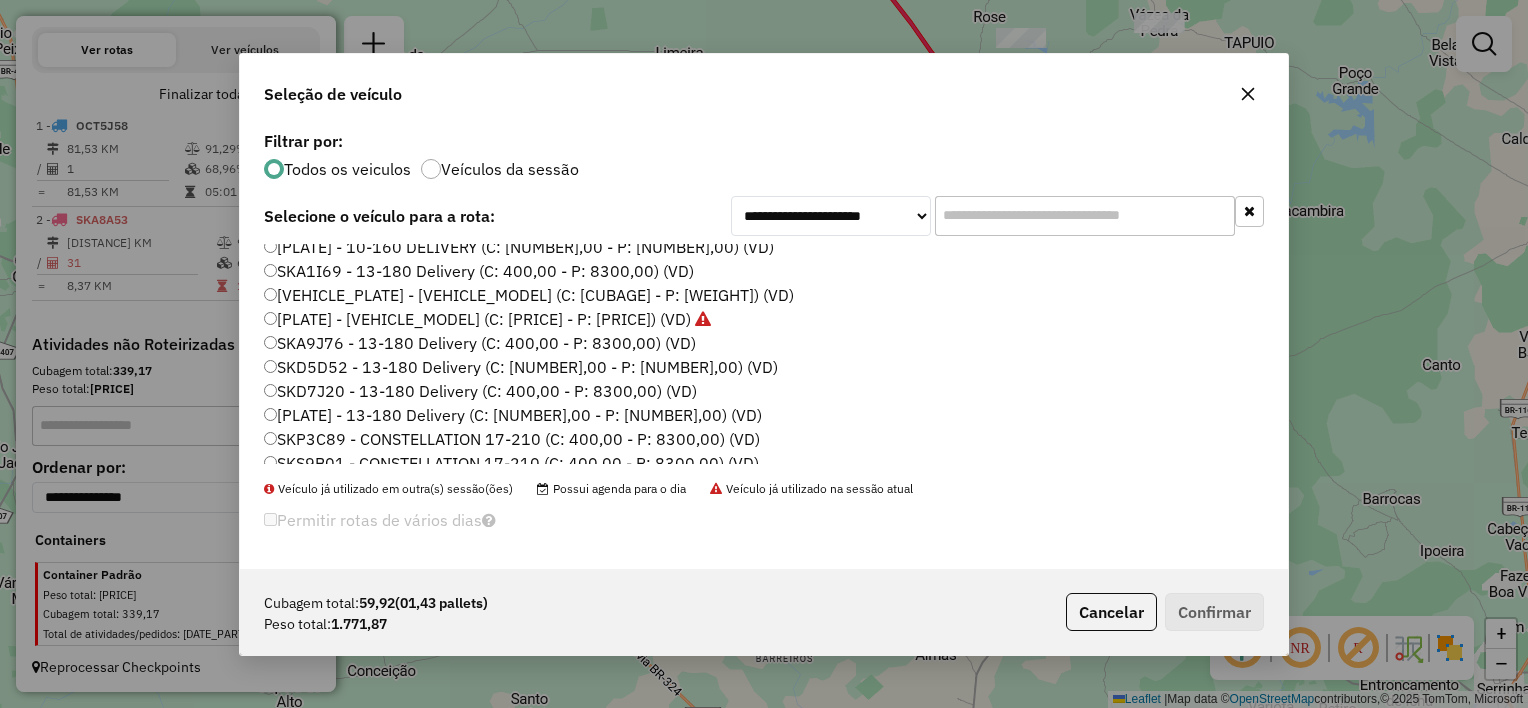 click on "SKP3C89 - CONSTELLATION 17-210 (C: 400,00 - P: 8300,00) (VD)" 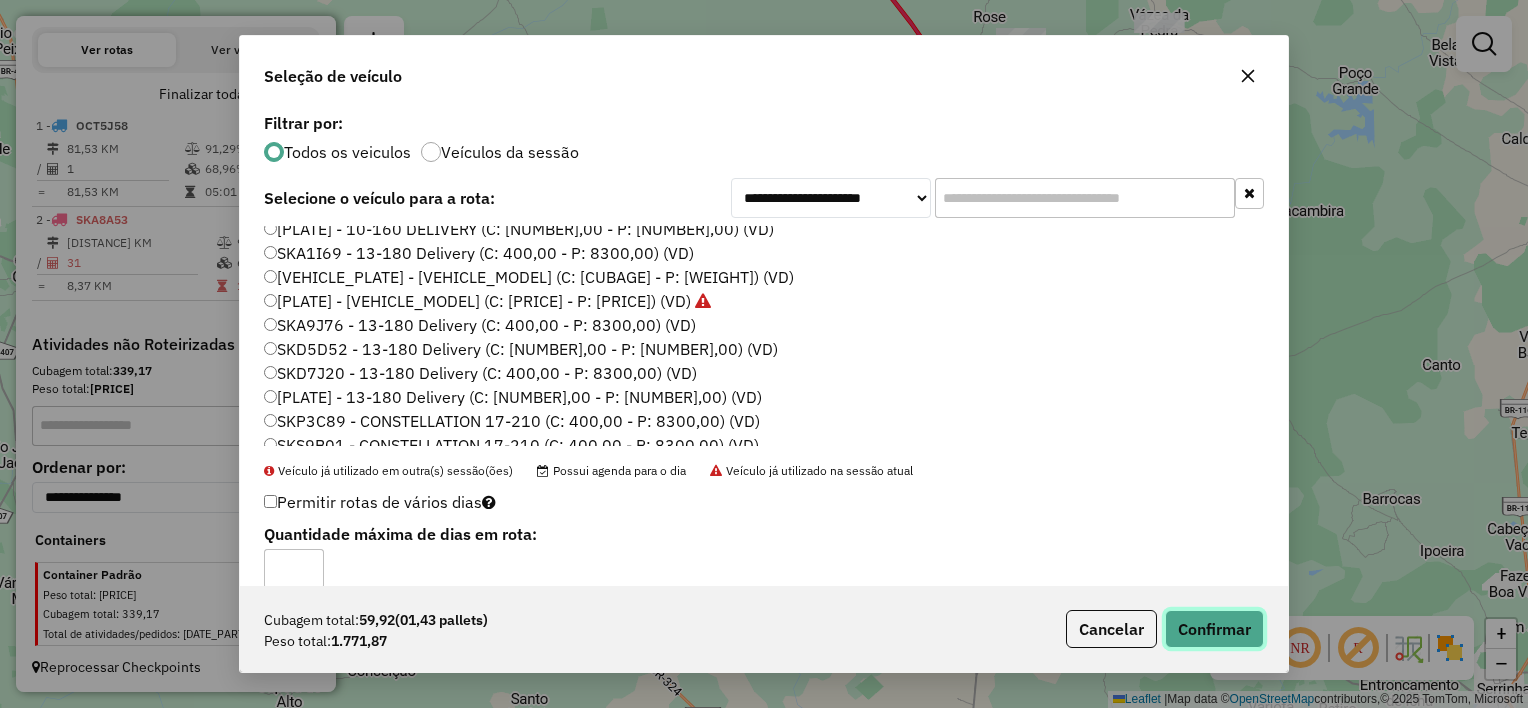 click on "Confirmar" 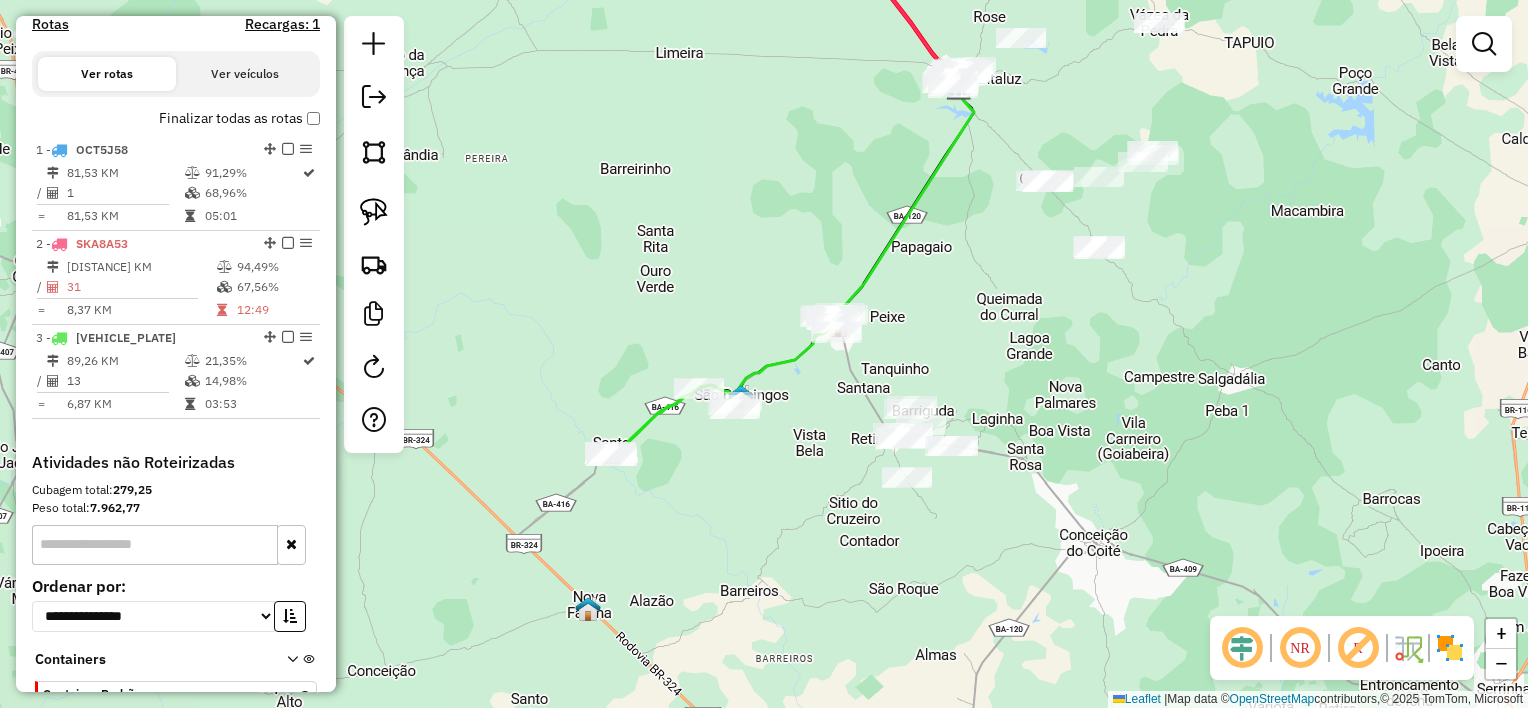 scroll, scrollTop: 678, scrollLeft: 0, axis: vertical 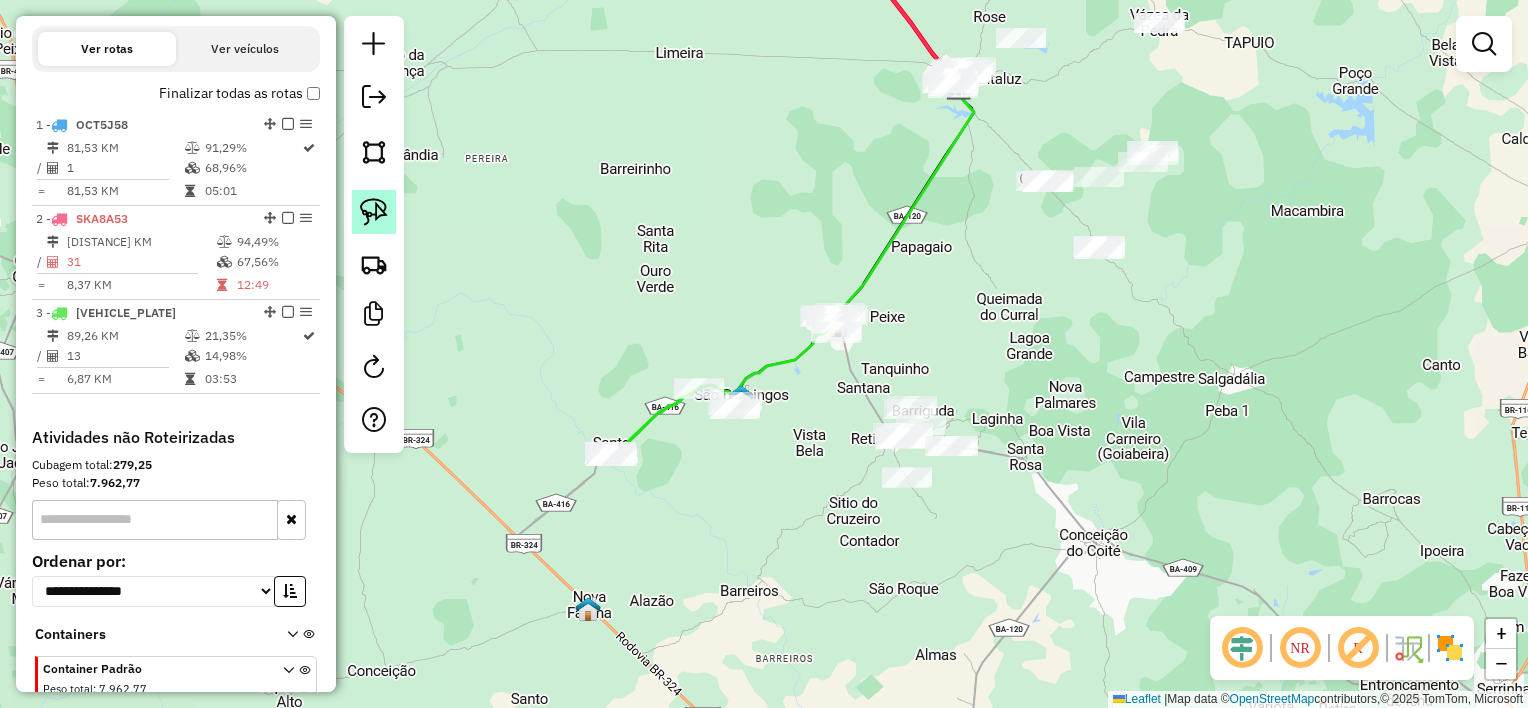 click 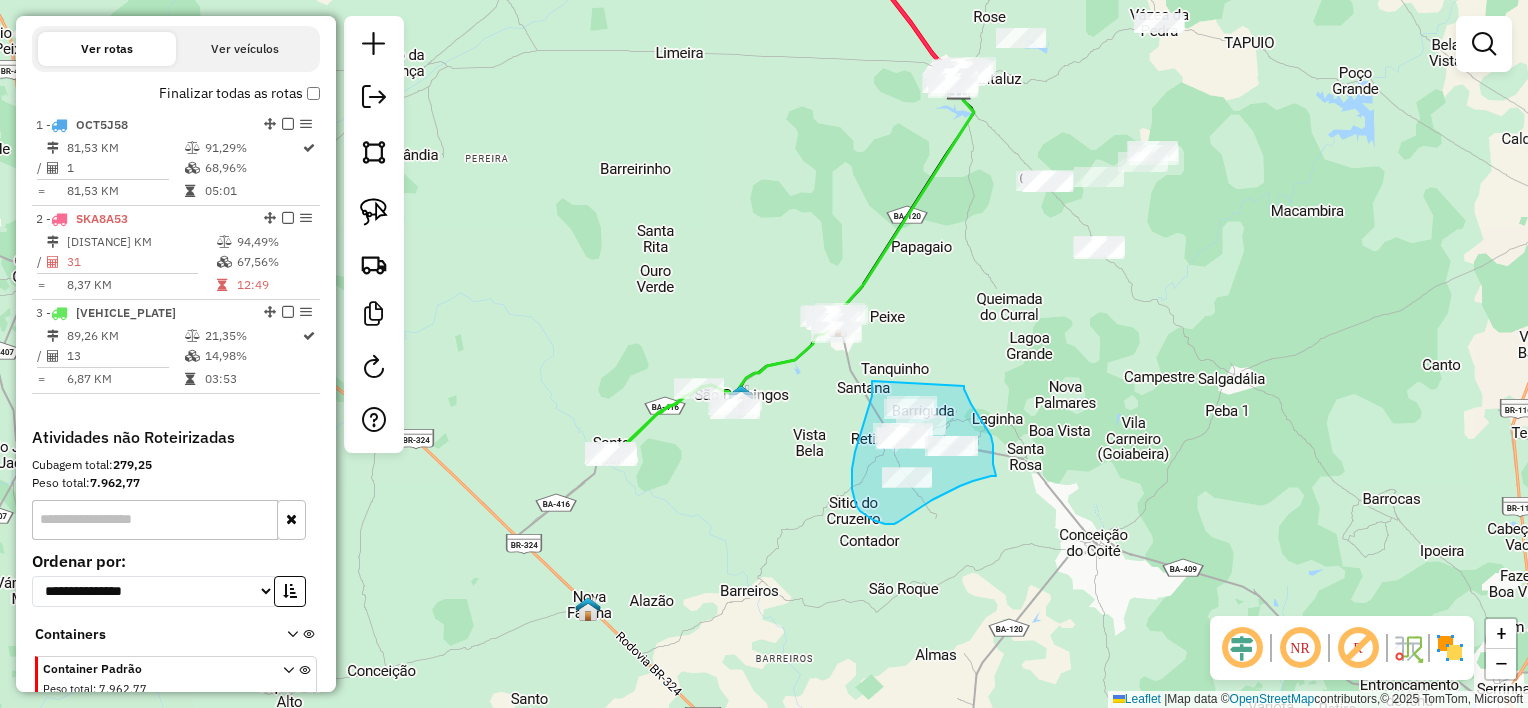 drag, startPoint x: 872, startPoint y: 383, endPoint x: 964, endPoint y: 386, distance: 92.0489 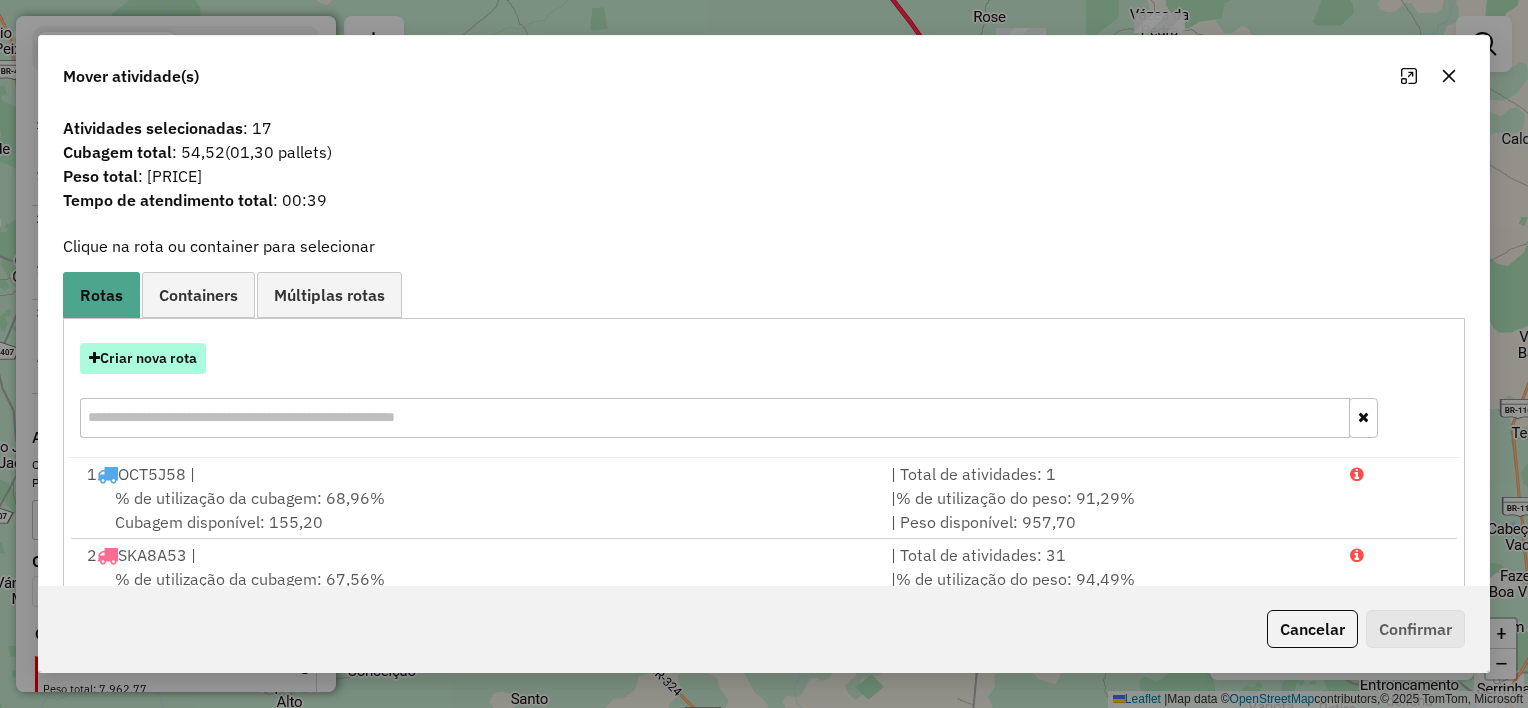 click on "Criar nova rota" at bounding box center (143, 358) 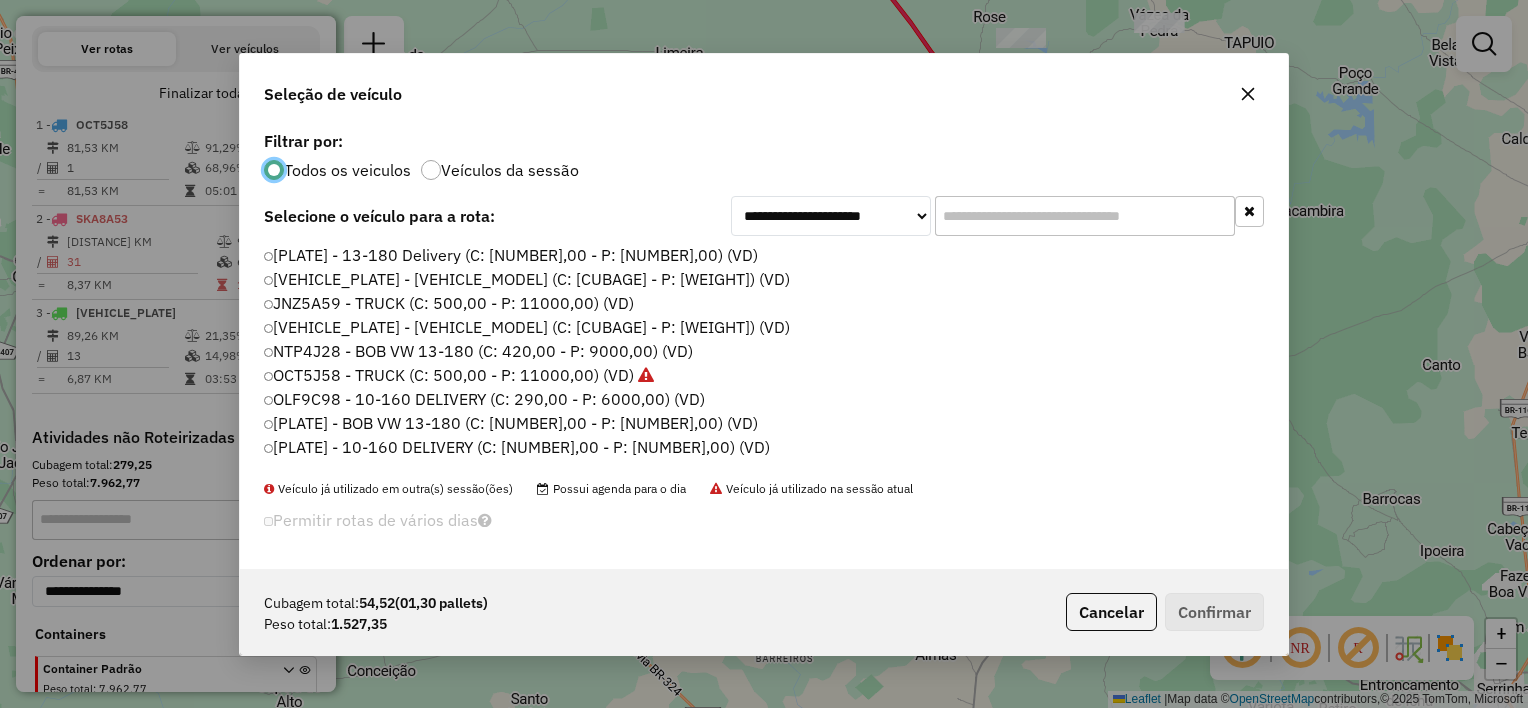 scroll, scrollTop: 10, scrollLeft: 6, axis: both 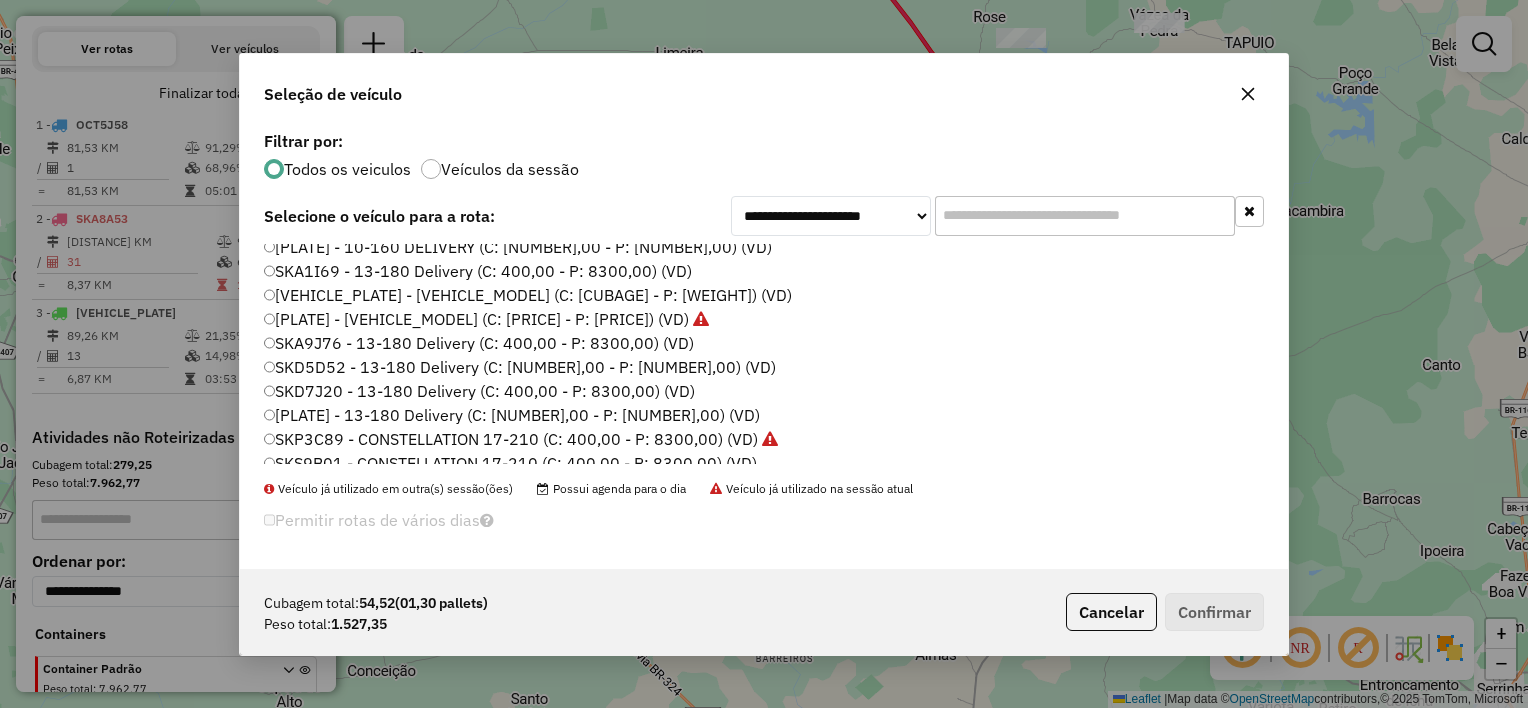 click on "SKD7J20 - 13-180 Delivery (C: 400,00 - P: 8300,00) (VD)" 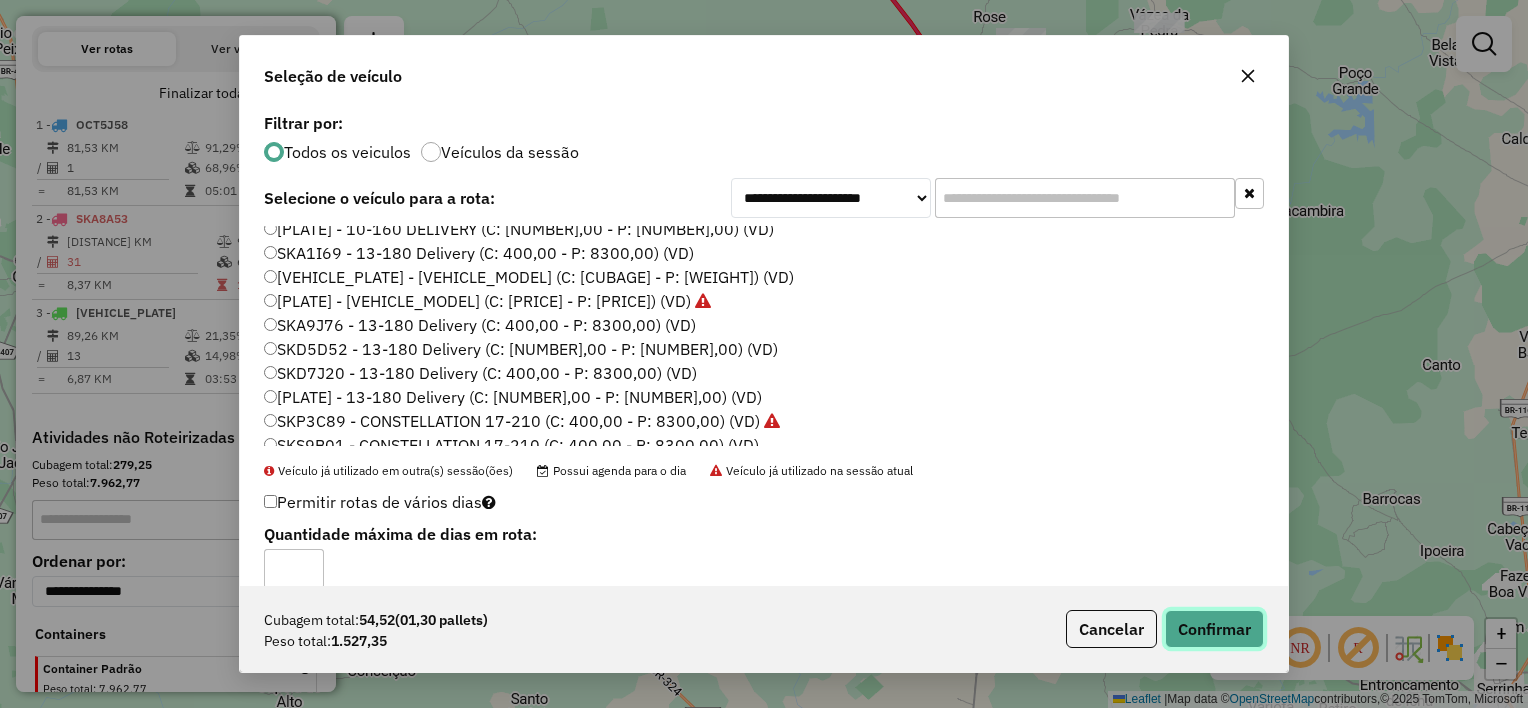 click on "Confirmar" 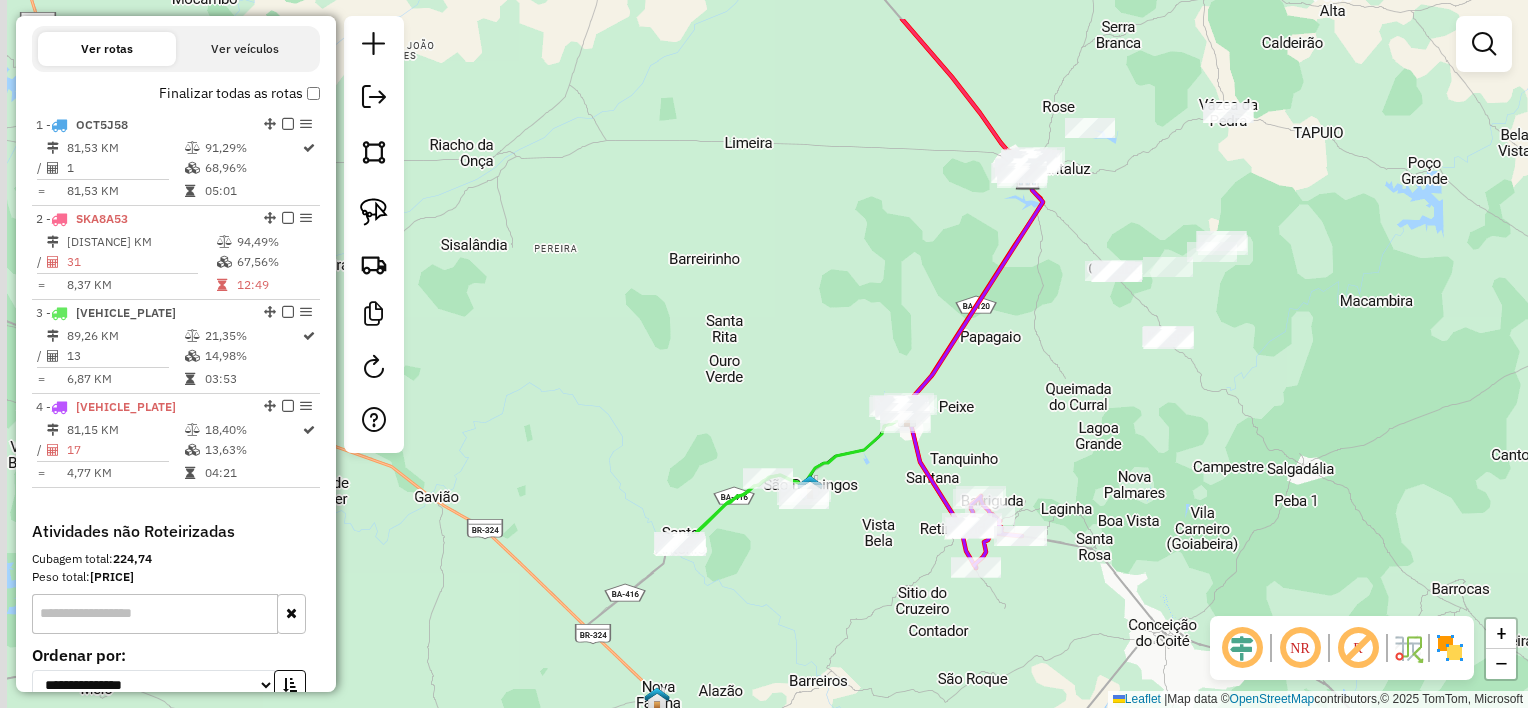drag, startPoint x: 997, startPoint y: 371, endPoint x: 1029, endPoint y: 416, distance: 55.21775 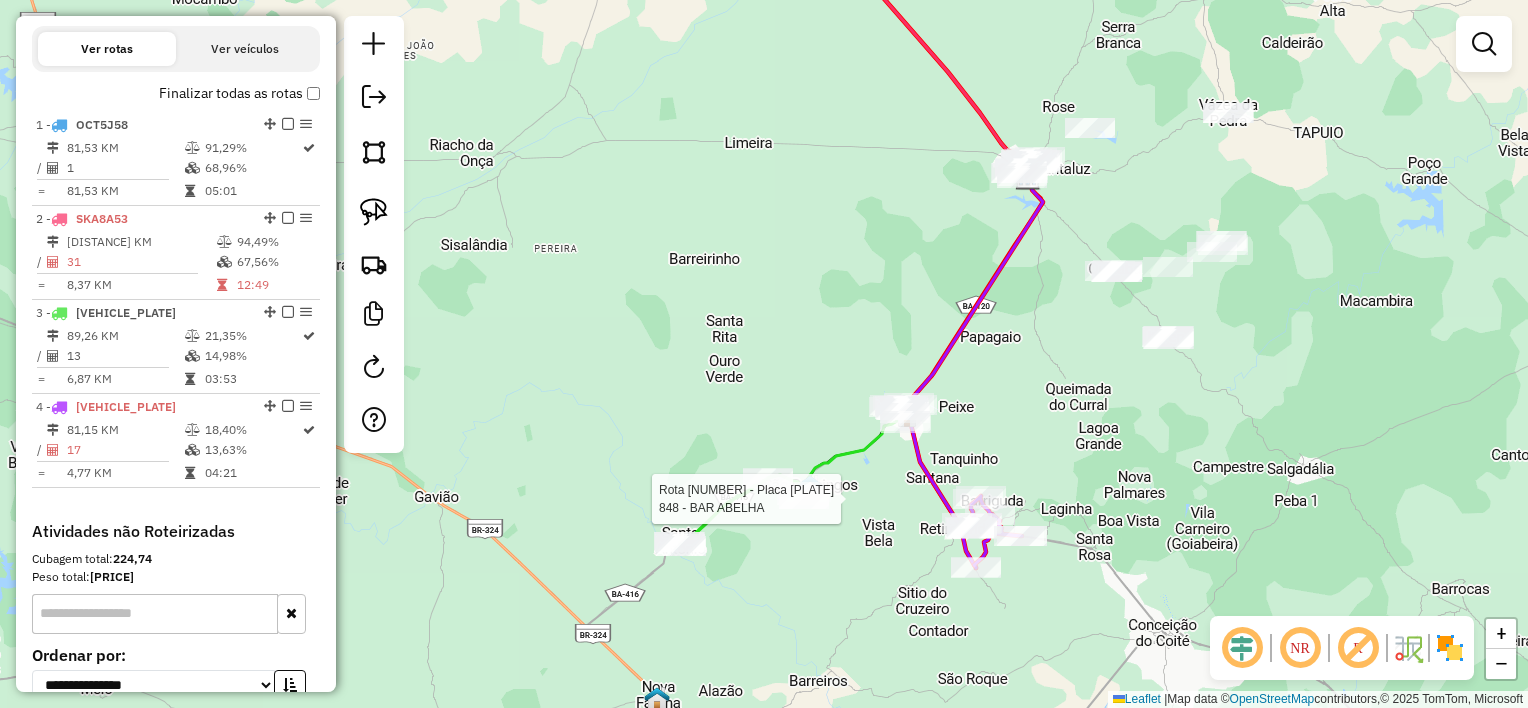 select on "**********" 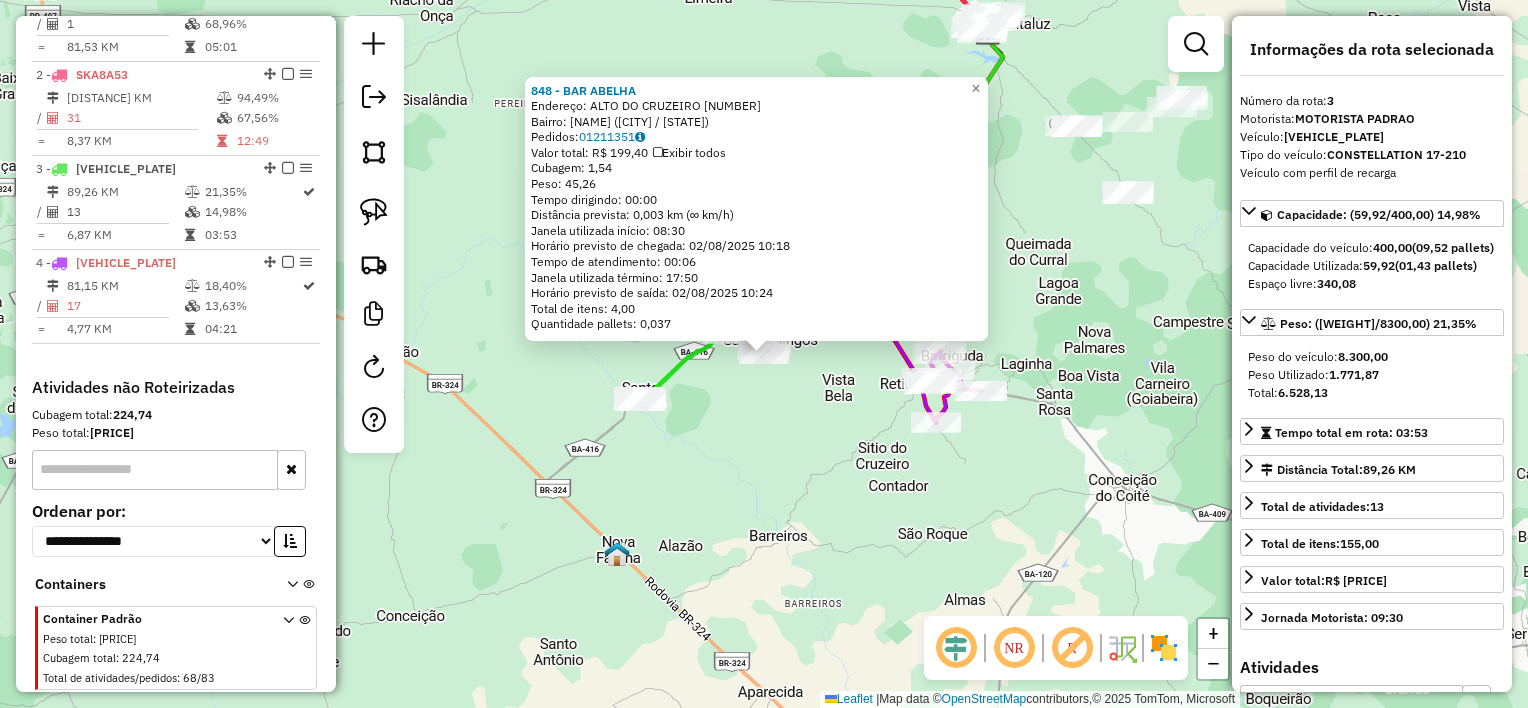 scroll, scrollTop: 866, scrollLeft: 0, axis: vertical 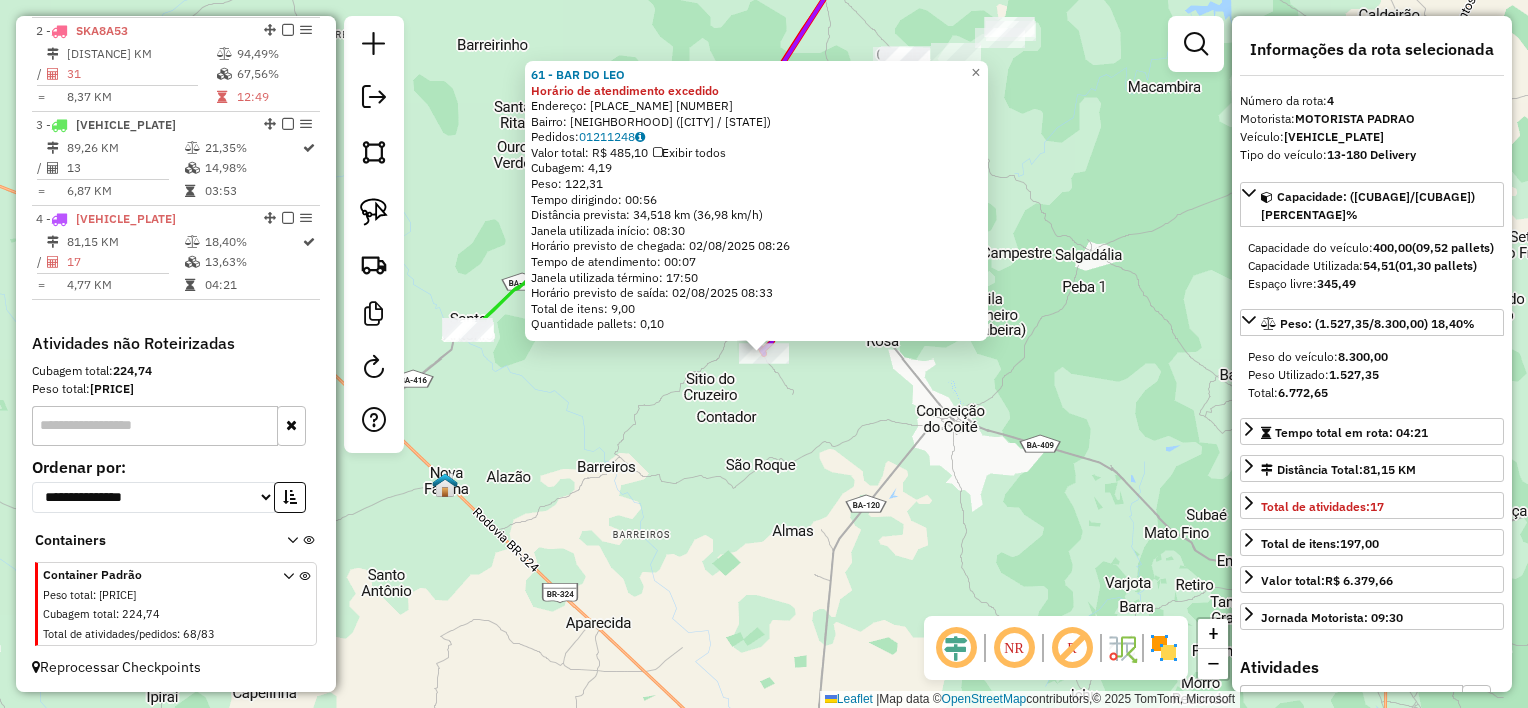click on "61 - BAR DO LEO Horário de atendimento excedido  Endereço:  PARA RETIROLANDIA [NUMBER]   Bairro: POVOADO MANDAPOLIS ([CITY] / [STATE])   Pedidos:  01211248   Valor total: R$ 485,10   Exibir todos   Cubagem: 4,19  Peso: 122,31  Tempo dirigindo: 00:56   Distância prevista: 34,518 km (36,98 km/h)   Janela utilizada início: 08:30   Horário previsto de chegada: [DATE] [TIME]   Tempo de atendimento: 00:07   Janela utilizada término: 17:50   Horário previsto de saída: [DATE] [TIME]   Total de itens: 9,00   Quantidade pallets: 0,10  × Janela de atendimento Grade de atendimento Capacidade Transportadoras Veículos Cliente Pedidos  Rotas Selecione os dias de semana para filtrar as janelas de atendimento  Seg   Ter   Qua   Qui   Sex   Sáb   Dom  Informe o período da janela de atendimento: De: [DATE] Até: [DATE]  Filtrar exatamente a janela do cliente  Considerar janela de atendimento padrão  Selecione os dias de semana para filtrar as grades de atendimento  Seg   Ter   Qua   Qui   Sex   Sáb   Dom   Peso mínimo:  De:" 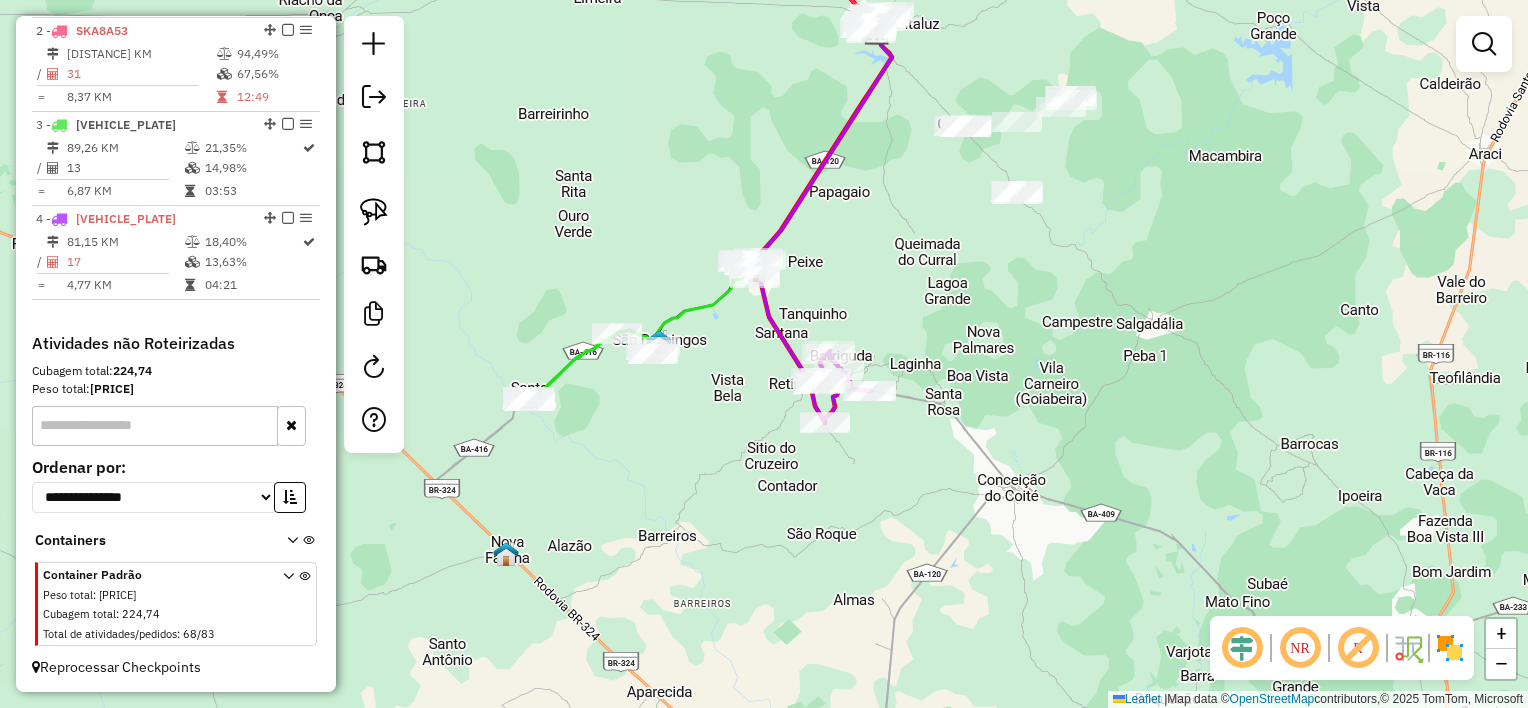 drag, startPoint x: 818, startPoint y: 298, endPoint x: 898, endPoint y: 400, distance: 129.63025 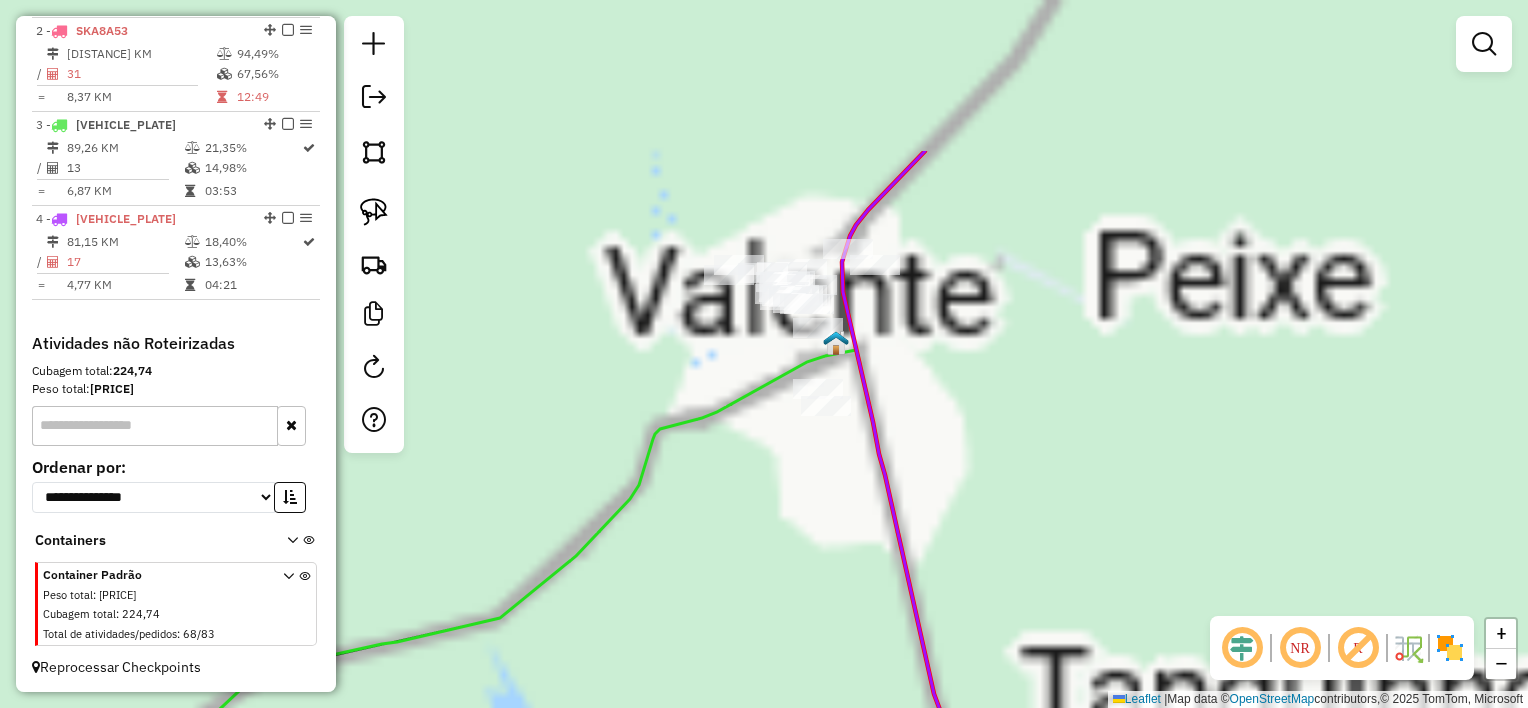 drag, startPoint x: 754, startPoint y: 301, endPoint x: 1163, endPoint y: 560, distance: 484.1095 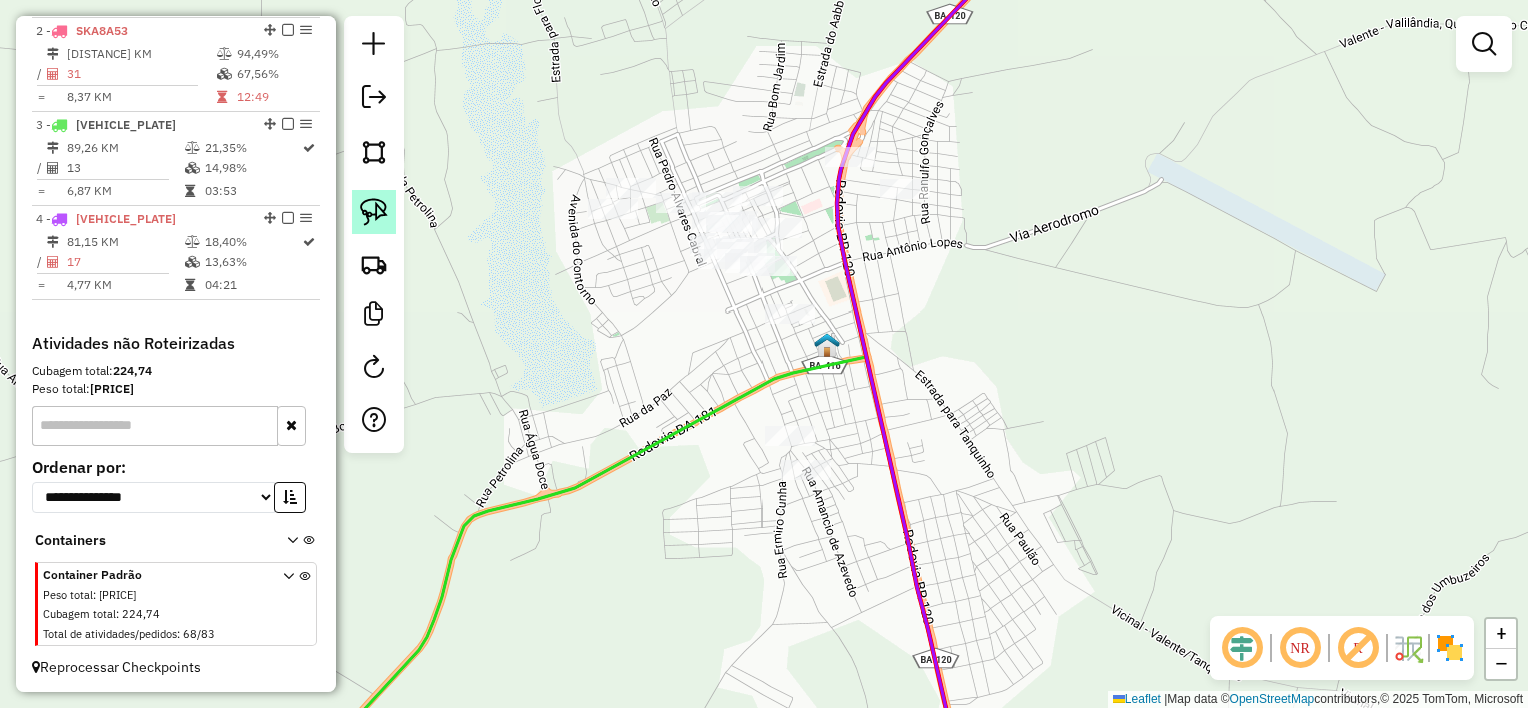 click 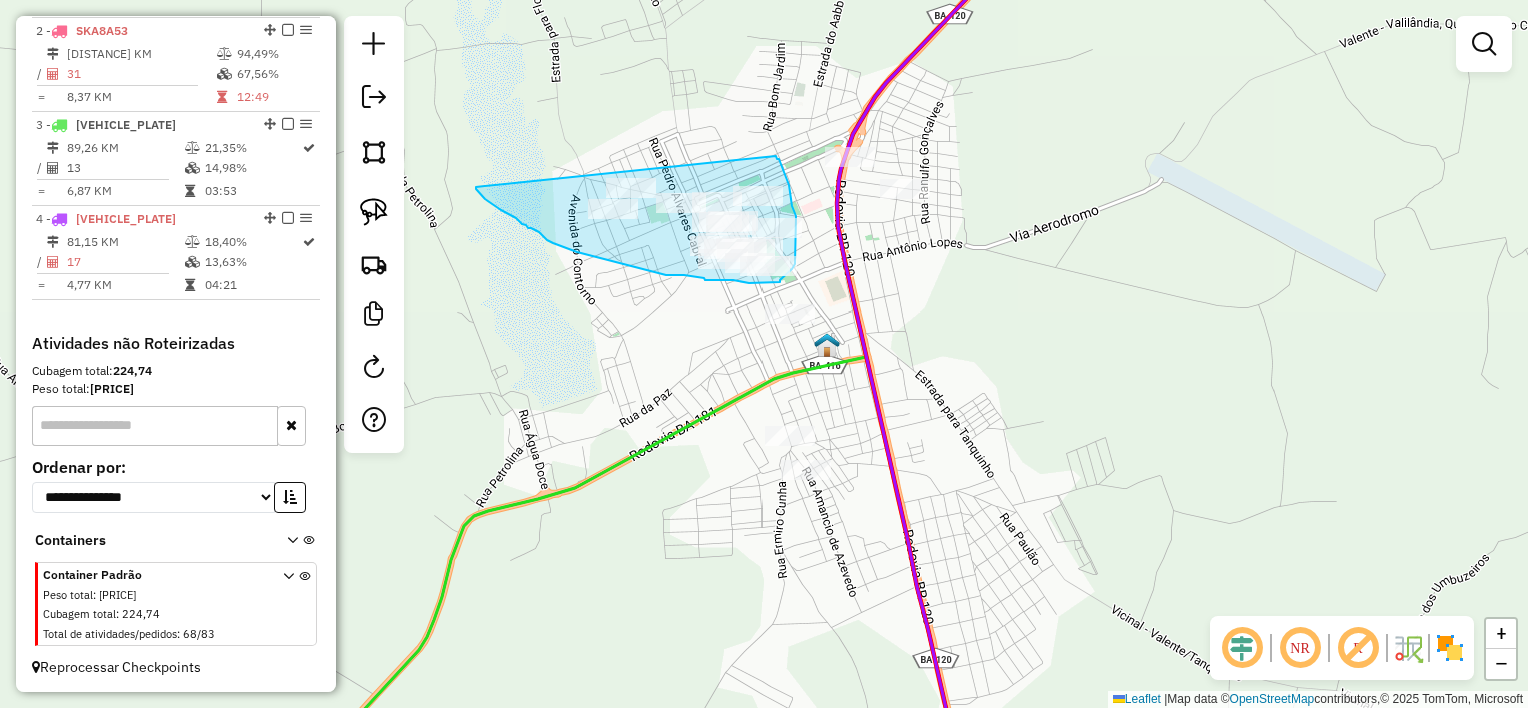 drag, startPoint x: 485, startPoint y: 199, endPoint x: 776, endPoint y: 156, distance: 294.15982 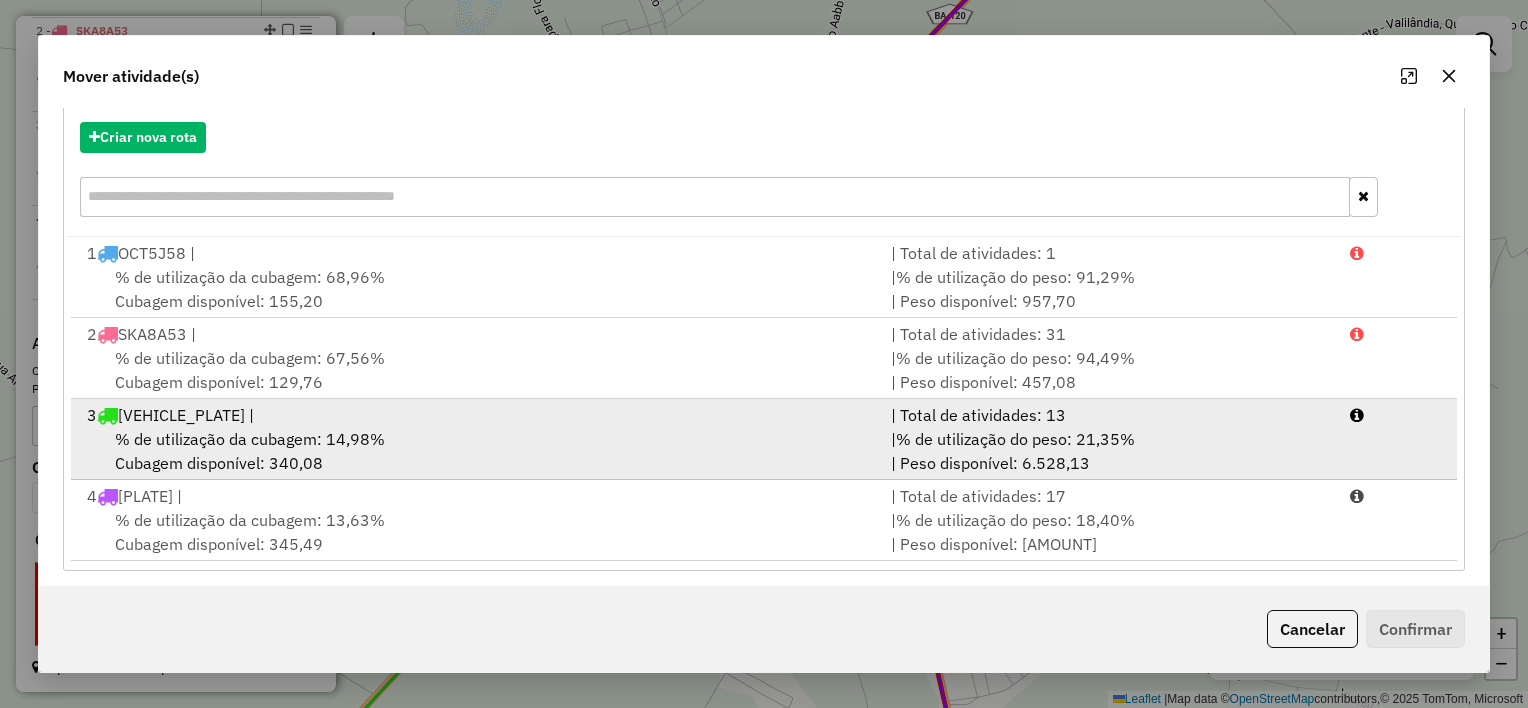 scroll, scrollTop: 228, scrollLeft: 0, axis: vertical 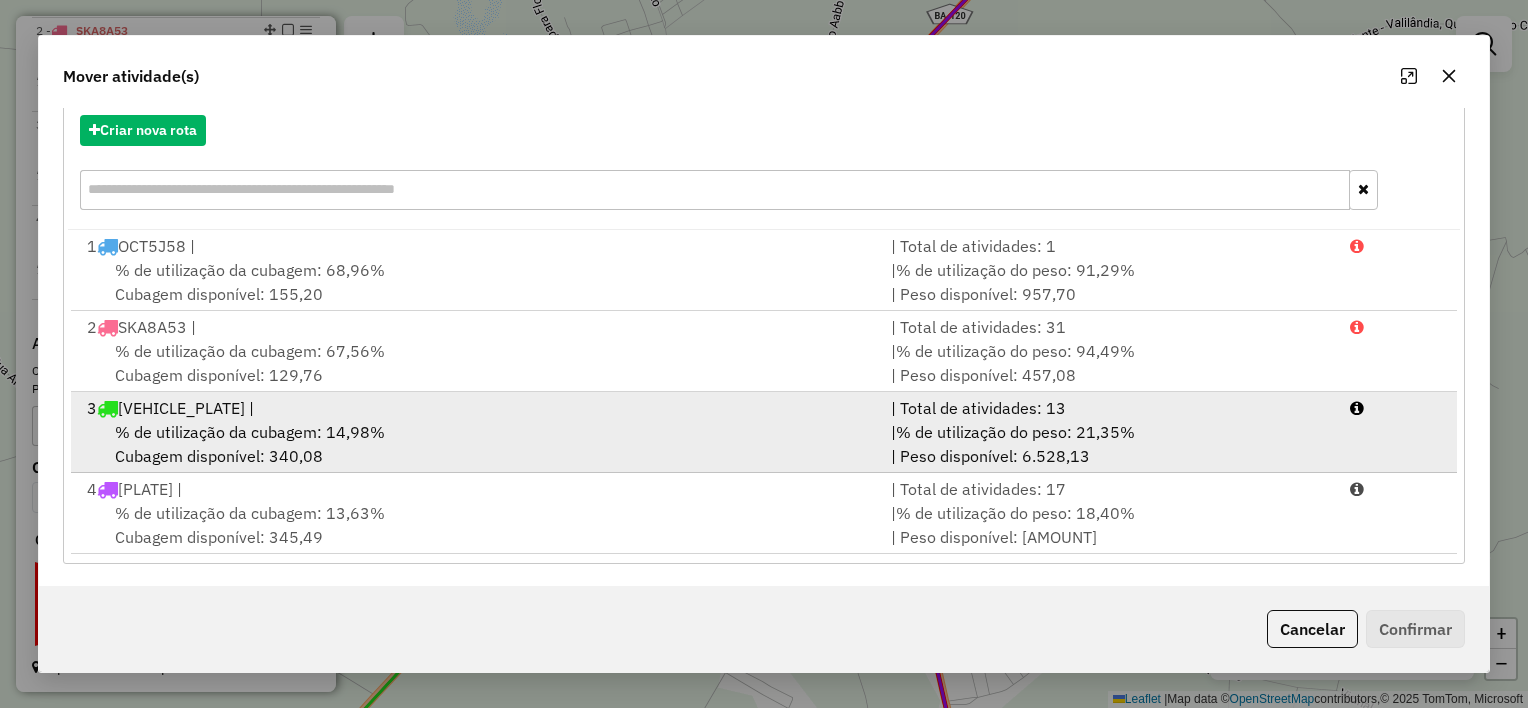click on "% de utilização da cubagem: 14,98%  Cubagem disponível: 340,08" at bounding box center [477, 444] 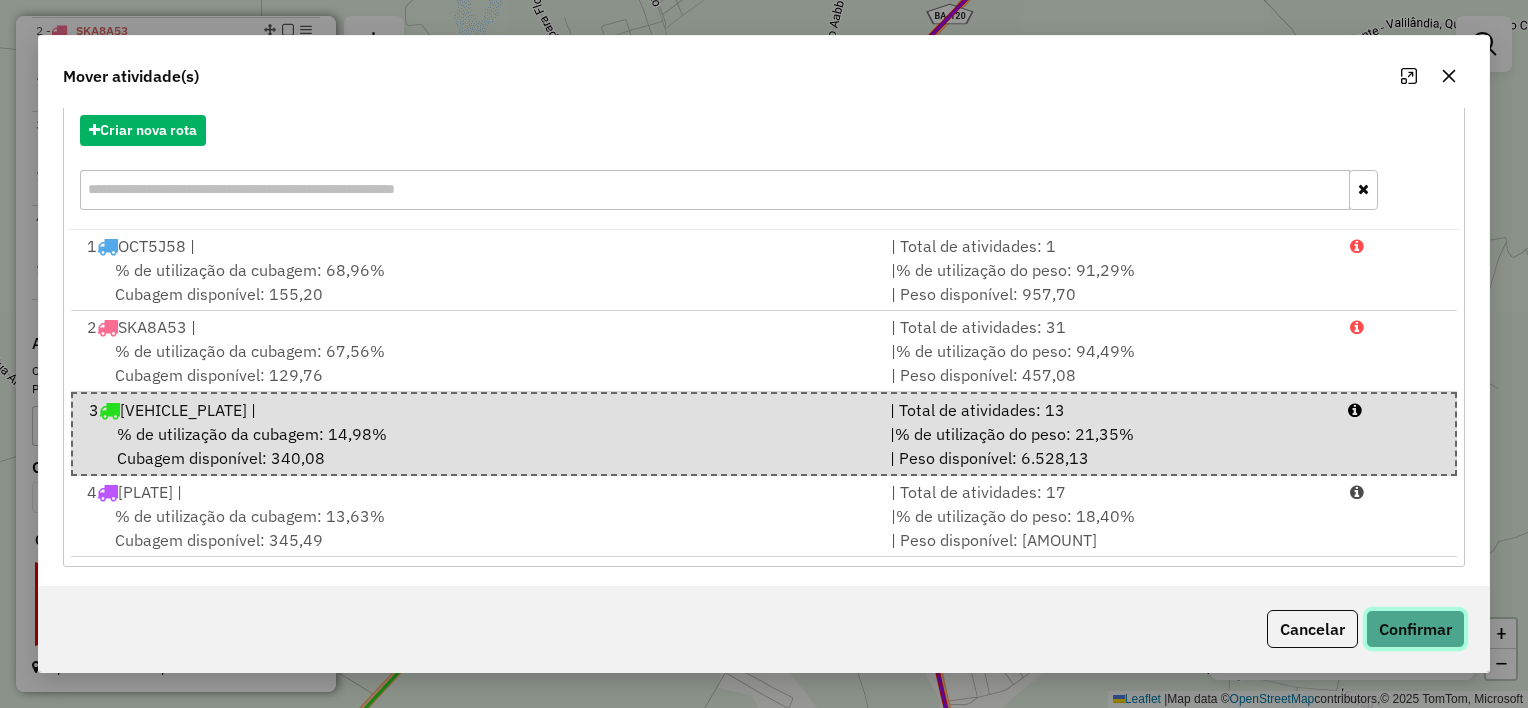 click on "Confirmar" 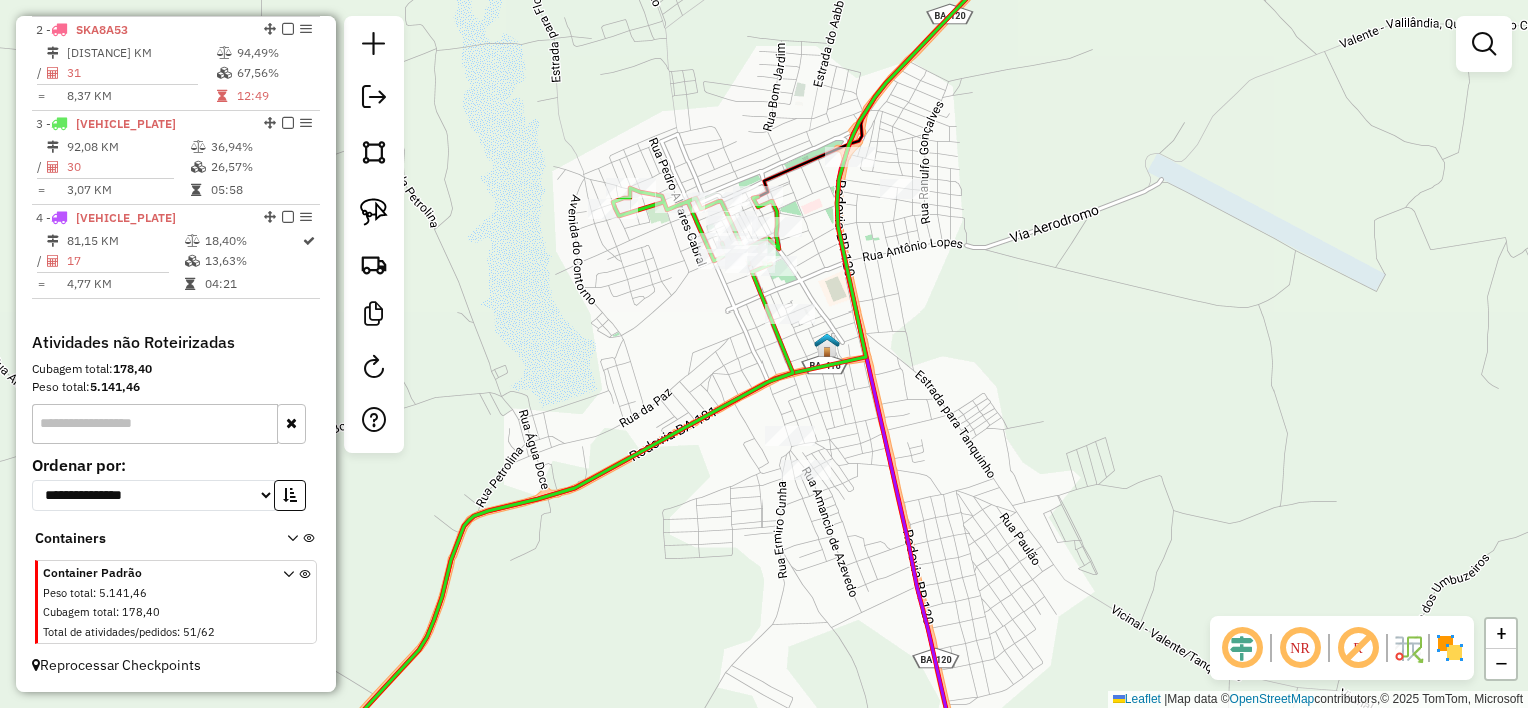 scroll, scrollTop: 841, scrollLeft: 0, axis: vertical 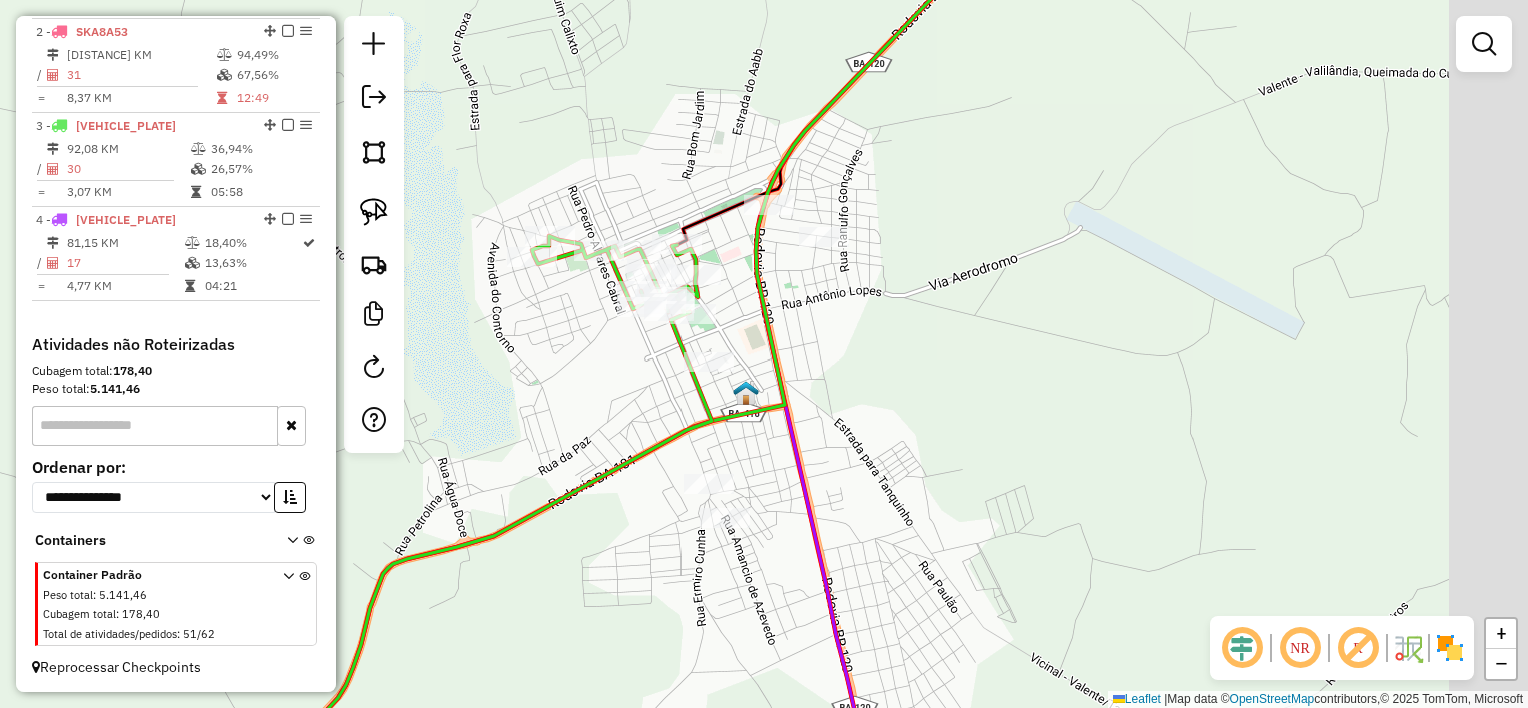 drag, startPoint x: 937, startPoint y: 314, endPoint x: 852, endPoint y: 363, distance: 98.11218 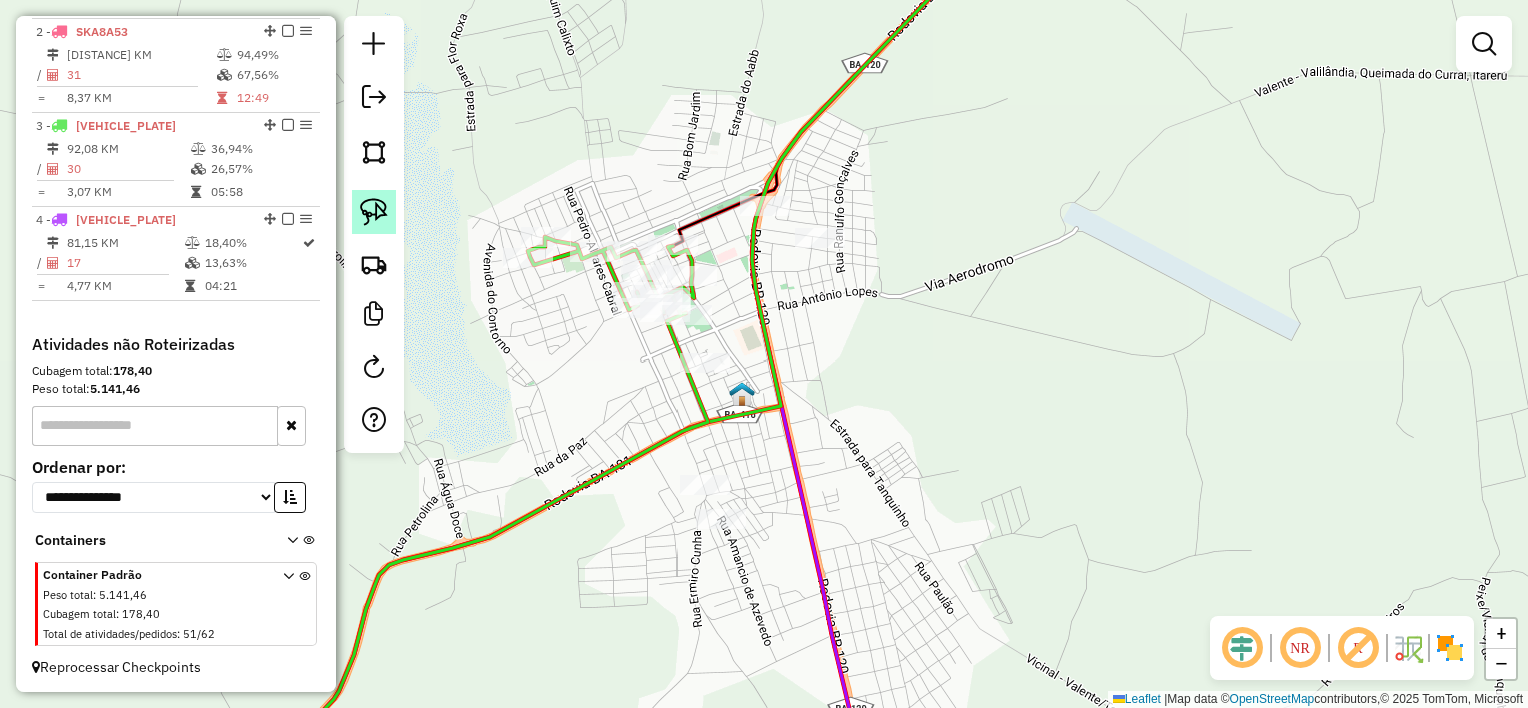 click 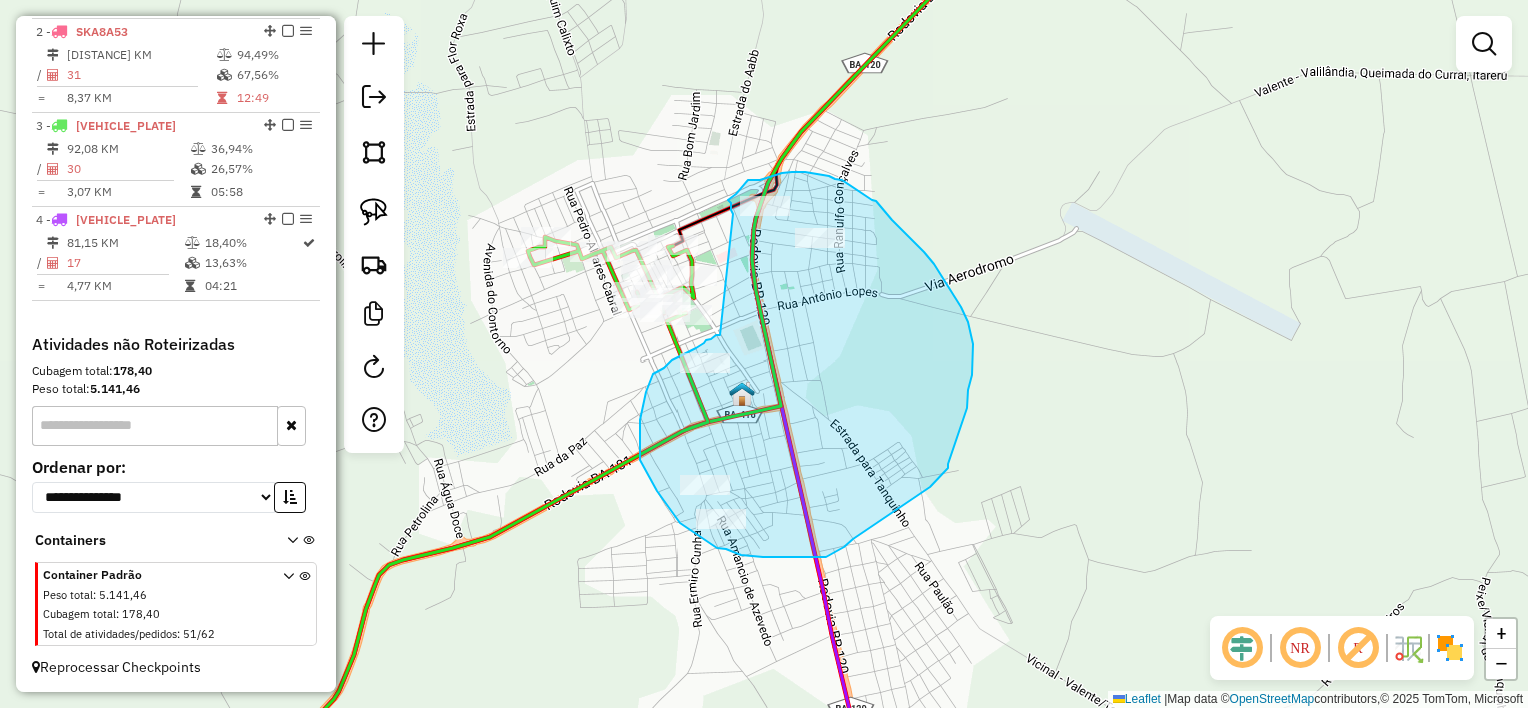 drag, startPoint x: 720, startPoint y: 335, endPoint x: 733, endPoint y: 214, distance: 121.69634 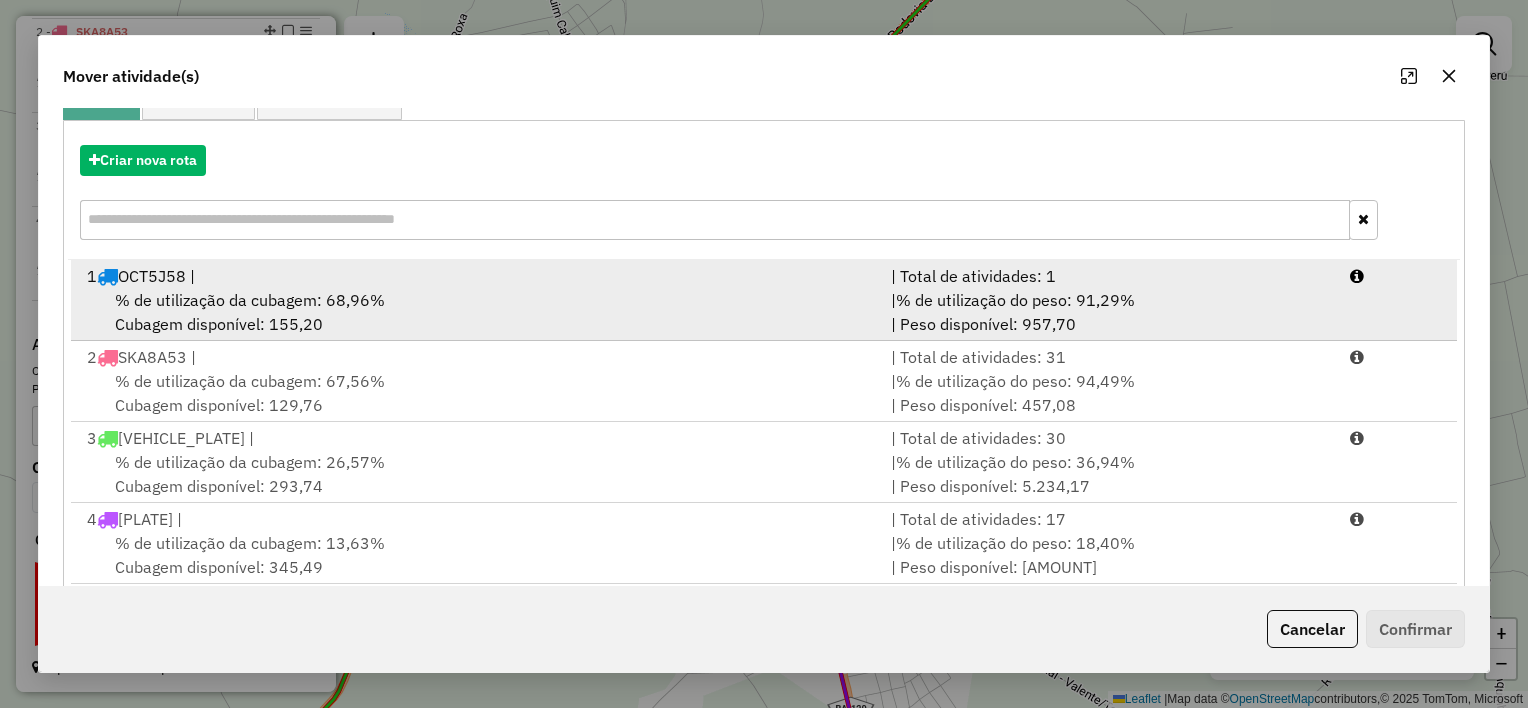 scroll, scrollTop: 228, scrollLeft: 0, axis: vertical 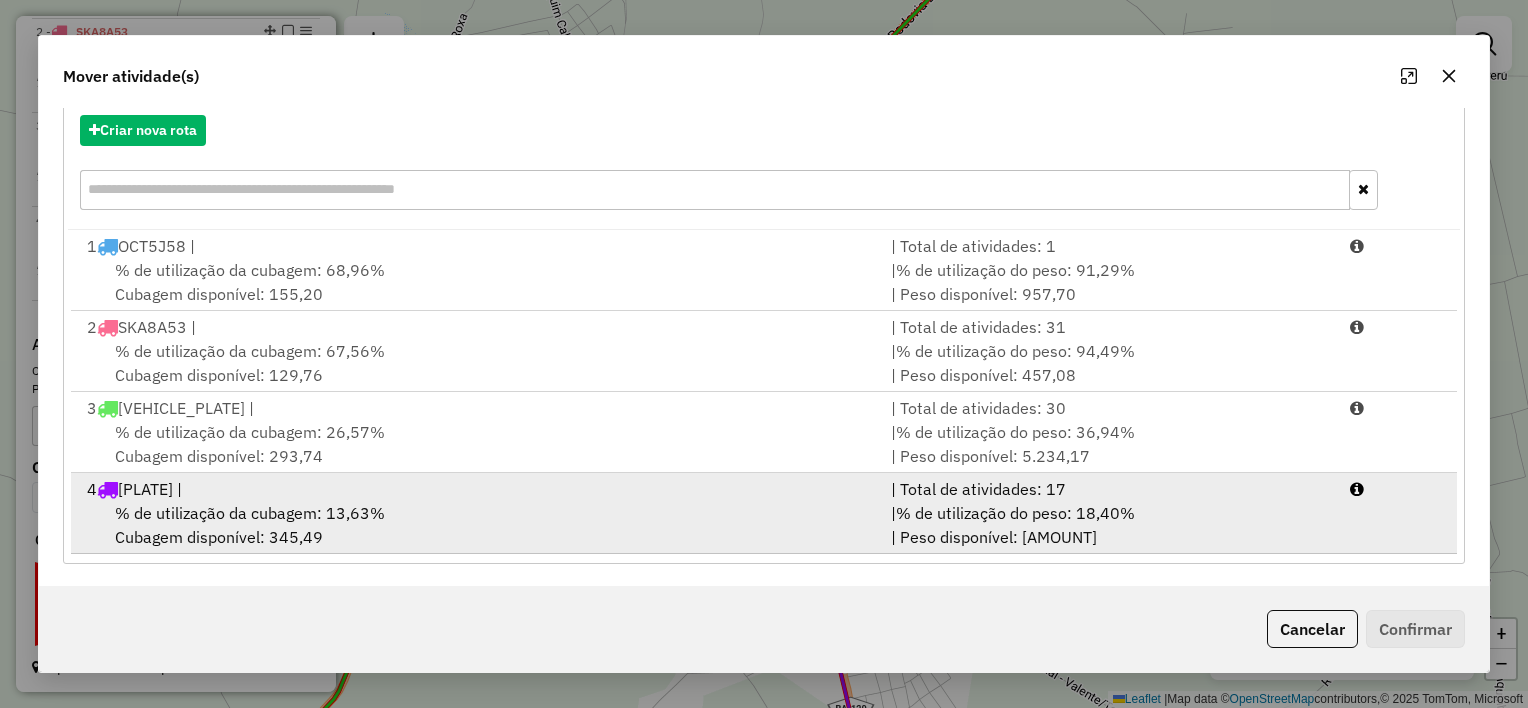click on "% de utilização da cubagem: 13,63%  Cubagem disponível: 345,49" at bounding box center [477, 525] 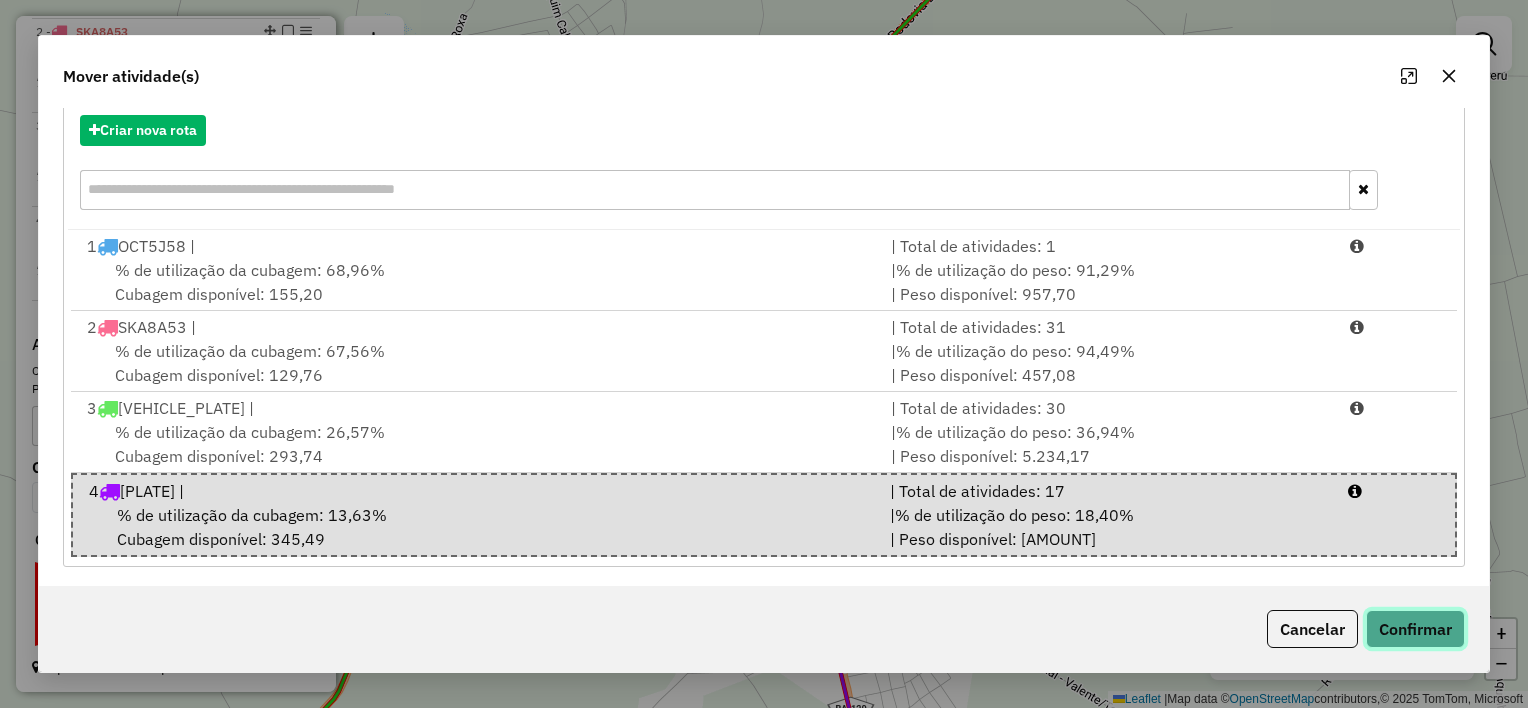 click on "Confirmar" 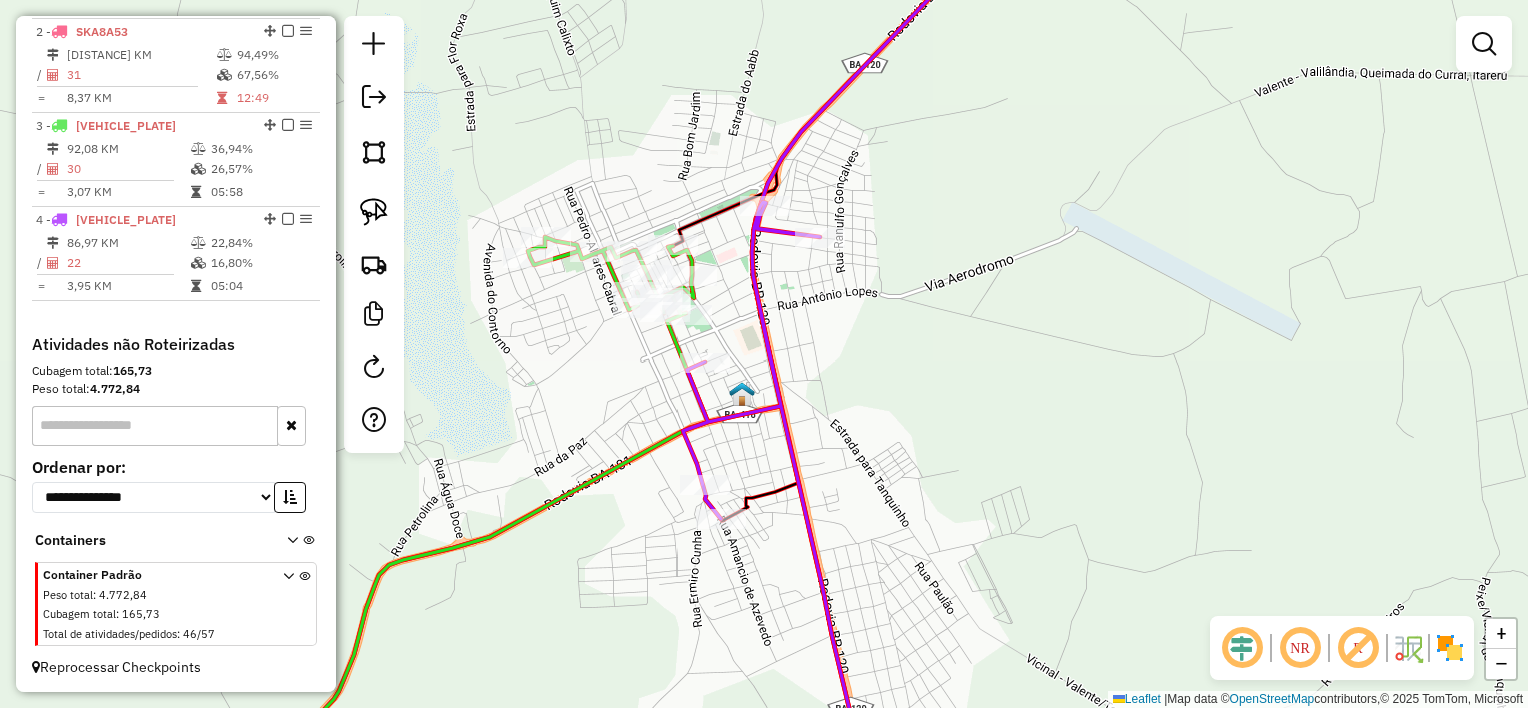 scroll, scrollTop: 0, scrollLeft: 0, axis: both 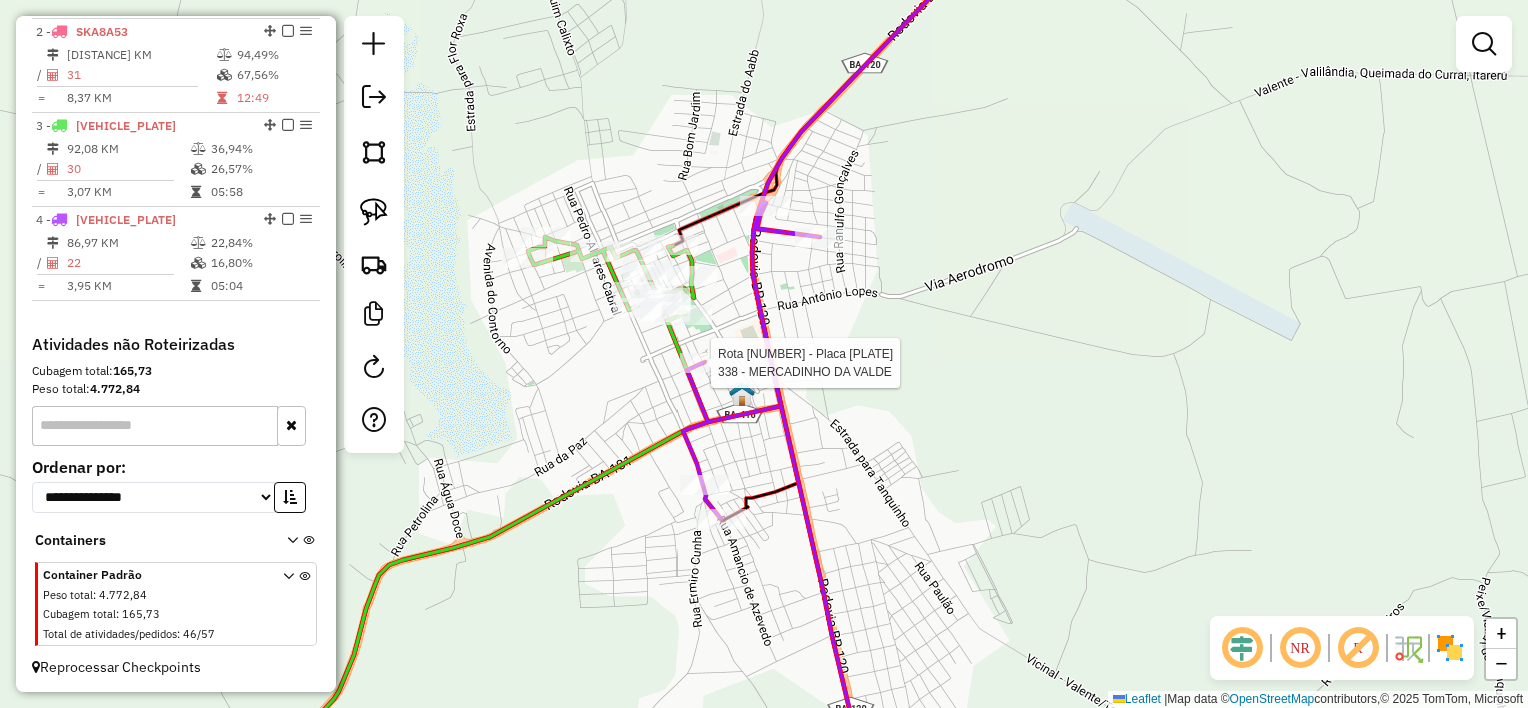 select on "**********" 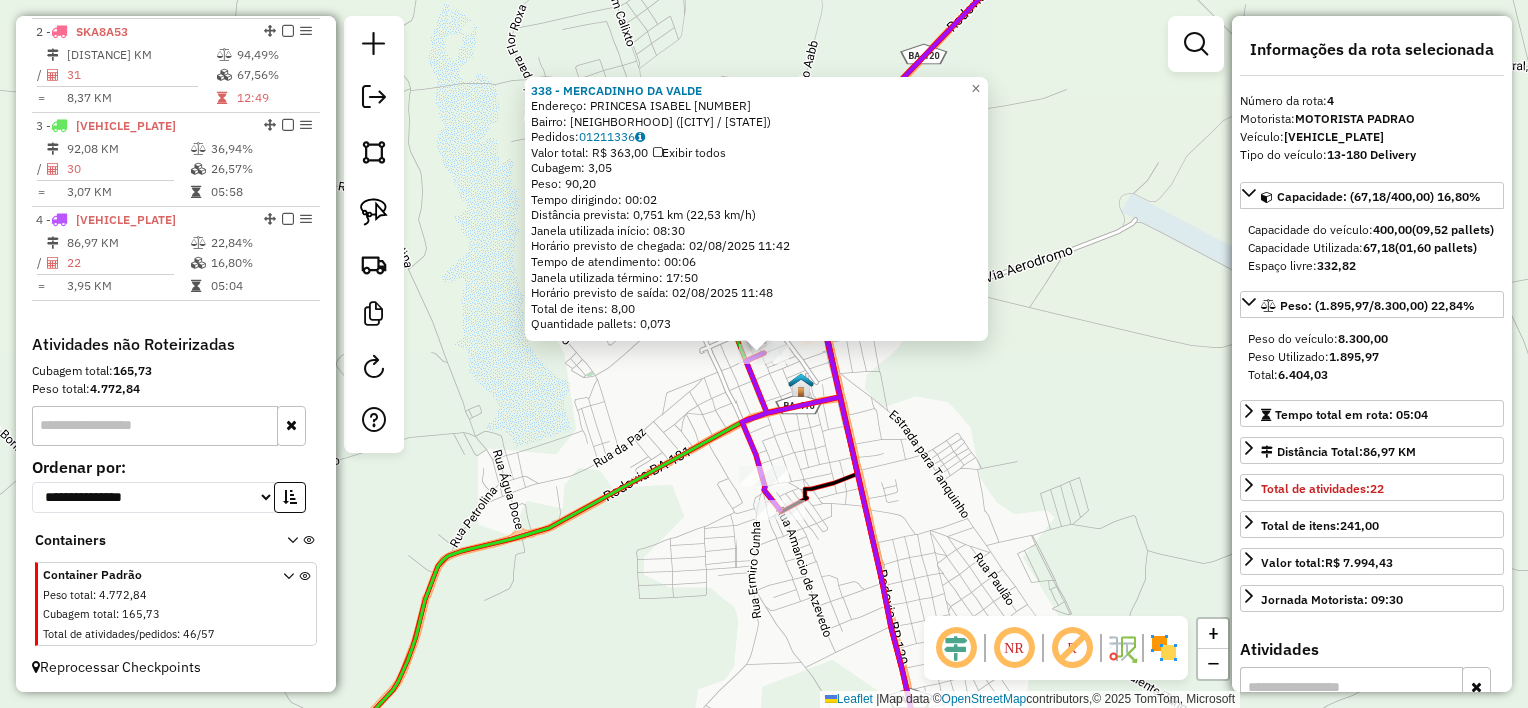 click on "338 - MERCADINHO  DA VALDE  Endereço:  PRINCESA ISABEL [NUMBER]   Bairro: DIONIZIO MOTA ([CITY] / [STATE])   Pedidos:  01211336   Valor total: R$ 363,00   Exibir todos   Cubagem: 3,05  Peso: 90,20  Tempo dirigindo: 00:02   Distância prevista: 0,751 km (22,53 km/h)   Janela utilizada início: 08:30   Horário previsto de chegada: [DATE] [TIME]   Tempo de atendimento: 00:06   Janela utilizada término: 17:50   Horário previsto de saída: [DATE] [TIME]   Total de itens: 8,00   Quantidade pallets: 0,073  × Janela de atendimento Grade de atendimento Capacidade Transportadoras Veículos Cliente Pedidos  Rotas Selecione os dias de semana para filtrar as janelas de atendimento  Seg   Ter   Qua   Qui   Sex   Sáb   Dom  Informe o período da janela de atendimento: De: [DATE] Até: [DATE]  Filtrar exatamente a janela do cliente  Considerar janela de atendimento padrão  Selecione os dias de semana para filtrar as grades de atendimento  Seg   Ter   Qua   Qui   Sex   Sáb   Dom   Considerar clientes sem dia de atendimento cadastrado +" 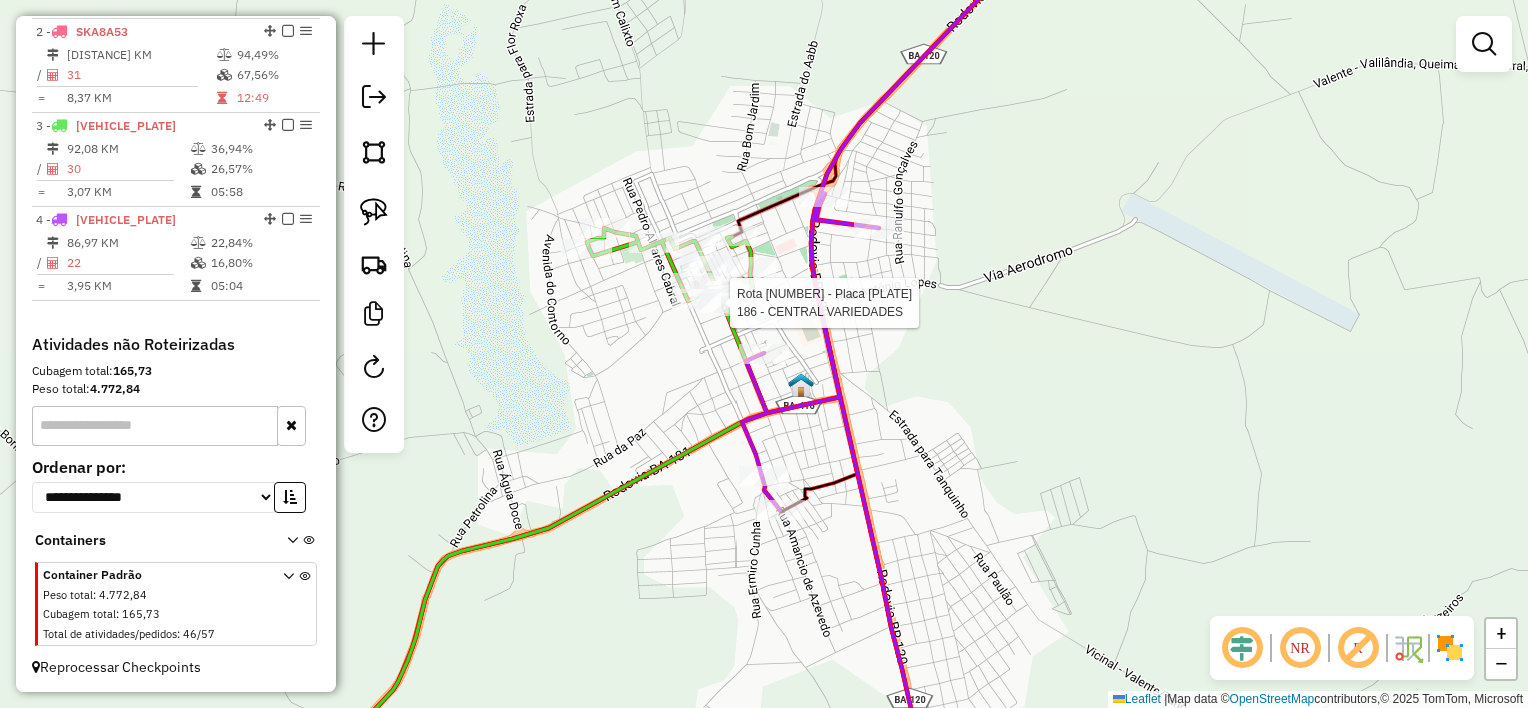 select on "**********" 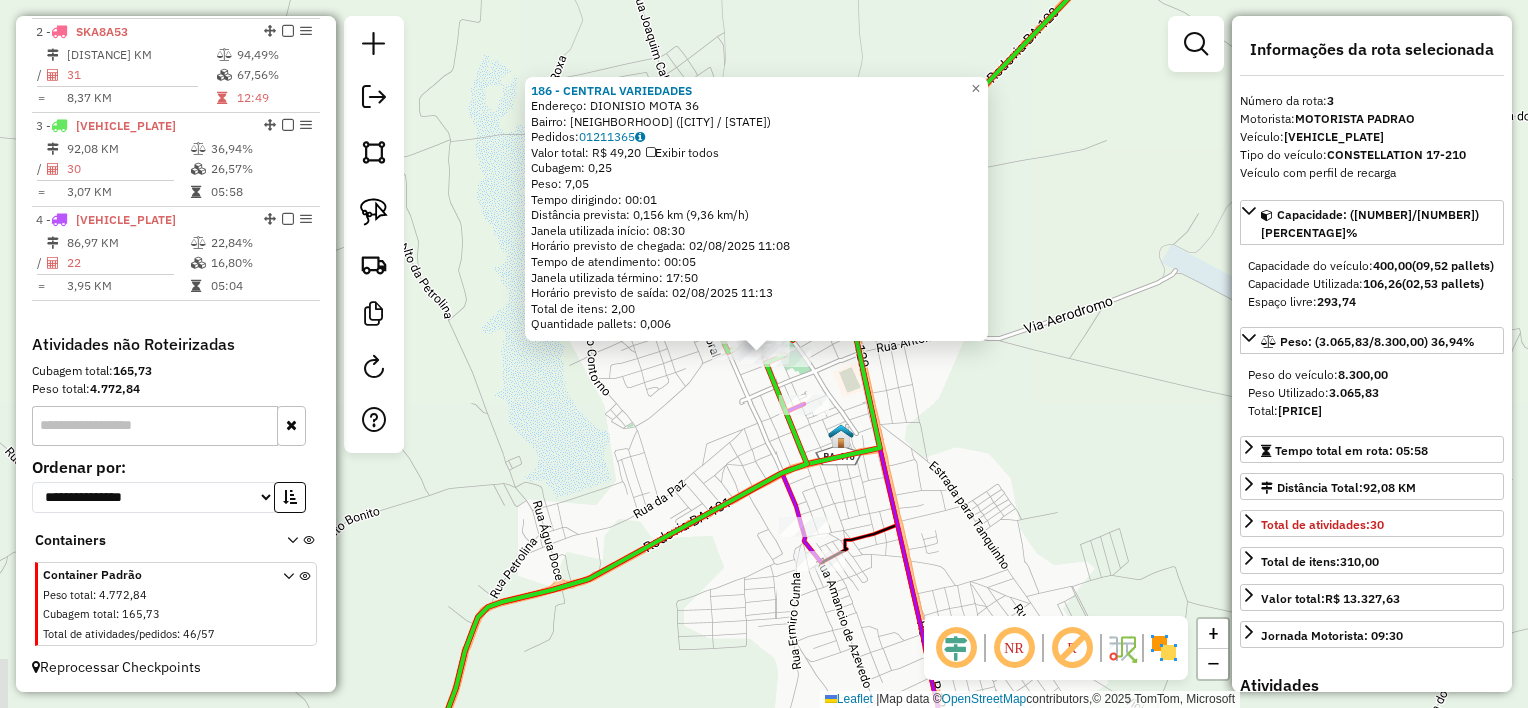 click on "[NUMBER] - [BUSINESS_NAME]  Endereço:  [STREET] [NUMBER]   Bairro: [NEIGHBORHOOD] ([CITY] / [STATE])   Pedidos:  [ORDER_ID]   Valor total: [CURRENCY] [PRICE]   Exibir todos   Cubagem: [CUBAGE]  Peso: [WEIGHT]  Tempo dirigindo: [TIME]   Distância prevista: [DISTANCE] km ([SPEED] km/h)   Janela utilizada início: [TIME]   Horário previsto de chegada: [DATE] [TIME]   Tempo de atendimento: [TIME]   Janela utilizada término: [TIME]   Horário previsto de saída: [DATE] [TIME]   Total de itens: [ITEMS]   Quantidade pallets: [PALLETS]  × Janela de atendimento Grade de atendimento Capacidade Transportadoras Veículos Cliente Pedidos  Rotas Selecione os dias de semana para filtrar as janelas de atendimento  Seg   Ter   Qua   Qui   Sex   Sáb   Dom  Informe o período da janela de atendimento: De: Até:  Filtrar exatamente a janela do cliente  Considerar janela de atendimento padrão  Selecione os dias de semana para filtrar as grades de atendimento  Seg   Ter   Qua   Qui   Sex   Sáb   Dom   Considerar clientes sem dia de atendimento cadastrado  Peso mínimo:" 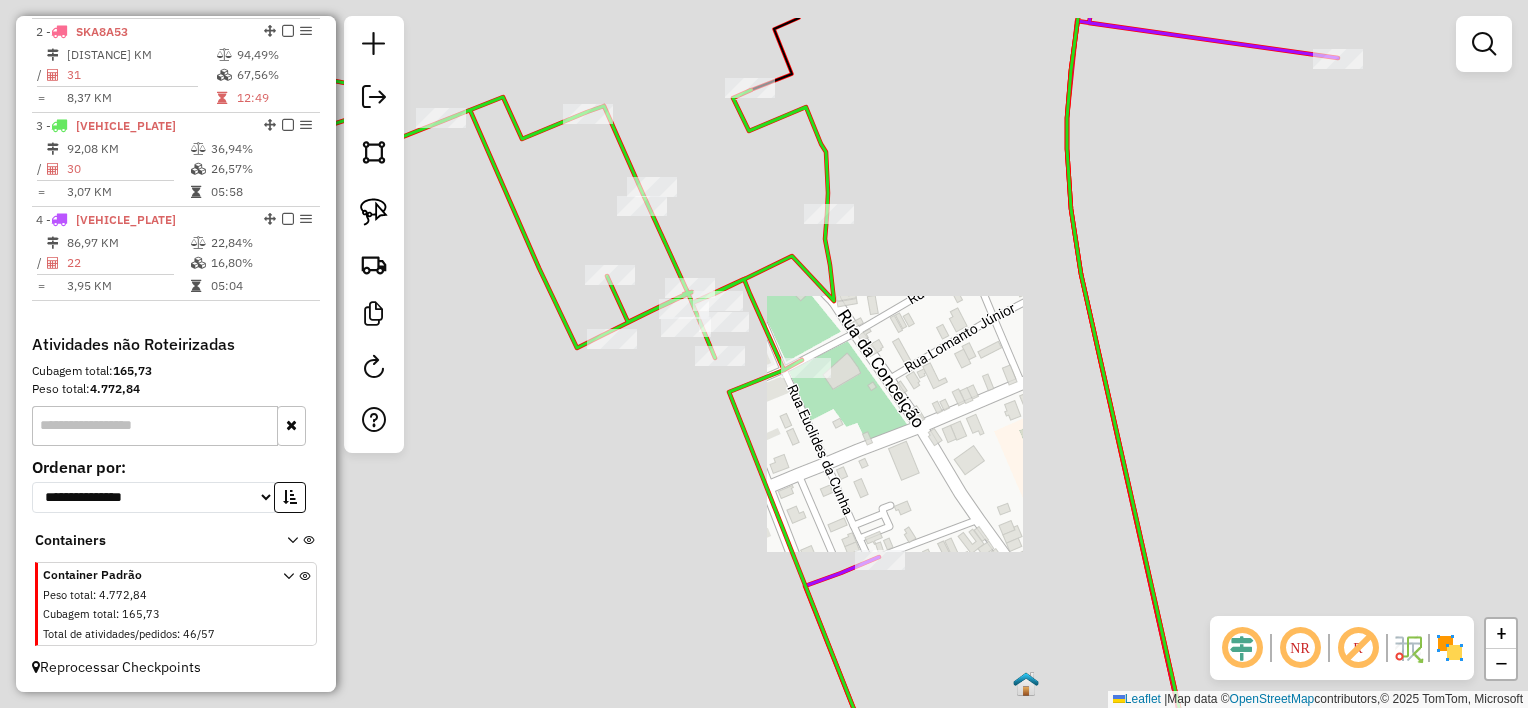 drag, startPoint x: 817, startPoint y: 386, endPoint x: 830, endPoint y: 480, distance: 94.89468 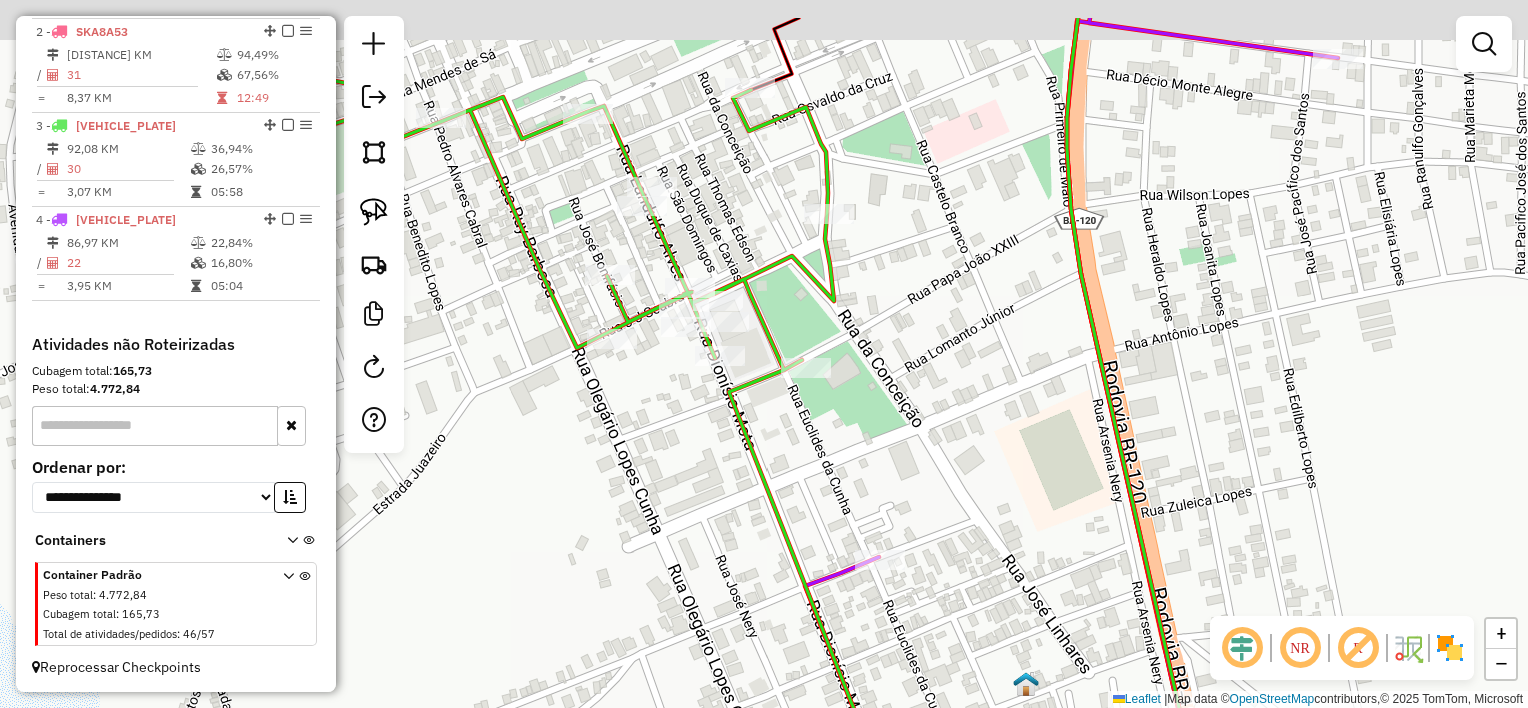 click on "Janela de atendimento Grade de atendimento Capacidade Transportadoras Veículos Cliente Pedidos  Rotas Selecione os dias de semana para filtrar as janelas de atendimento  Seg   Ter   Qua   Qui   Sex   Sáb   Dom  Informe o período da janela de atendimento: De: Até:  Filtrar exatamente a janela do cliente  Considerar janela de atendimento padrão  Selecione os dias de semana para filtrar as grades de atendimento  Seg   Ter   Qua   Qui   Sex   Sáb   Dom   Considerar clientes sem dia de atendimento cadastrado  Clientes fora do dia de atendimento selecionado Filtrar as atividades entre os valores definidos abaixo:  Peso mínimo:   Peso máximo:   Cubagem mínima:   Cubagem máxima:   De:   Até:  Filtrar as atividades entre o tempo de atendimento definido abaixo:  De:   Até:   Considerar capacidade total dos clientes não roteirizados Transportadora: Selecione um ou mais itens Tipo de veículo: Selecione um ou mais itens Veículo: Selecione um ou mais itens Motorista: Selecione um ou mais itens Nome: Rótulo:" 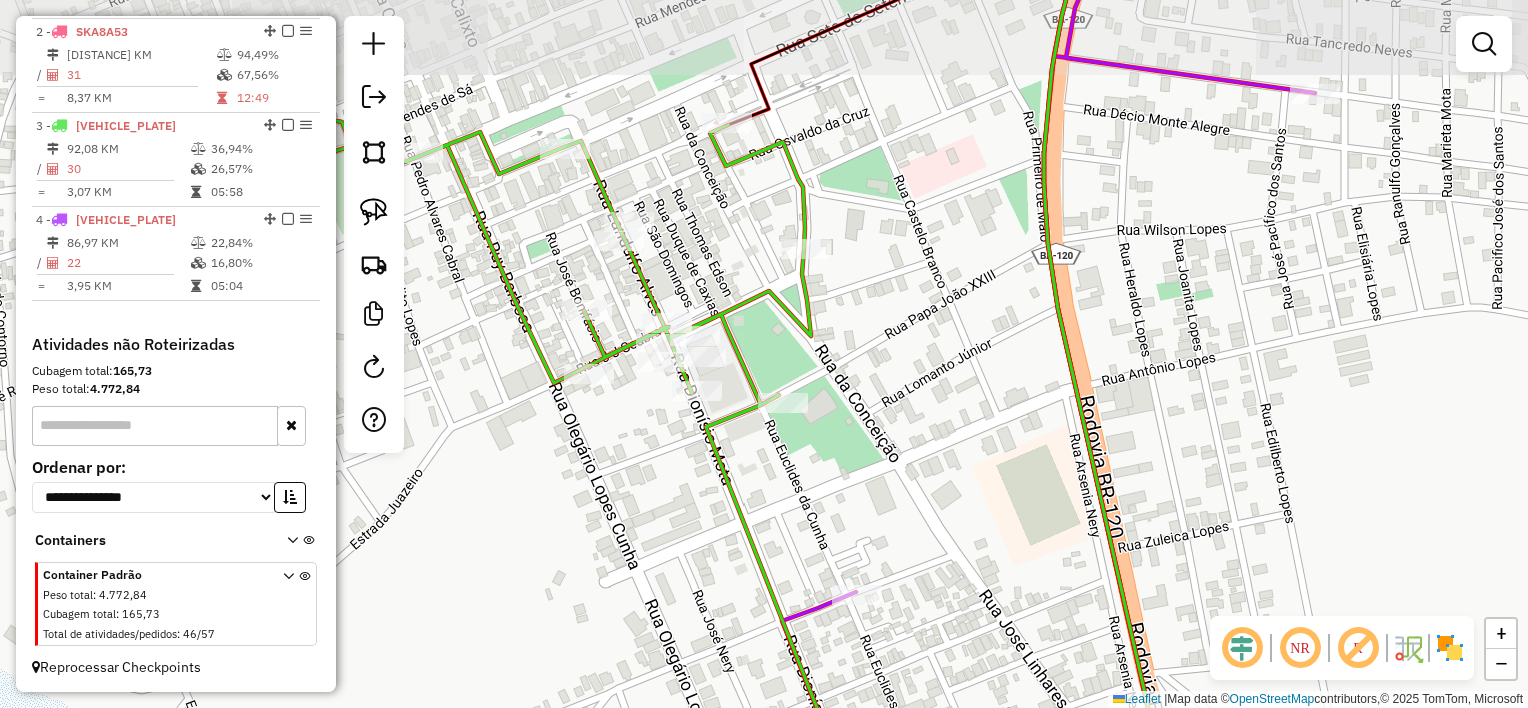 drag, startPoint x: 958, startPoint y: 332, endPoint x: 884, endPoint y: 415, distance: 111.19802 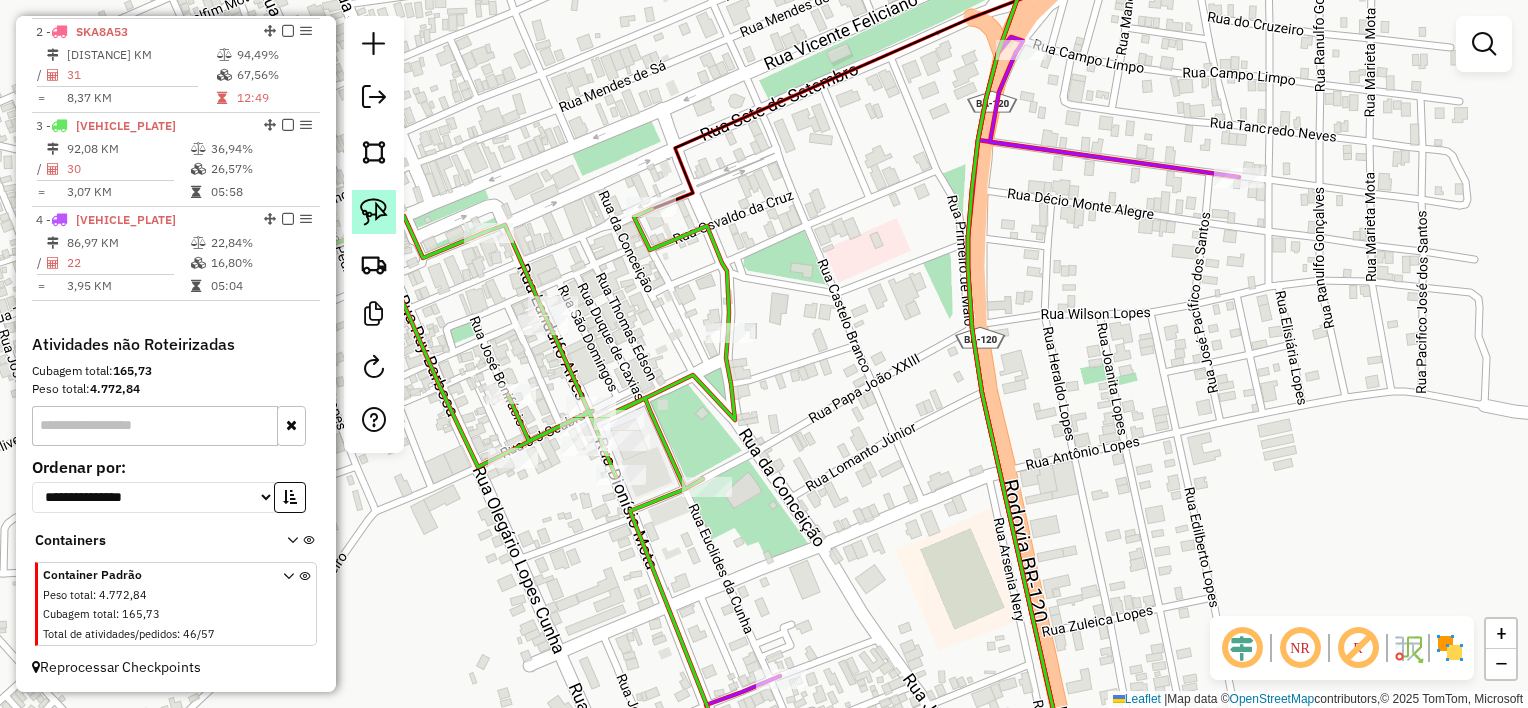 click 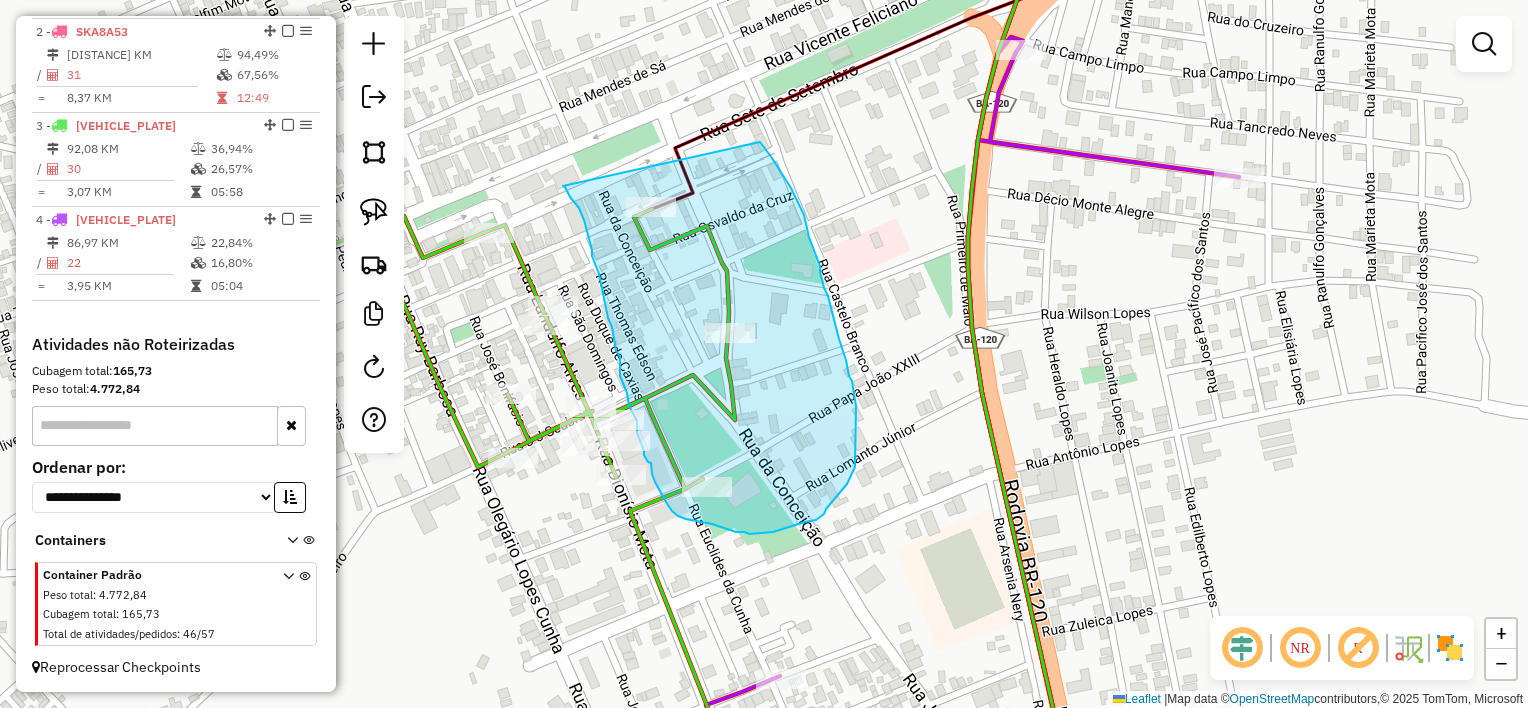 drag, startPoint x: 592, startPoint y: 256, endPoint x: 756, endPoint y: 136, distance: 203.21417 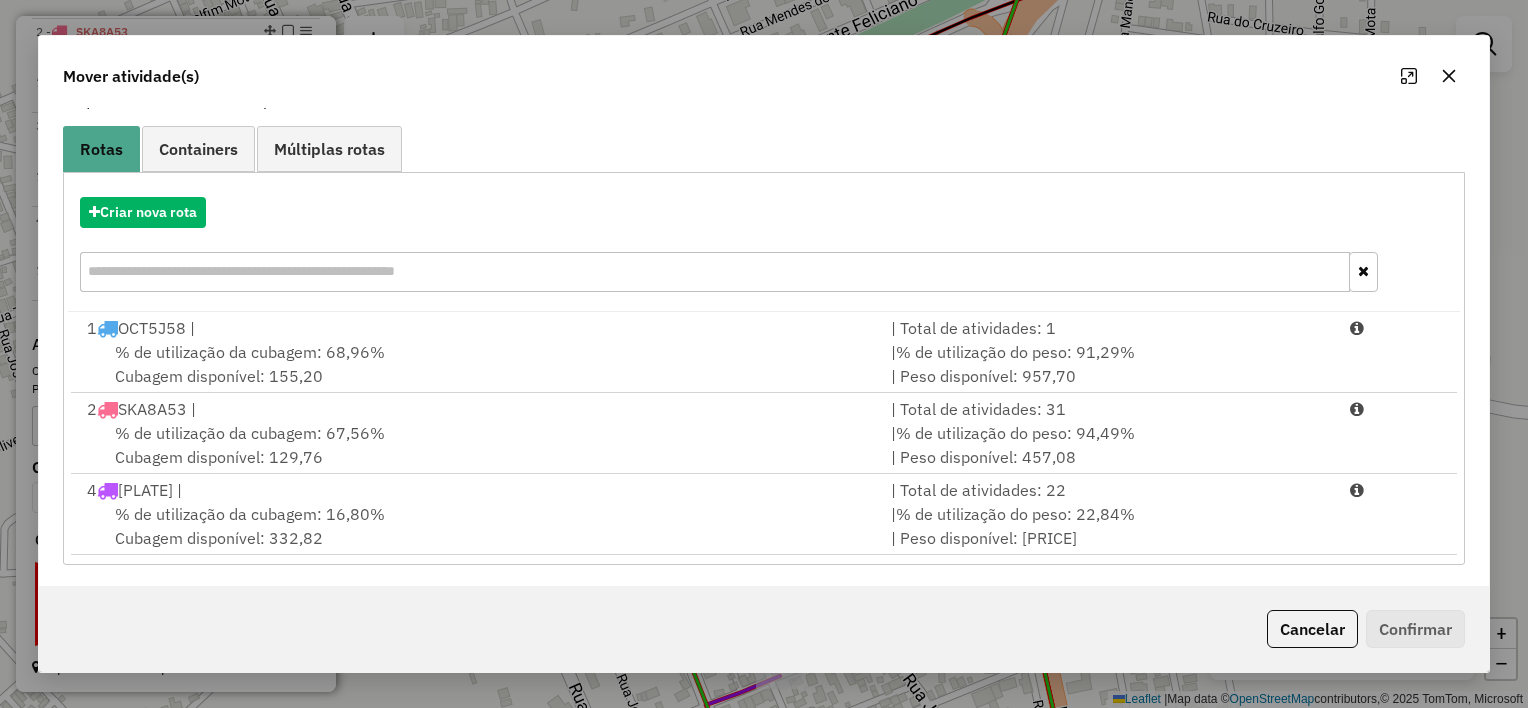 scroll, scrollTop: 148, scrollLeft: 0, axis: vertical 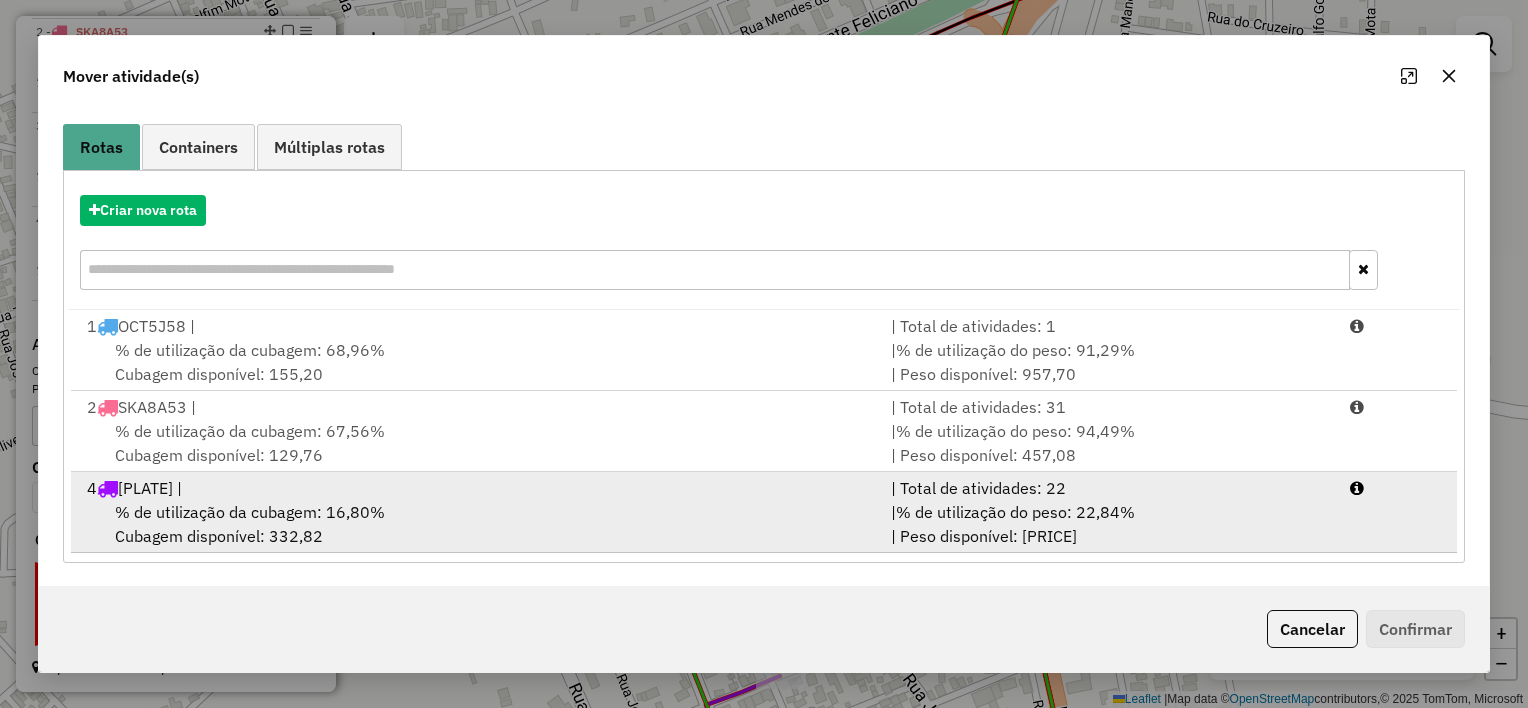 click on "% de utilização da cubagem: 16,80%  Cubagem disponível: 332,82" at bounding box center (477, 524) 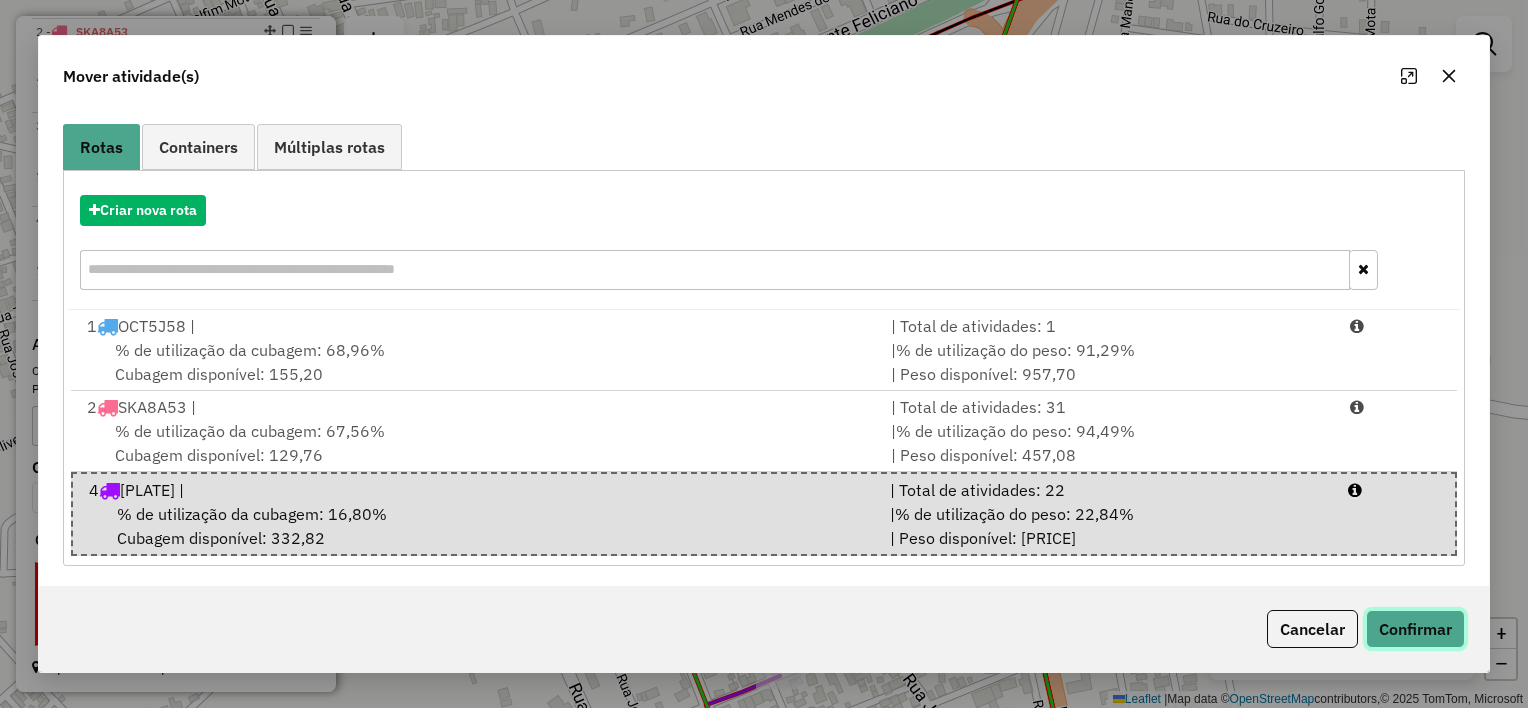 click on "Confirmar" 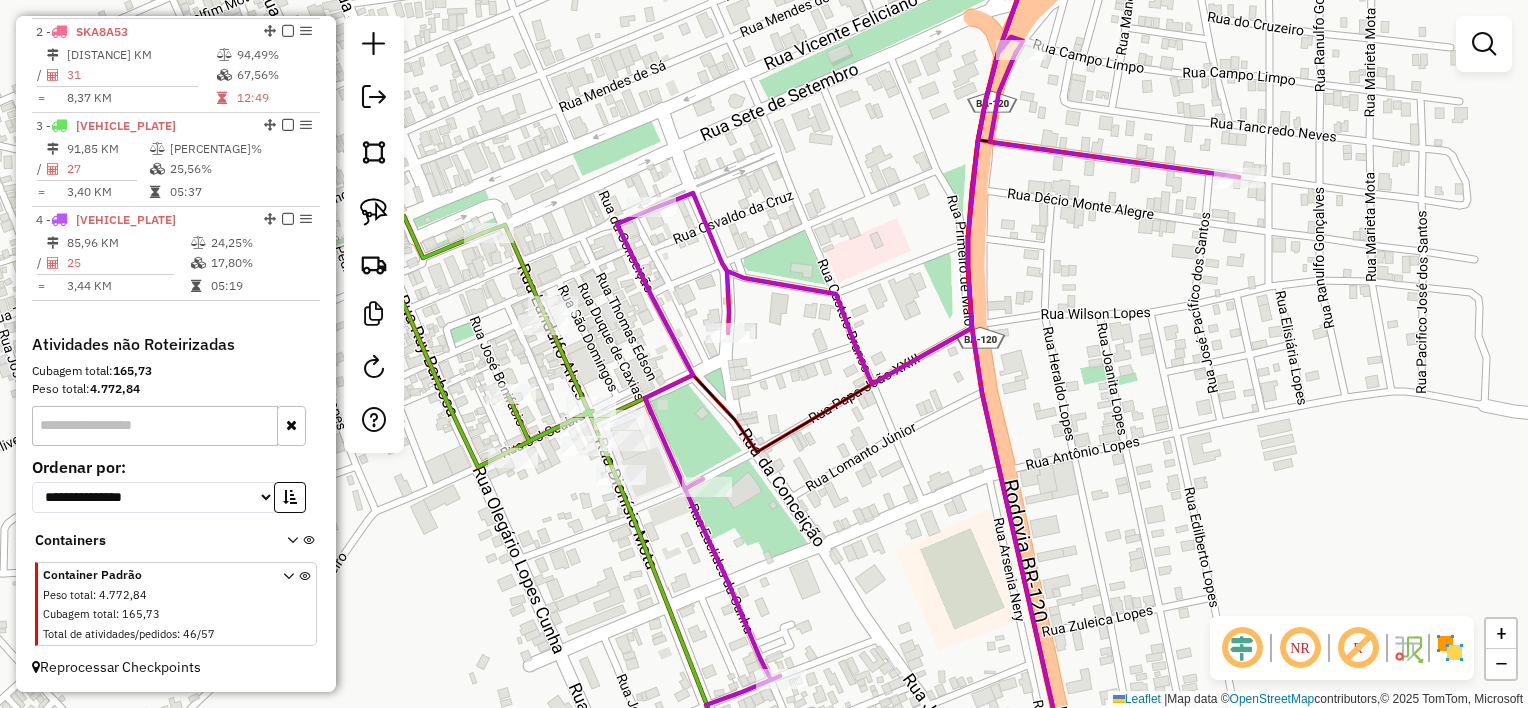 scroll, scrollTop: 0, scrollLeft: 0, axis: both 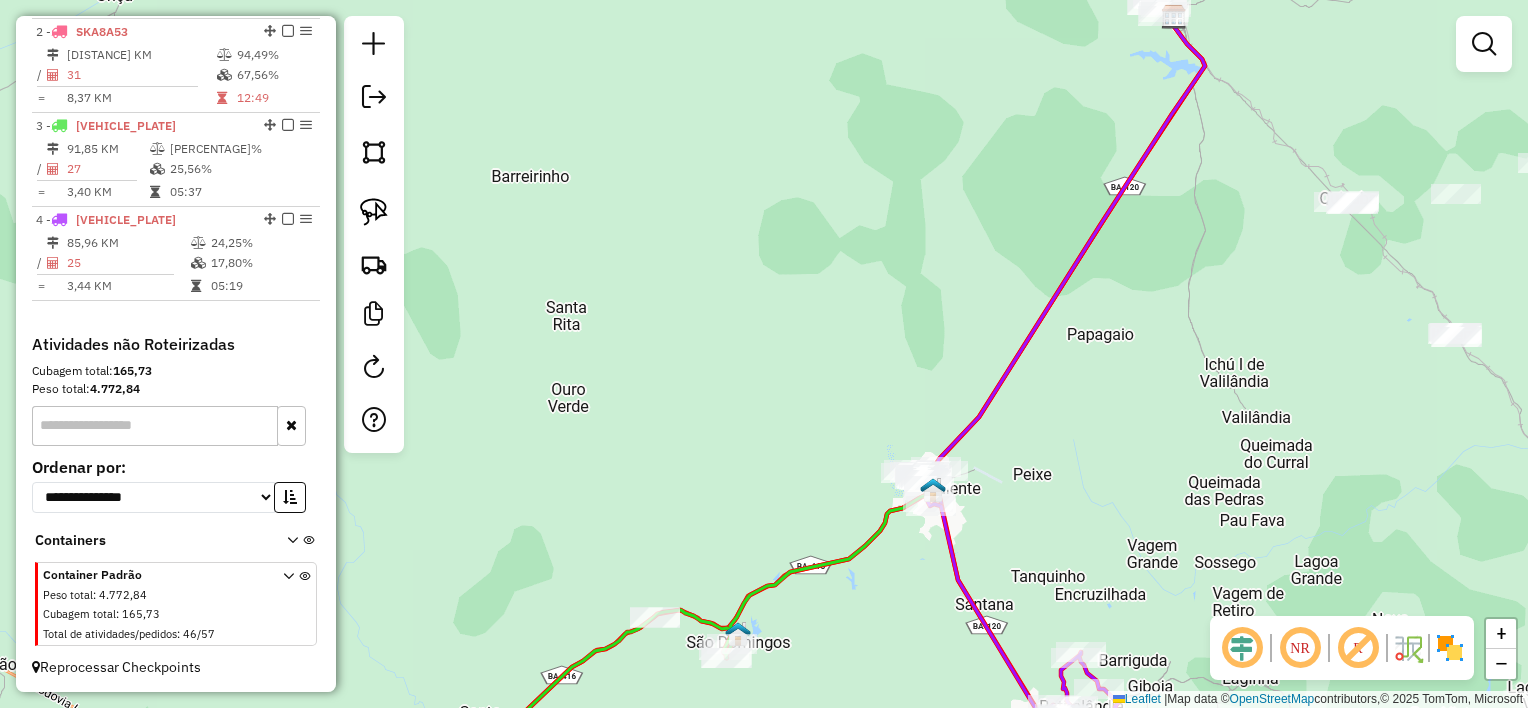 drag, startPoint x: 1053, startPoint y: 458, endPoint x: 1054, endPoint y: 331, distance: 127.00394 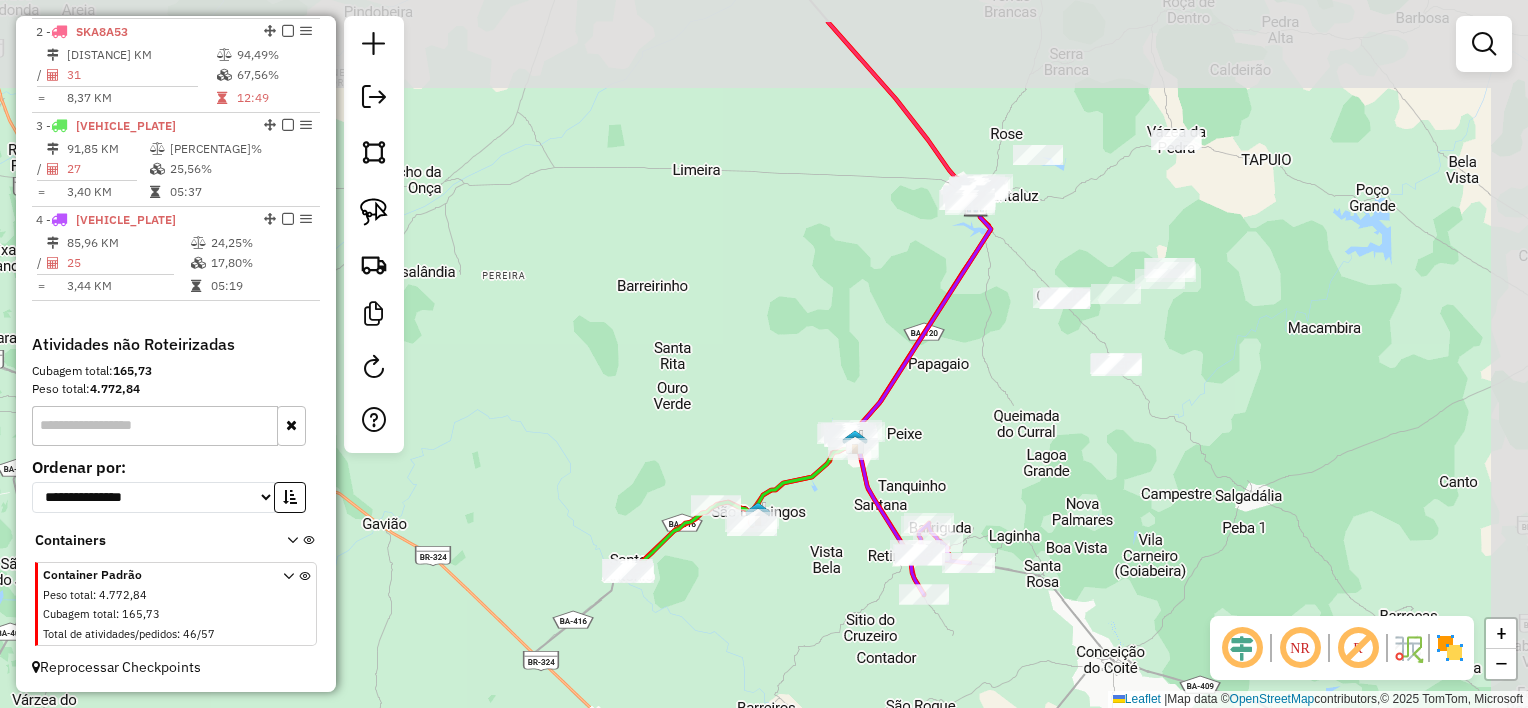 drag, startPoint x: 1101, startPoint y: 269, endPoint x: 904, endPoint y: 385, distance: 228.6154 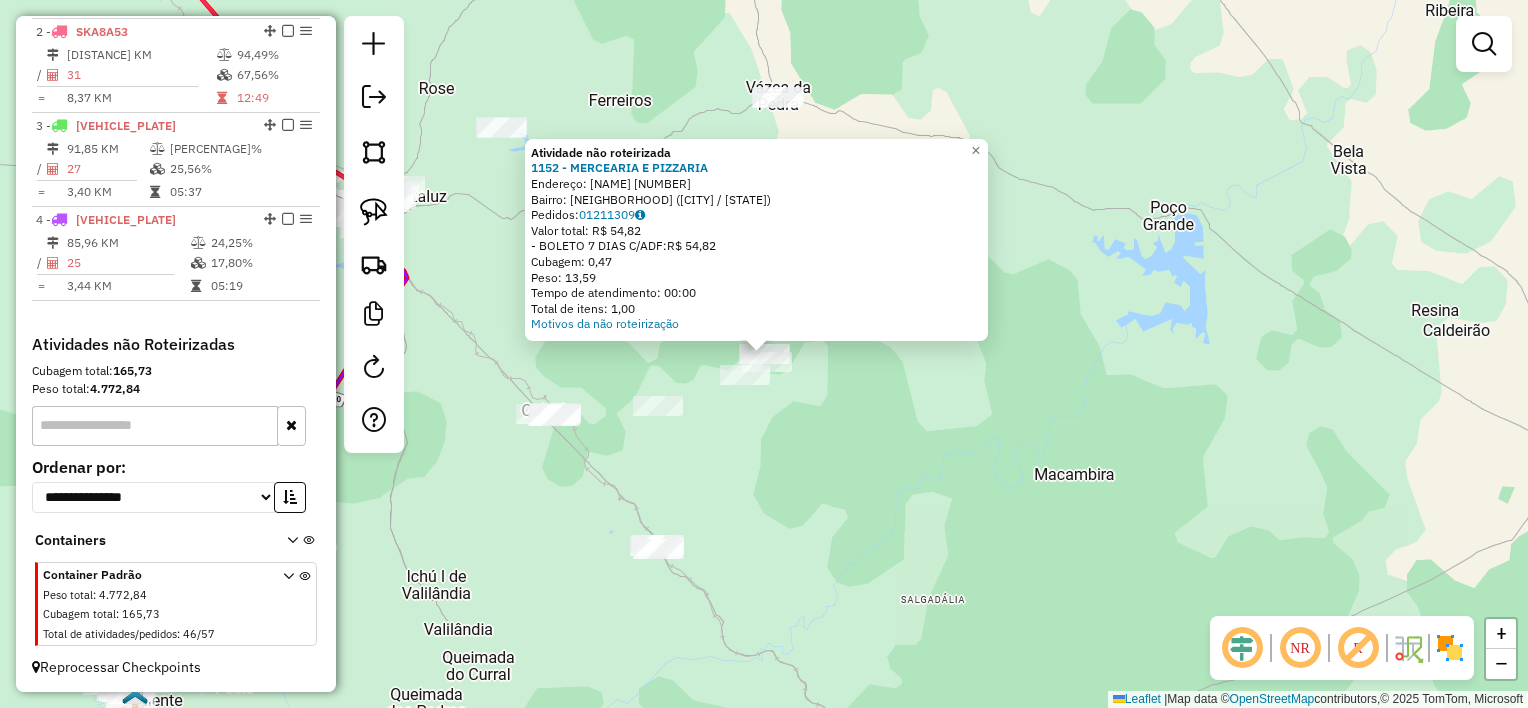 click on "Atividade não roteirizada 1152 - [BUSINESS_NAME]  Endereço:  [STREET_NAME] [NUMBER]   Bairro: [NEIGHBORHOOD] ([CITY] / [STATE])   Pedidos:  [ORDER_ID]   Valor total: R$ [PRICE]   - BOLETO 7 DIAS C/ADF:  R$ [PRICE]   Cubagem: [CUBAGE]   Peso: [WEIGHT]   Tempo de atendimento: [TIME]   Total de itens: [ITEMS]  Motivos da não roteirização × Janela de atendimento Grade de atendimento Capacidade Transportadoras Veículos Cliente Pedidos  Rotas Selecione os dias de semana para filtrar as janelas de atendimento  Seg   Ter   Qua   Qui   Sex   Sáb   Dom  Informe o período da janela de atendimento: De: [DATE] Até: [DATE]  Filtrar exatamente a janela do cliente  Considerar janela de atendimento padrão  Selecione os dias de semana para filtrar as grades de atendimento  Seg   Ter   Qua   Qui   Sex   Sáb   Dom   Considerar clientes sem dia de atendimento cadastrado  Clientes fora do dia de atendimento selecionado Filtrar as atividades entre os valores definidos abaixo:  Peso mínimo: [WEIGHT]   Peso máximo: [WEIGHT]   Cubagem mínima: [CUBAGE]  De: [DATE]   Até: [DATE]  +" 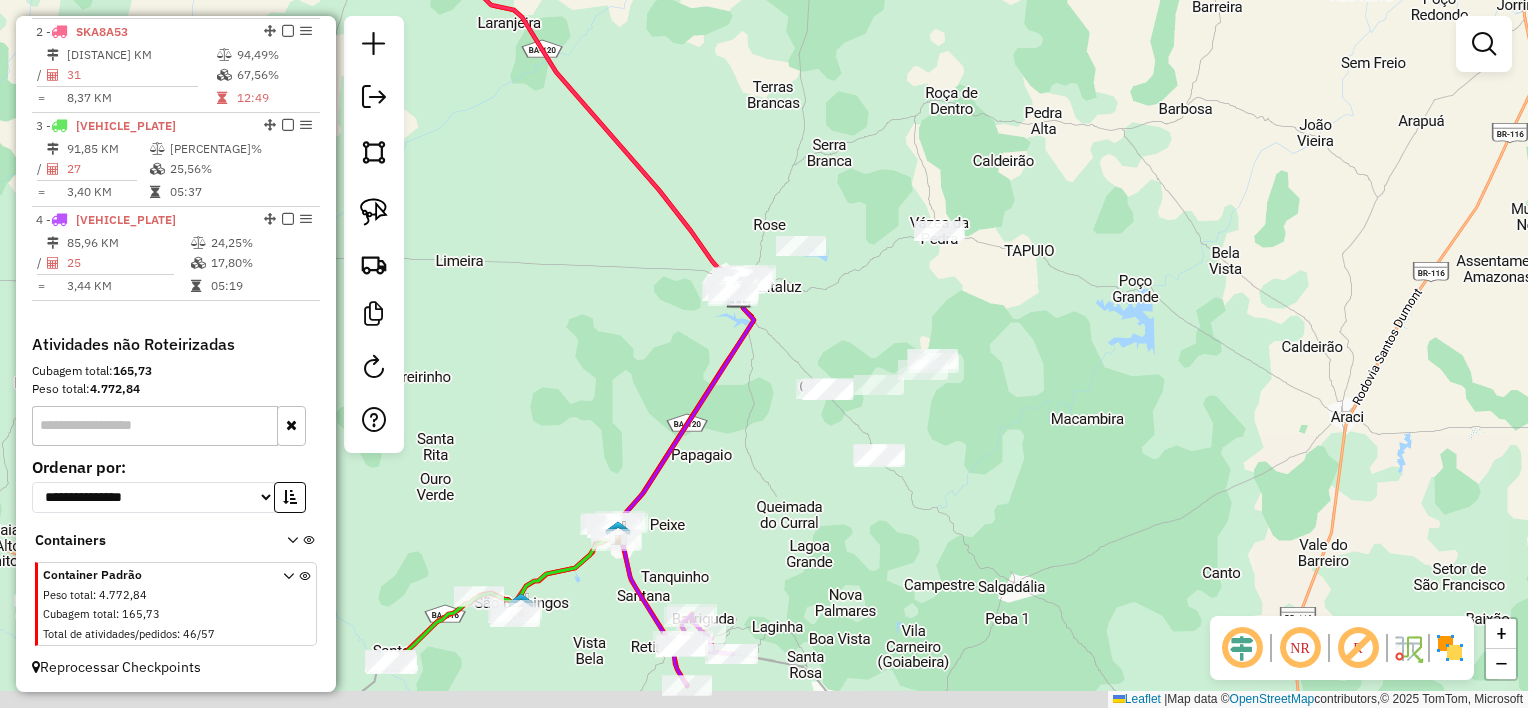 drag, startPoint x: 796, startPoint y: 481, endPoint x: 948, endPoint y: 422, distance: 163.04907 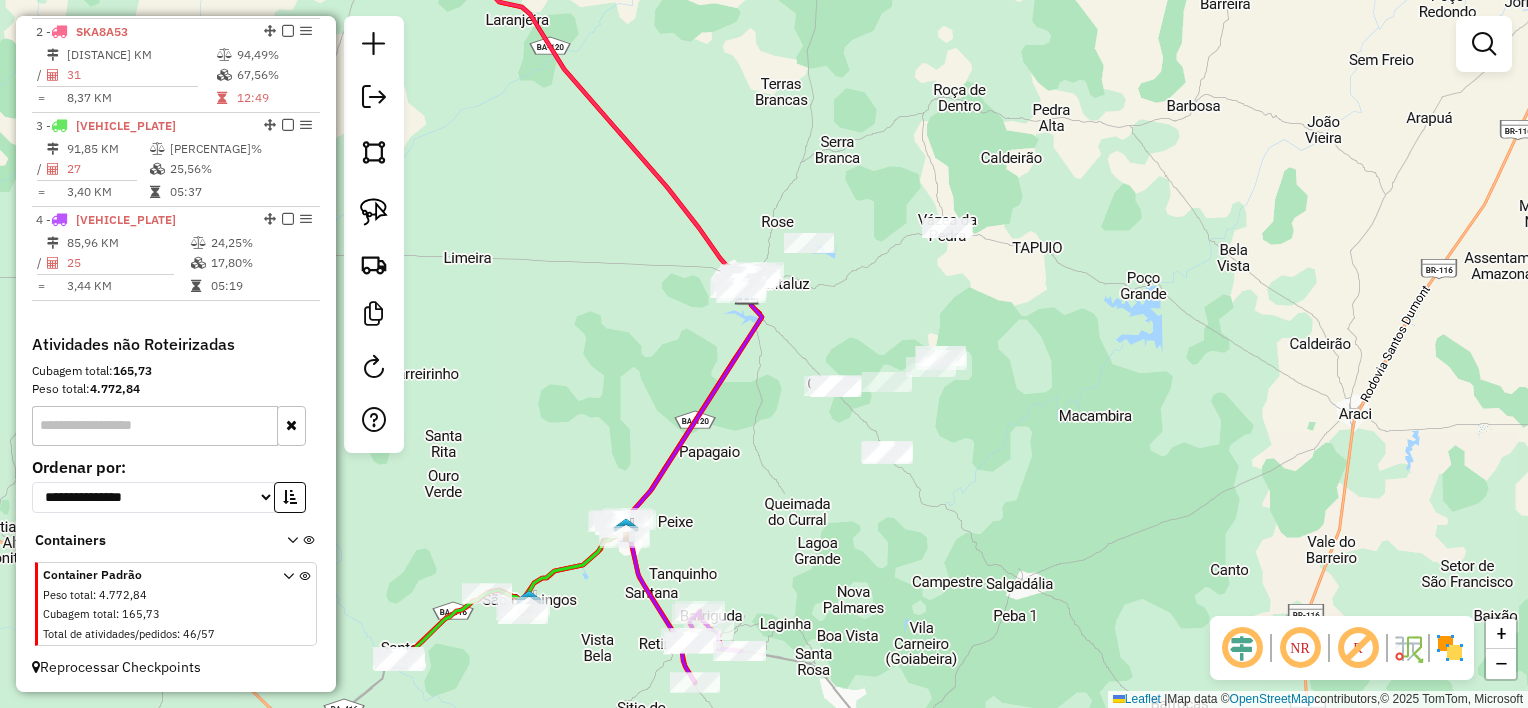 drag, startPoint x: 816, startPoint y: 462, endPoint x: 841, endPoint y: 445, distance: 30.232433 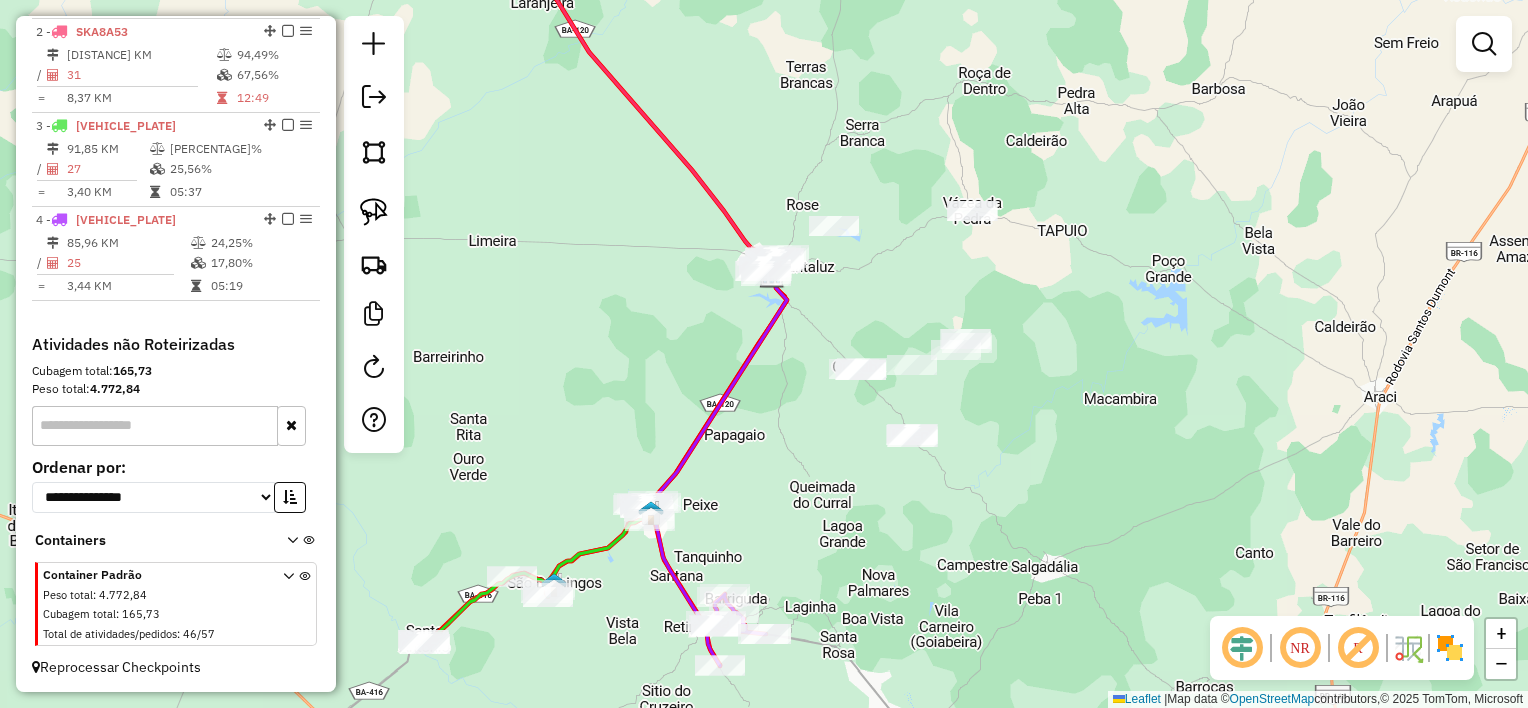 drag, startPoint x: 387, startPoint y: 218, endPoint x: 532, endPoint y: 232, distance: 145.6743 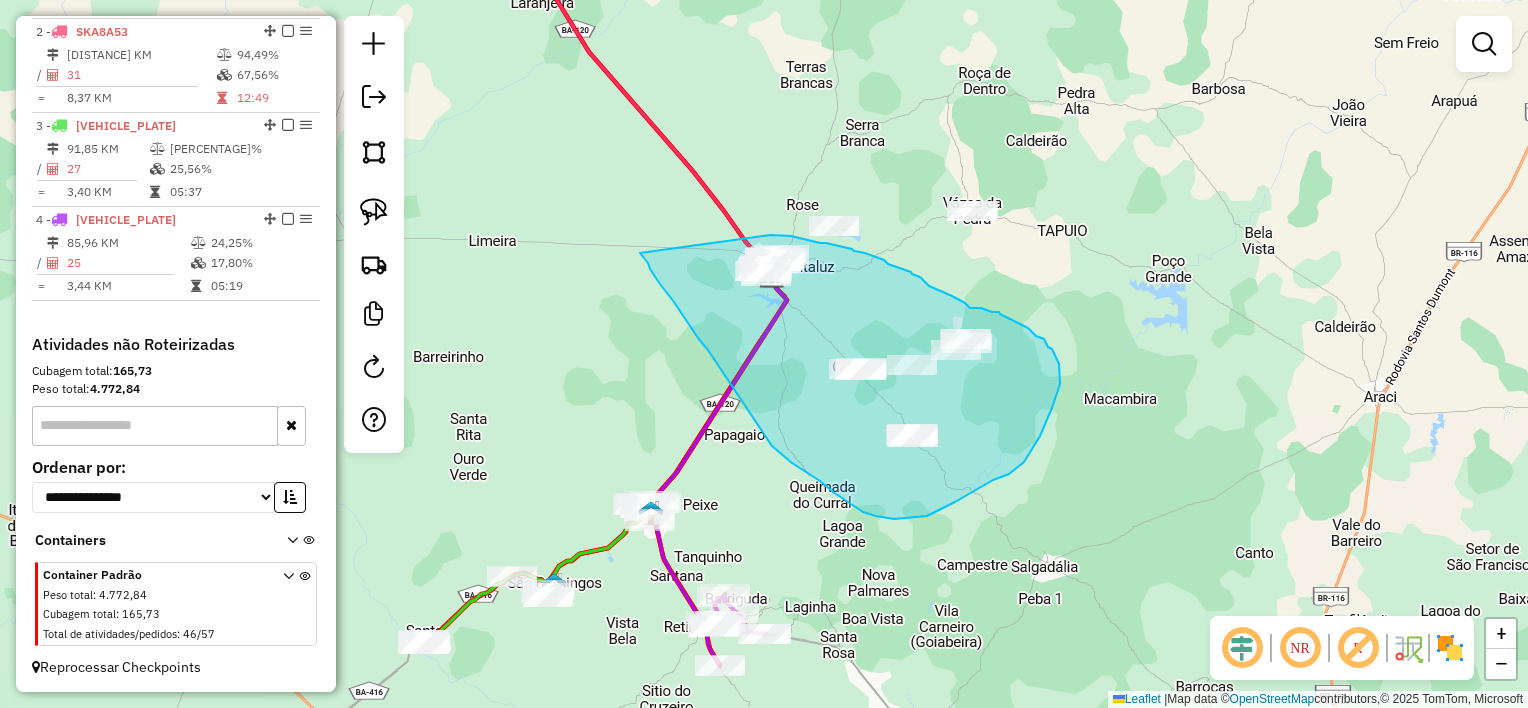 drag, startPoint x: 644, startPoint y: 258, endPoint x: 770, endPoint y: 235, distance: 128.082 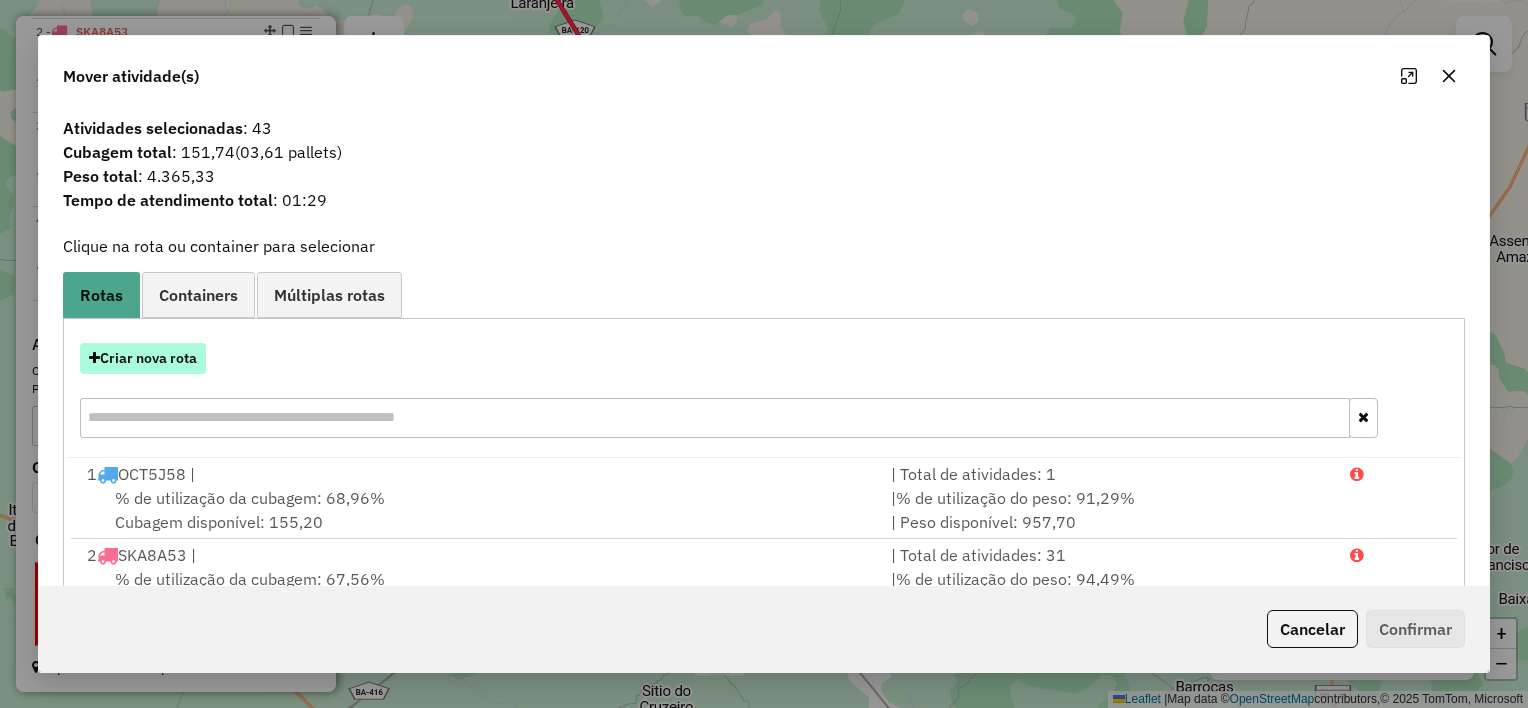 click on "Criar nova rota" at bounding box center (143, 358) 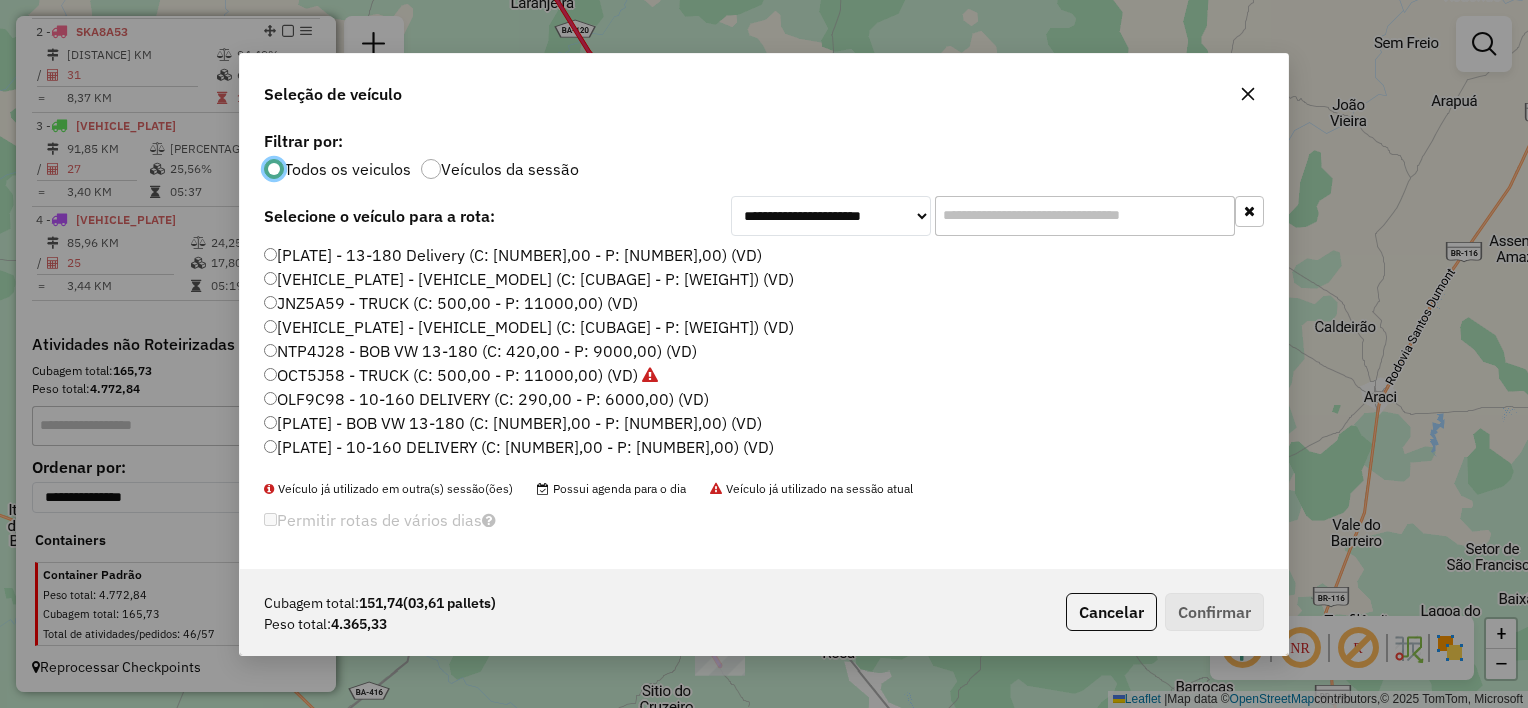 scroll, scrollTop: 10, scrollLeft: 6, axis: both 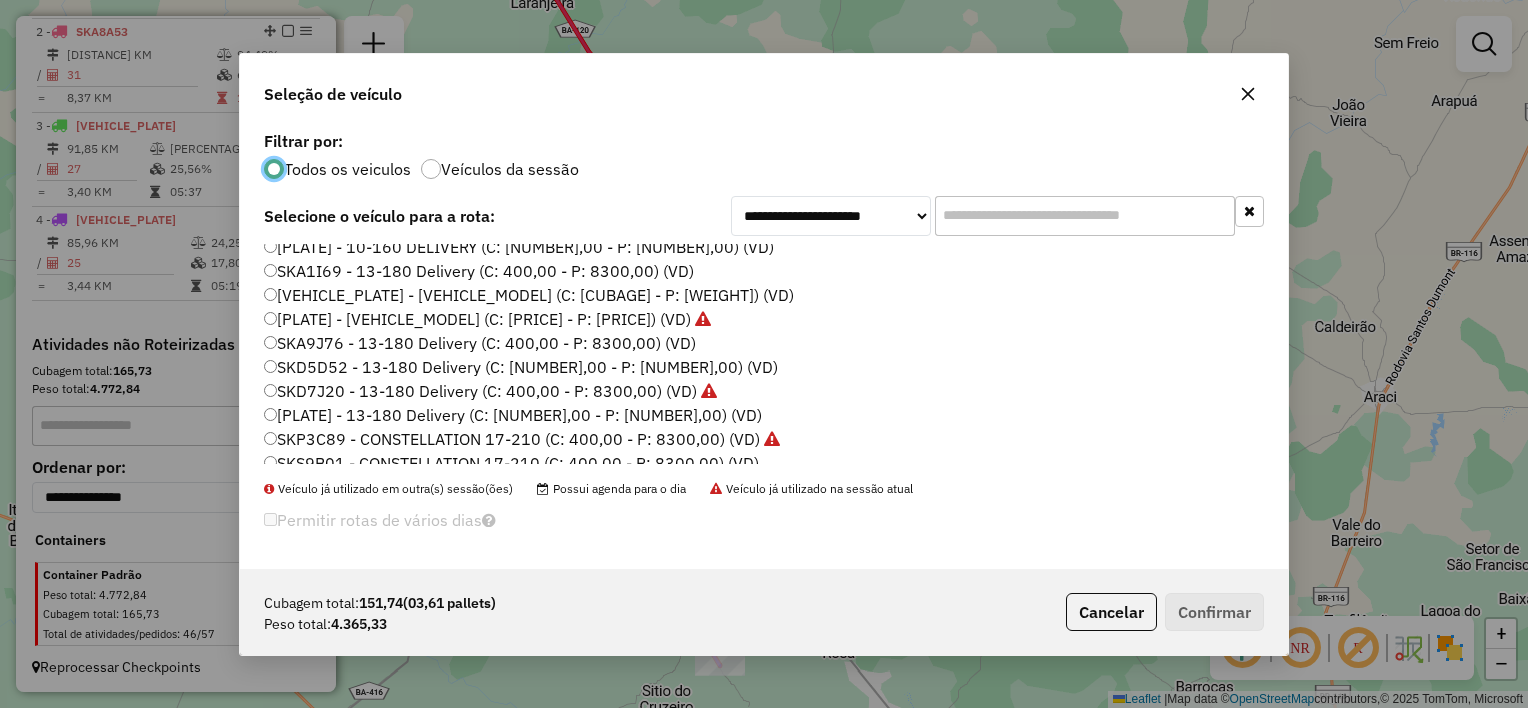 click on "SKA9J76 - 13-180 Delivery  (C: 400,00 - P: 8300,00) (VD)" 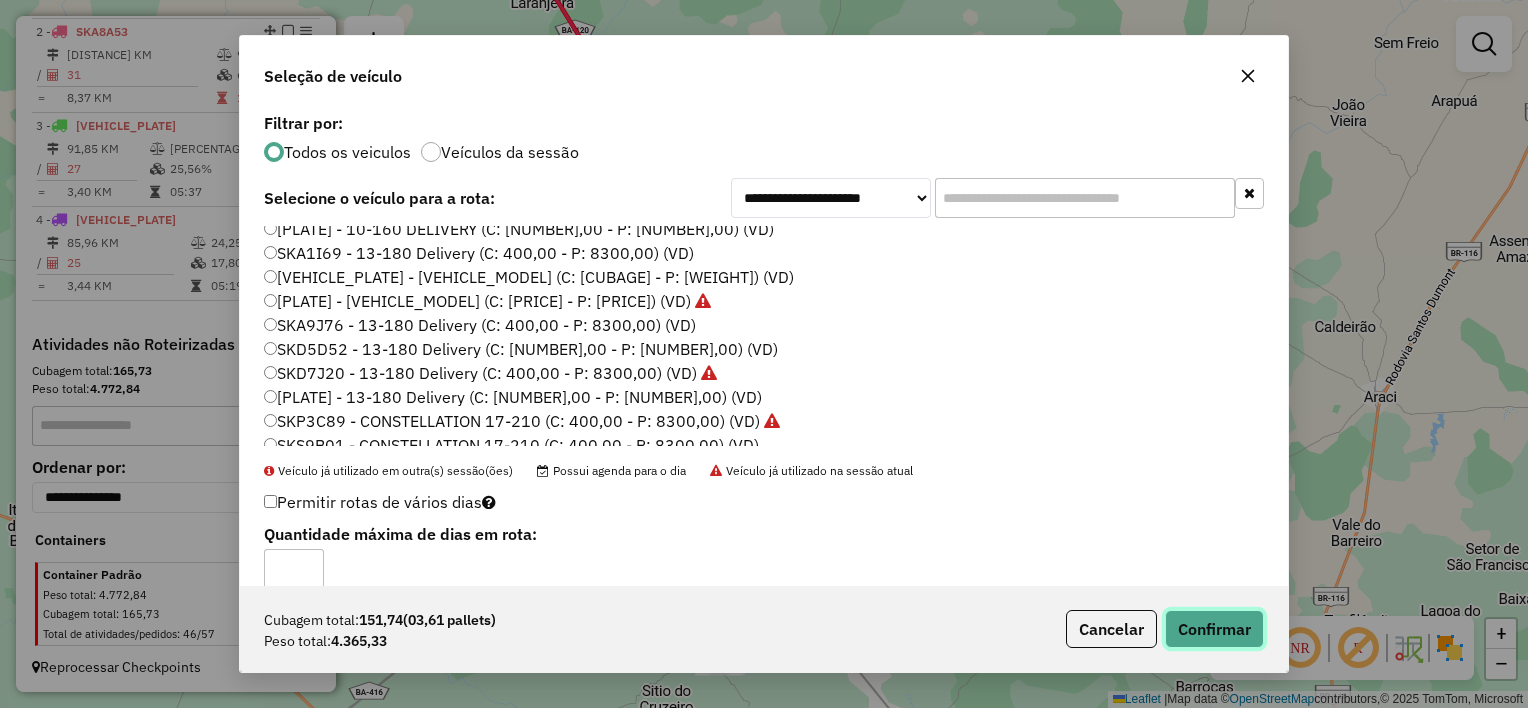 click on "Confirmar" 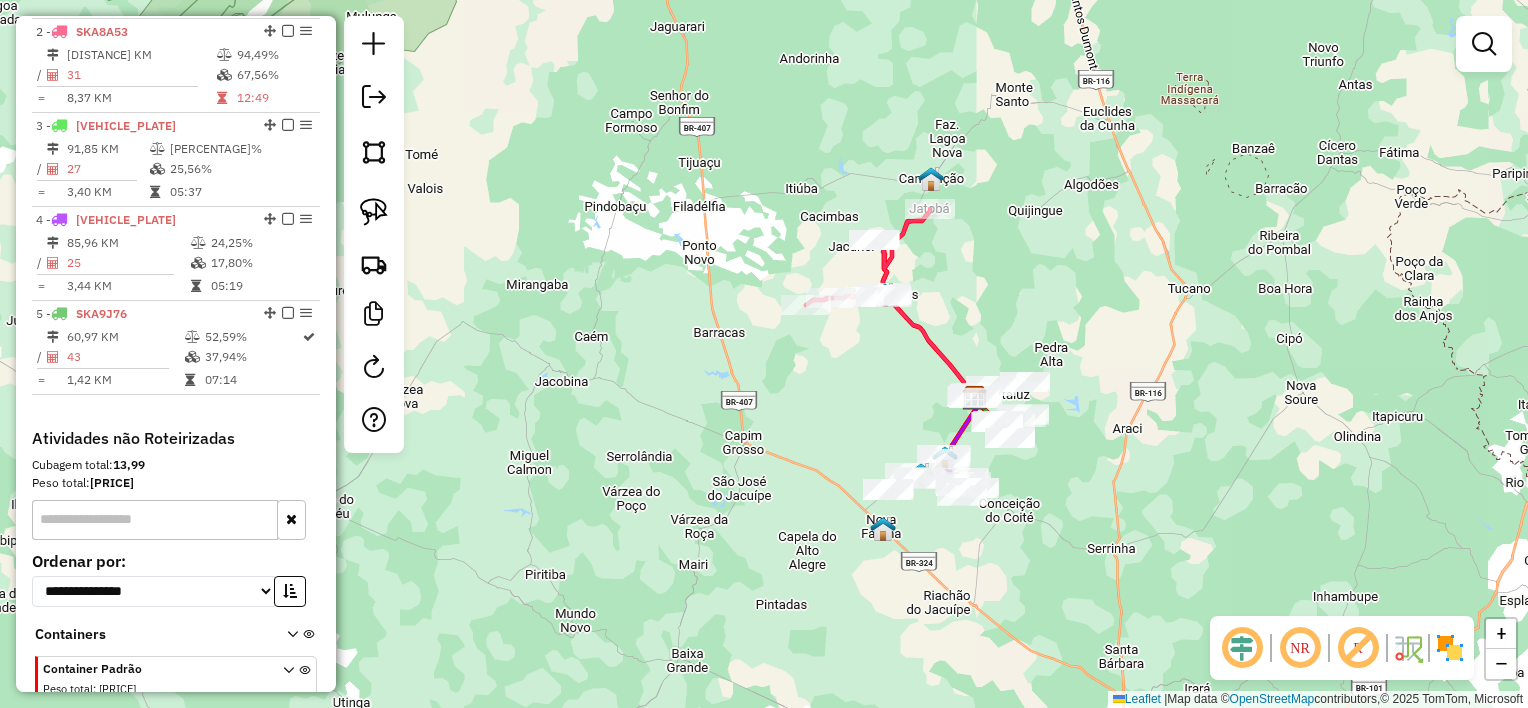 drag, startPoint x: 736, startPoint y: 459, endPoint x: 887, endPoint y: 393, distance: 164.79381 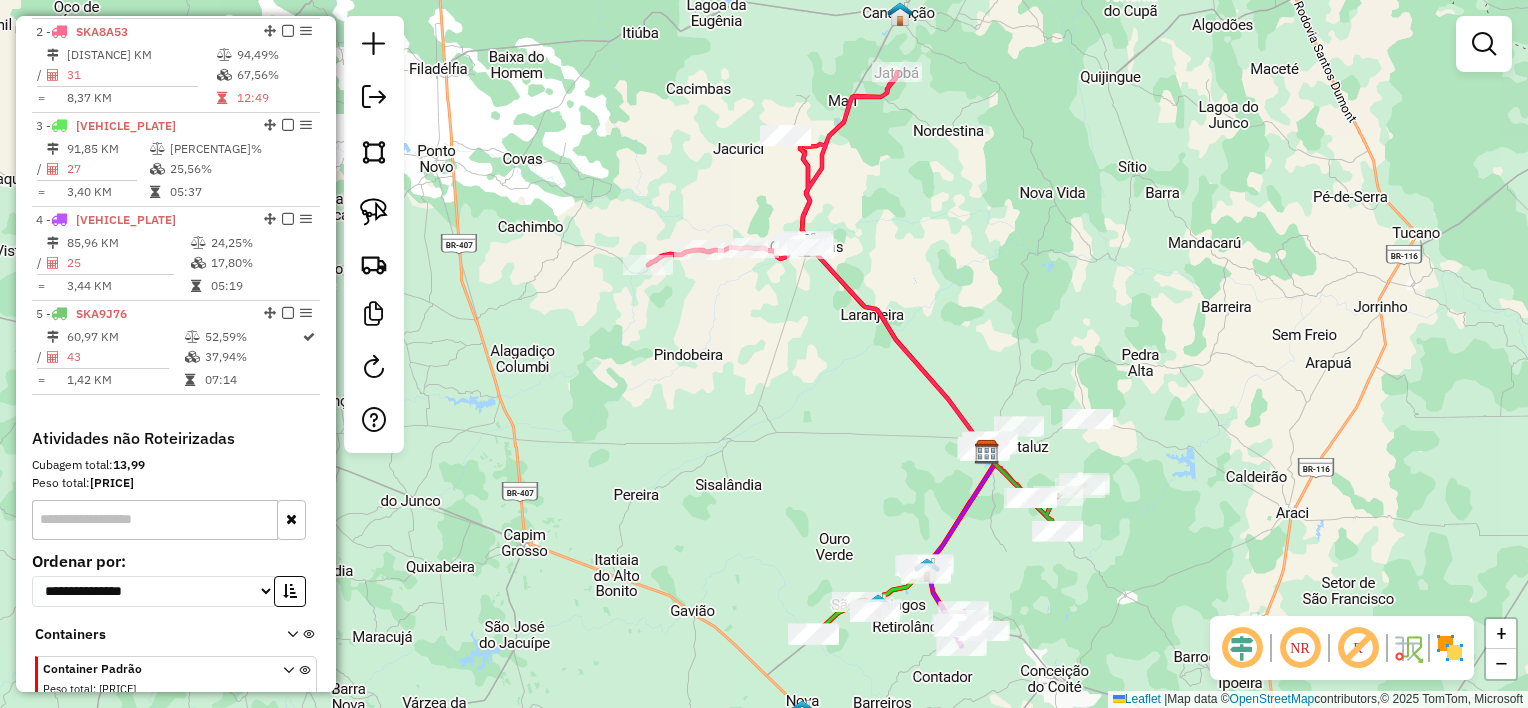 drag, startPoint x: 897, startPoint y: 365, endPoint x: 820, endPoint y: 415, distance: 91.809586 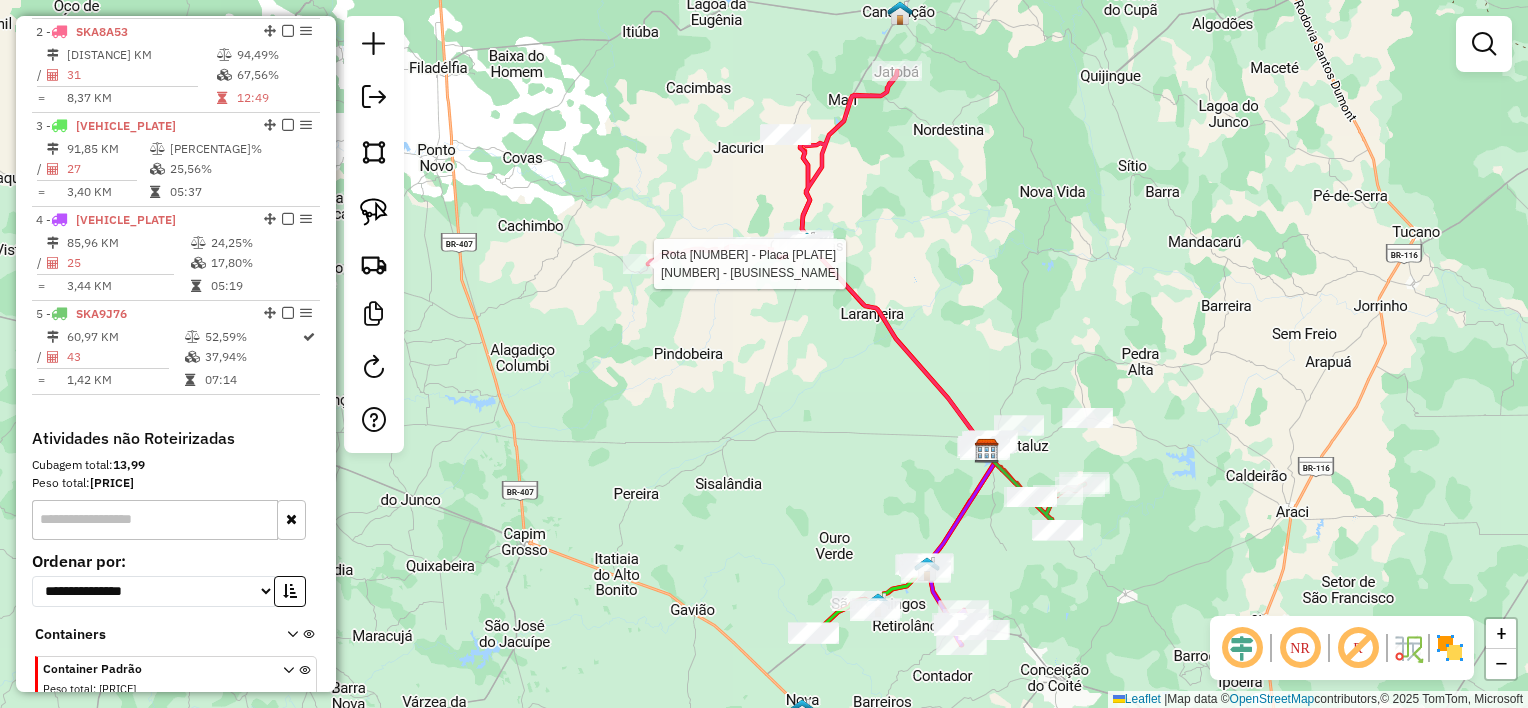 select on "**********" 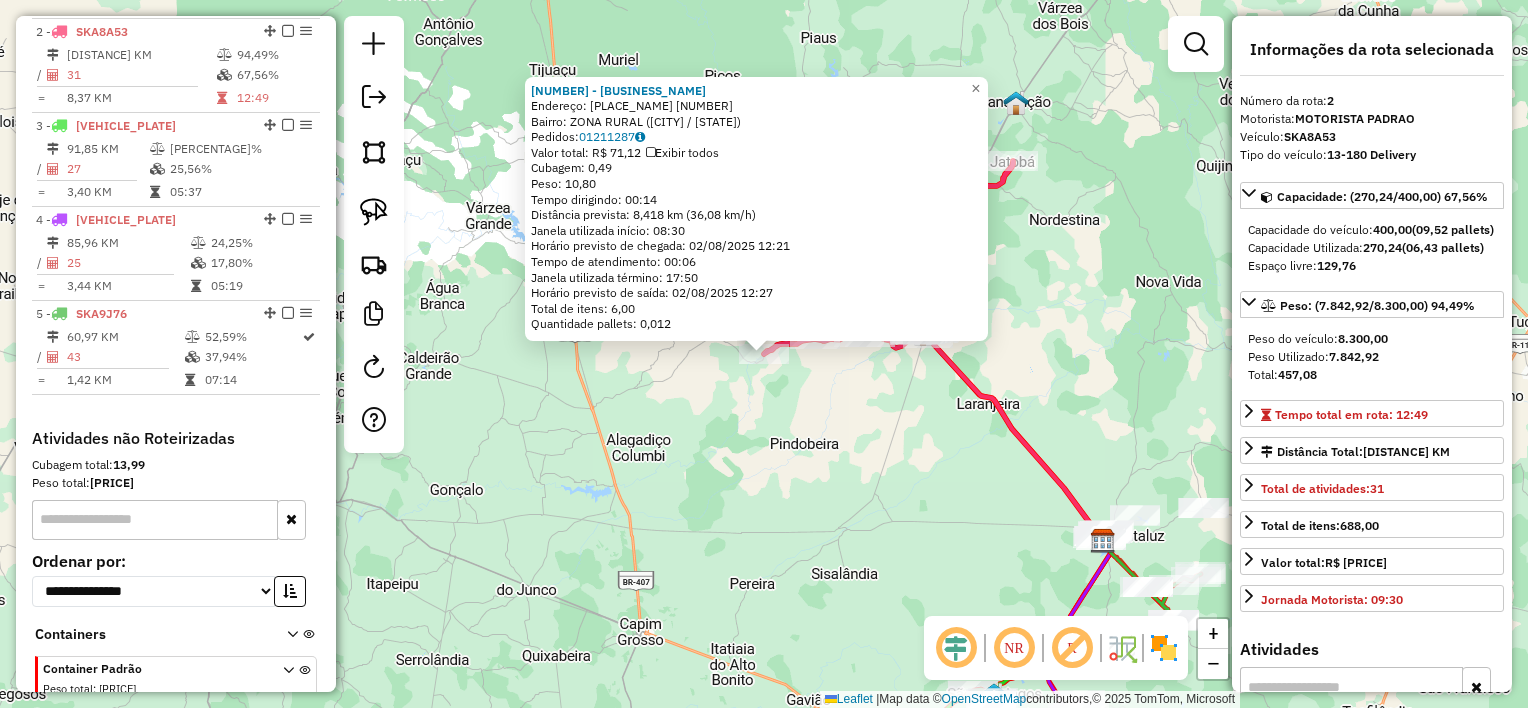 scroll, scrollTop: 843, scrollLeft: 0, axis: vertical 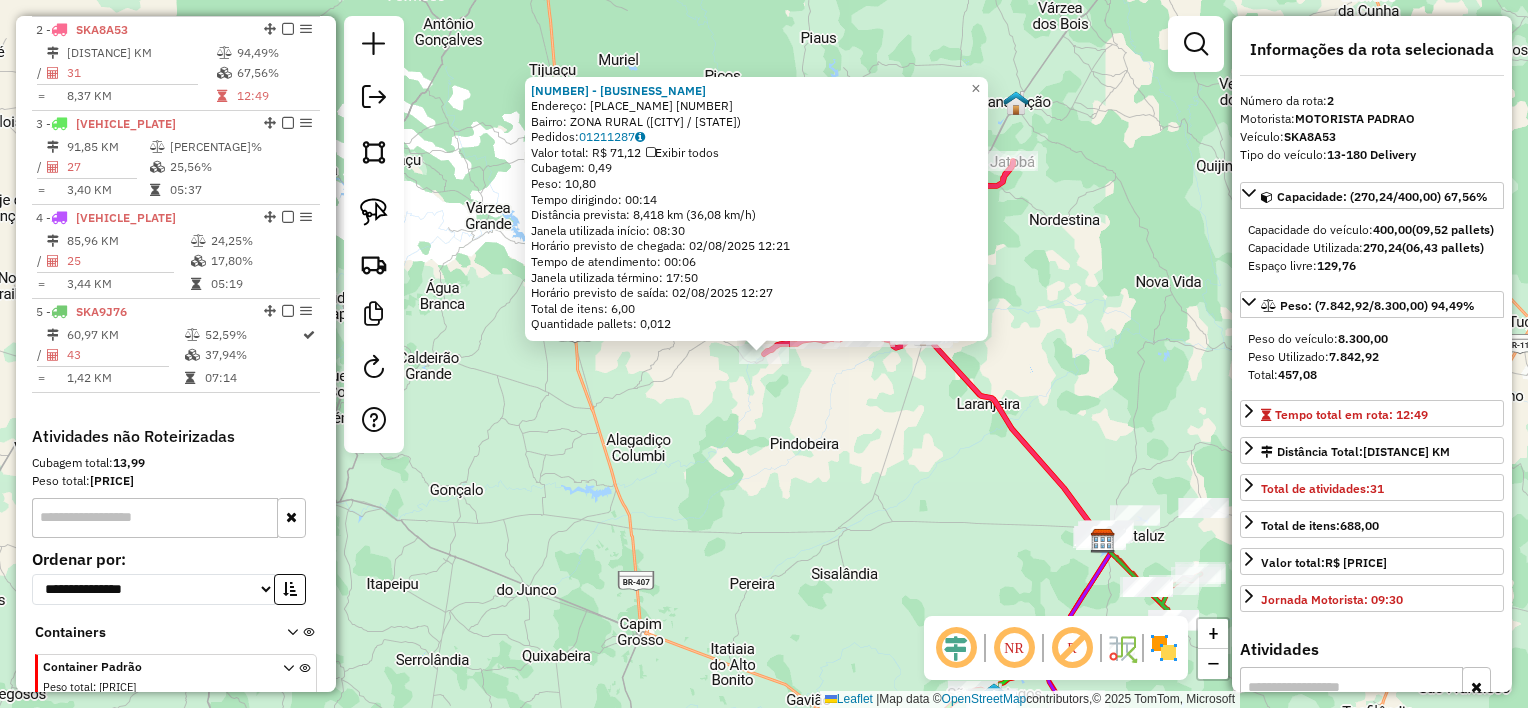 click on "Endereço:  [STREET] [NUMBER]   Bairro: [NAME] ([CITY] / [BA])   Pedidos:  [ID]   Valor total: [CURRENCY] [AMOUNT]   Cubagem: [AMOUNT]  Peso: [AMOUNT]  Tempo dirigindo: [TIME]   Distância prevista: [DISTANCE] km ([SPEED] km/h)   Janela utilizada início: [TIME]   Horário previsto de chegada: [DATE] [TIME]   Tempo de atendimento: [TIME]   Janela utilizada término: [TIME]   Horário previsto de saída: [DATE] [TIME]   Total de itens: [AMOUNT],00   Quantidade pallets: [AMOUNT]  × Janela de atendimento Grade de atendimento Capacidade Transportadoras Veículos Cliente Pedidos  Rotas Selecione os dias de semana para filtrar as janelas de atendimento  Seg   Ter   Qua   Qui   Sex   Sáb   Dom  Informe o período da janela de atendimento: De: [TIME] Até: [TIME]  Filtrar exatamente a janela do cliente  Considerar janela de atendimento padrão  Selecione os dias de semana para filtrar as grades de atendimento  Seg   Ter   Qua   Qui   Sex   Sáb   Dom   Considerar clientes sem dia de atendimento cadastrado De:" 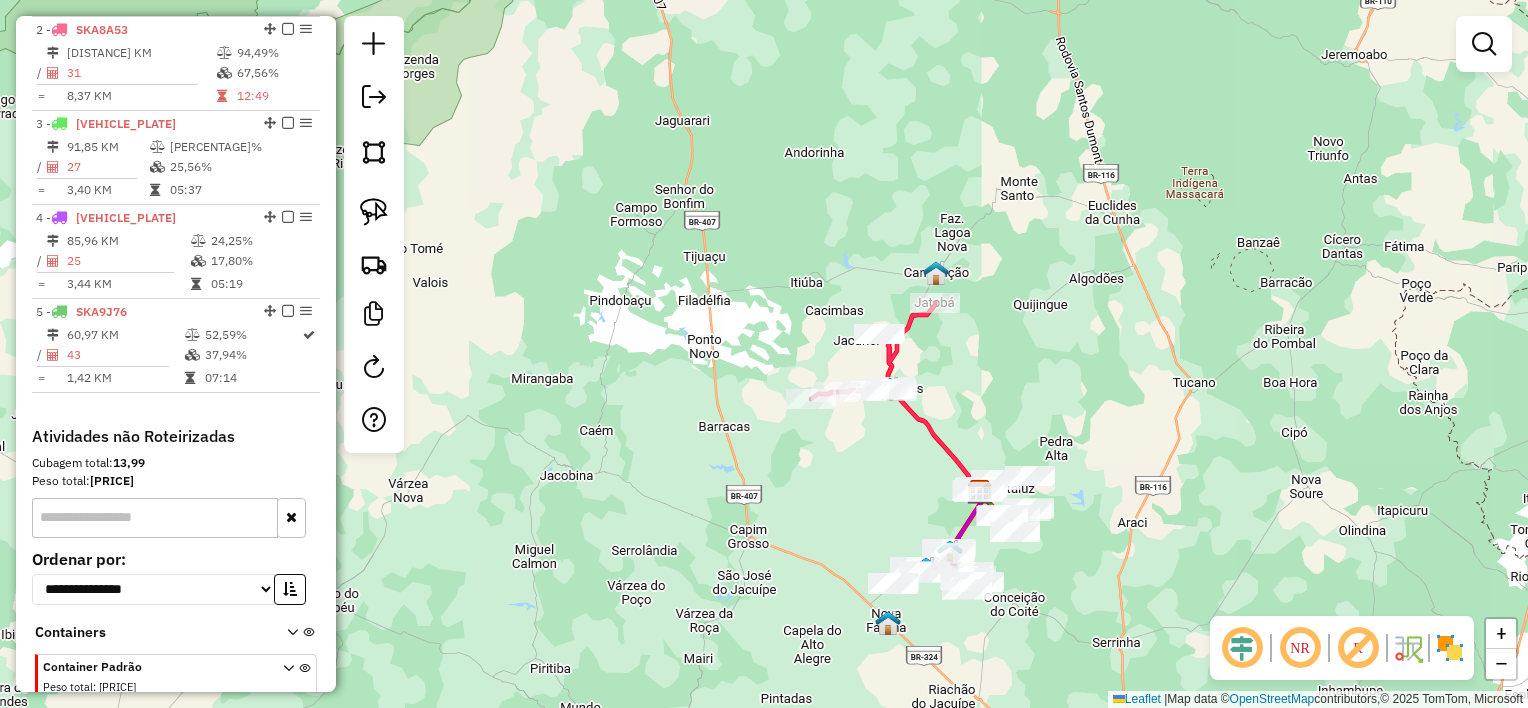 drag, startPoint x: 872, startPoint y: 478, endPoint x: 847, endPoint y: 452, distance: 36.069378 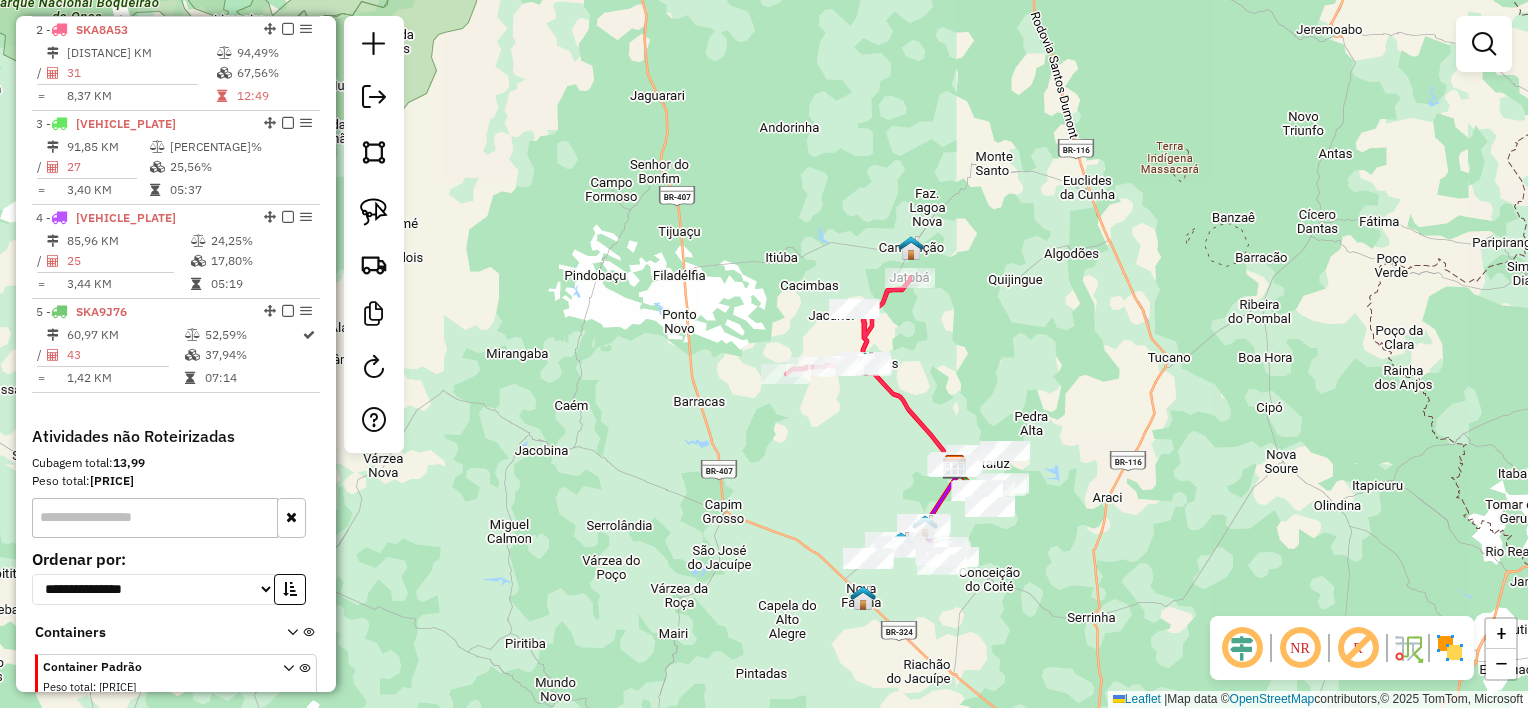 drag, startPoint x: 849, startPoint y: 470, endPoint x: 829, endPoint y: 452, distance: 26.907248 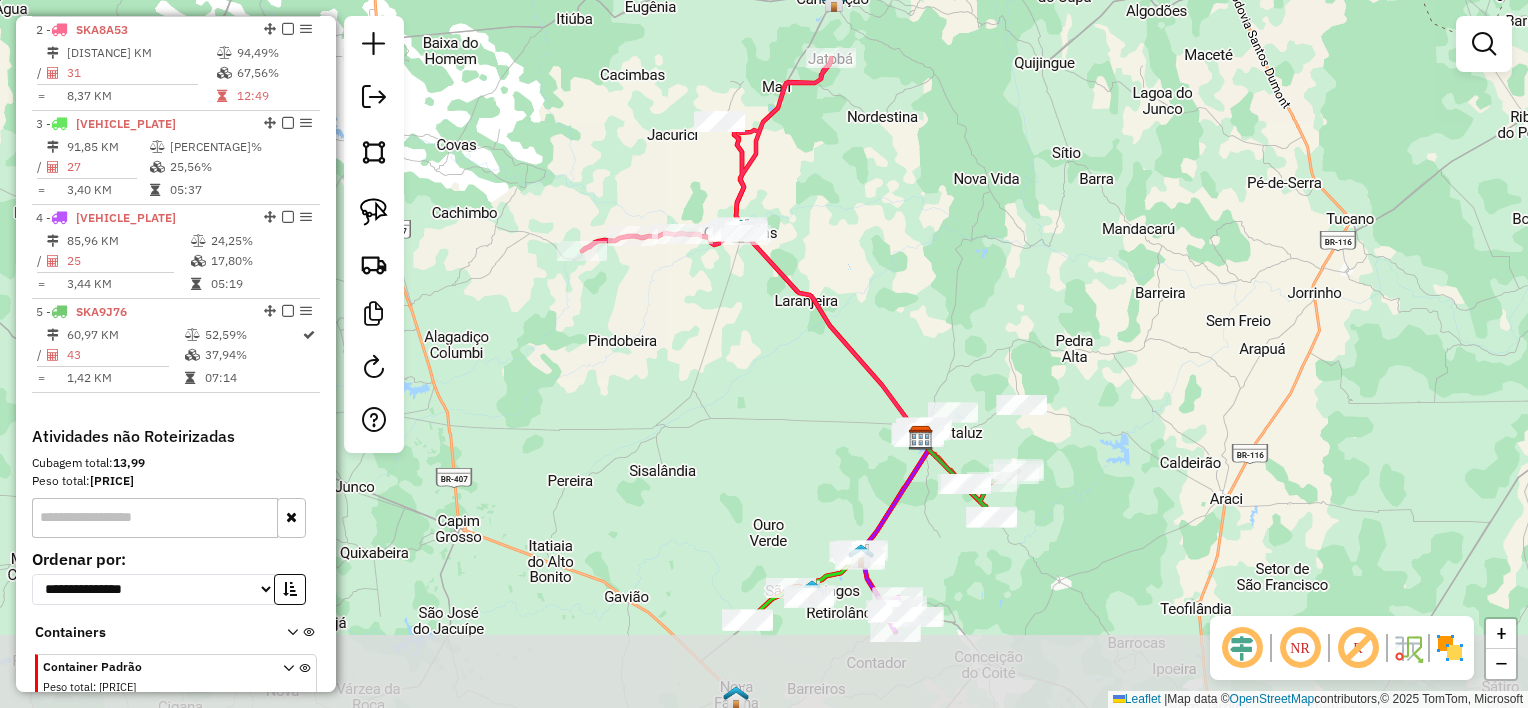 drag, startPoint x: 956, startPoint y: 384, endPoint x: 967, endPoint y: 305, distance: 79.762146 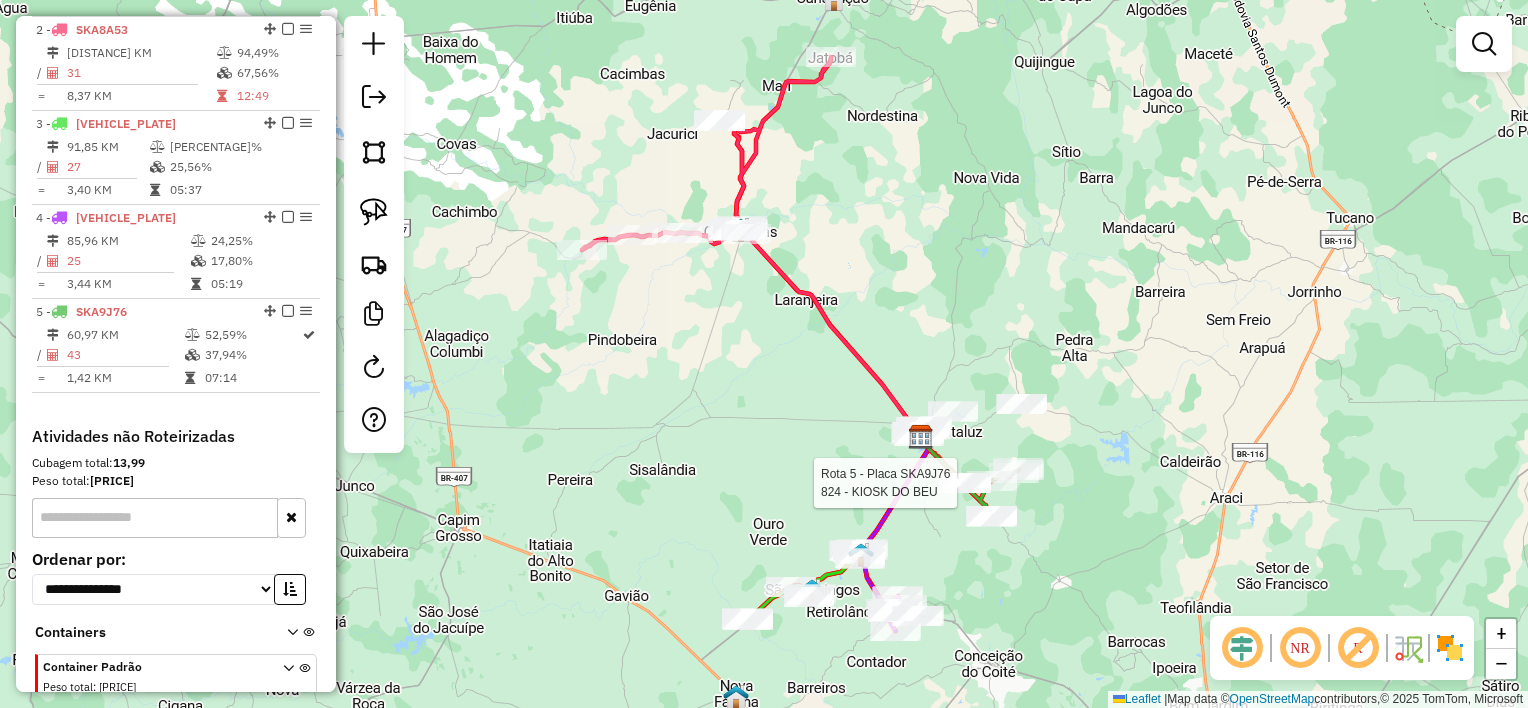 select on "**********" 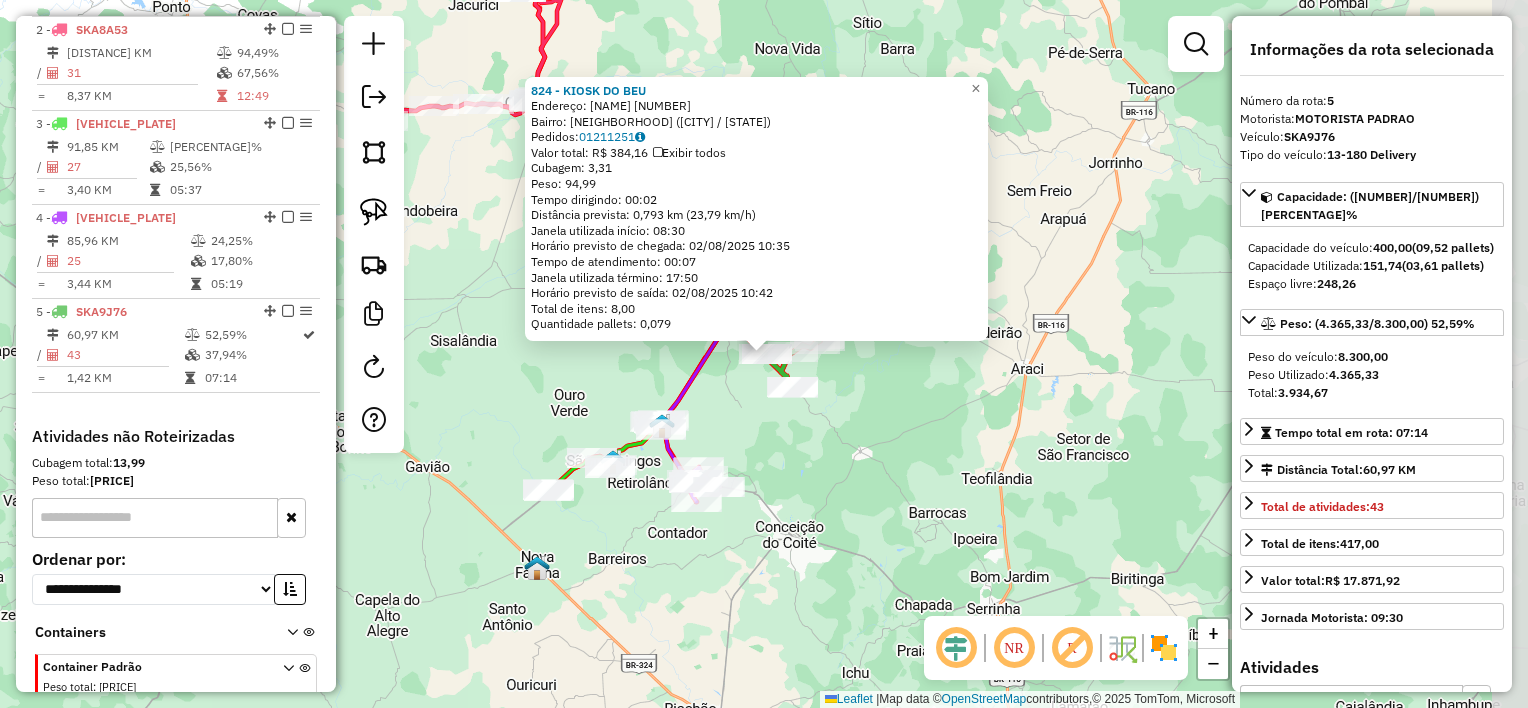 scroll, scrollTop: 935, scrollLeft: 0, axis: vertical 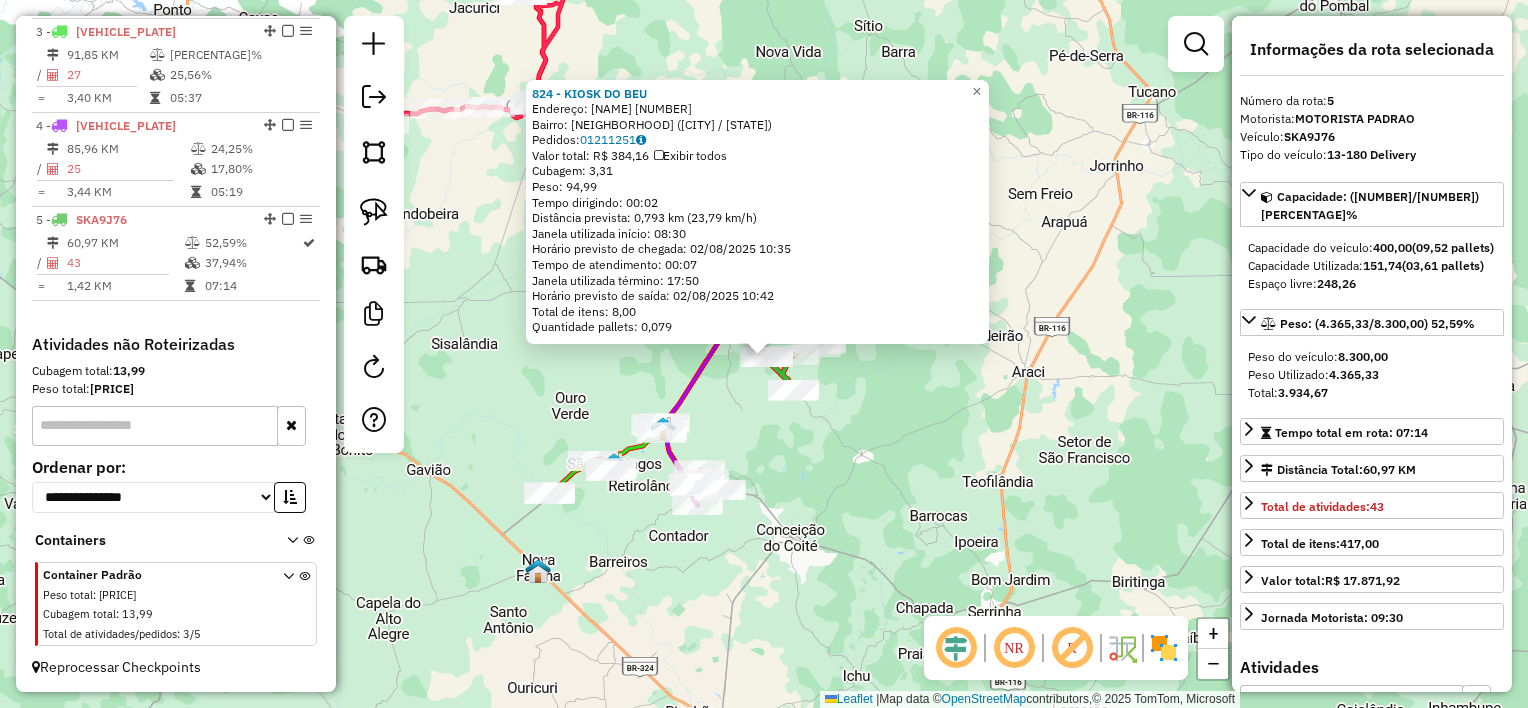 drag, startPoint x: 848, startPoint y: 383, endPoint x: 836, endPoint y: 383, distance: 12 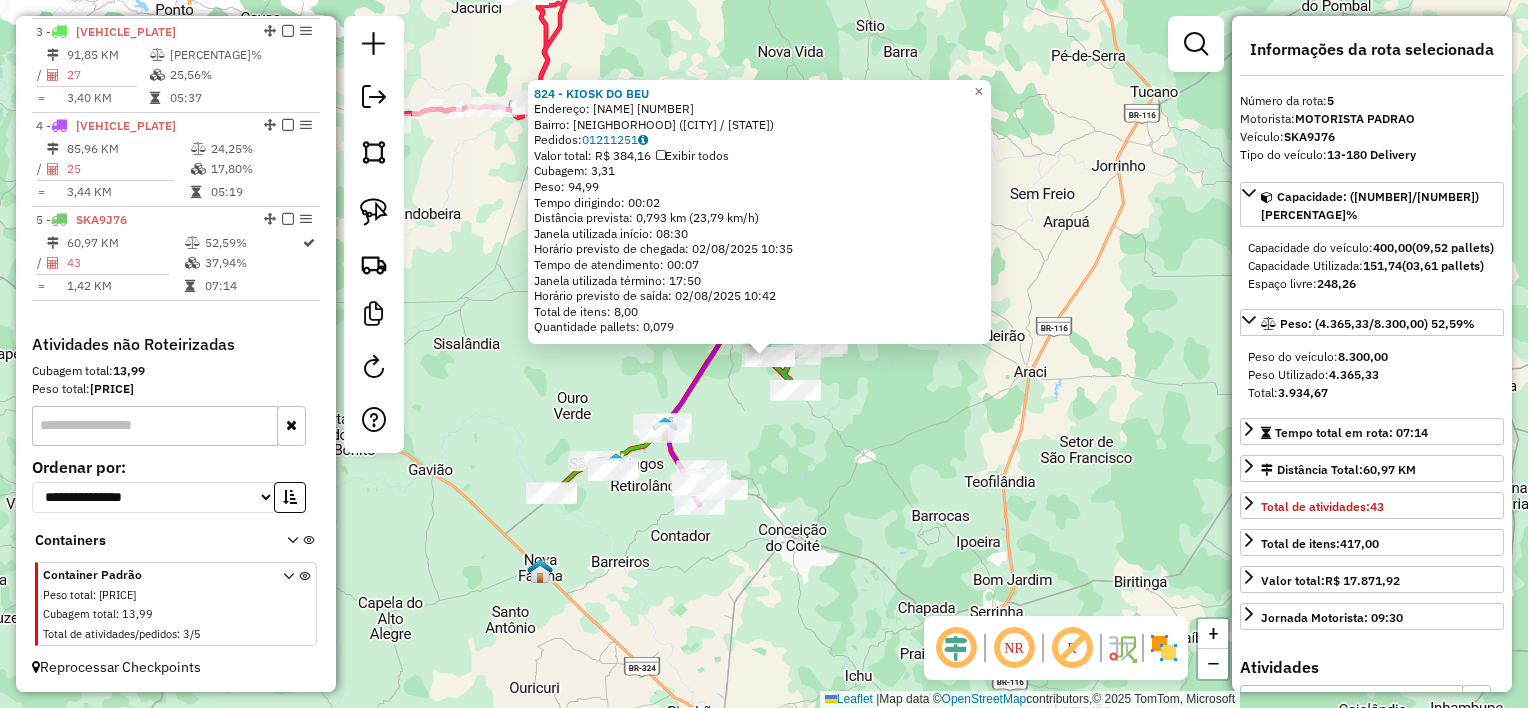 click on "[NUMBER] - [BUSINESS_NAME]  Endereço:  [PLACE_NAME] [NUMBER]   Bairro: [NEIGHBORHOOD] ([CITY] / [STATE])   Pedidos:  [ORDER_ID]   Valor total: [CURRENCY] [AMOUNT]   Exibir todos   Cubagem: [CUBAGE]  Peso: [WEIGHT]  Tempo dirigindo: [TIME]   Distância prevista: [DISTANCE] km ([SPEED] km/h)   Janela utilizada início: [TIME]   Horário previsto de chegada: [DATE] [TIME]   Tempo de atendimento: [TIME]   Janela utilizada término: [TIME]   Horário previsto de saída: [DATE] [TIME]   Total de itens: [NUMBER],00   Quantidade pallets: [PALLETS]  × Janela de atendimento Grade de atendimento Capacidade Transportadoras Veículos Cliente Pedidos  Rotas Selecione os dias de semana para filtrar as janelas de atendimento  Seg   Ter   Qua   Qui   Sex   Sáb   Dom  Informe o período da janela de atendimento: De: Até:  Filtrar exatamente a janela do cliente  Considerar janela de atendimento padrão  Selecione os dias de semana para filtrar as grades de atendimento  Seg   Ter   Qua   Qui   Sex   Sáb   Dom   Considerar clientes sem dia de atendimento cadastrado  De:   Até:" 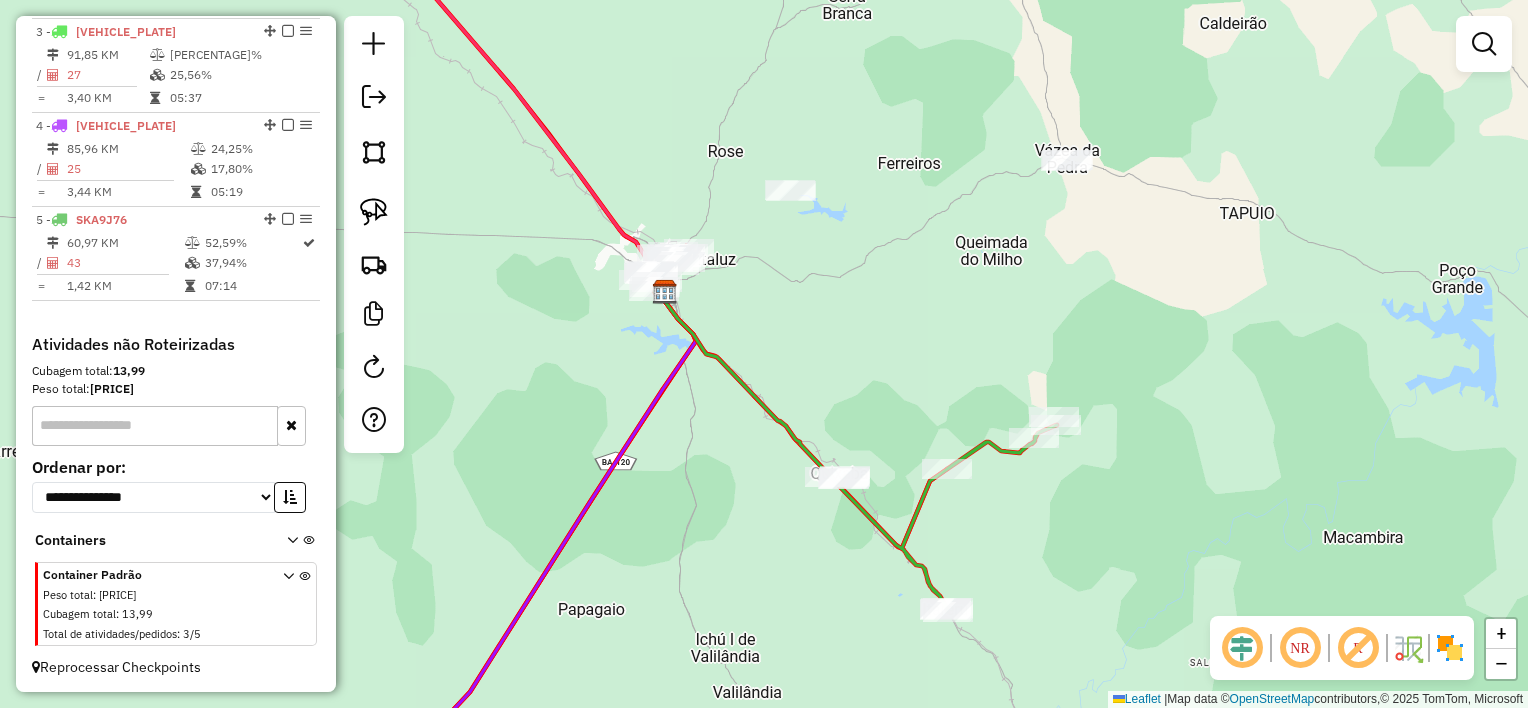 drag, startPoint x: 756, startPoint y: 317, endPoint x: 790, endPoint y: 341, distance: 41.617306 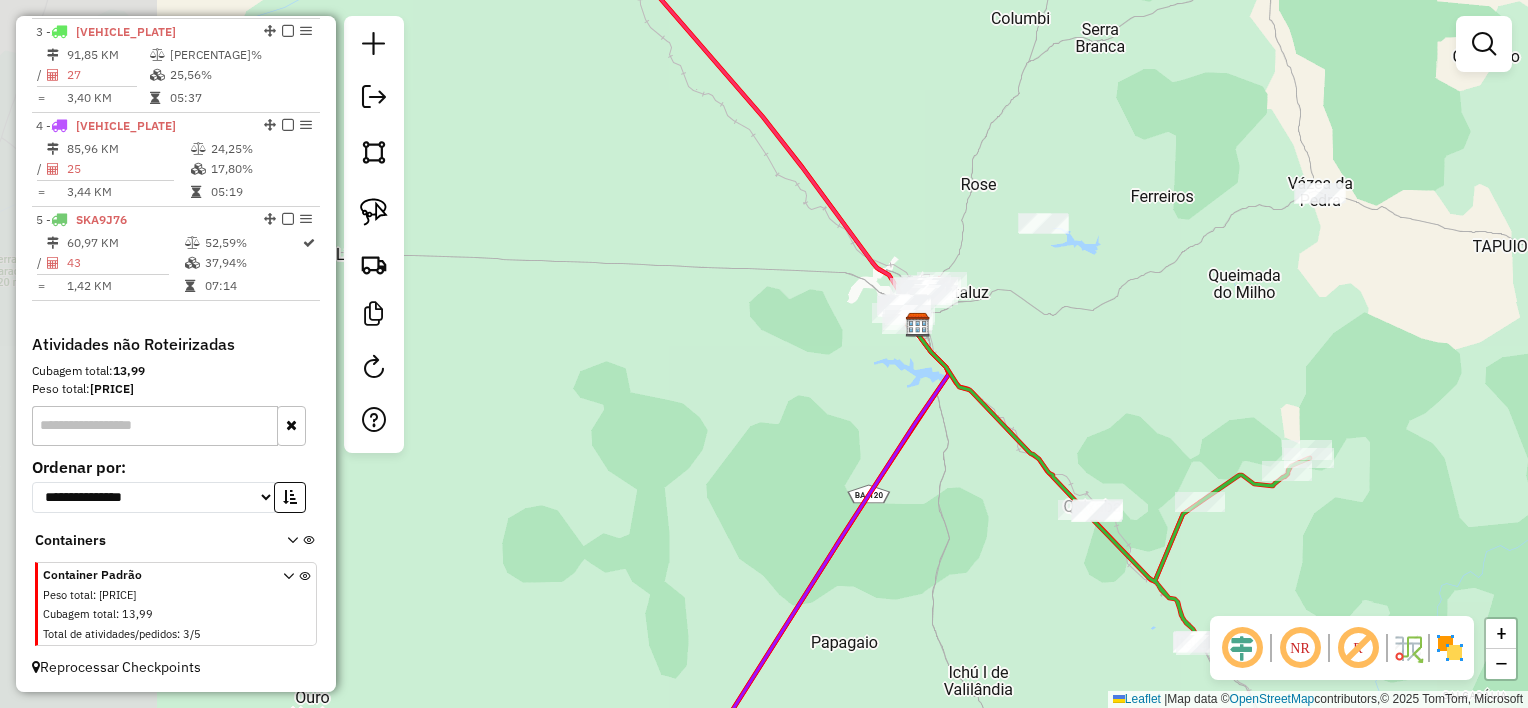 drag, startPoint x: 776, startPoint y: 317, endPoint x: 977, endPoint y: 332, distance: 201.55893 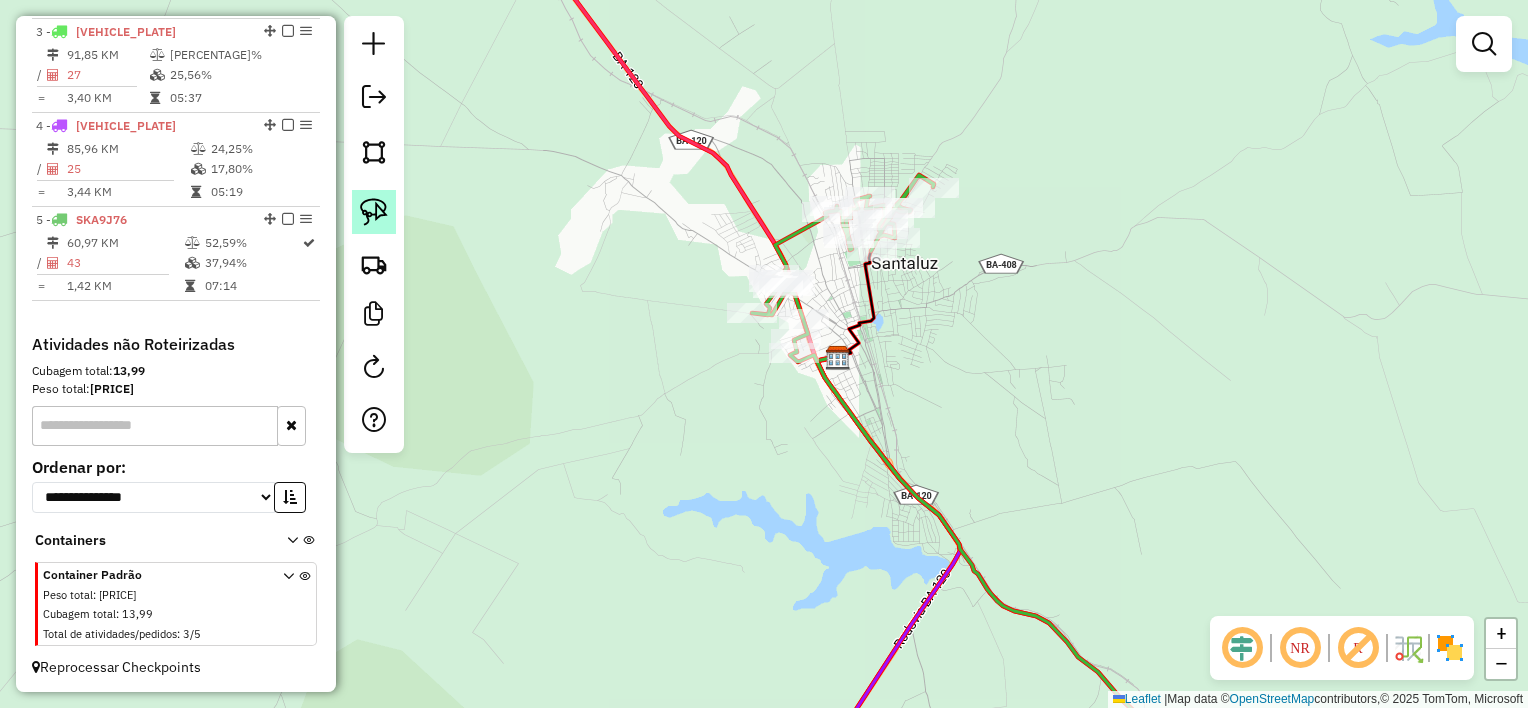 click 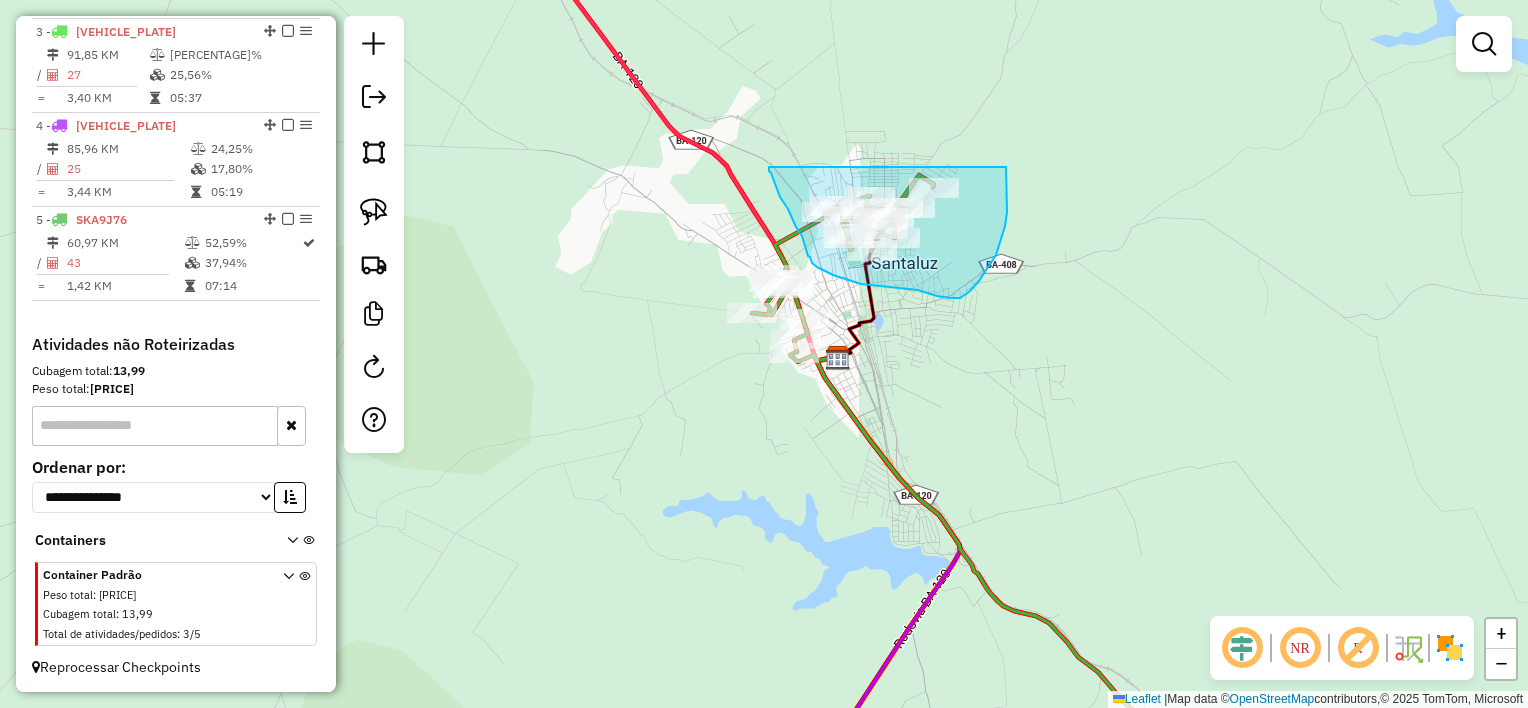 drag, startPoint x: 772, startPoint y: 178, endPoint x: 995, endPoint y: 130, distance: 228.10744 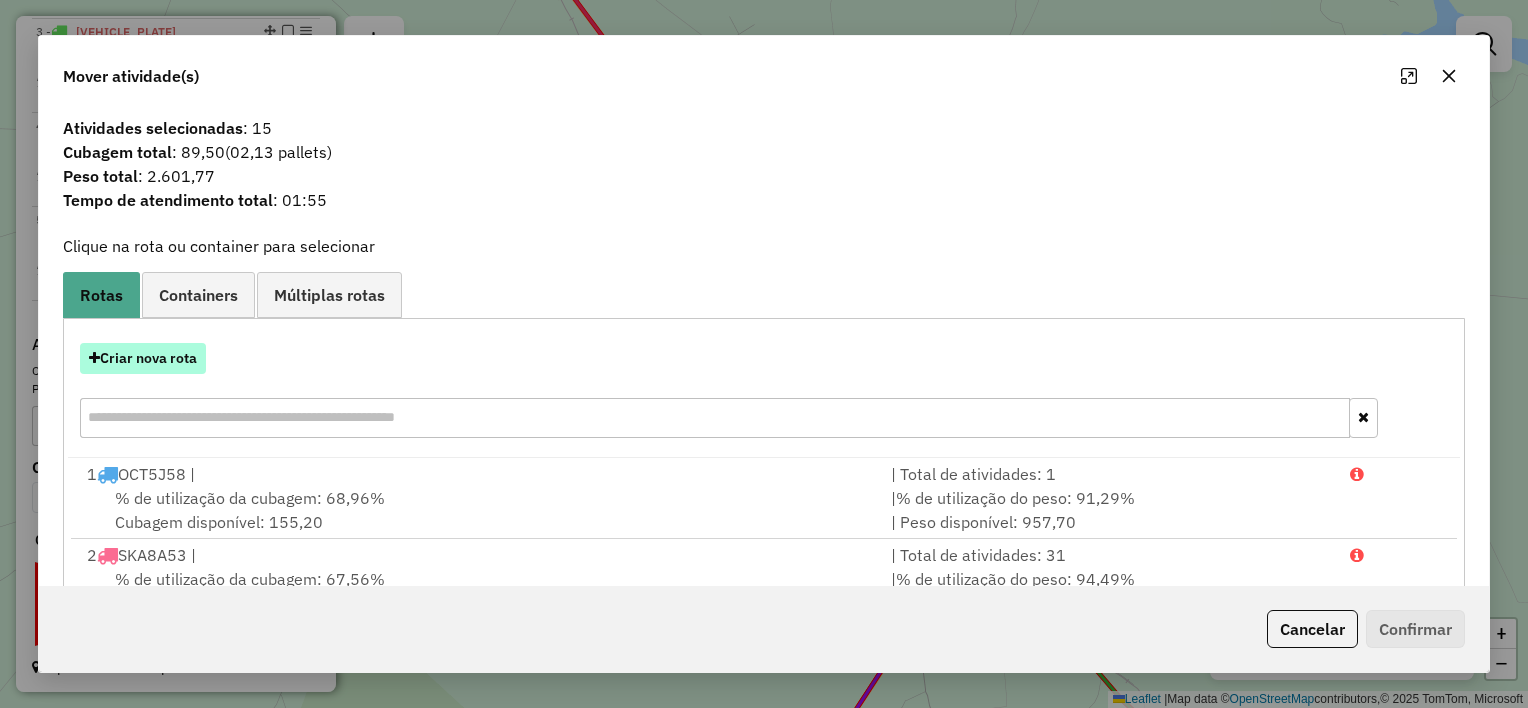 click on "Criar nova rota" at bounding box center [143, 358] 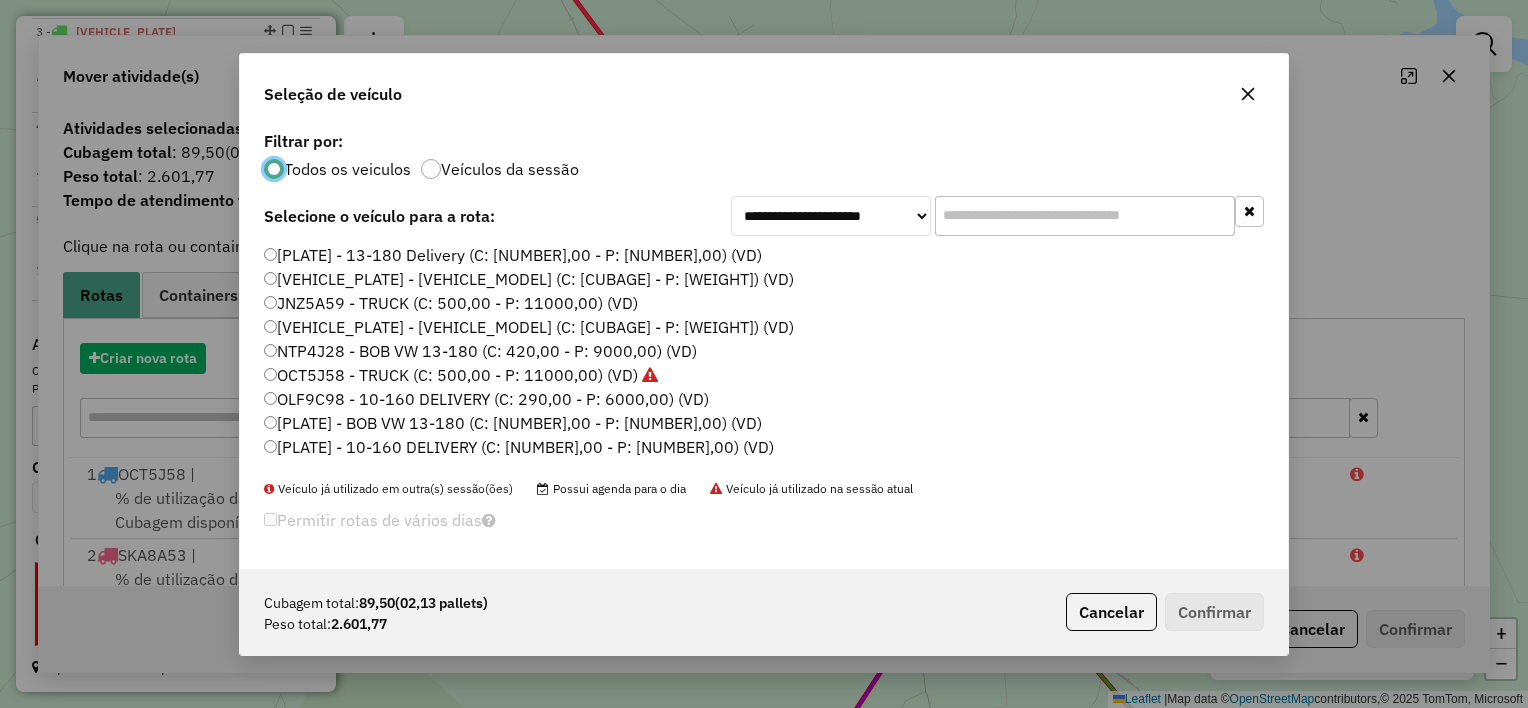 scroll, scrollTop: 10, scrollLeft: 6, axis: both 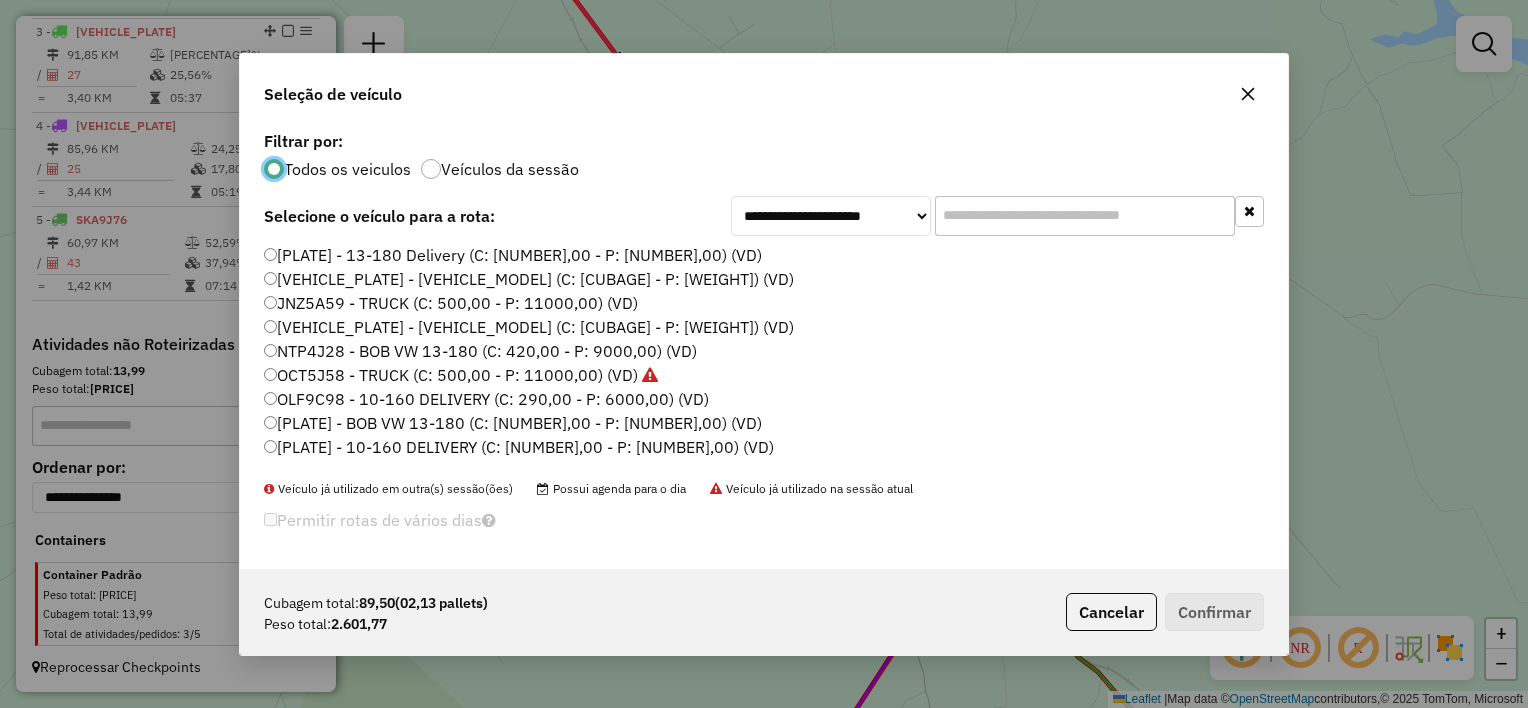 click on "[PLATE] - 13-180 Delivery  (C: [NUMBER],00 - P: [NUMBER],00) (VD)" 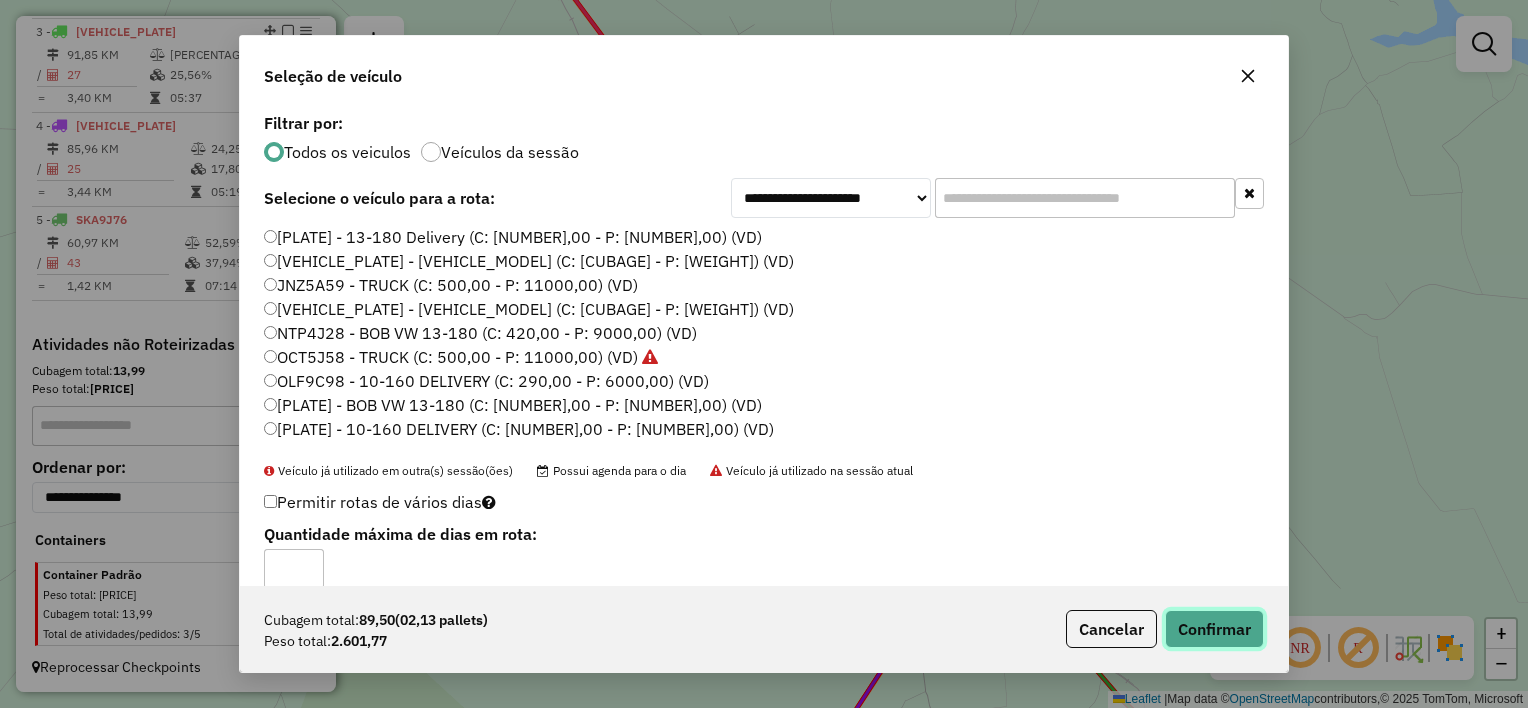click on "Confirmar" 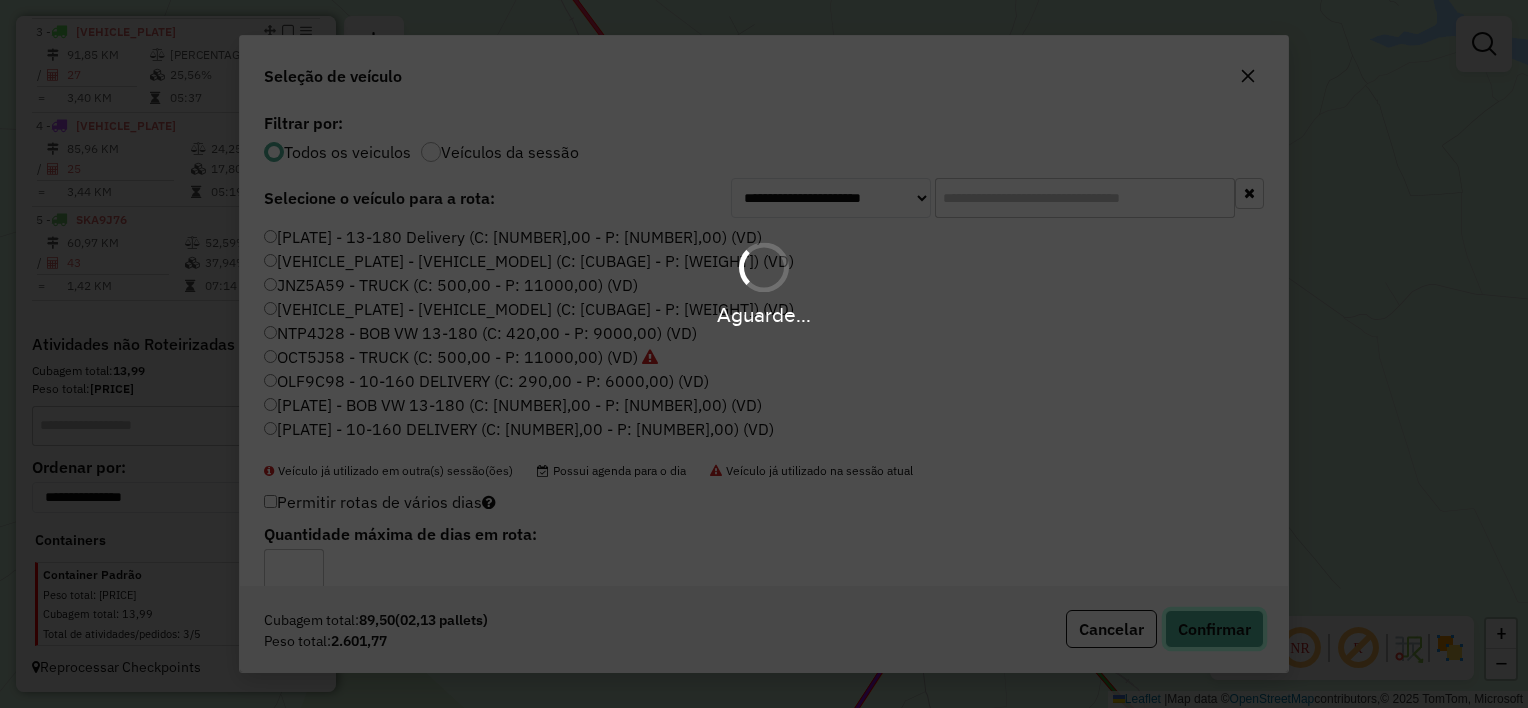 type 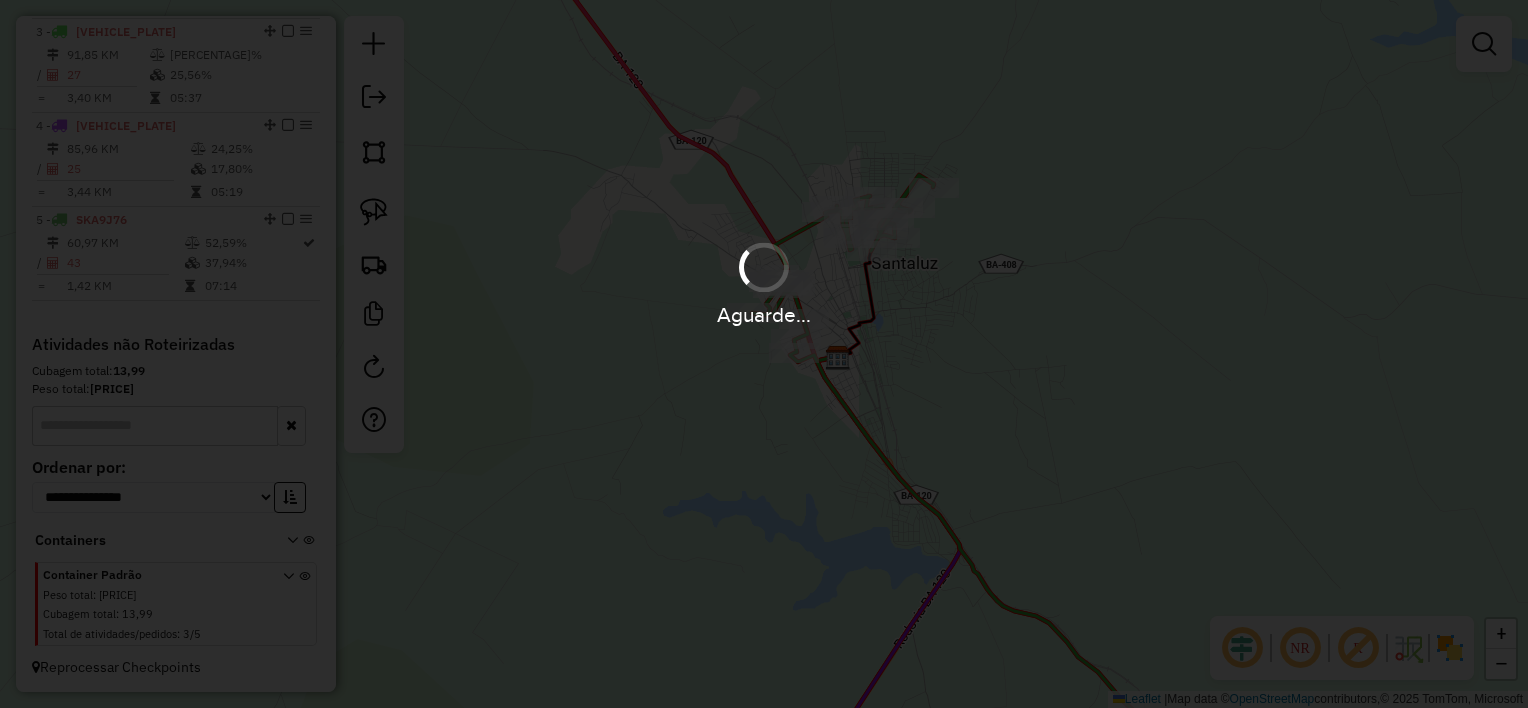 scroll, scrollTop: 960, scrollLeft: 0, axis: vertical 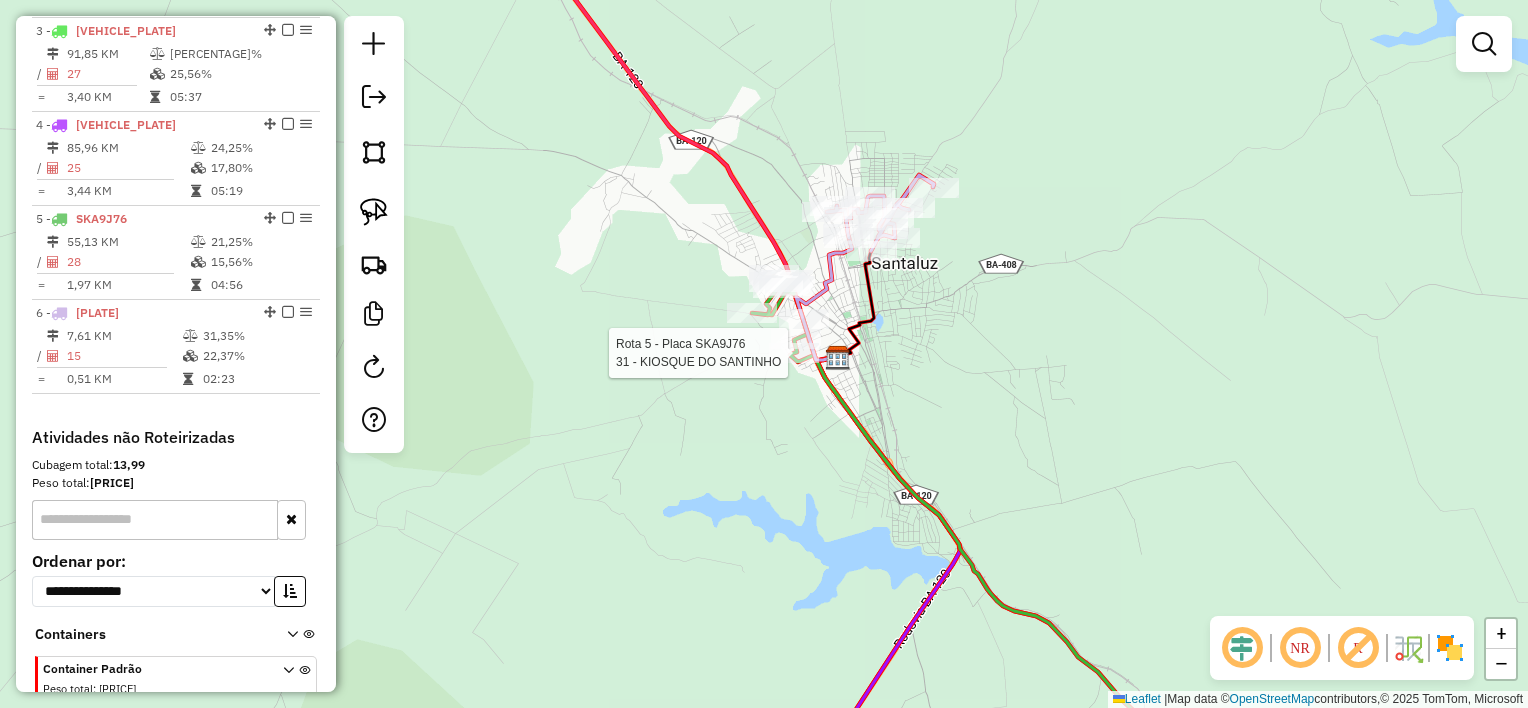 select on "**********" 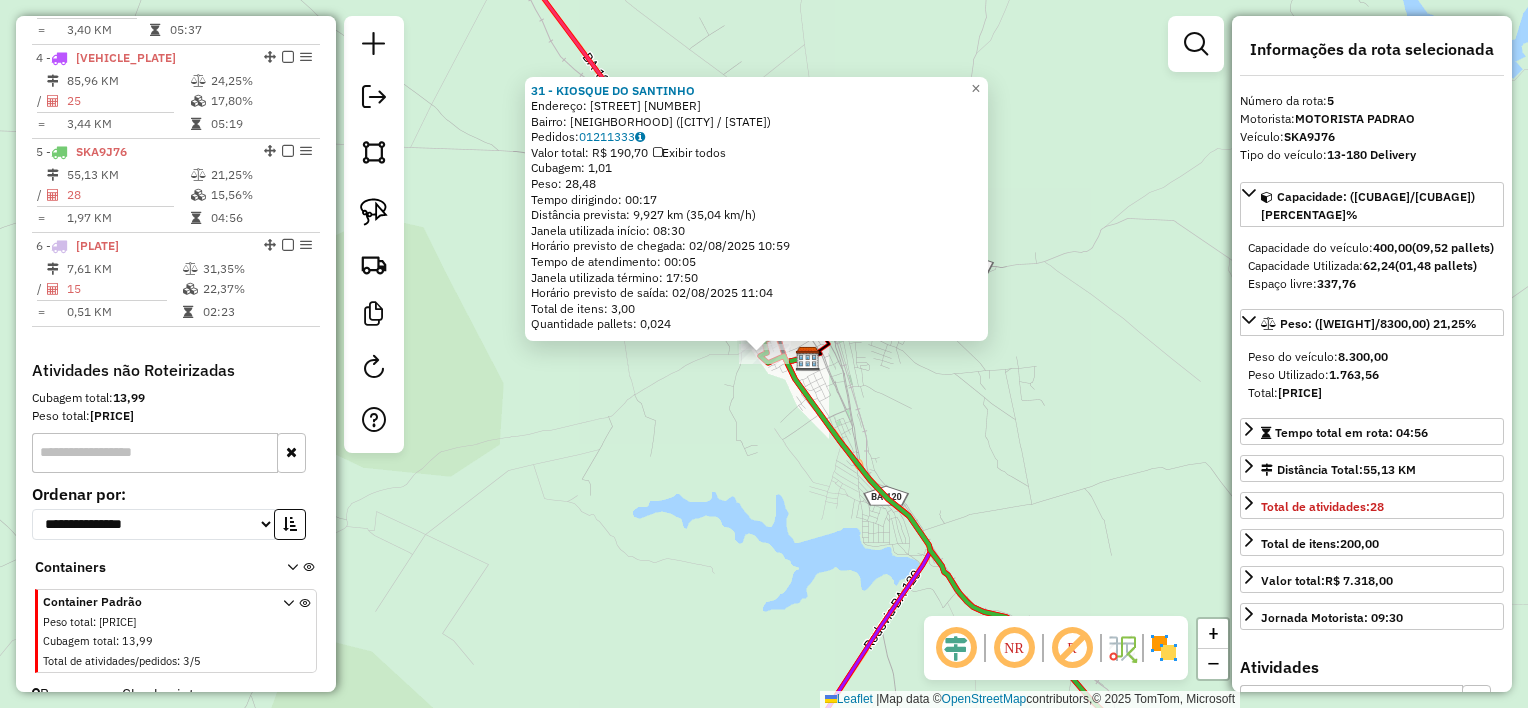 scroll, scrollTop: 1053, scrollLeft: 0, axis: vertical 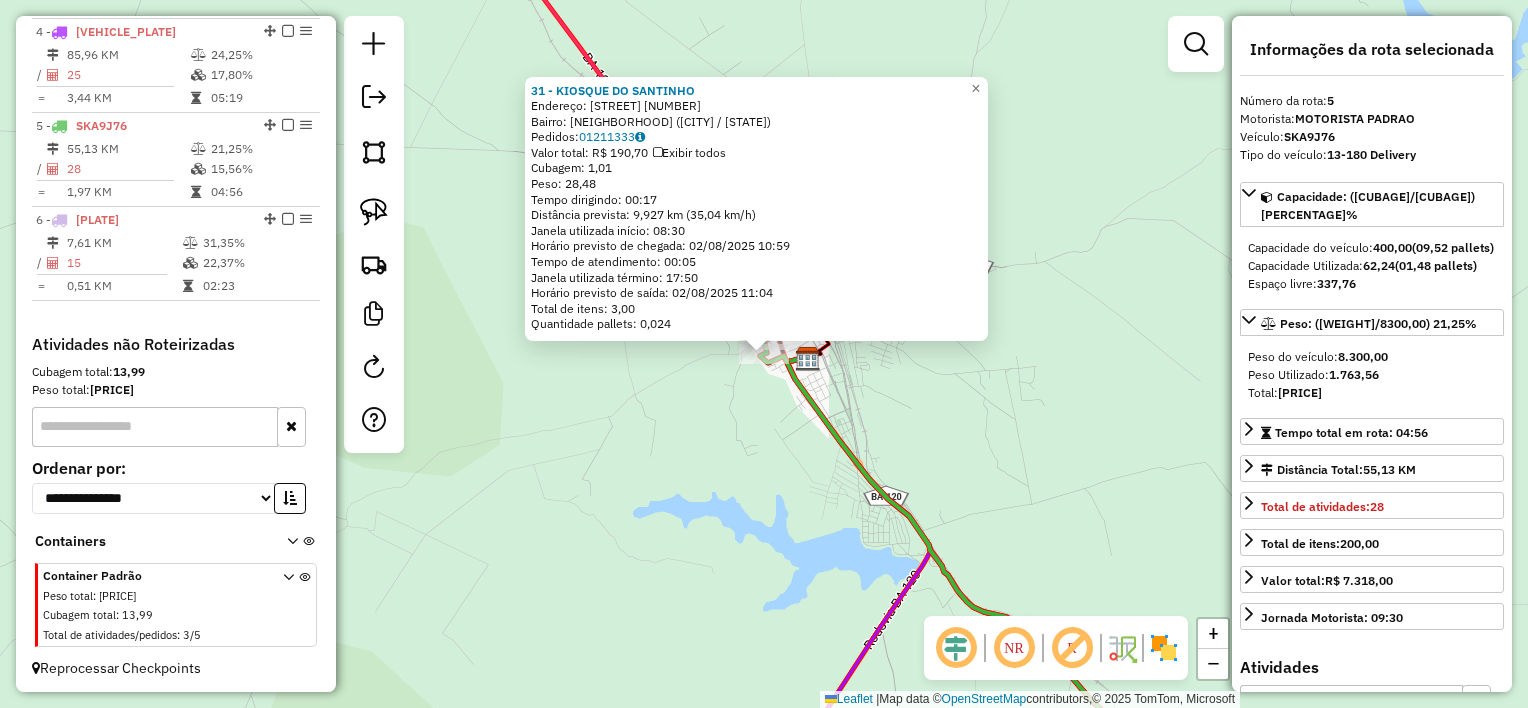 click on "31 - KIOSQUE DO SANTINHO  Endereço:  SINVAL NASCIMENTO DOS SANTOS [NUMBER]   Bairro: CENTRO ([CITY] / [STATE])   Pedidos:  01211333   Valor total: R$ 190,70   Exibir todos   Cubagem: 1,01  Peso: 28,48  Tempo dirigindo: 00:17   Distância prevista: 9,927 km (35,04 km/h)   Janela utilizada início: 08:30   Horário previsto de chegada: [DATE] [TIME]   Tempo de atendimento: 00:05   Janela utilizada término: 17:50   Horário previsto de saída: [DATE] [TIME]   Total de itens: 3,00   Quantidade pallets: 0,024  × Janela de atendimento Grade de atendimento Capacidade Transportadoras Veículos Cliente Pedidos  Rotas Selecione os dias de semana para filtrar as janelas de atendimento  Seg   Ter   Qua   Qui   Sex   Sáb   Dom  Informe o período da janela de atendimento: De: [DATE] Até: [DATE]  Filtrar exatamente a janela do cliente  Considerar janela de atendimento padrão  Selecione os dias de semana para filtrar as grades de atendimento  Seg   Ter   Qua   Qui   Sex   Sáb   Dom   Clientes fora do dia de atendimento selecionado +" 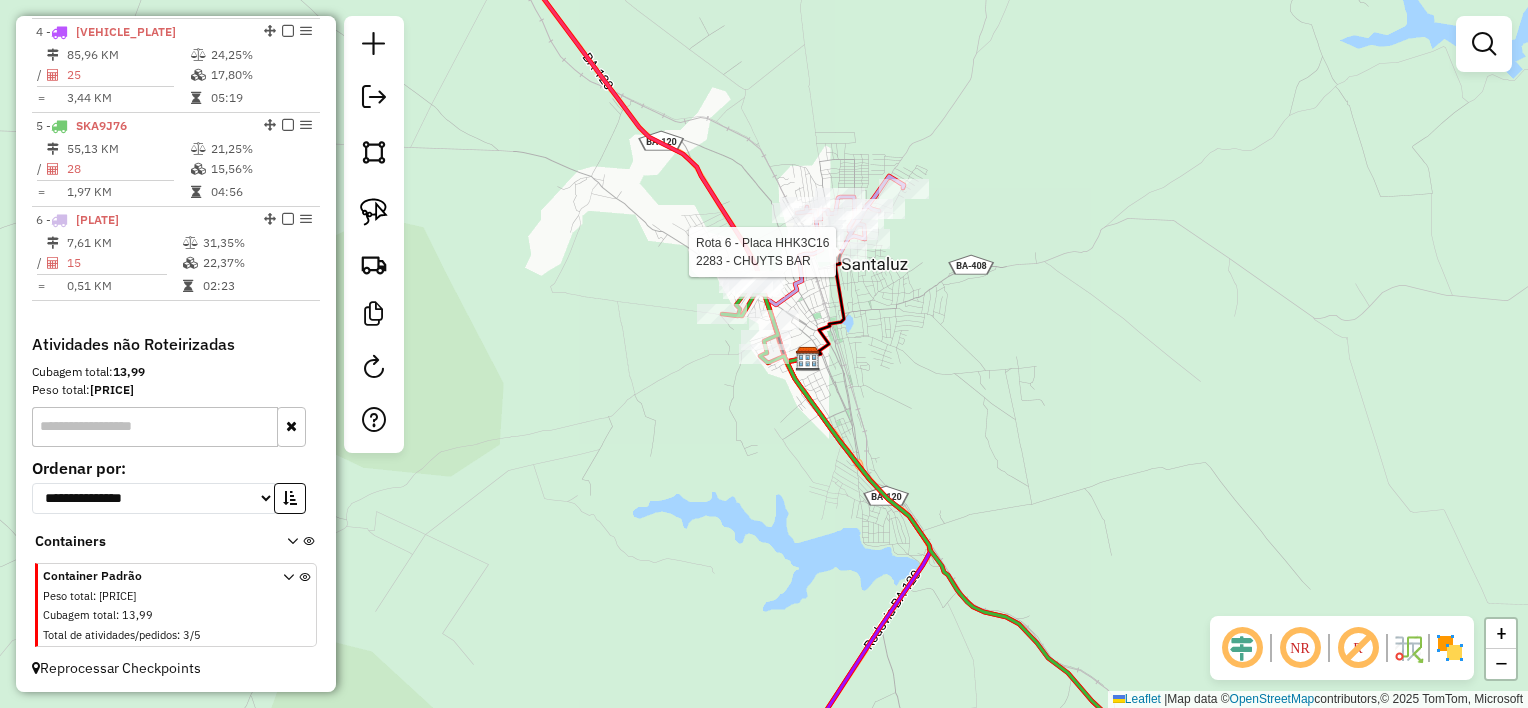 select on "**********" 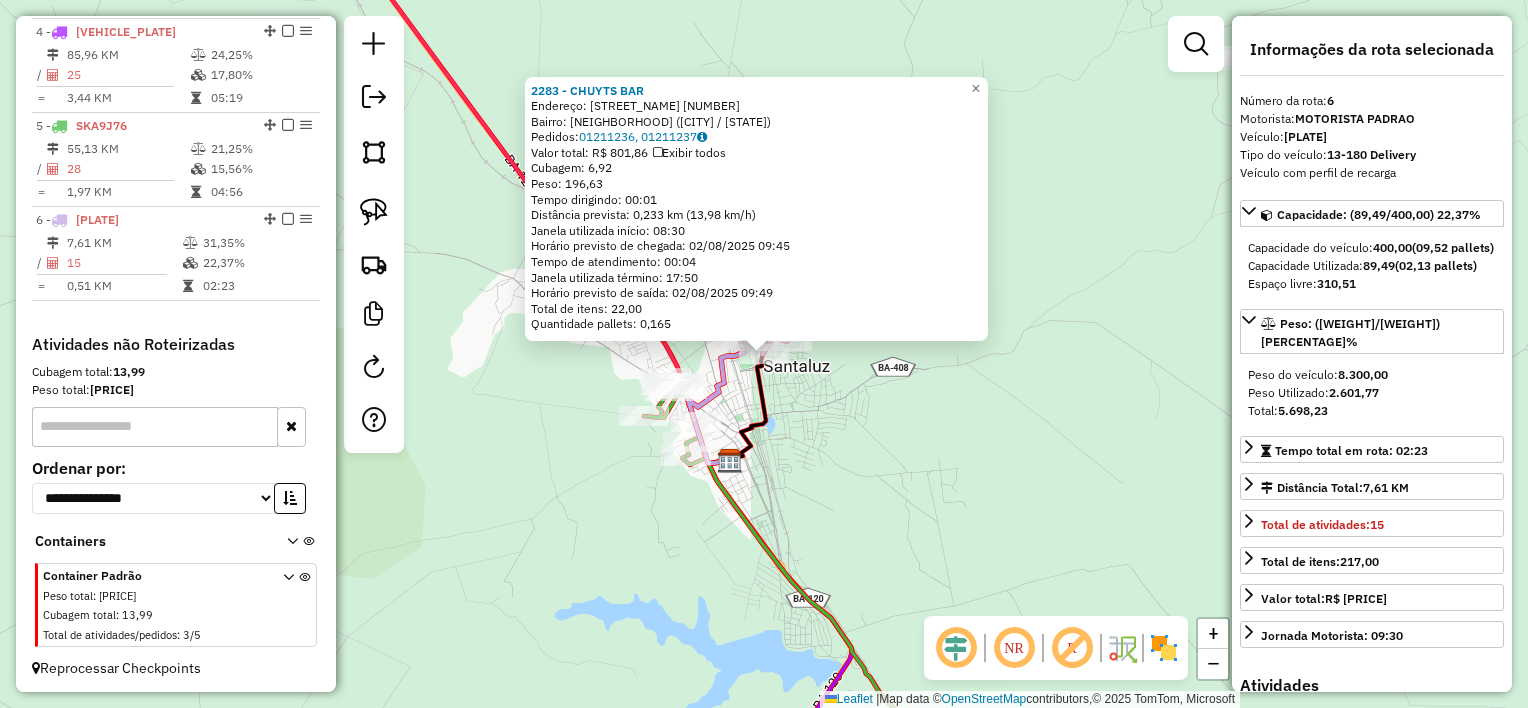 click on "[NUMBER] - [BUSINESS_NAME]  Endereço:  [STREET] [NUMBER]   Bairro: [NEIGHBORHOOD] ([CITY] / [STATE])   Pedidos:  [ORDER_ID], [ORDER_ID]   Valor total: [CURRENCY] [PRICE]   Exibir todos   Cubagem: [CUBAGE]  Peso: [WEIGHT]  Tempo dirigindo: [TIME]   Distância prevista: [DISTANCE] km ([SPEED] km/h)   Janela utilizada início: [TIME]   Horário previsto de chegada: [DATE] [TIME]   Tempo de atendimento: [TIME]   Janela utilizada término: [TIME]   Horário previsto de saída: [DATE] [TIME]   Total de itens: [ITEMS]   Quantidade pallets: [PALLETS]  × Janela de atendimento Grade de atendimento Capacidade Transportadoras Veículos Cliente Pedidos  Rotas Selecione os dias de semana para filtrar as janelas de atendimento  Seg   Ter   Qua   Qui   Sex   Sáb   Dom  Informe o período da janela de atendimento: De: Até:  Filtrar exatamente a janela do cliente  Considerar janela de atendimento padrão  Selecione os dias de semana para filtrar as grades de atendimento  Seg   Ter   Qua   Qui   Sex   Sáb   Dom   Considerar clientes sem dia de atendimento cadastrado" 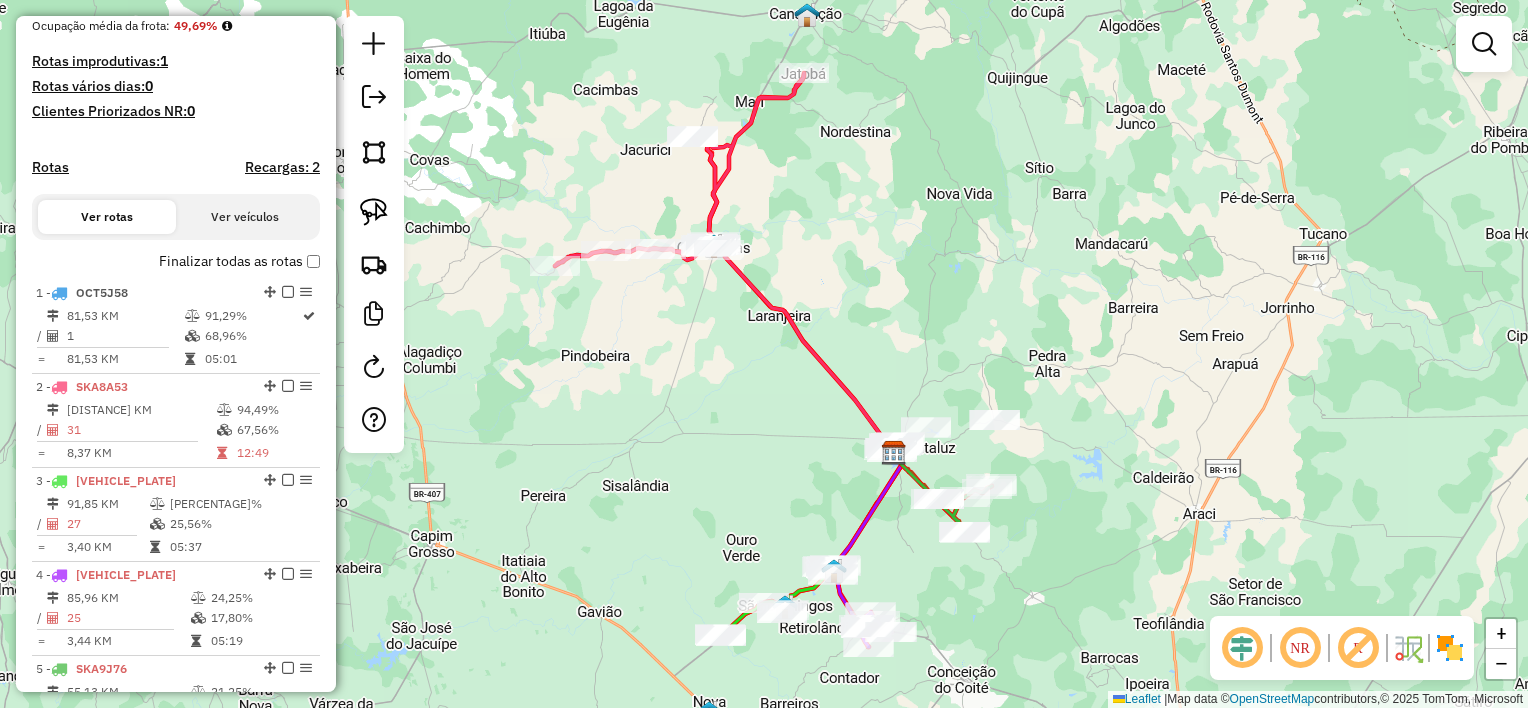scroll, scrollTop: 553, scrollLeft: 0, axis: vertical 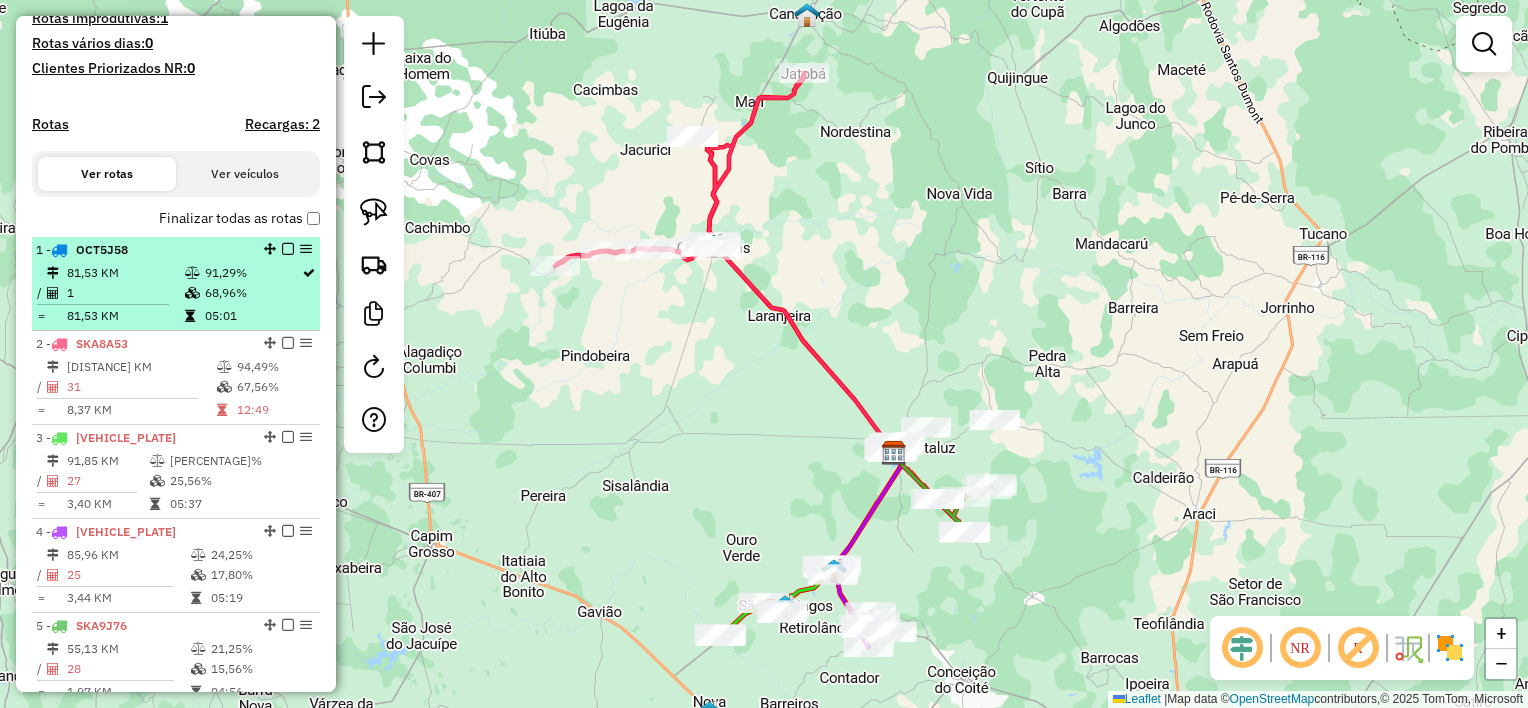 click on "1" at bounding box center (125, 293) 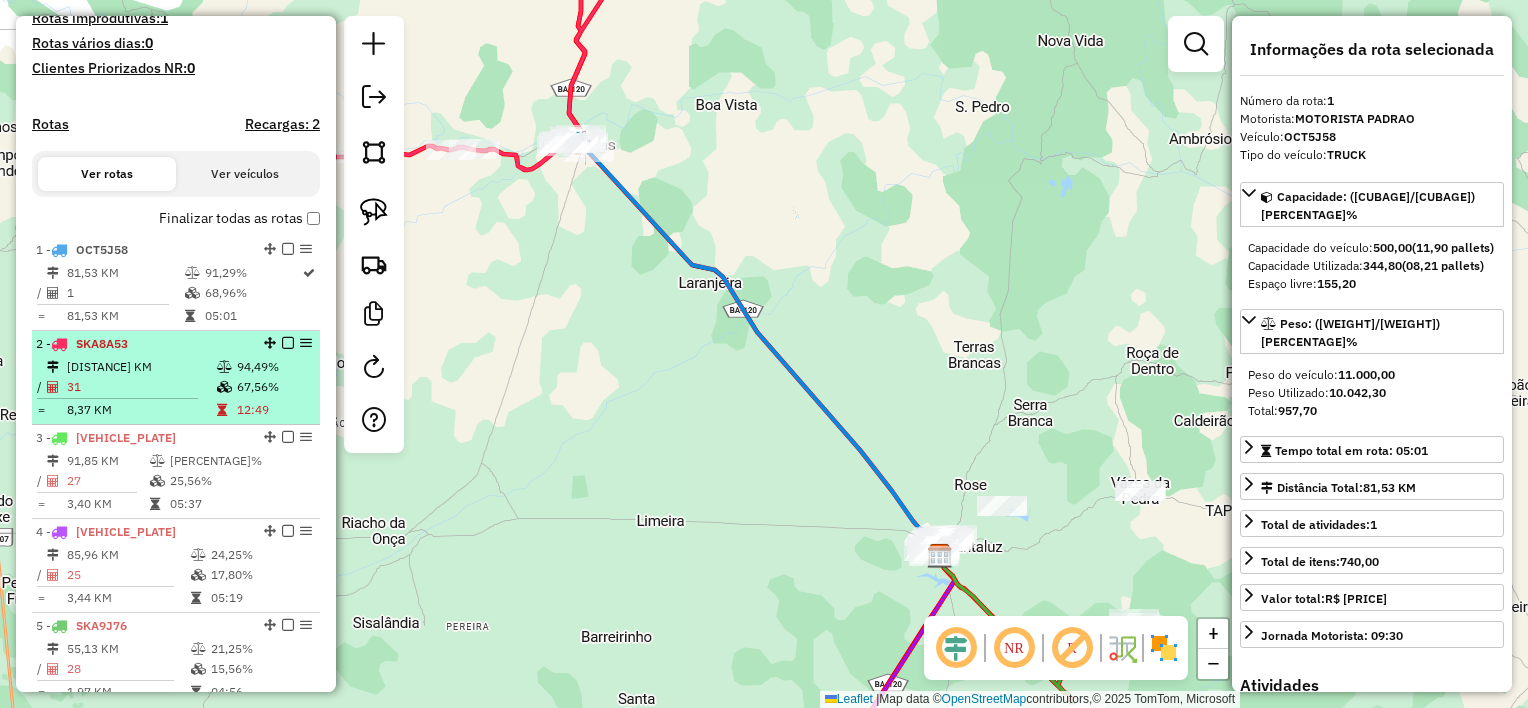 click on "[DISTANCE] KM" at bounding box center [141, 367] 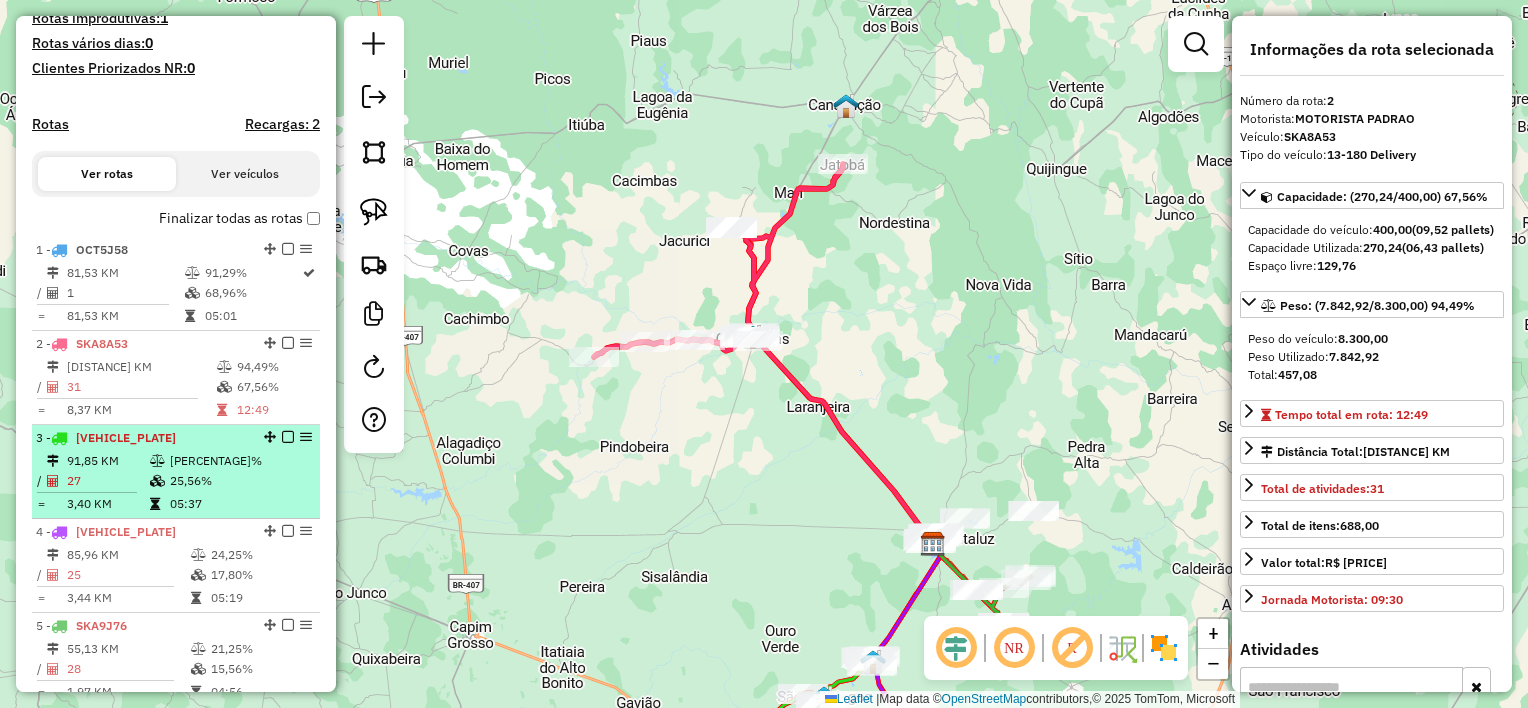 click on "91,85 KM" at bounding box center [107, 461] 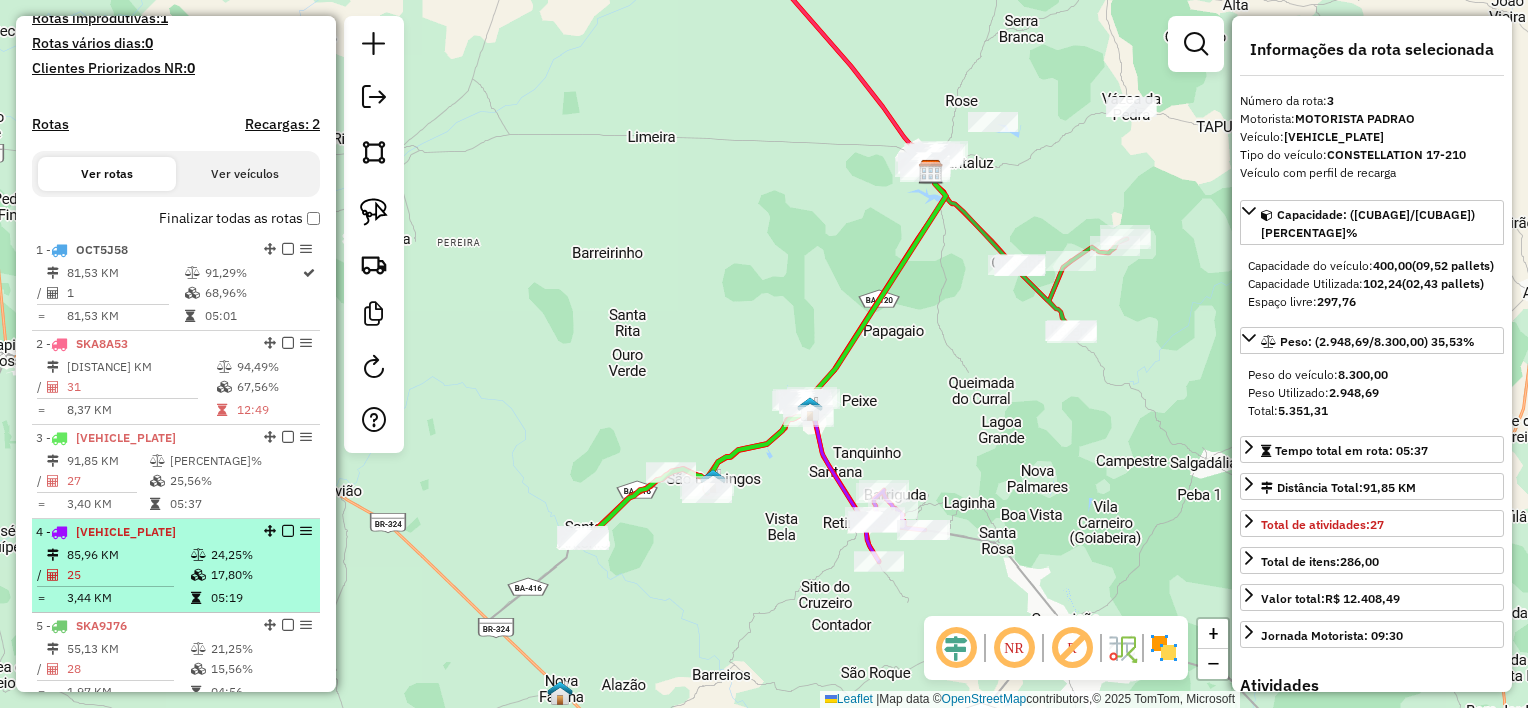 click on "25" at bounding box center (128, 575) 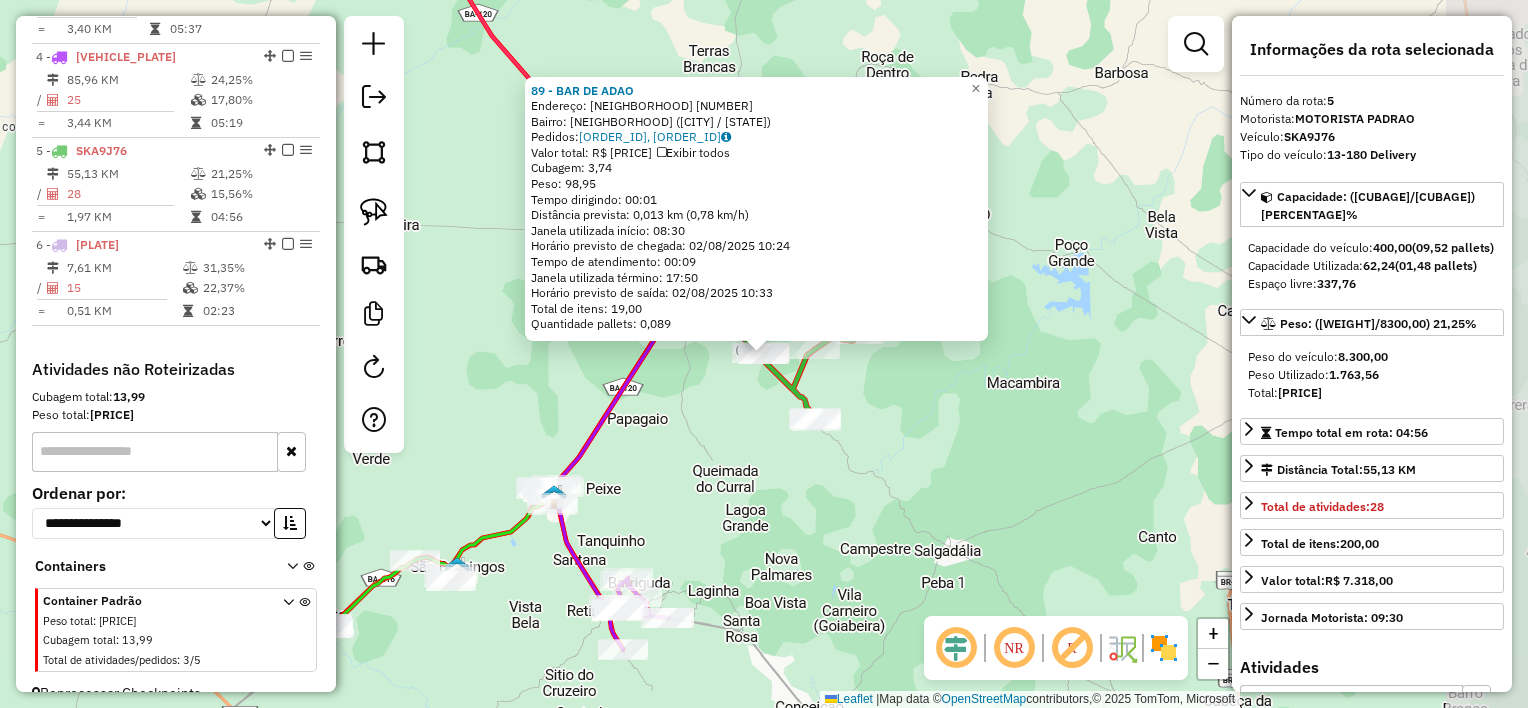 scroll, scrollTop: 1053, scrollLeft: 0, axis: vertical 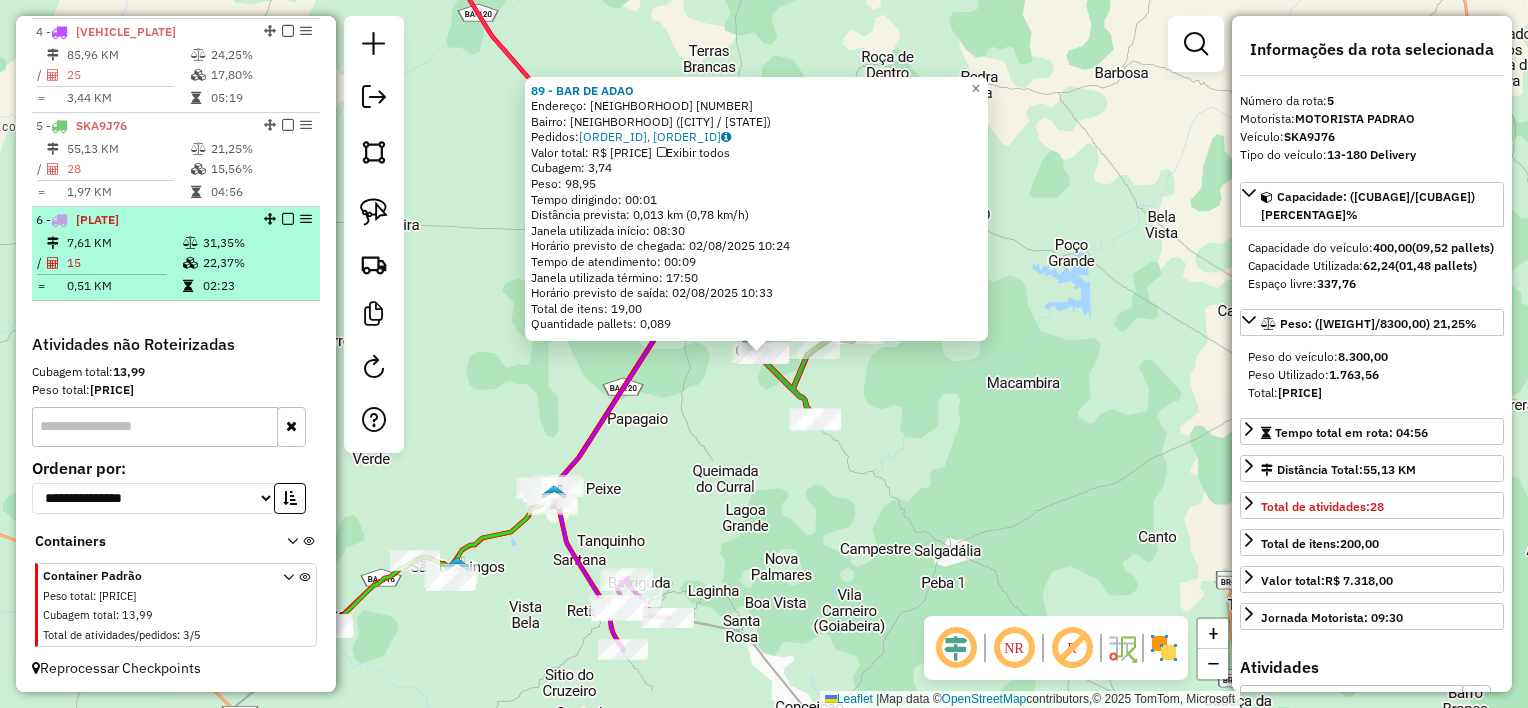 click on "15" at bounding box center (124, 263) 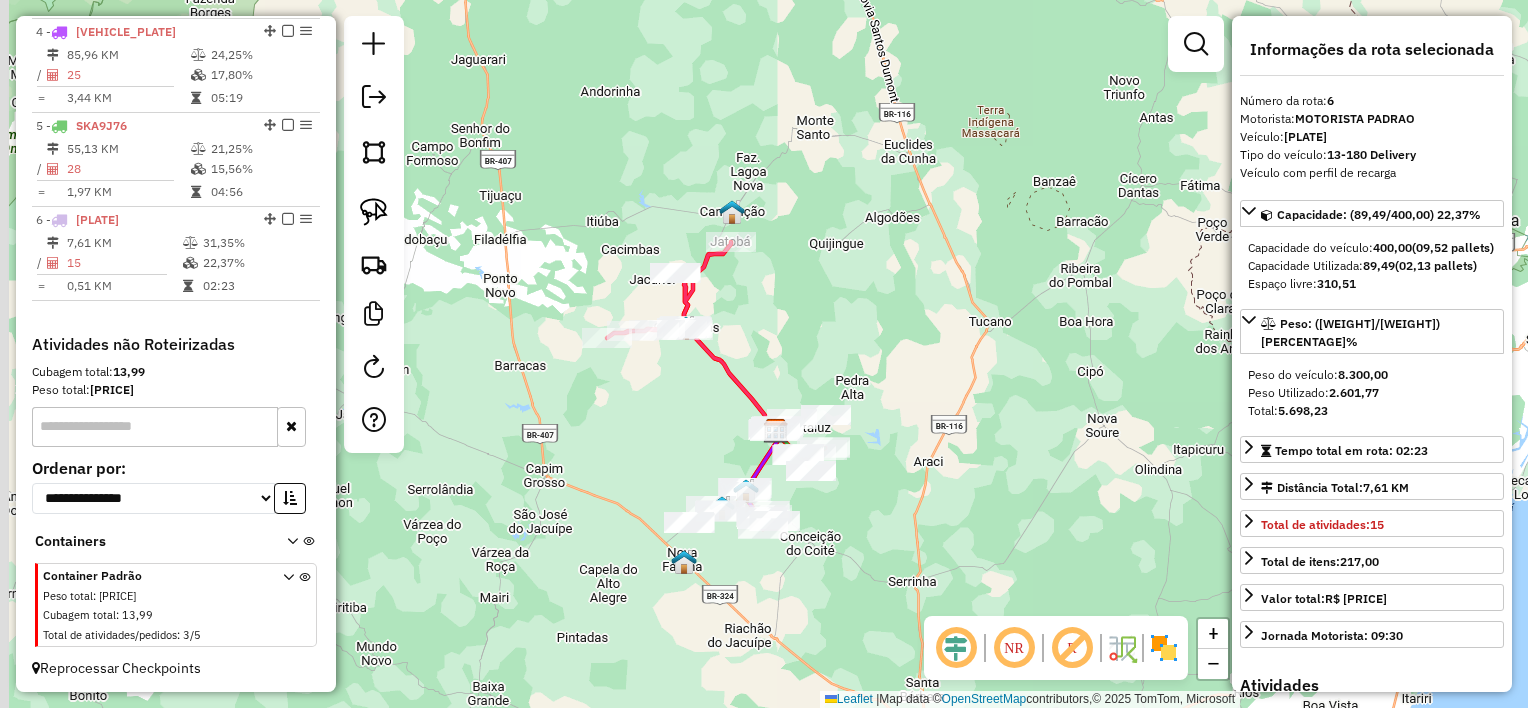 click on "Janela de atendimento Grade de atendimento Capacidade Transportadoras Veículos Cliente Pedidos  Rotas Selecione os dias de semana para filtrar as janelas de atendimento  Seg   Ter   Qua   Qui   Sex   Sáb   Dom  Informe o período da janela de atendimento: De: Até:  Filtrar exatamente a janela do cliente  Considerar janela de atendimento padrão  Selecione os dias de semana para filtrar as grades de atendimento  Seg   Ter   Qua   Qui   Sex   Sáb   Dom   Considerar clientes sem dia de atendimento cadastrado  Clientes fora do dia de atendimento selecionado Filtrar as atividades entre os valores definidos abaixo:  Peso mínimo:   Peso máximo:   Cubagem mínima:   Cubagem máxima:   De:   Até:  Filtrar as atividades entre o tempo de atendimento definido abaixo:  De:   Até:   Considerar capacidade total dos clientes não roteirizados Transportadora: Selecione um ou mais itens Tipo de veículo: Selecione um ou mais itens Veículo: Selecione um ou mais itens Motorista: Selecione um ou mais itens Nome: Rótulo:" 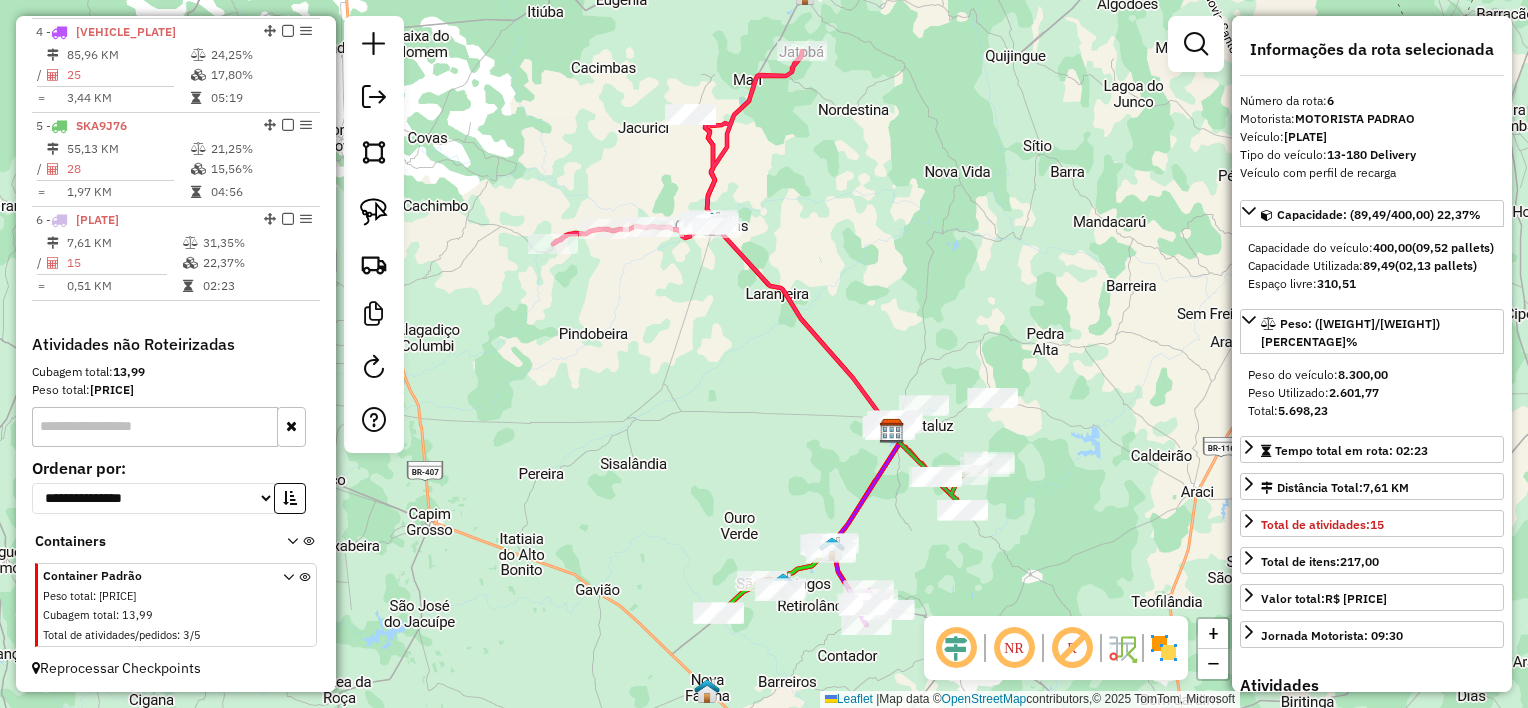 drag, startPoint x: 818, startPoint y: 284, endPoint x: 883, endPoint y: 191, distance: 113.46365 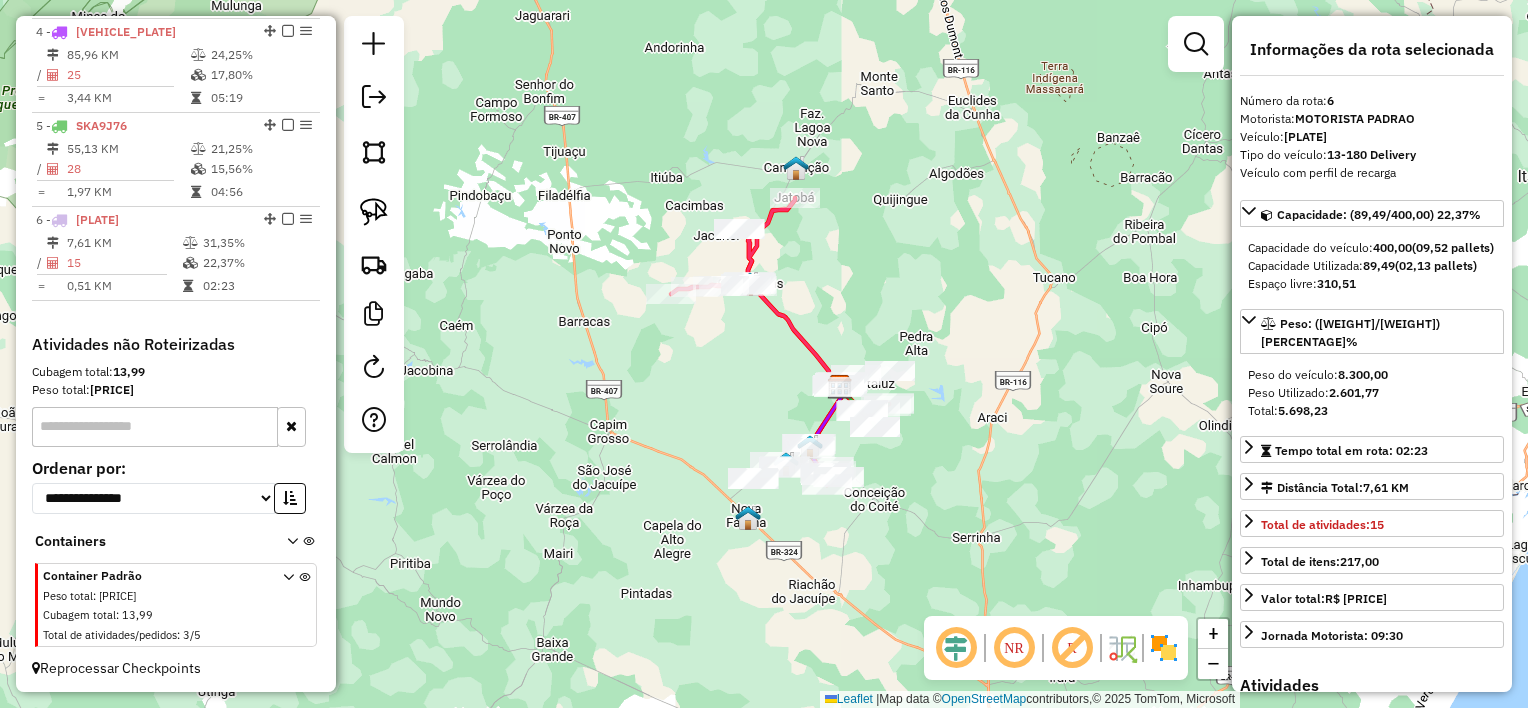 drag, startPoint x: 883, startPoint y: 267, endPoint x: 864, endPoint y: 296, distance: 34.669872 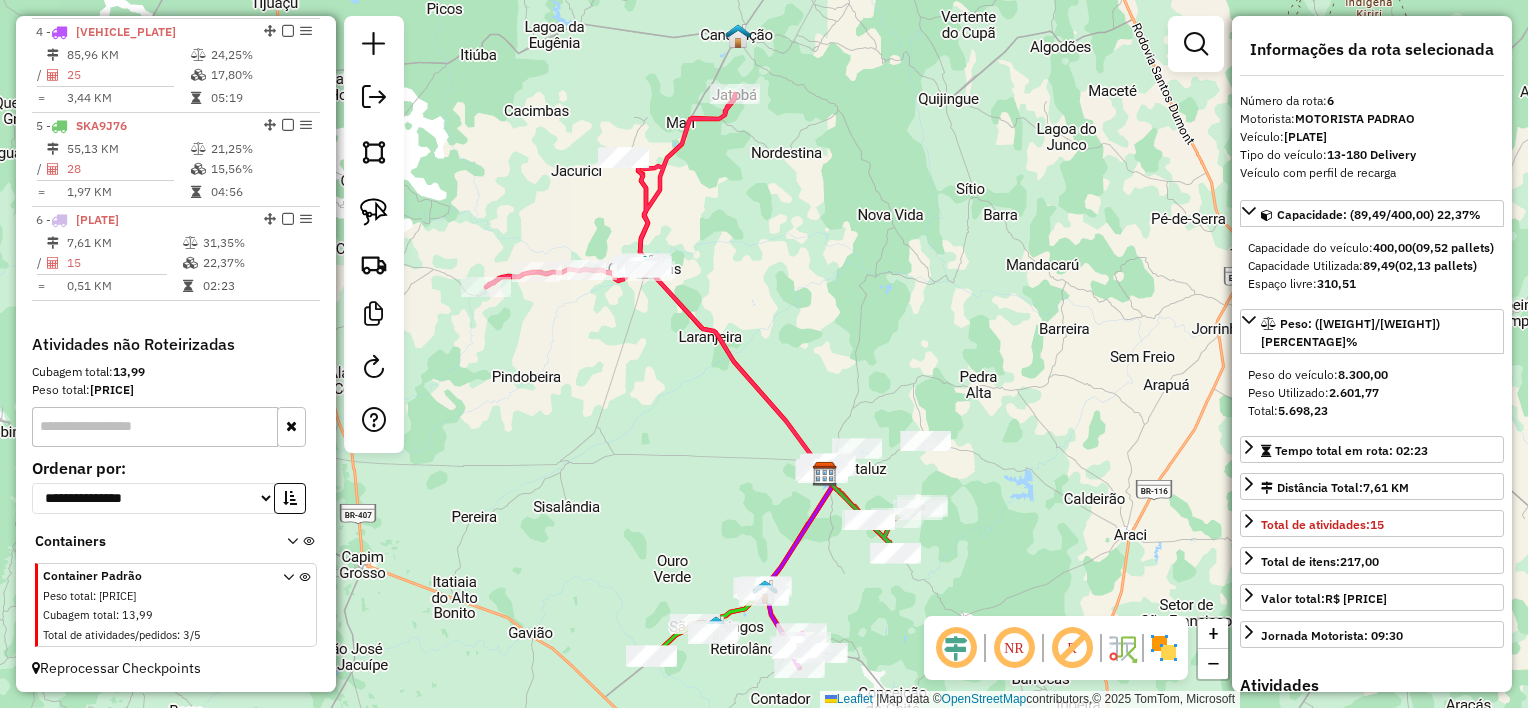 drag, startPoint x: 813, startPoint y: 321, endPoint x: 824, endPoint y: 317, distance: 11.7046995 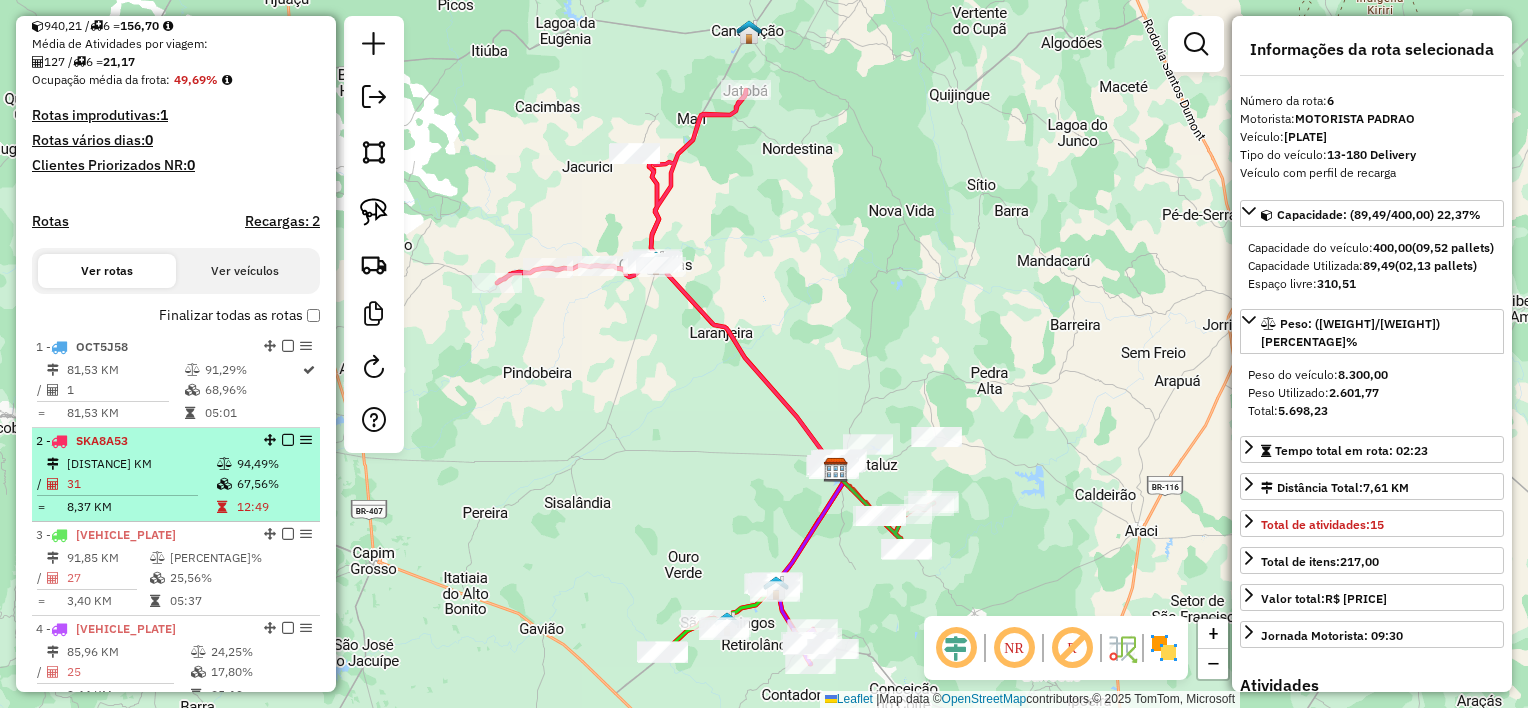 scroll, scrollTop: 0, scrollLeft: 0, axis: both 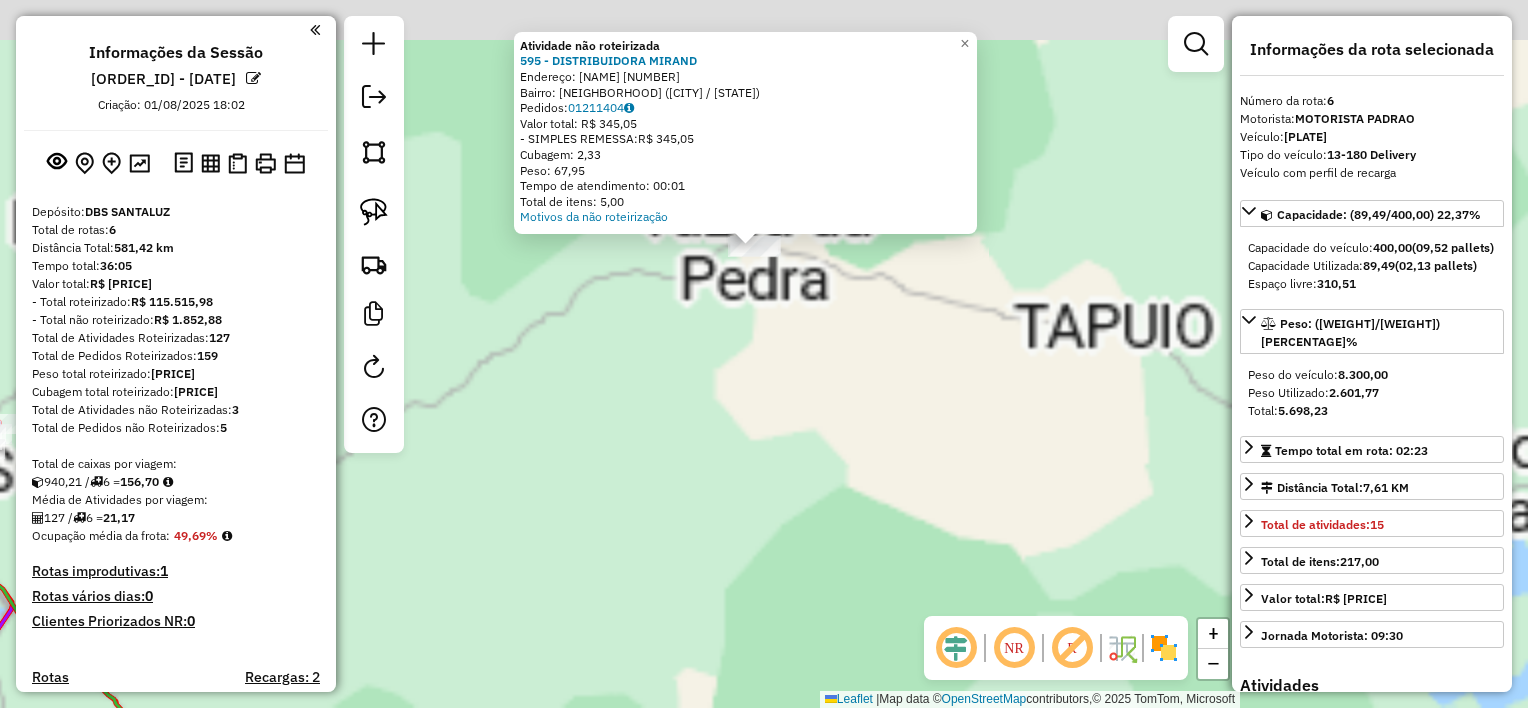 drag, startPoint x: 758, startPoint y: 396, endPoint x: 775, endPoint y: 260, distance: 137.05838 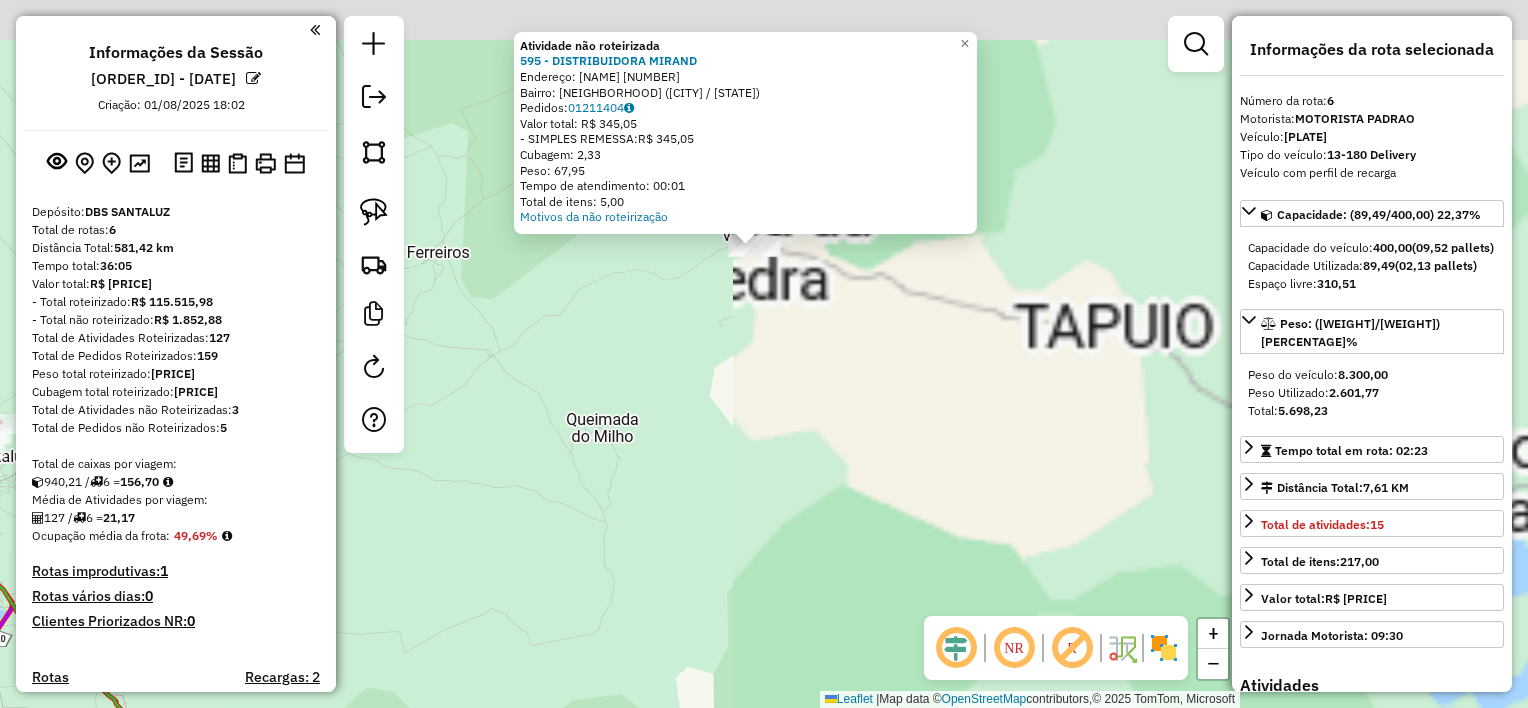 click on "Atividade não roteirizada [NUMBER] - [BUSINESS_NAME]  Endereço:  [STREET] [NUMBER]   Bairro: [NEIGHBORHOOD] ([CITY] / [STATE])   Pedidos:  [ORDER_ID]   Valor total: [CURRENCY] [PRICE]   - SIMPLES REMESSA:  [CURRENCY] [PRICE]   Cubagem: [CUBAGE]   Peso: [WEIGHT]   Tempo de atendimento: [TIME]   Total de itens: [ITEMS]  Motivos da não roteirização × Janela de atendimento Grade de atendimento Capacidade Transportadoras Veículos Cliente Pedidos  Rotas Selecione os dias de semana para filtrar as janelas de atendimento  Seg   Ter   Qua   Qui   Sex   Sáb   Dom  Informe o período da janela de atendimento: De: Até:  Filtrar exatamente a janela do cliente  Considerar janela de atendimento padrão  Selecione os dias de semana para filtrar as grades de atendimento  Seg   Ter   Qua   Qui   Sex   Sáb   Dom   Considerar clientes sem dia de atendimento cadastrado  Clientes fora do dia de atendimento selecionado Filtrar as atividades entre os valores definidos abaixo:  Peso mínimo:   Peso máximo:   Cubagem mínima:   Cubagem máxima:  +" 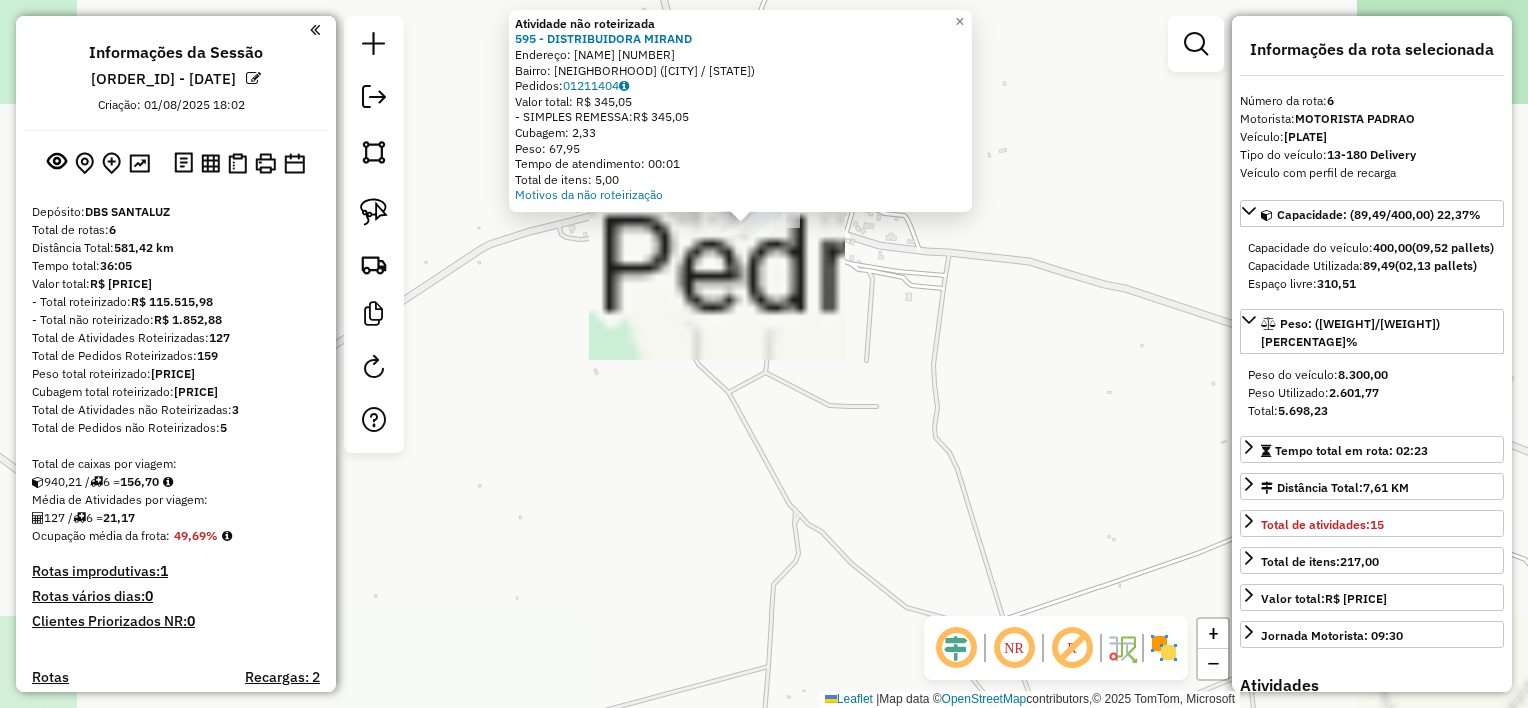 click on "Atividade não roteirizada [NUMBER] - [BUSINESS_NAME]  Endereço:  [STREET] [NUMBER]   Bairro: [NEIGHBORHOOD] ([CITY] / [STATE])   Pedidos:  [ORDER_ID]   Valor total: [CURRENCY] [PRICE]   - SIMPLES REMESSA:  [CURRENCY] [PRICE]   Cubagem: [CUBAGE]   Peso: [WEIGHT]   Tempo de atendimento: [TIME]   Total de itens: [ITEMS]  Motivos da não roteirização × Janela de atendimento Grade de atendimento Capacidade Transportadoras Veículos Cliente Pedidos  Rotas Selecione os dias de semana para filtrar as janelas de atendimento  Seg   Ter   Qua   Qui   Sex   Sáb   Dom  Informe o período da janela de atendimento: De: Até:  Filtrar exatamente a janela do cliente  Considerar janela de atendimento padrão  Selecione os dias de semana para filtrar as grades de atendimento  Seg   Ter   Qua   Qui   Sex   Sáb   Dom   Considerar clientes sem dia de atendimento cadastrado  Clientes fora do dia de atendimento selecionado Filtrar as atividades entre os valores definidos abaixo:  Peso mínimo:   Peso máximo:   Cubagem mínima:   Cubagem máxima:  +" 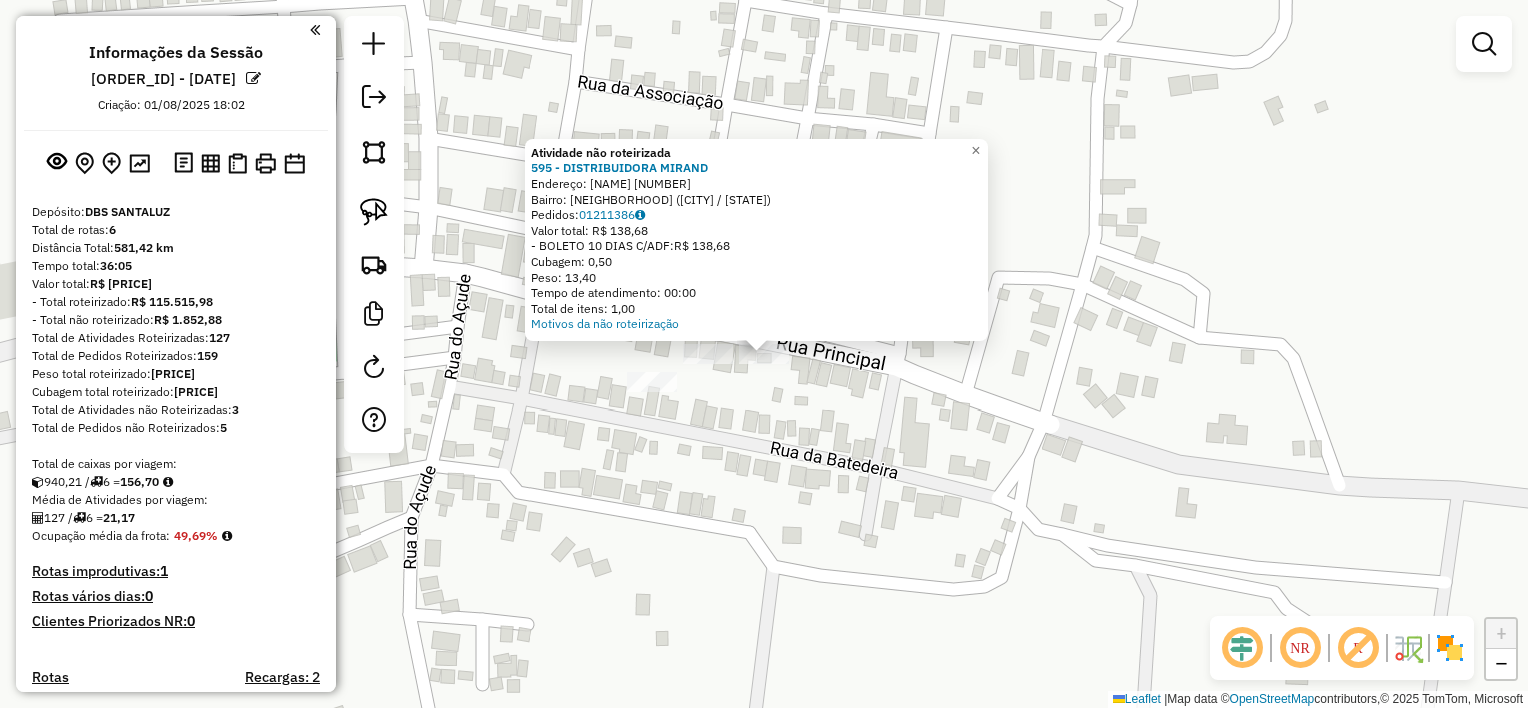 click on "Atividade não roteirizada 595 - [BUSINESS_NAME]  Endereço:  [STREET_NAME] [NUMBER]   Bairro: [NEIGHBORHOOD] ([CITY] / [STATE])   Pedidos:  [ORDER_ID]   Valor total: R$ [PRICE]   - BOLETO 10 DIAS C/ADF:  R$ [PRICE]   Cubagem: [CUBAGE]   Peso: [WEIGHT]   Tempo de atendimento: [TIME]   Total de itens: [ITEMS]  Motivos da não roteirização × Janela de atendimento Grade de atendimento Capacidade Transportadoras Veículos Cliente Pedidos  Rotas Selecione os dias de semana para filtrar as janelas de atendimento  Seg   Ter   Qua   Qui   Sex   Sáb   Dom  Informe o período da janela de atendimento: De: [DATE] Até: [DATE]  Filtrar exatamente a janela do cliente  Considerar janela de atendimento padrão  Selecione os dias de semana para filtrar as grades de atendimento  Seg   Ter   Qua   Qui   Sex   Sáb   Dom   Considerar clientes sem dia de atendimento cadastrado  Clientes fora do dia de atendimento selecionado Filtrar as atividades entre os valores definidos abaixo:  Peso mínimo: [WEIGHT]   Peso máximo: [WEIGHT]   Cubagem mínima: [CUBAGE]   De: [DATE]   Até: [DATE]  +" 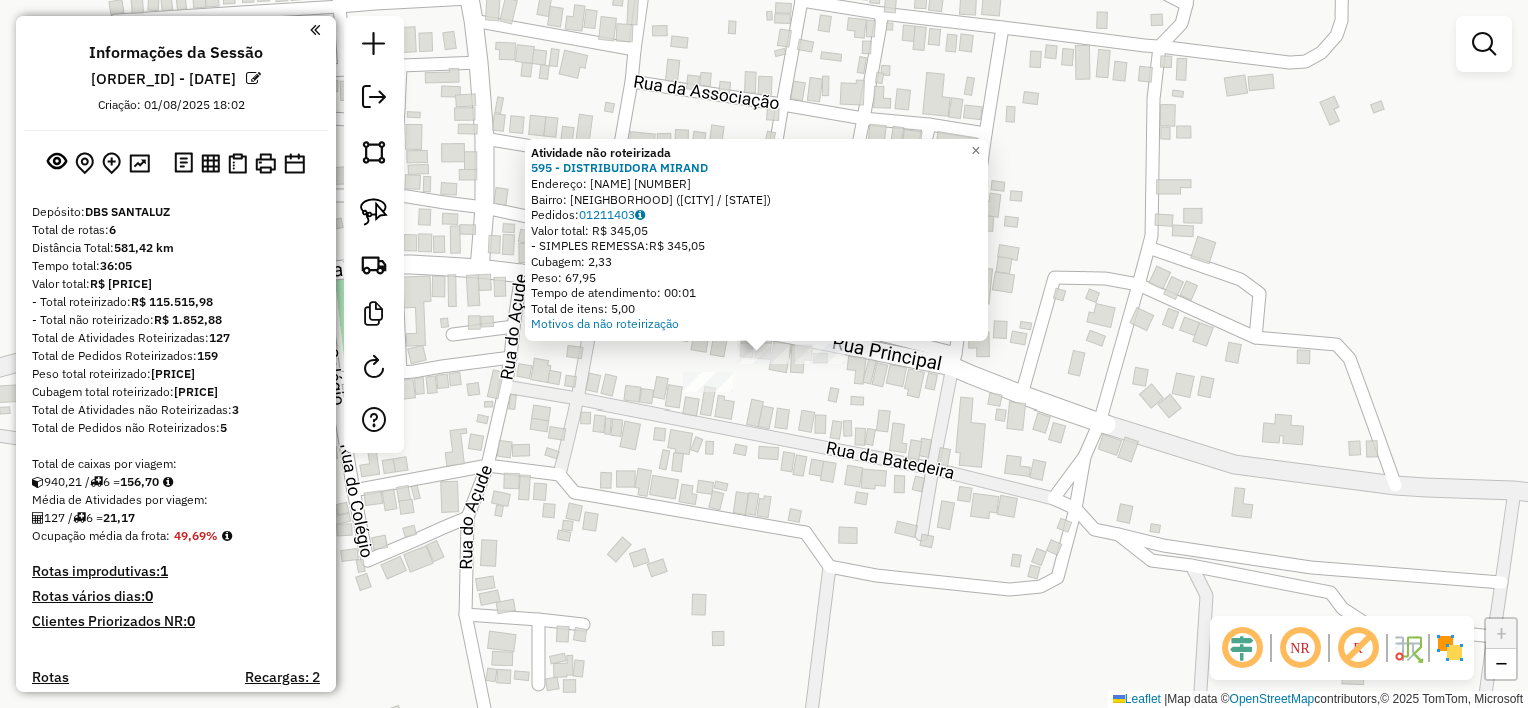 click on "Atividade não roteirizada [NUMBER] - [BUSINESS_NAME]  Endereço:  [STREET] [NUMBER]   Bairro: [NEIGHBORHOOD] ([CITY] / [STATE])   Pedidos:  [ORDER_ID]   Valor total: [CURRENCY] [PRICE]   - SIMPLES REMESSA:  [CURRENCY] [PRICE]   Cubagem: [CUBAGE]   Peso: [WEIGHT]   Tempo de atendimento: [TIME]   Total de itens: [ITEMS]  Motivos da não roteirização × Janela de atendimento Grade de atendimento Capacidade Transportadoras Veículos Cliente Pedidos  Rotas Selecione os dias de semana para filtrar as janelas de atendimento  Seg   Ter   Qua   Qui   Sex   Sáb   Dom  Informe o período da janela de atendimento: De: Até:  Filtrar exatamente a janela do cliente  Considerar janela de atendimento padrão  Selecione os dias de semana para filtrar as grades de atendimento  Seg   Ter   Qua   Qui   Sex   Sáb   Dom   Considerar clientes sem dia de atendimento cadastrado  Clientes fora do dia de atendimento selecionado Filtrar as atividades entre os valores definidos abaixo:  Peso mínimo:   Peso máximo:   Cubagem mínima:   Cubagem máxima:  +" 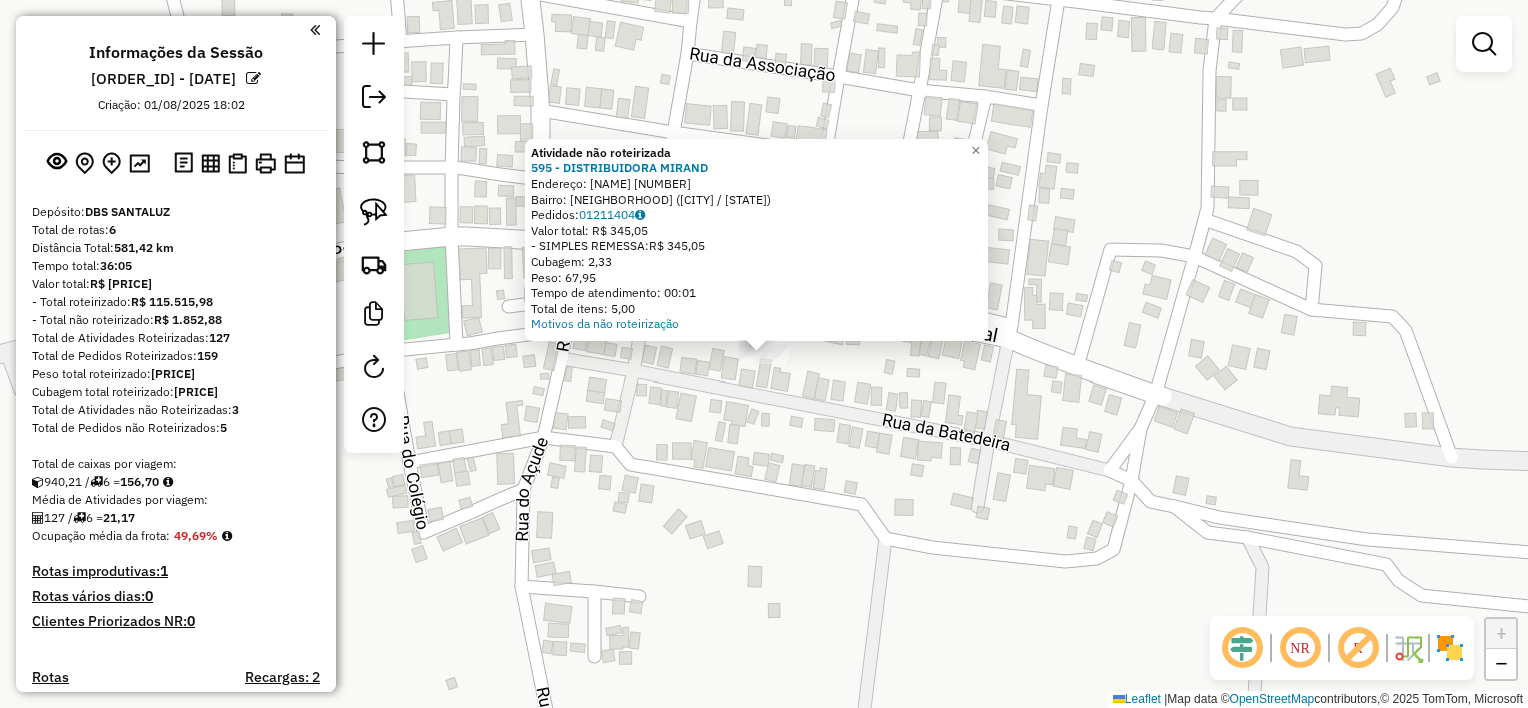 click on "Atividade não roteirizada [NUMBER] - [BUSINESS_NAME]  Endereço:  [STREET] [NUMBER]   Bairro: [NEIGHBORHOOD] ([CITY] / [STATE])   Pedidos:  [ORDER_ID]   Valor total: [CURRENCY] [PRICE]   - SIMPLES REMESSA:  [CURRENCY] [PRICE]   Cubagem: [CUBAGE]   Peso: [WEIGHT]   Tempo de atendimento: [TIME]   Total de itens: [ITEMS]  Motivos da não roteirização × Janela de atendimento Grade de atendimento Capacidade Transportadoras Veículos Cliente Pedidos  Rotas Selecione os dias de semana para filtrar as janelas de atendimento  Seg   Ter   Qua   Qui   Sex   Sáb   Dom  Informe o período da janela de atendimento: De: Até:  Filtrar exatamente a janela do cliente  Considerar janela de atendimento padrão  Selecione os dias de semana para filtrar as grades de atendimento  Seg   Ter   Qua   Qui   Sex   Sáb   Dom   Considerar clientes sem dia de atendimento cadastrado  Clientes fora do dia de atendimento selecionado Filtrar as atividades entre os valores definidos abaixo:  Peso mínimo:   Peso máximo:   Cubagem mínima:   Cubagem máxima:  +" 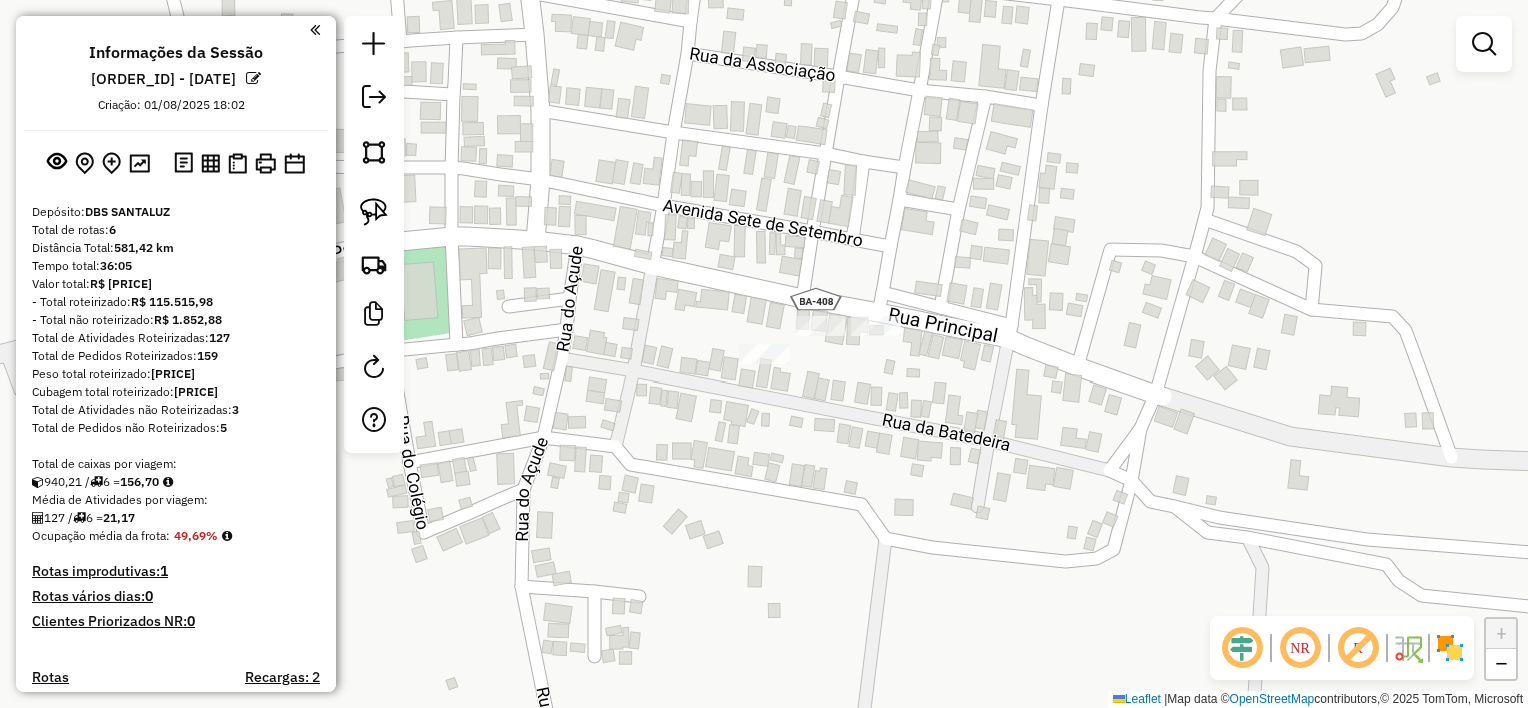 click 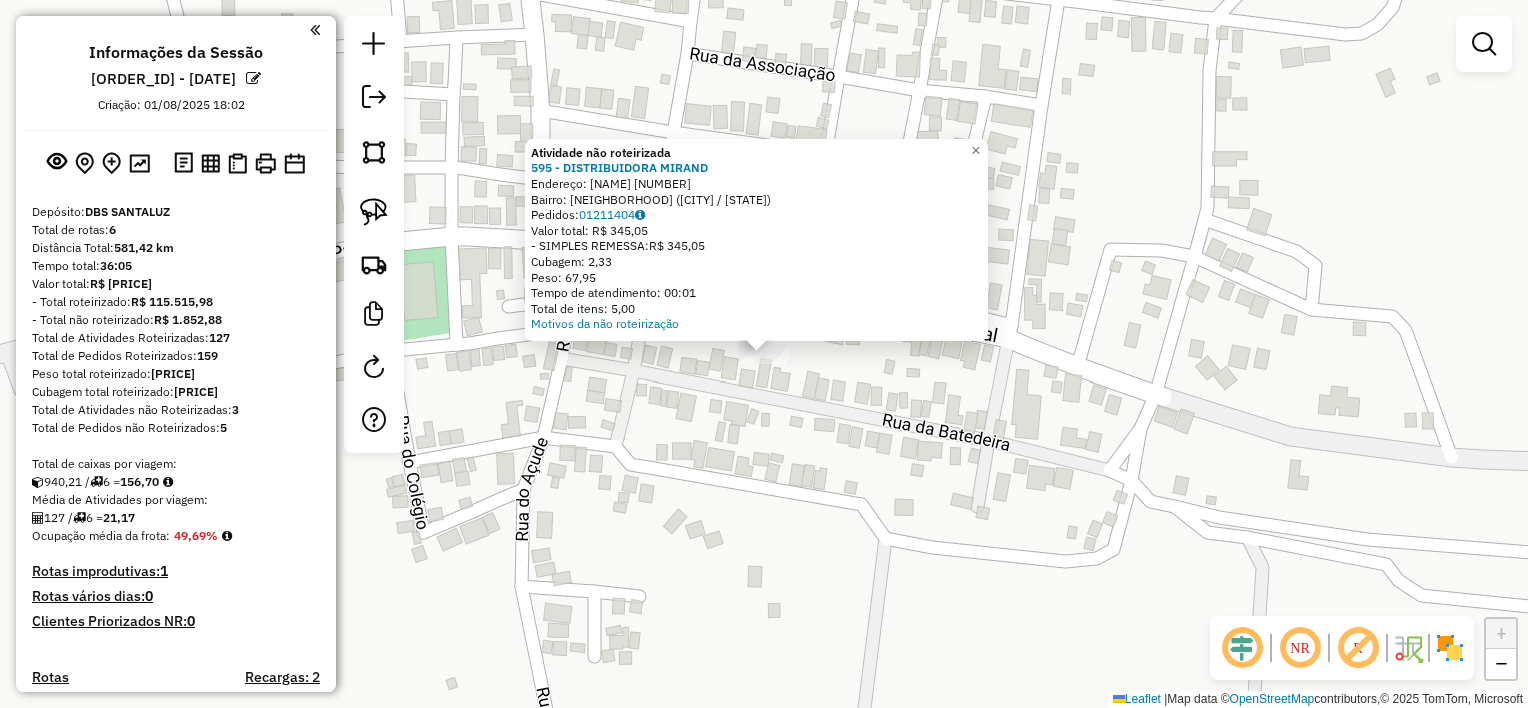 click on "Atividade não roteirizada [NUMBER] - [BUSINESS_NAME]  Endereço:  [STREET] [NUMBER]   Bairro: [NEIGHBORHOOD] ([CITY] / [STATE])   Pedidos:  [ORDER_ID]   Valor total: [CURRENCY] [PRICE]   - SIMPLES REMESSA:  [CURRENCY] [PRICE]   Cubagem: [CUBAGE]   Peso: [WEIGHT]   Tempo de atendimento: [TIME]   Total de itens: [ITEMS]  Motivos da não roteirização × Janela de atendimento Grade de atendimento Capacidade Transportadoras Veículos Cliente Pedidos  Rotas Selecione os dias de semana para filtrar as janelas de atendimento  Seg   Ter   Qua   Qui   Sex   Sáb   Dom  Informe o período da janela de atendimento: De: Até:  Filtrar exatamente a janela do cliente  Considerar janela de atendimento padrão  Selecione os dias de semana para filtrar as grades de atendimento  Seg   Ter   Qua   Qui   Sex   Sáb   Dom   Considerar clientes sem dia de atendimento cadastrado  Clientes fora do dia de atendimento selecionado Filtrar as atividades entre os valores definidos abaixo:  Peso mínimo:   Peso máximo:   Cubagem mínima:   Cubagem máxima:  +" 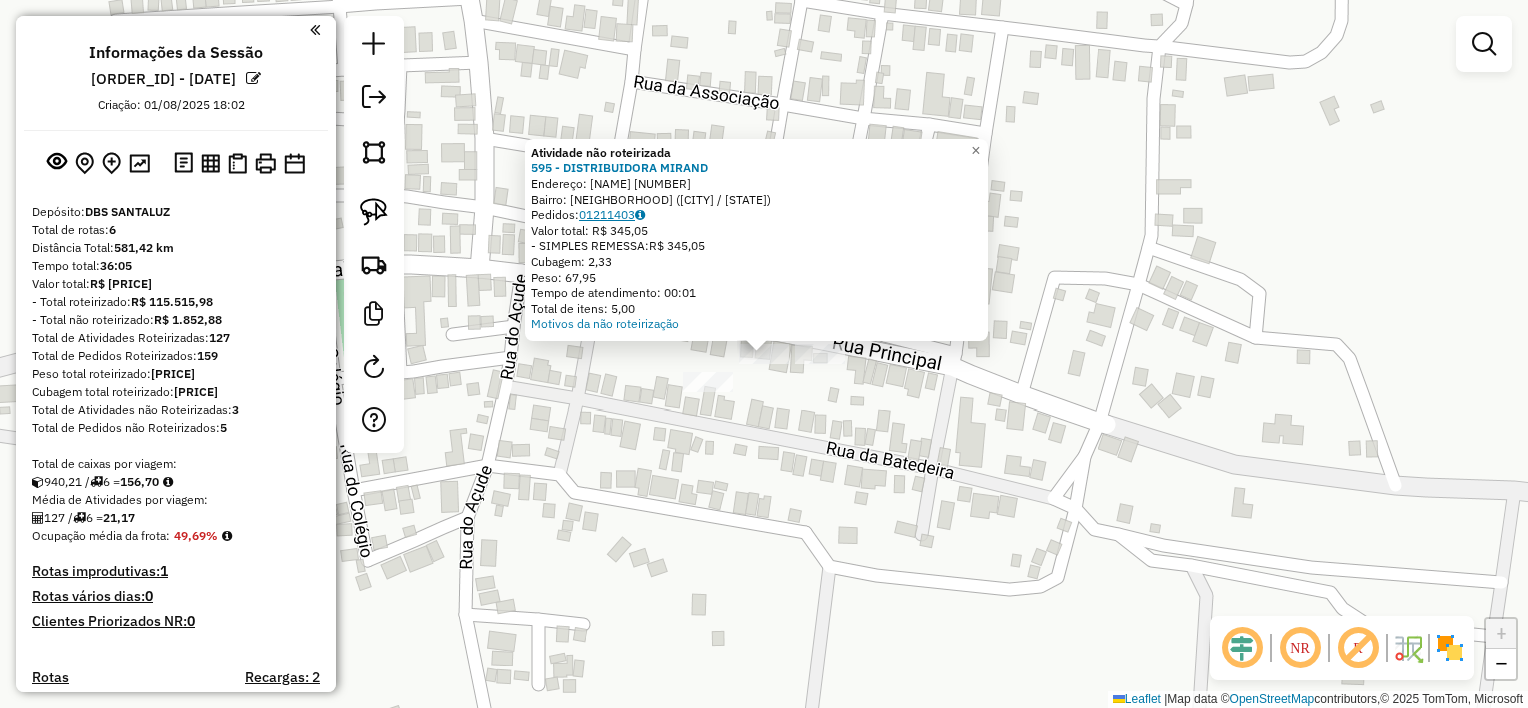 click on "01211403" 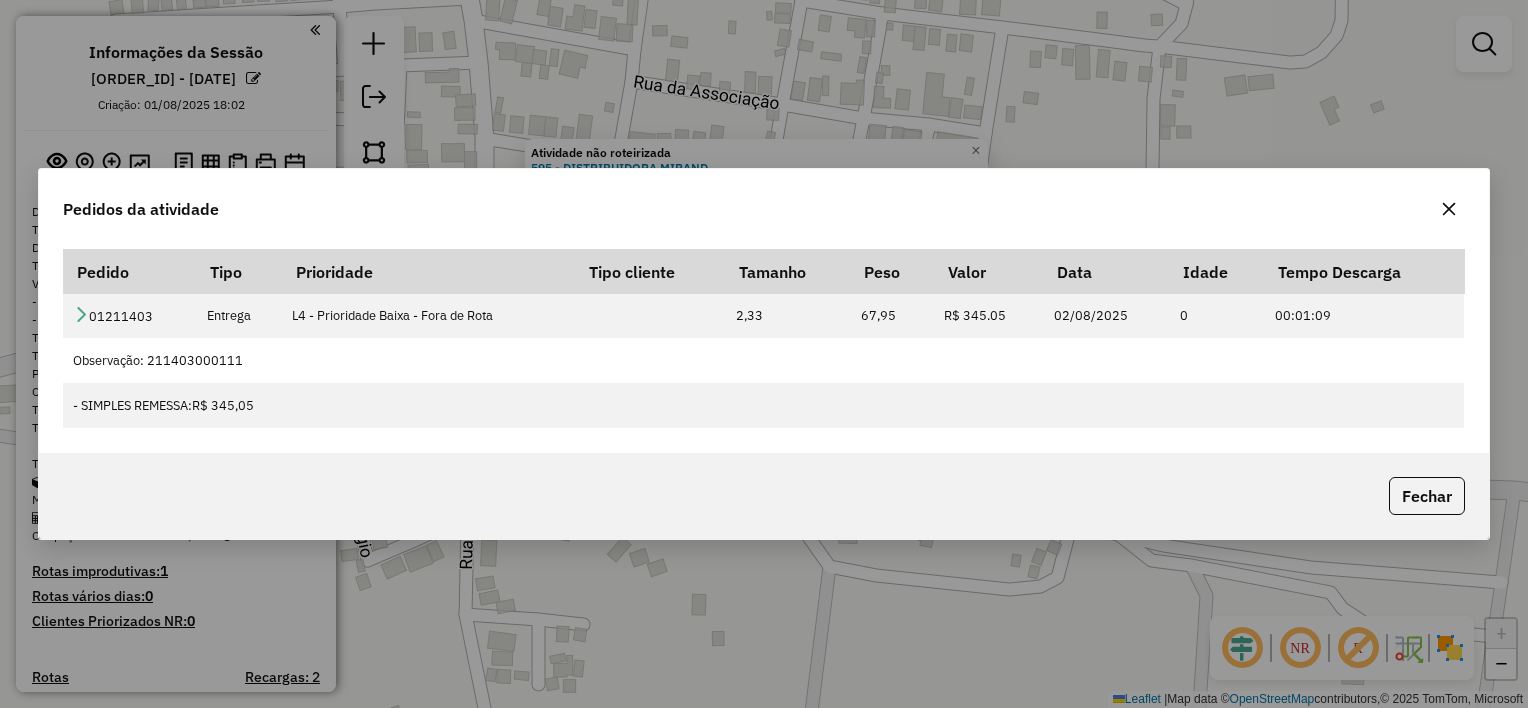 click 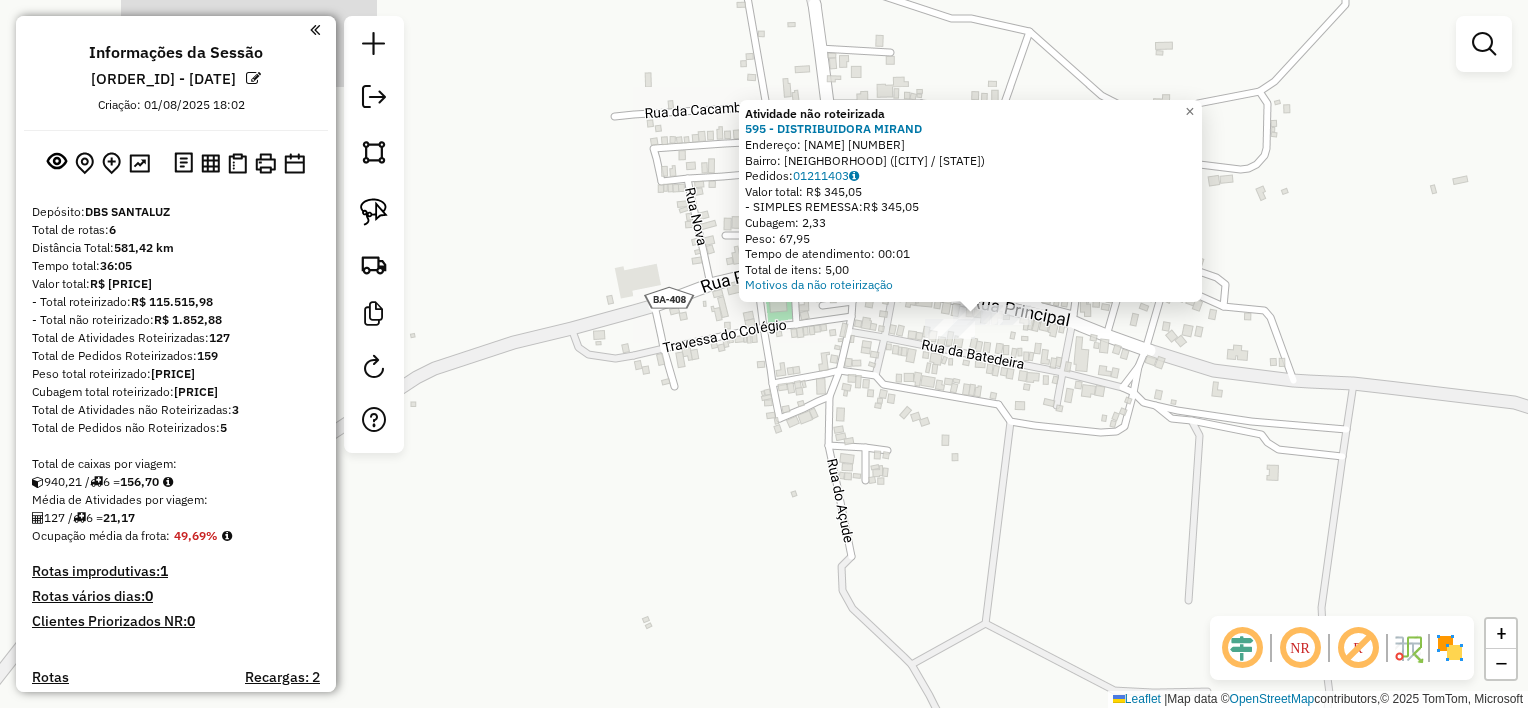 click on "Atividade não roteirizada [NUMBER] - [BUSINESS_NAME]  Endereço:  [STREET] [NUMBER]   Bairro: [NEIGHBORHOOD] ([CITY] / [STATE])   Pedidos:  [ORDER_ID]   Valor total: [CURRENCY] [PRICE]   - SIMPLES REMESSA:  [CURRENCY] [PRICE]   Cubagem: [CUBAGE]   Peso: [WEIGHT]   Tempo de atendimento: [TIME]   Total de itens: [ITEMS]  Motivos da não roteirização × Janela de atendimento Grade de atendimento Capacidade Transportadoras Veículos Cliente Pedidos  Rotas Selecione os dias de semana para filtrar as janelas de atendimento  Seg   Ter   Qua   Qui   Sex   Sáb   Dom  Informe o período da janela de atendimento: De: Até:  Filtrar exatamente a janela do cliente  Considerar janela de atendimento padrão  Selecione os dias de semana para filtrar as grades de atendimento  Seg   Ter   Qua   Qui   Sex   Sáb   Dom   Considerar clientes sem dia de atendimento cadastrado  Clientes fora do dia de atendimento selecionado Filtrar as atividades entre os valores definidos abaixo:  Peso mínimo:   Peso máximo:   Cubagem mínima:   Cubagem máxima:  +" 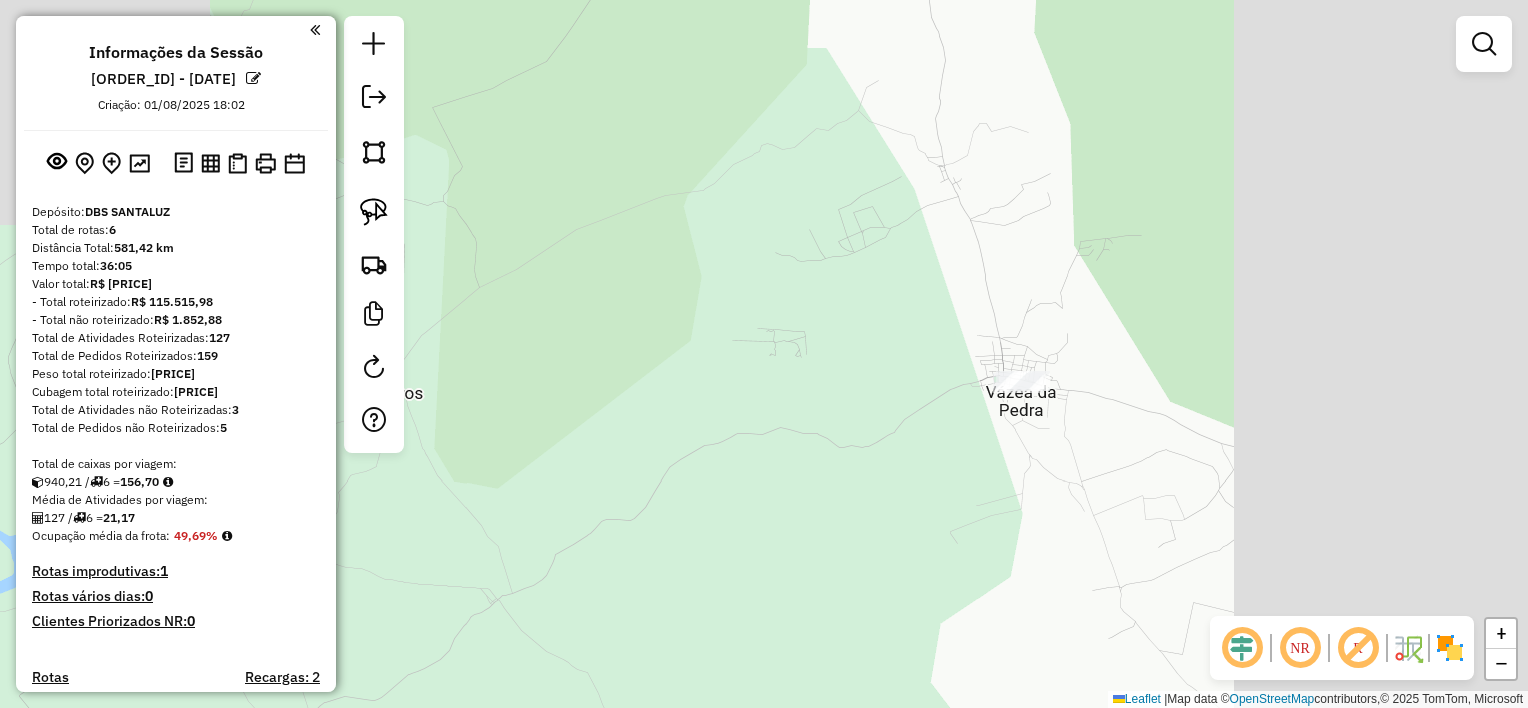 drag, startPoint x: 932, startPoint y: 446, endPoint x: 1013, endPoint y: 323, distance: 147.27525 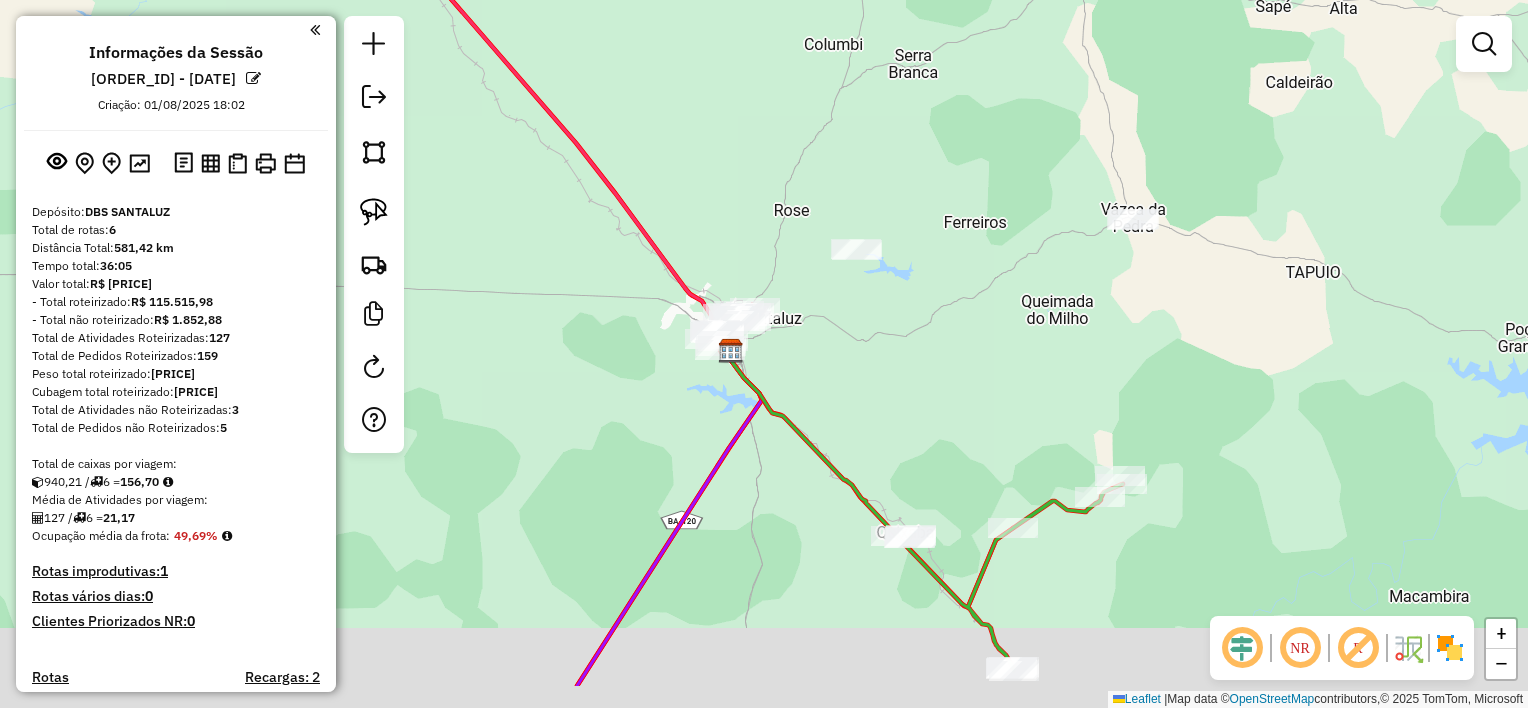 drag, startPoint x: 1012, startPoint y: 315, endPoint x: 1043, endPoint y: 288, distance: 41.109608 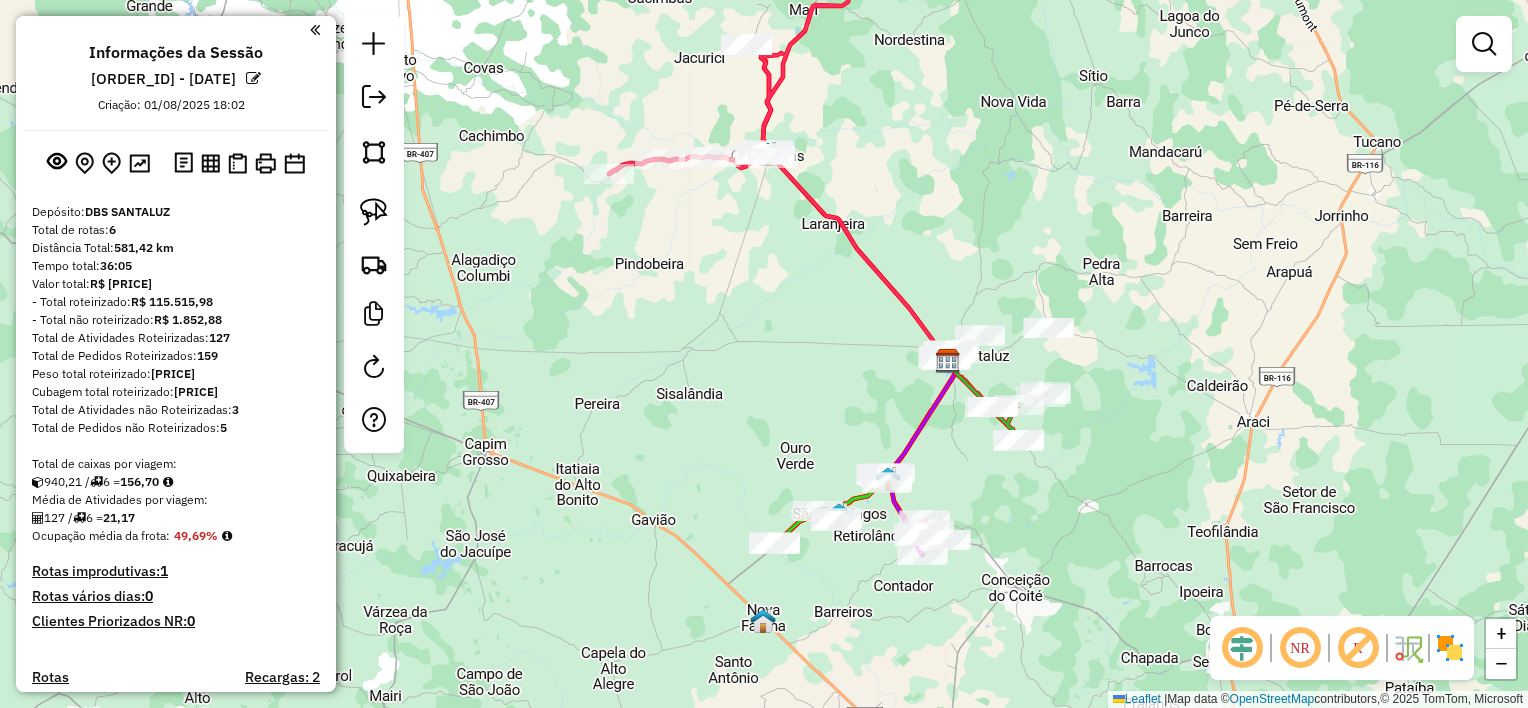 drag, startPoint x: 883, startPoint y: 361, endPoint x: 888, endPoint y: 382, distance: 21.587032 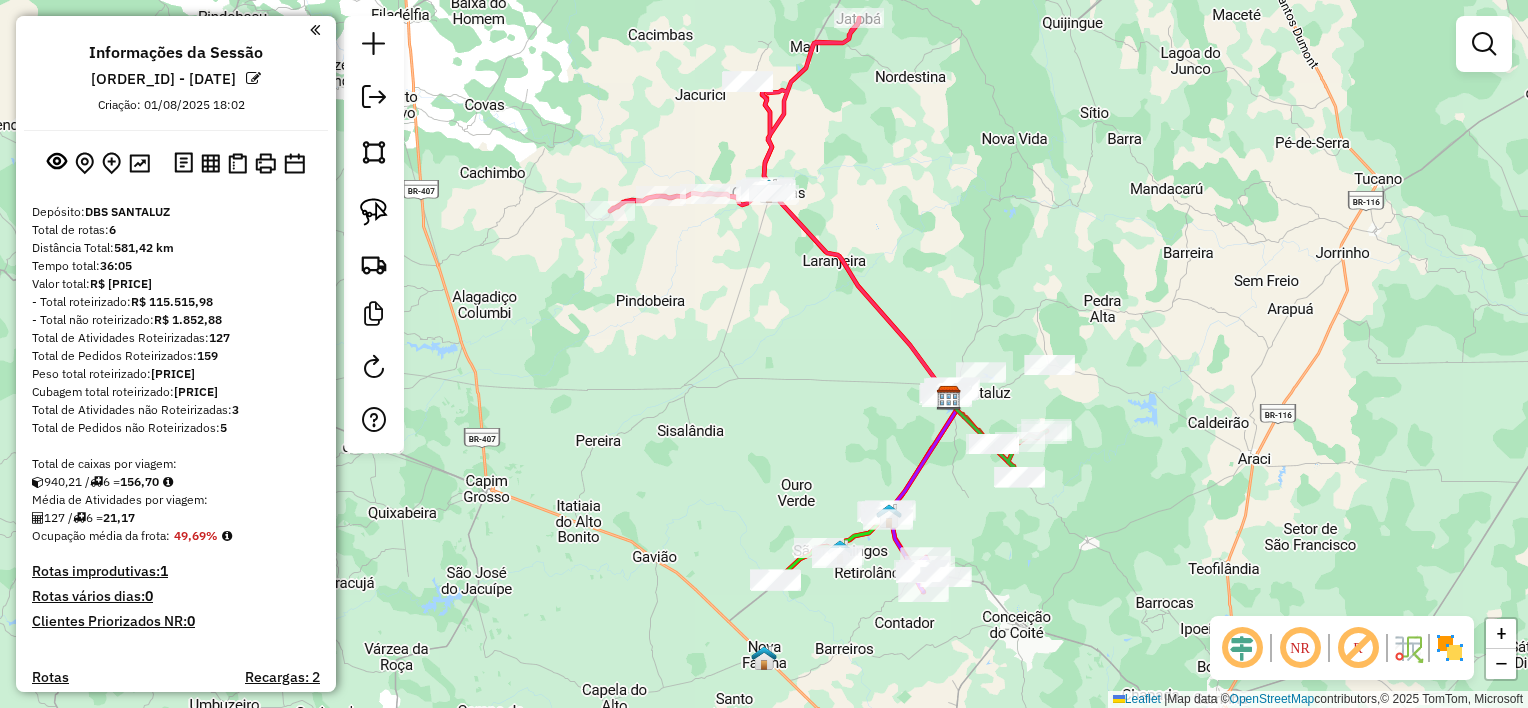 drag, startPoint x: 835, startPoint y: 317, endPoint x: 836, endPoint y: 361, distance: 44.011364 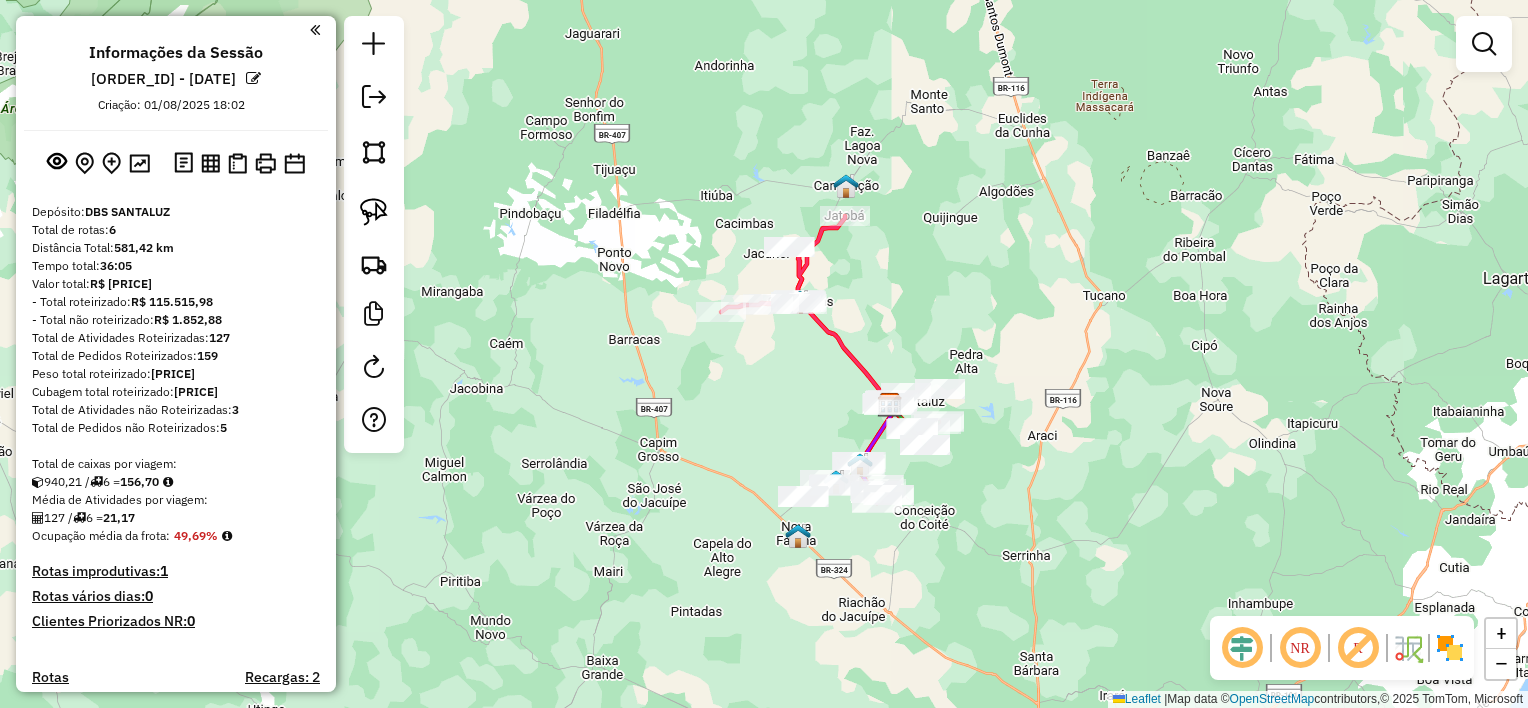 drag, startPoint x: 832, startPoint y: 356, endPoint x: 831, endPoint y: 374, distance: 18.027756 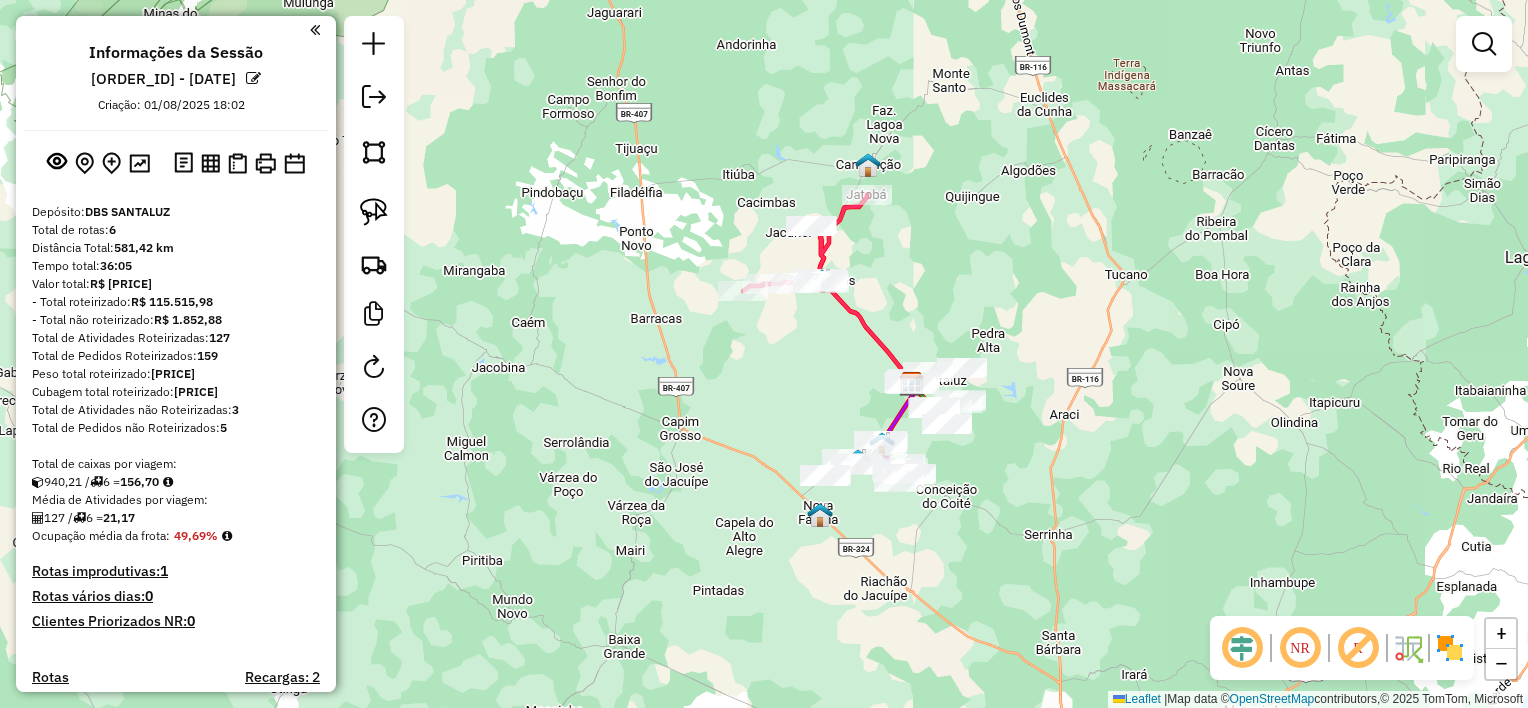 drag, startPoint x: 836, startPoint y: 340, endPoint x: 836, endPoint y: 360, distance: 20 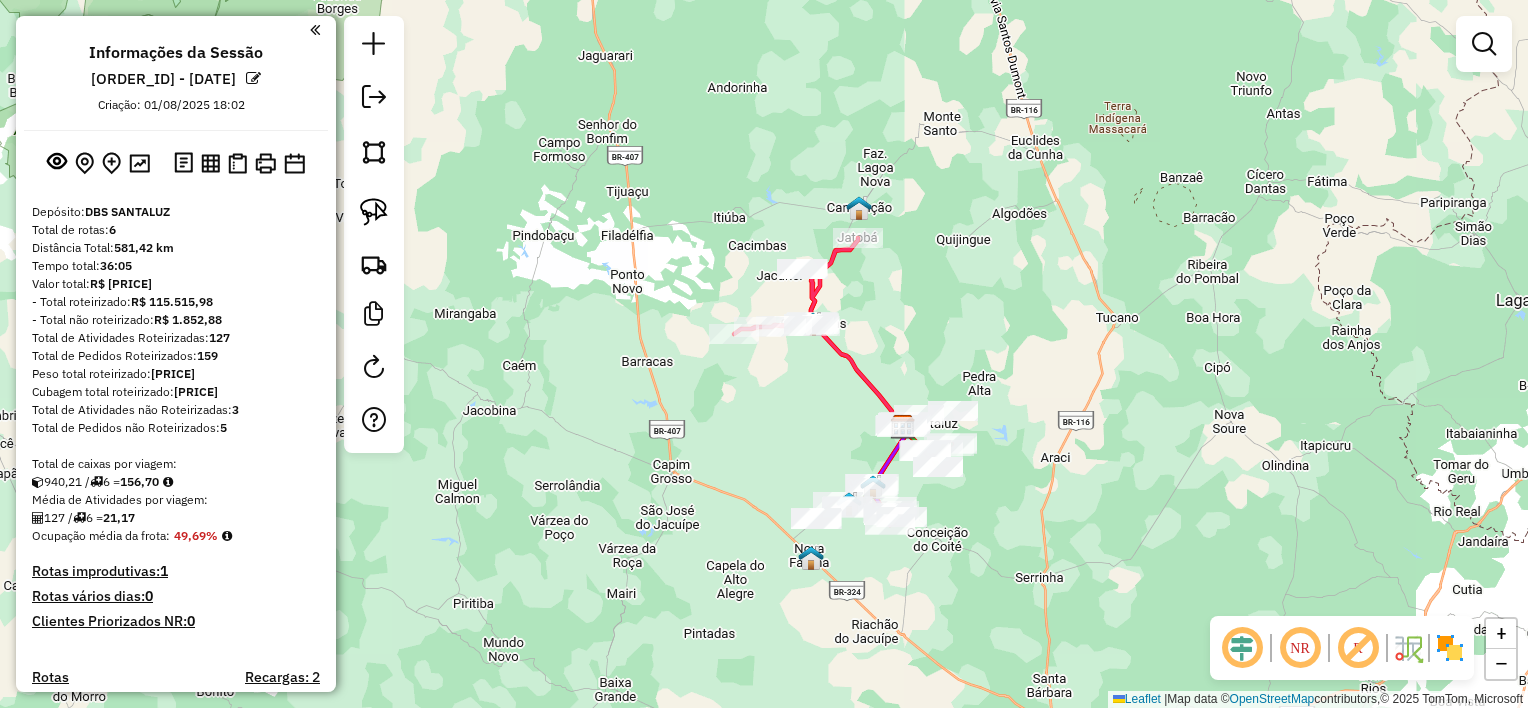 drag, startPoint x: 836, startPoint y: 360, endPoint x: 827, endPoint y: 399, distance: 40.024994 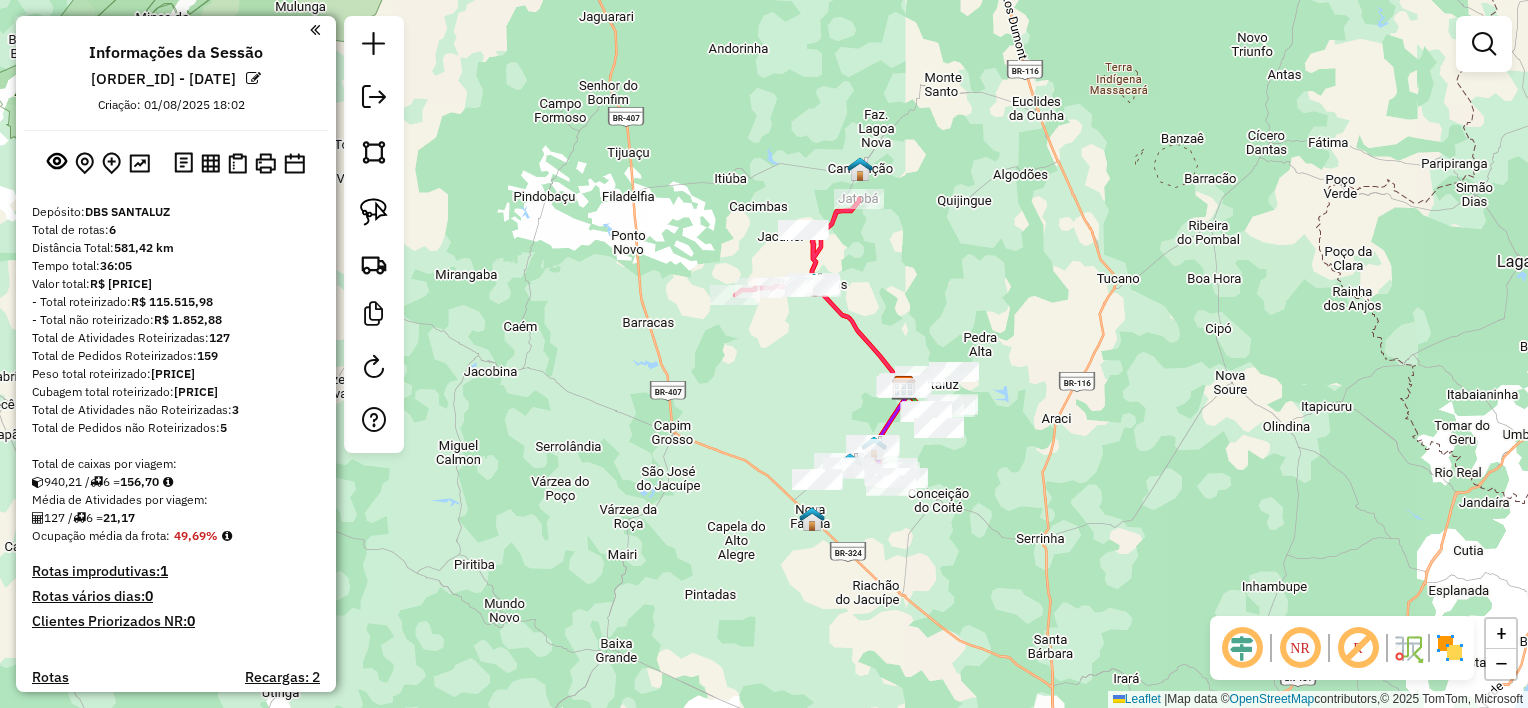 drag, startPoint x: 789, startPoint y: 397, endPoint x: 784, endPoint y: 380, distance: 17.720045 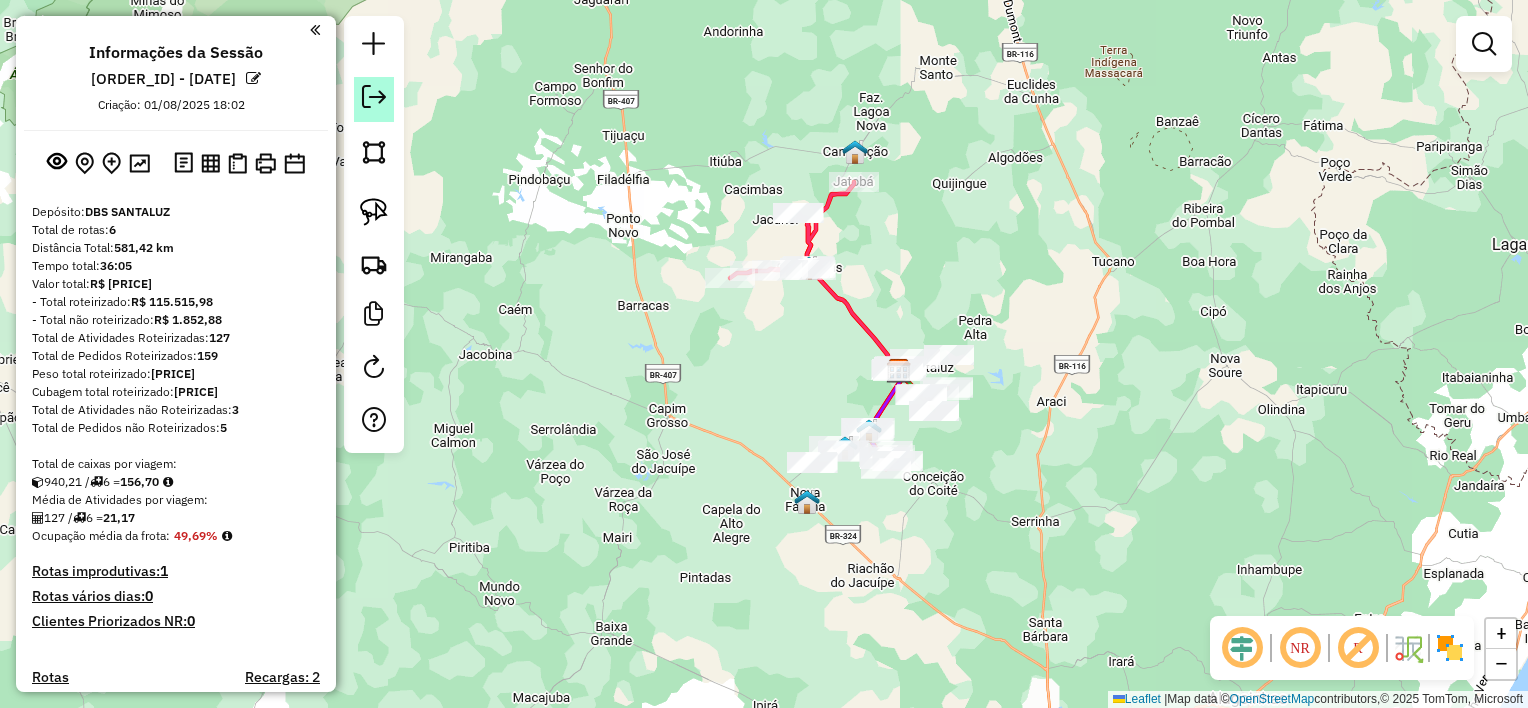 click 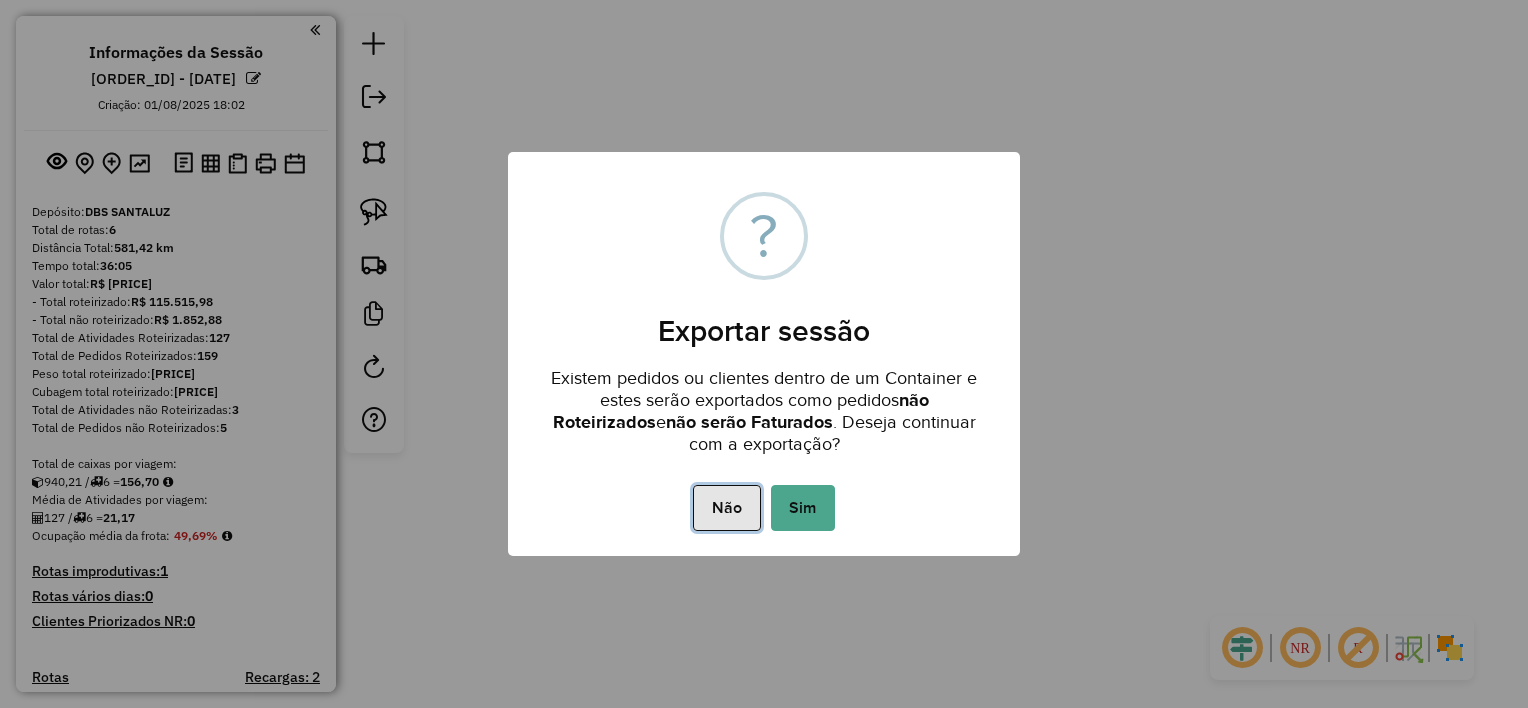 click on "Não" at bounding box center [726, 508] 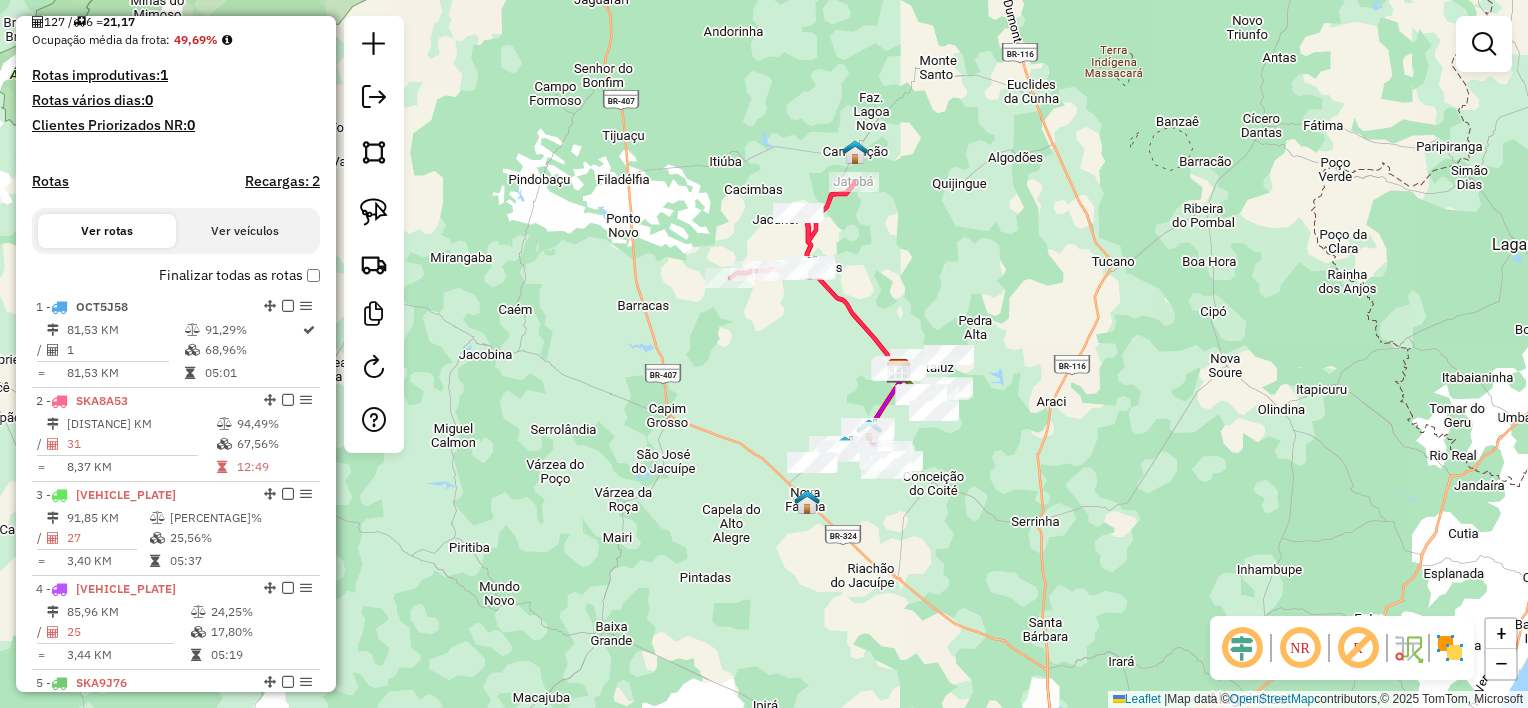 scroll, scrollTop: 500, scrollLeft: 0, axis: vertical 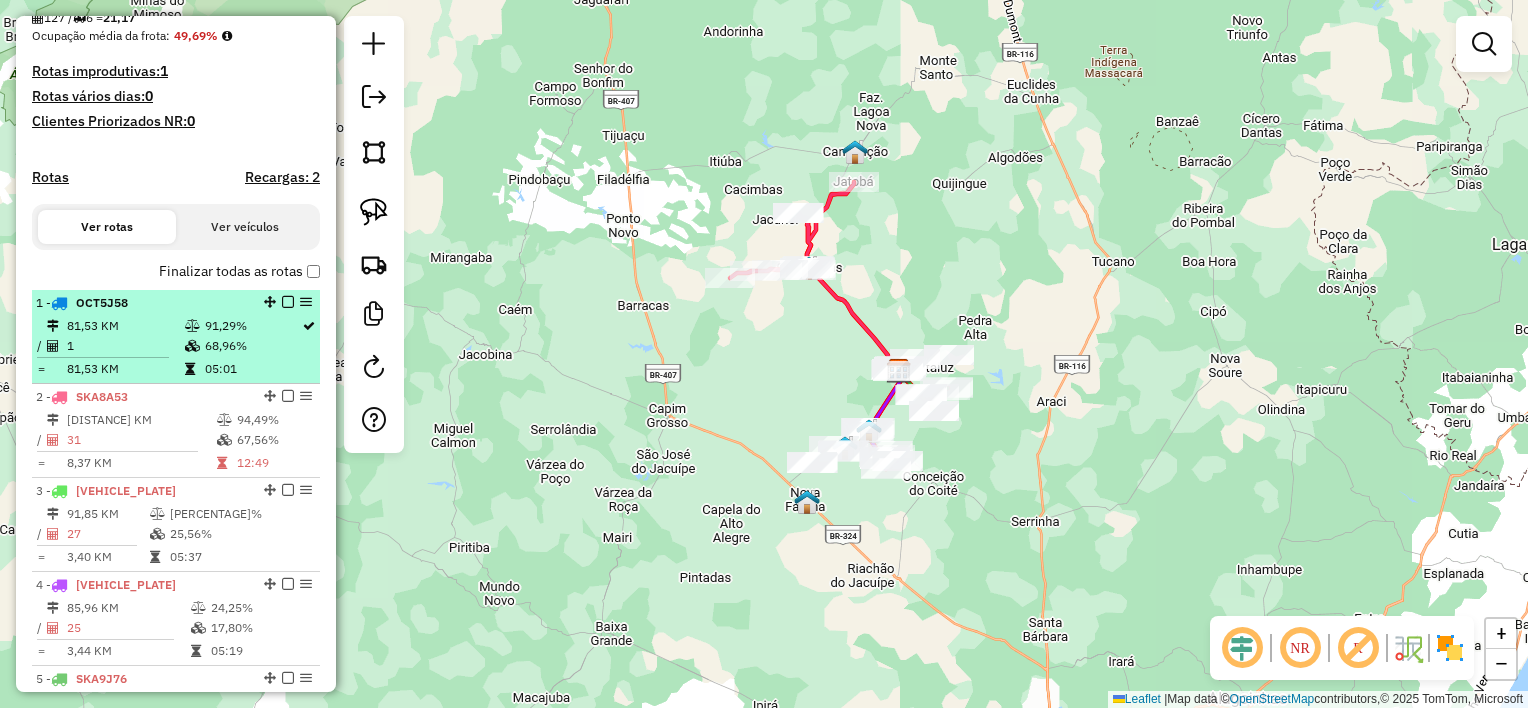 click on "1" at bounding box center (125, 346) 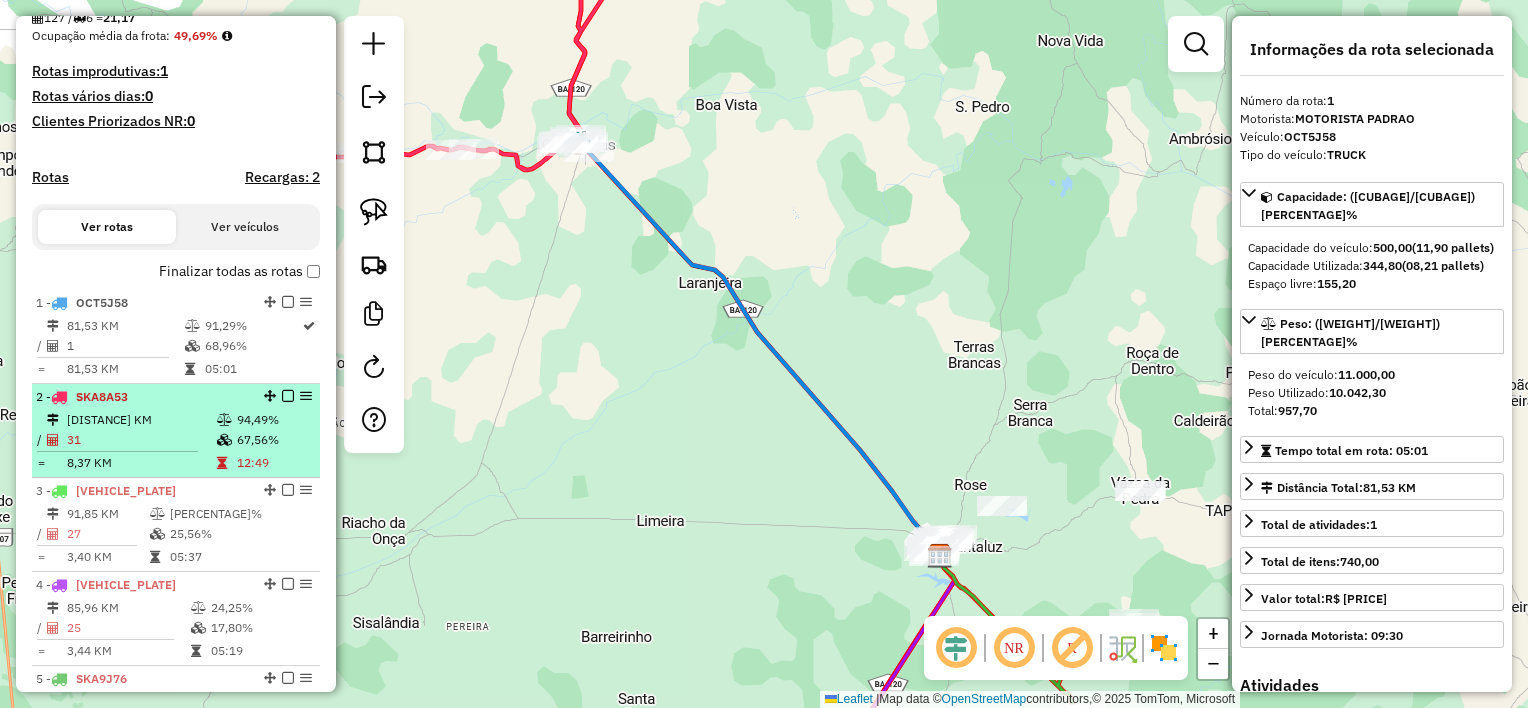click on "[DISTANCE] KM" at bounding box center [141, 420] 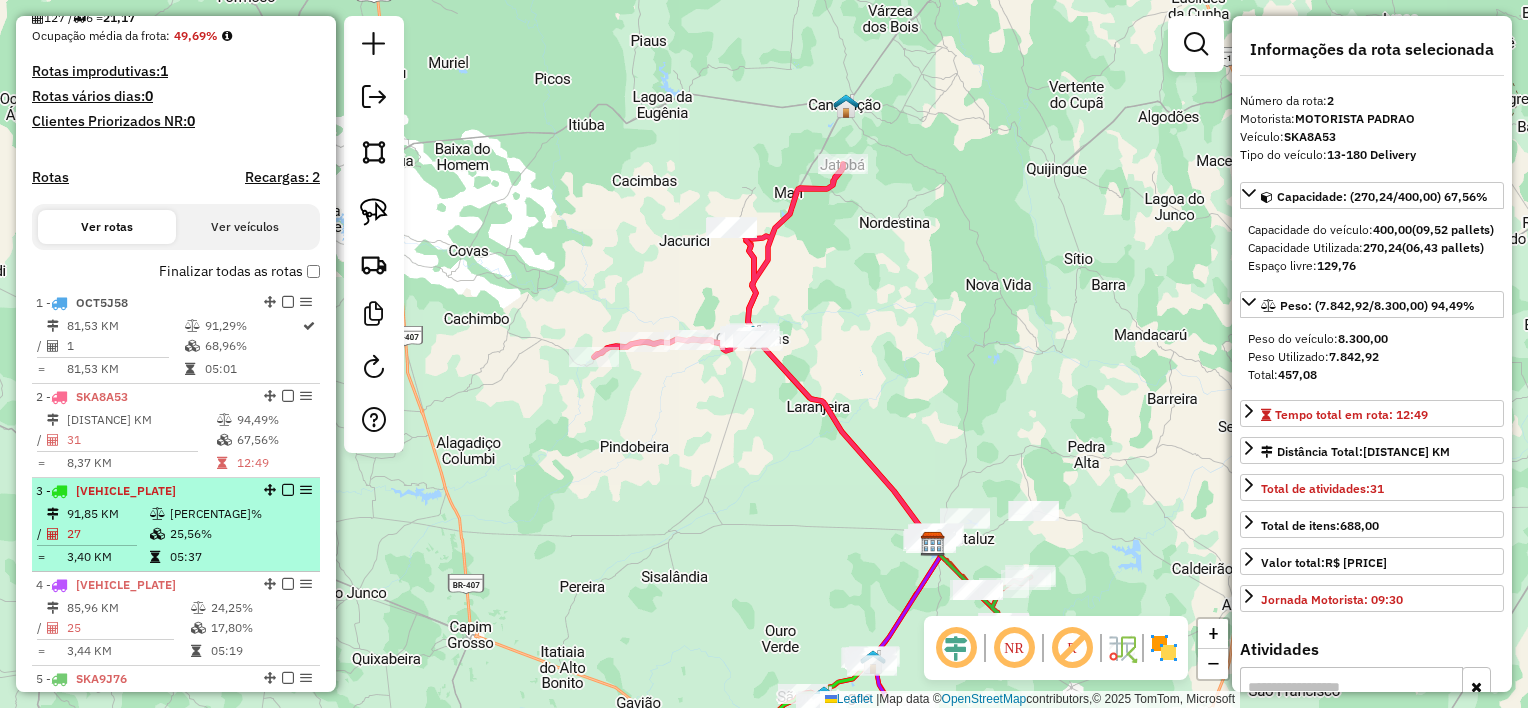 click on "91,85 KM" at bounding box center (107, 514) 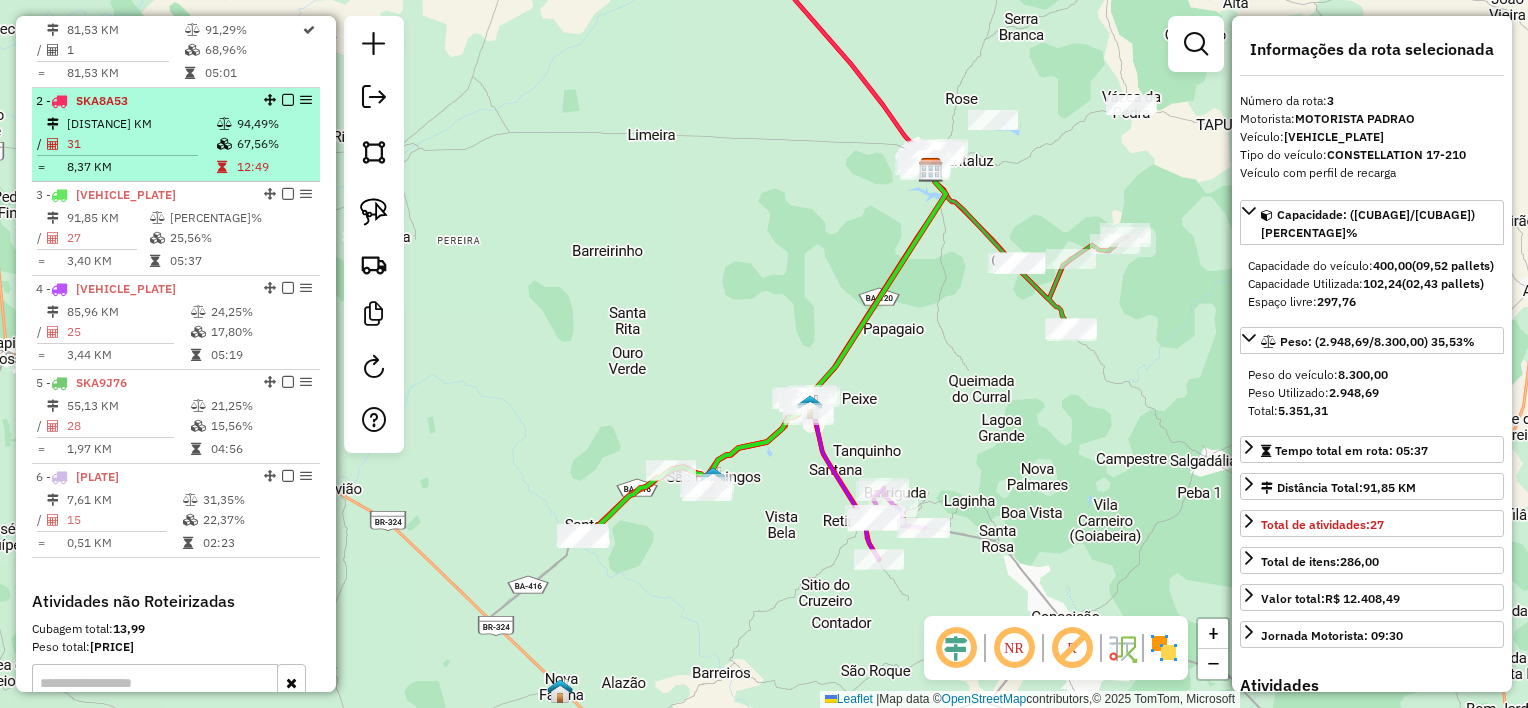 scroll, scrollTop: 800, scrollLeft: 0, axis: vertical 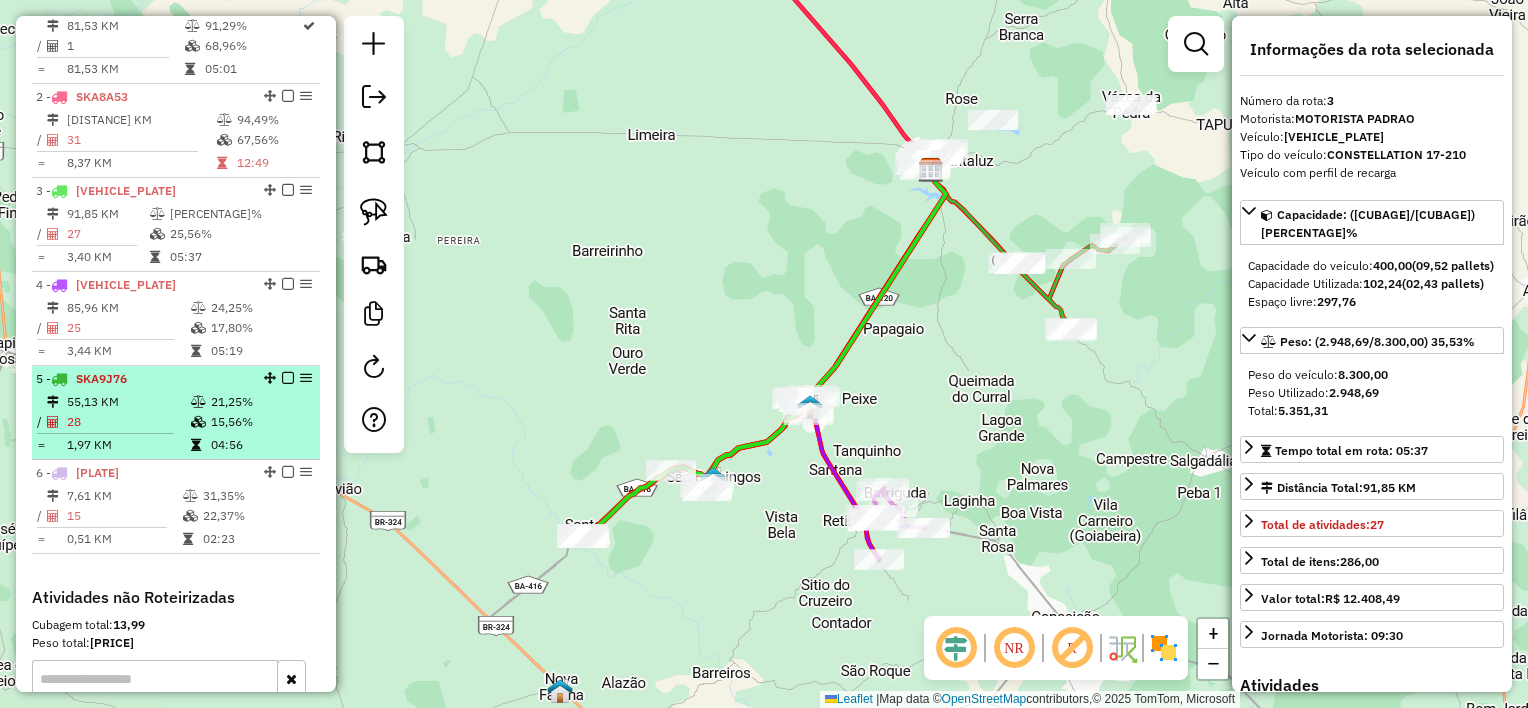 click on "5 -       SKA9J76" at bounding box center (142, 379) 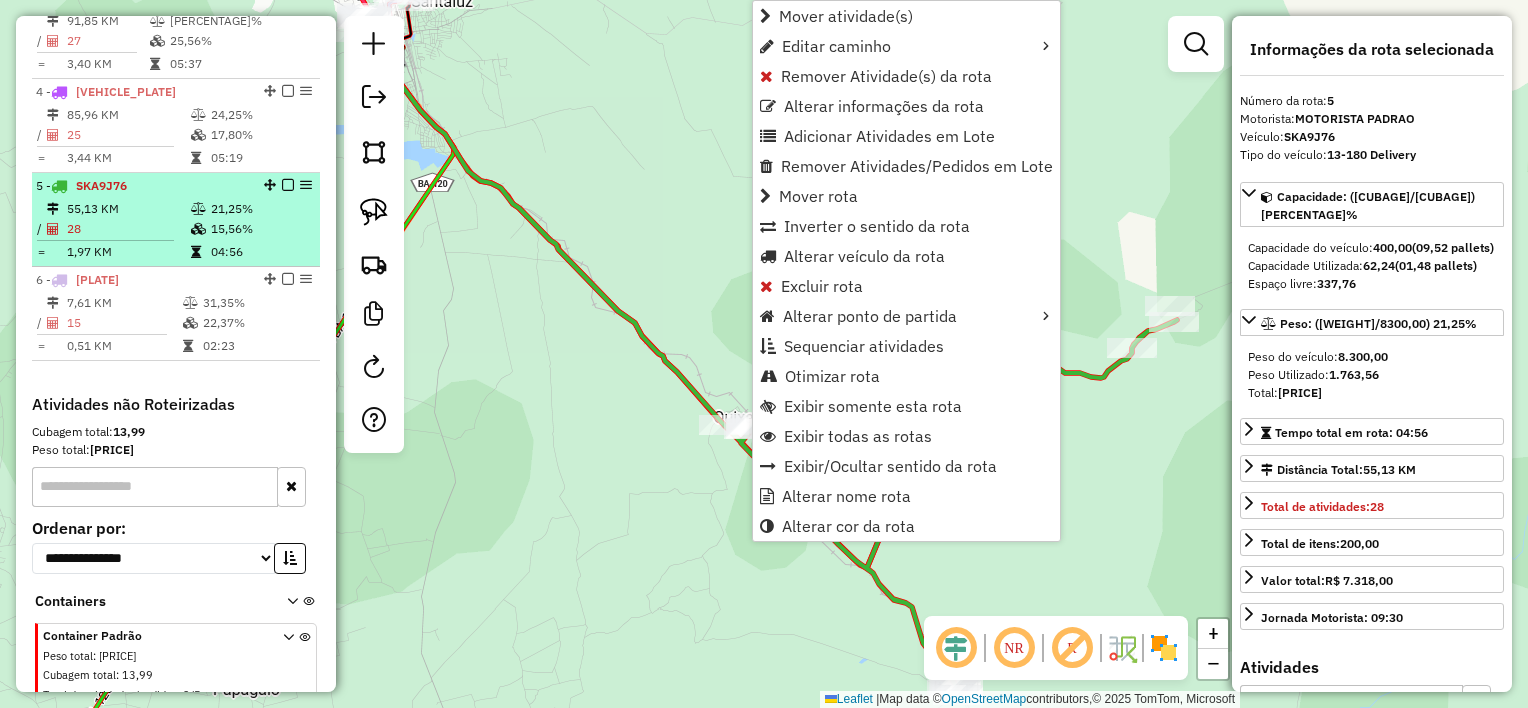 scroll, scrollTop: 1053, scrollLeft: 0, axis: vertical 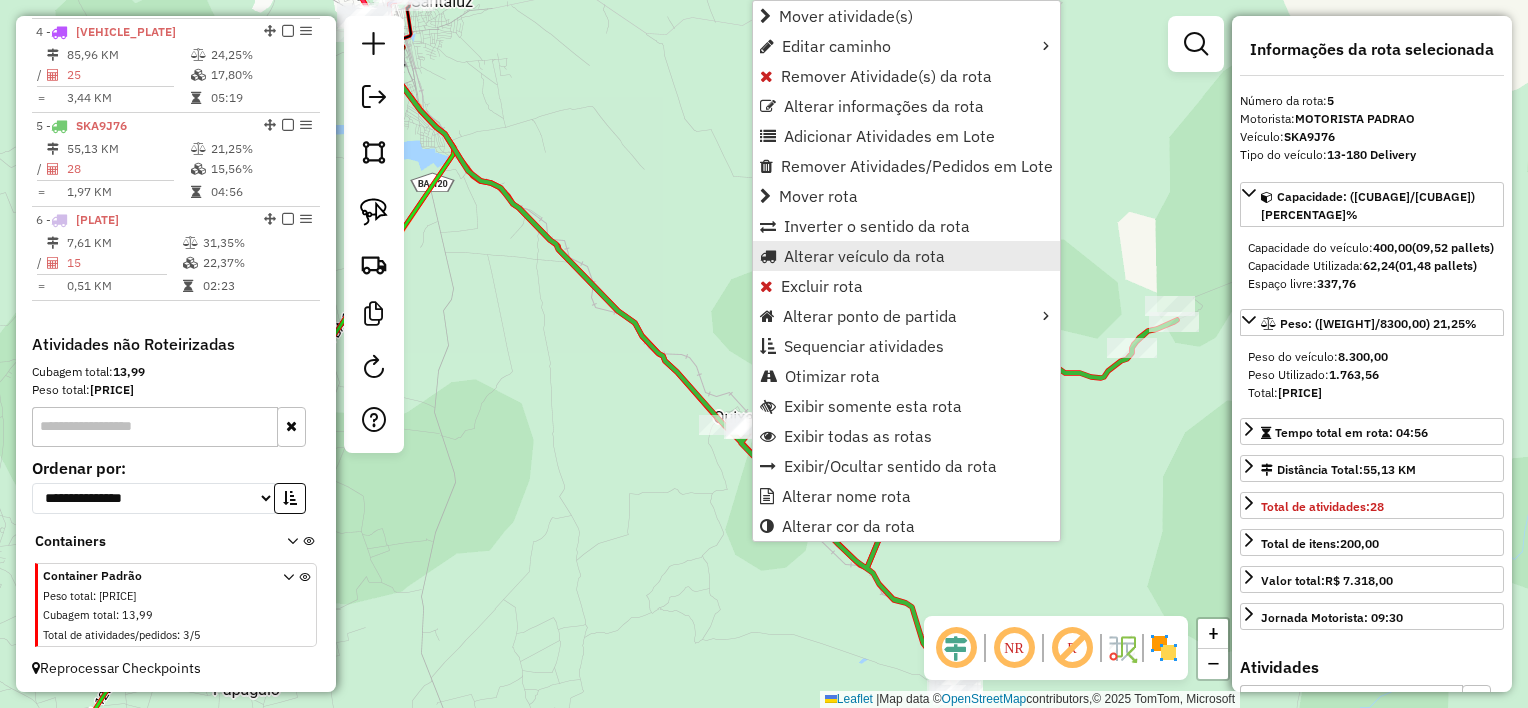 click on "Alterar veículo da rota" at bounding box center (864, 256) 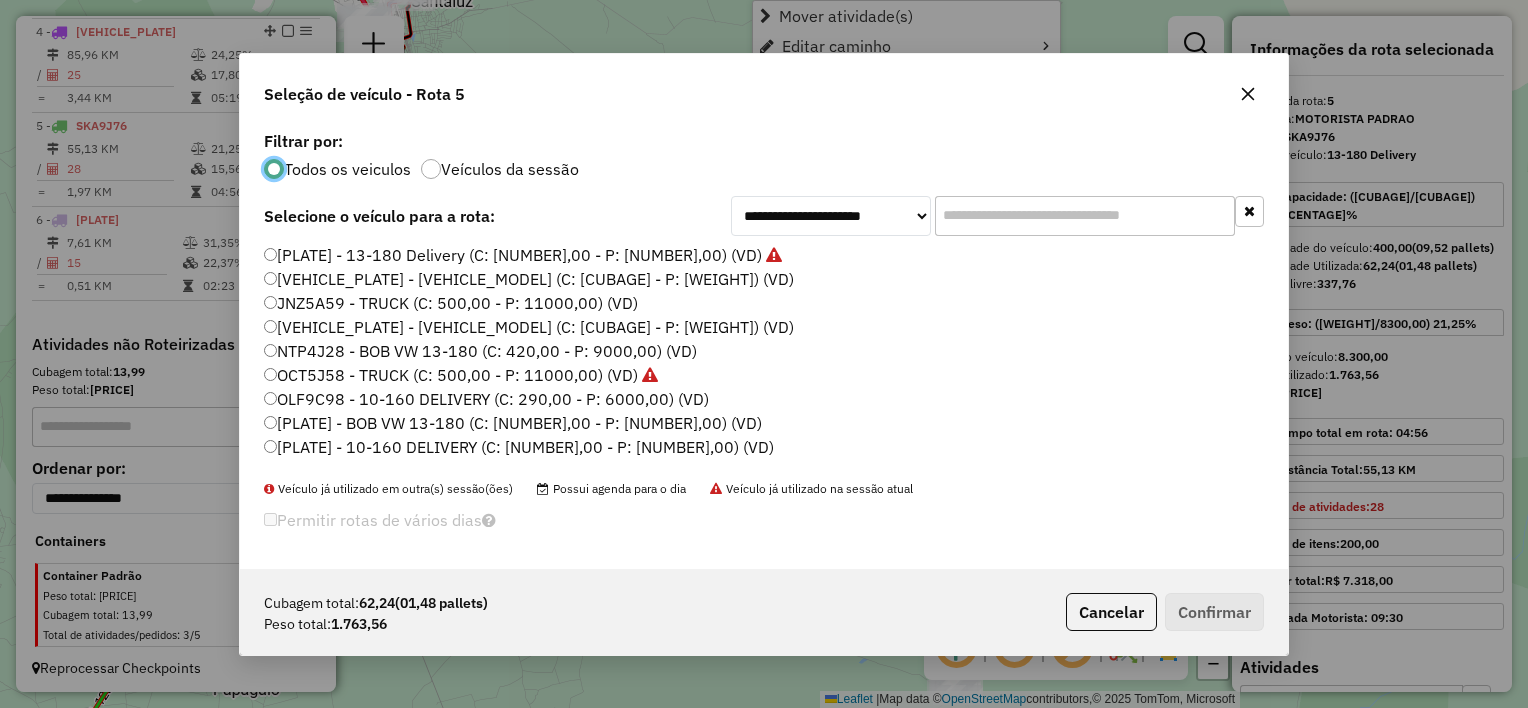 scroll, scrollTop: 10, scrollLeft: 6, axis: both 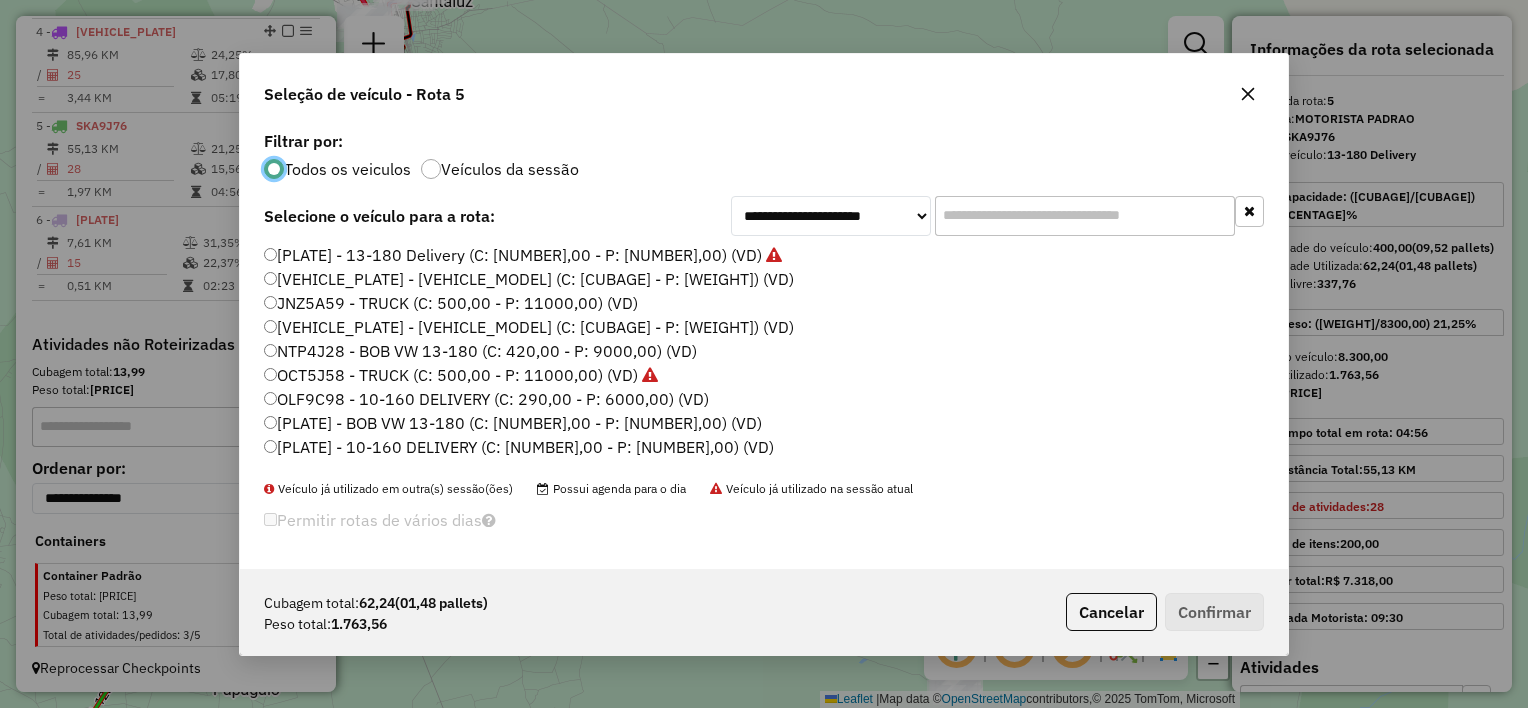 click on "OLF9C98 - 10-160 DELIVERY (C: 290,00 - P: 6000,00) (VD)" 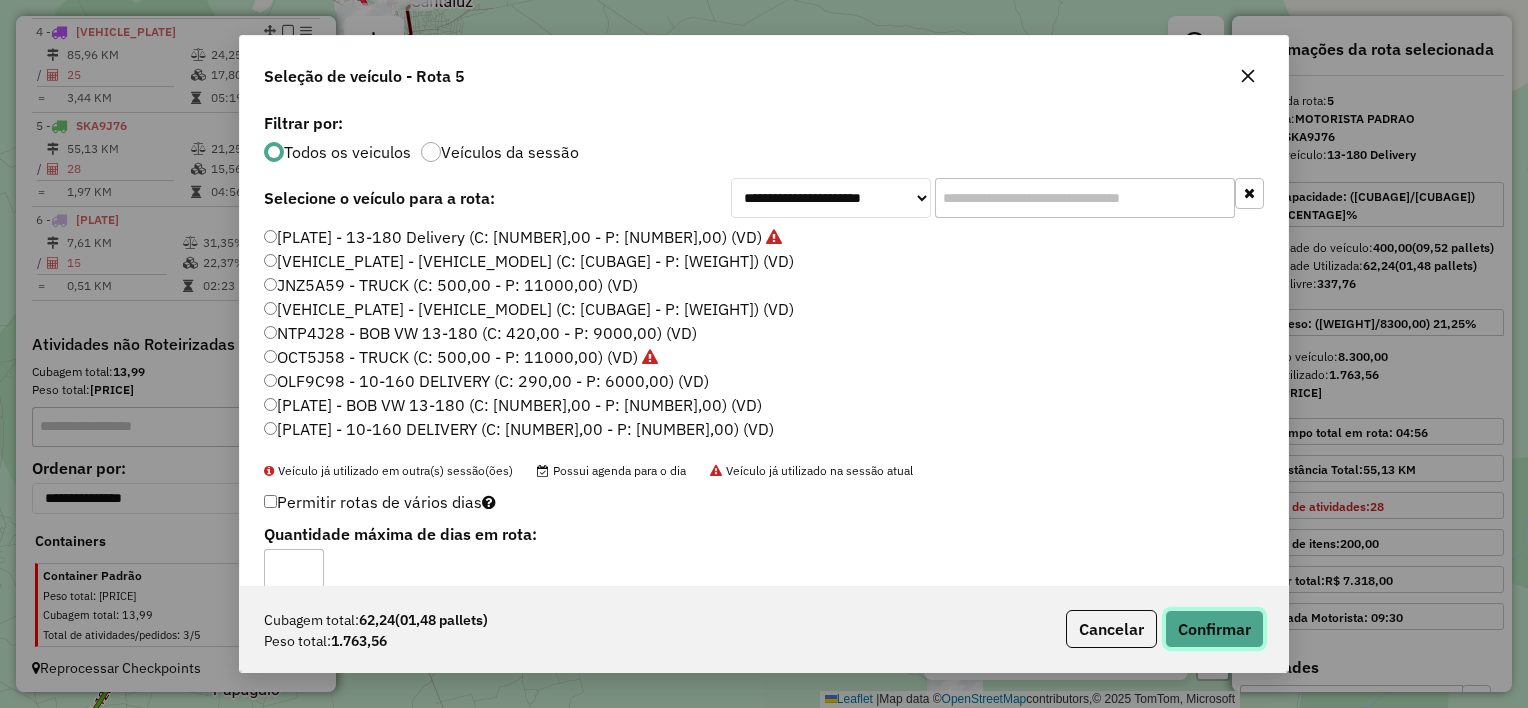 click on "Confirmar" 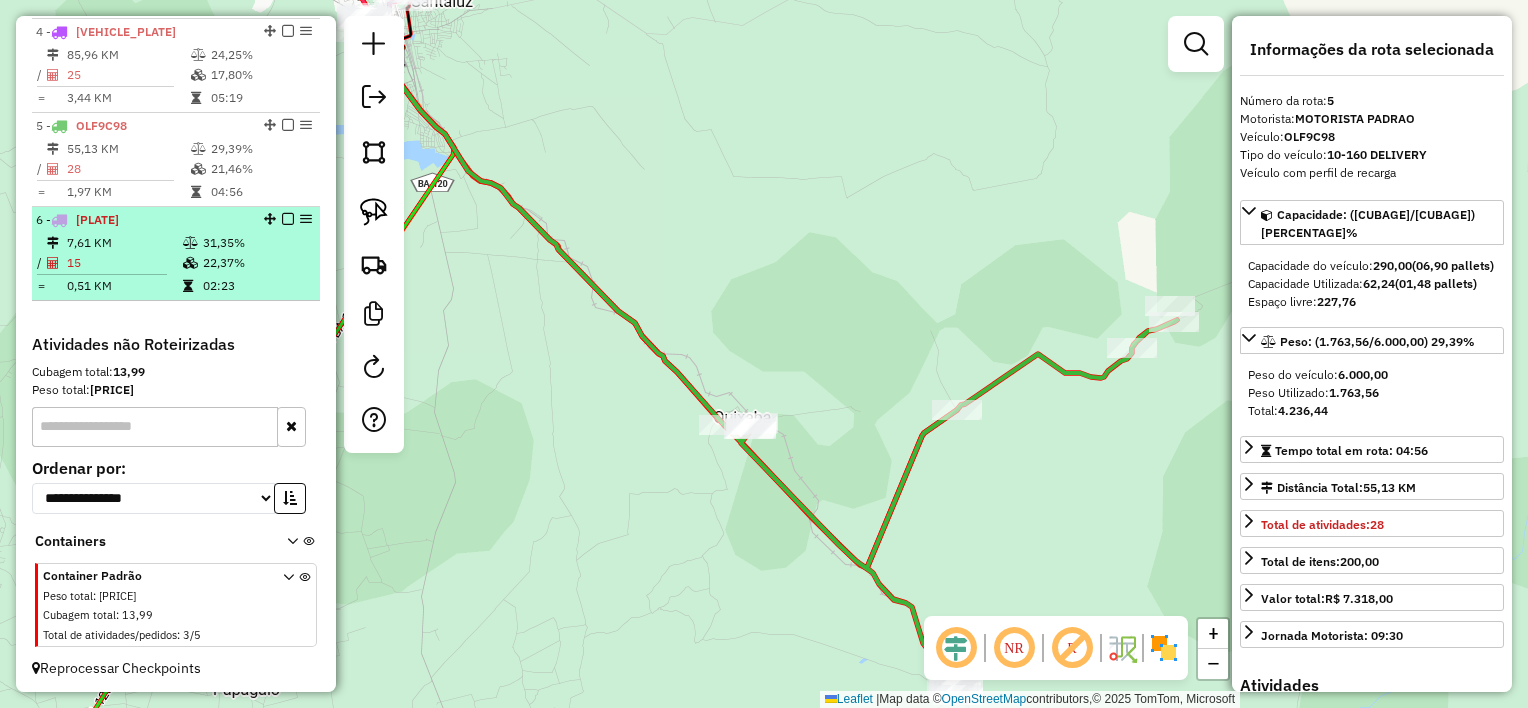 click on "15" at bounding box center [124, 263] 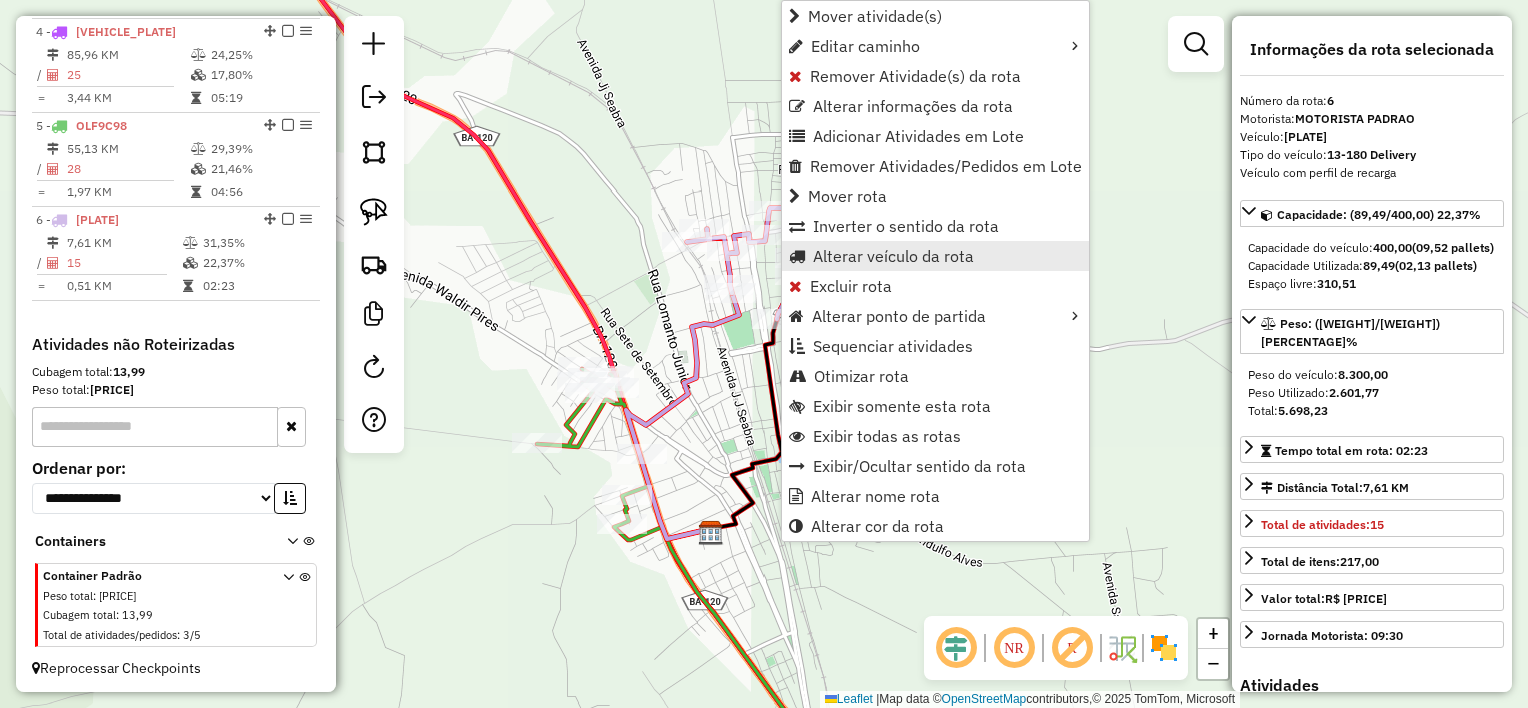 click on "Alterar veículo da rota" at bounding box center (893, 256) 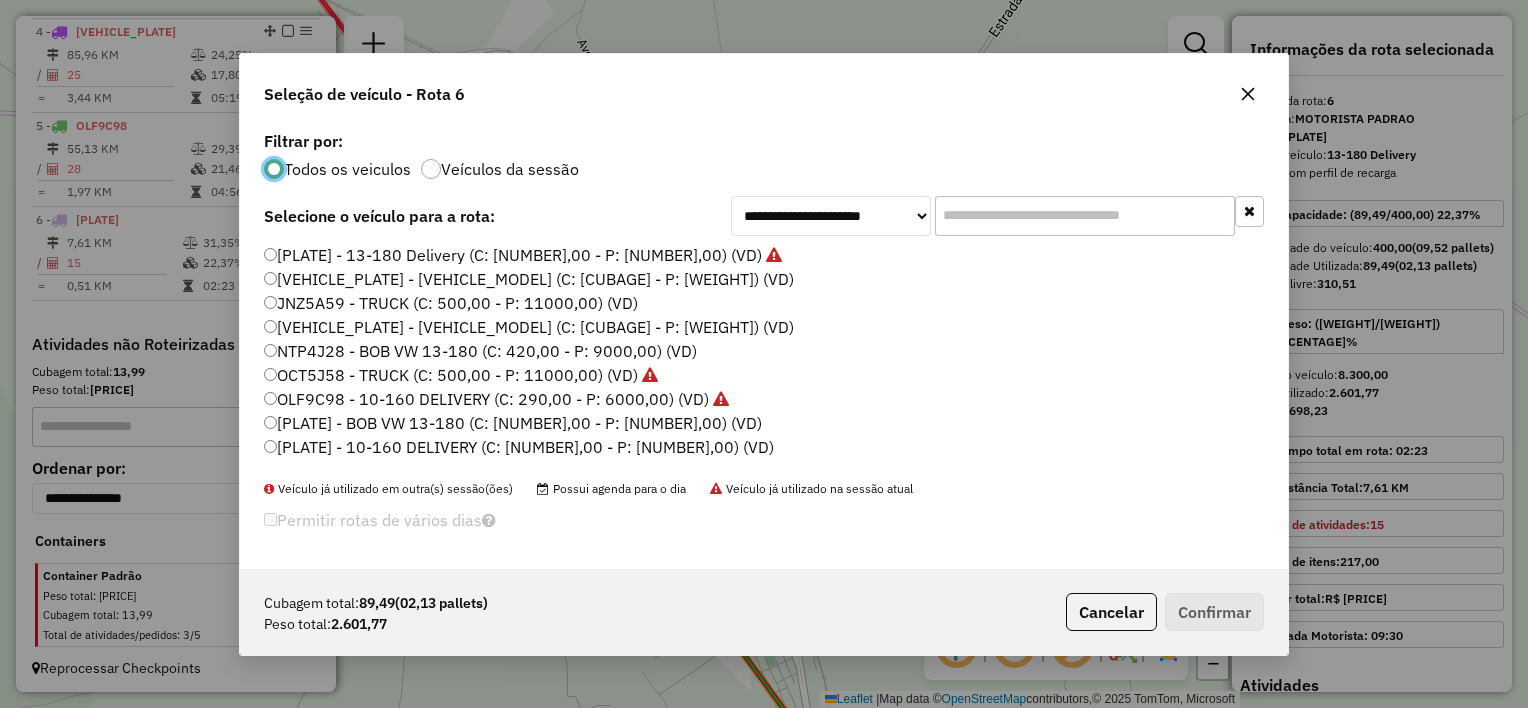 scroll, scrollTop: 10, scrollLeft: 6, axis: both 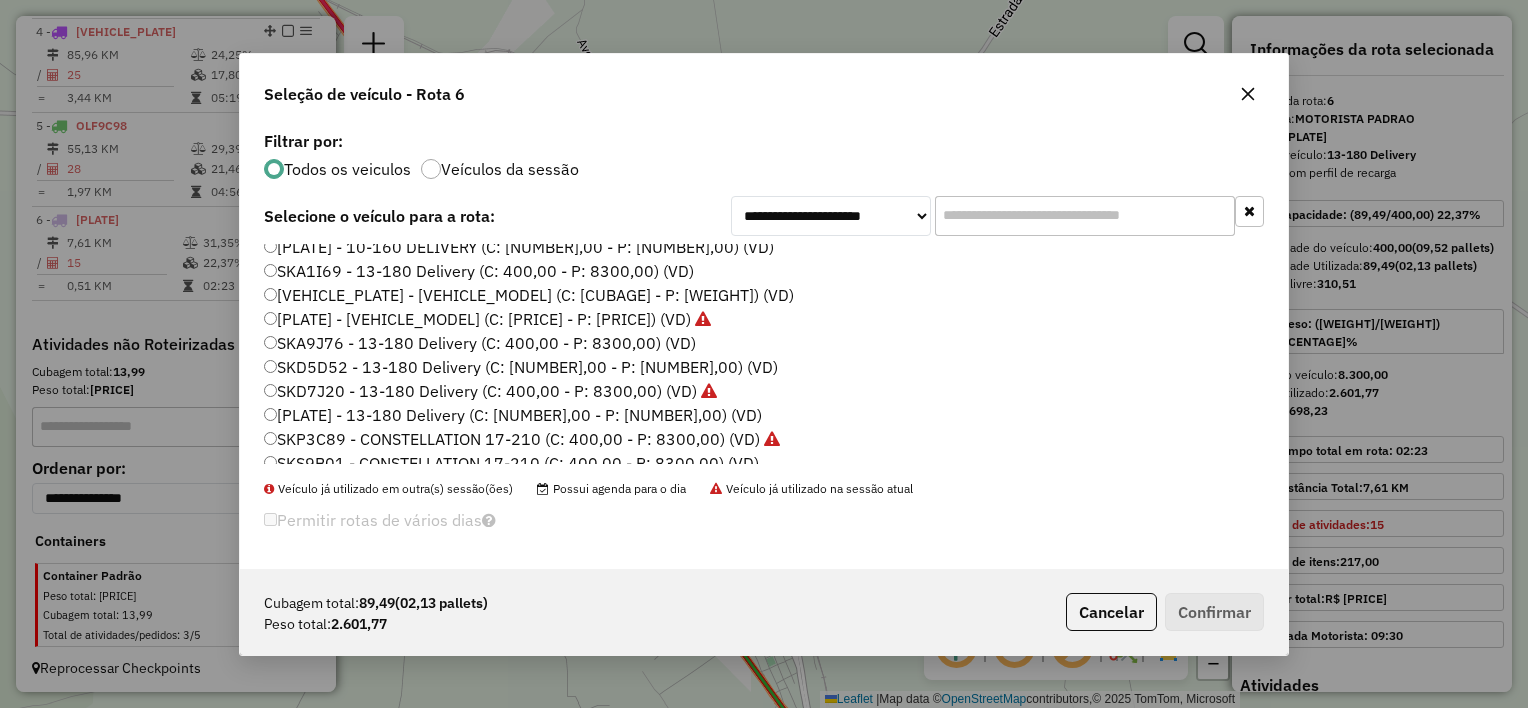 click on "SKD5D52 - 13-180 Delivery  (C: [NUMBER],00 - P: [NUMBER],00) (VD)" 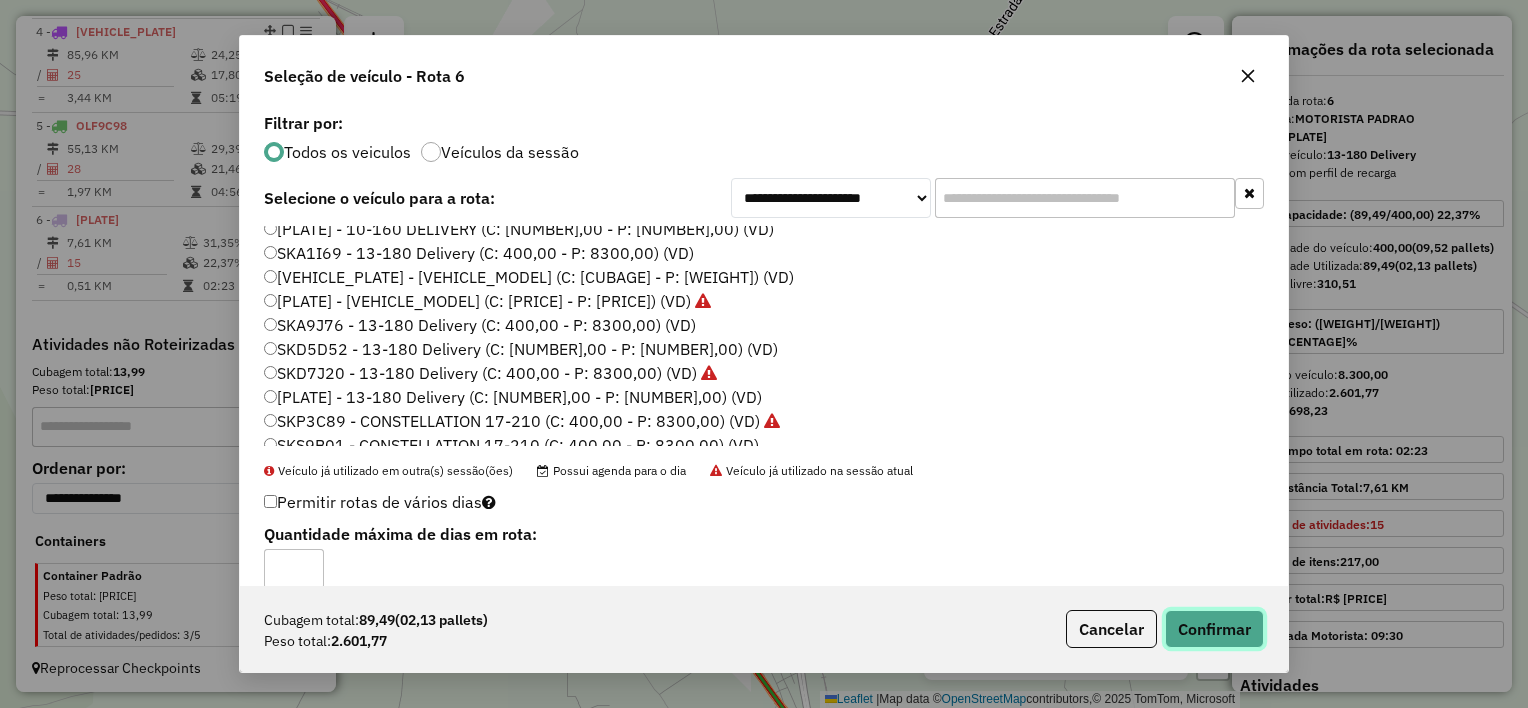 click on "Confirmar" 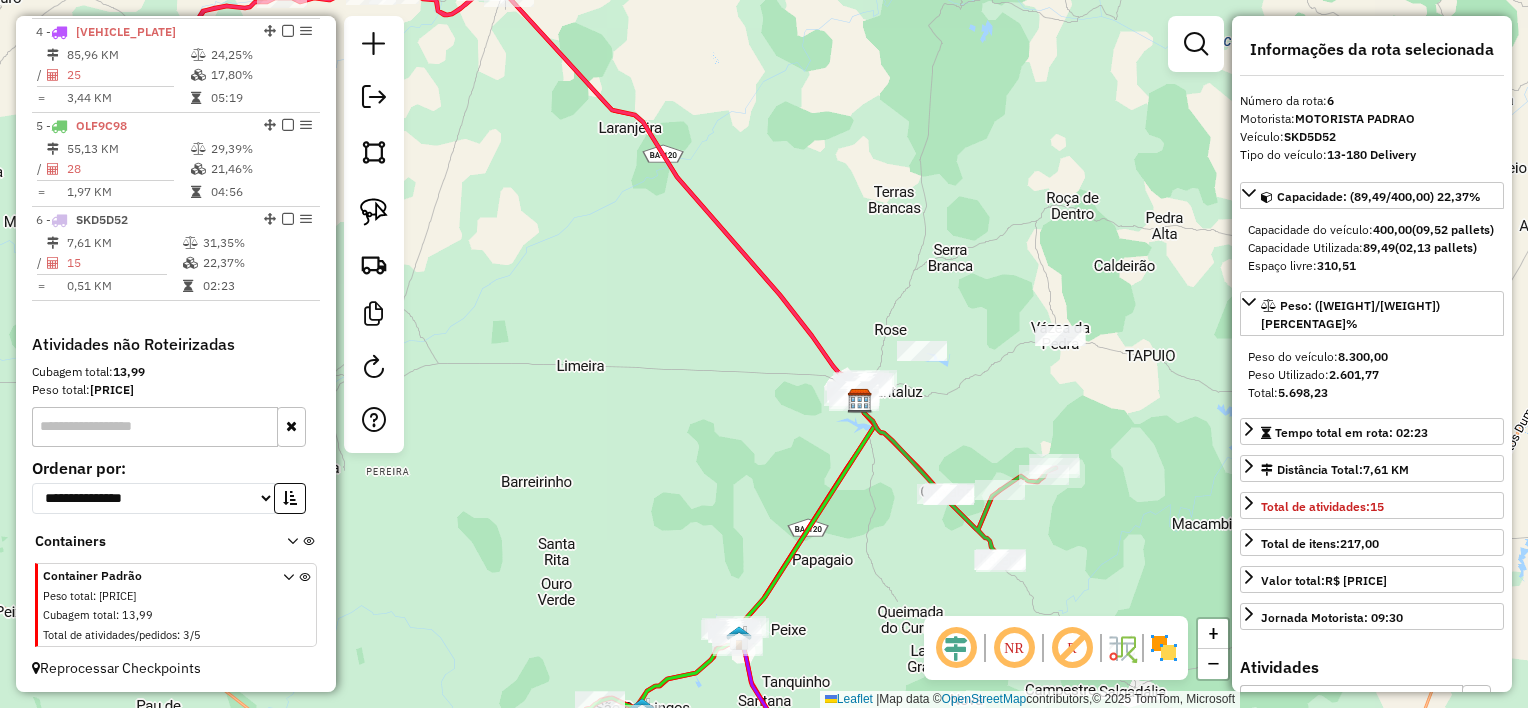 drag, startPoint x: 720, startPoint y: 505, endPoint x: 800, endPoint y: 416, distance: 119.67038 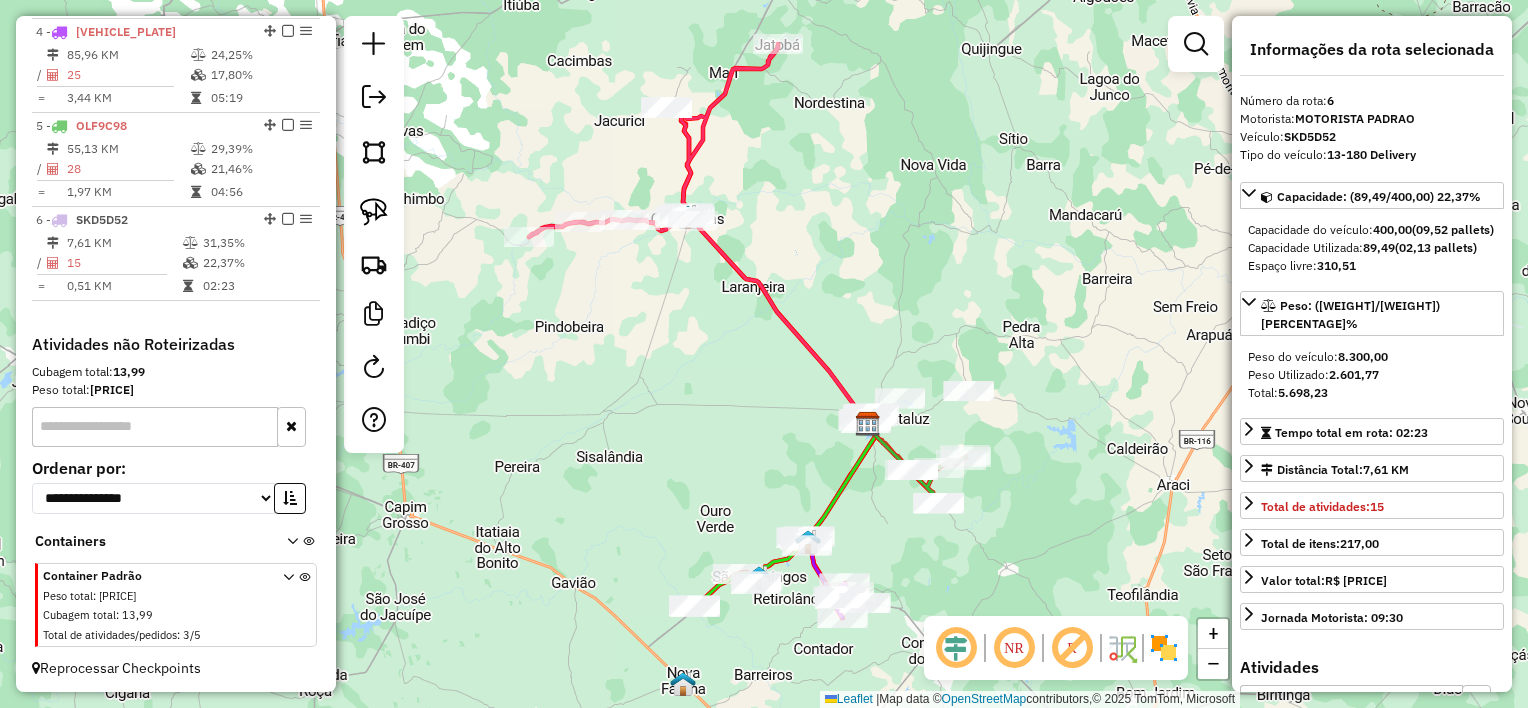 drag, startPoint x: 735, startPoint y: 347, endPoint x: 759, endPoint y: 381, distance: 41.617306 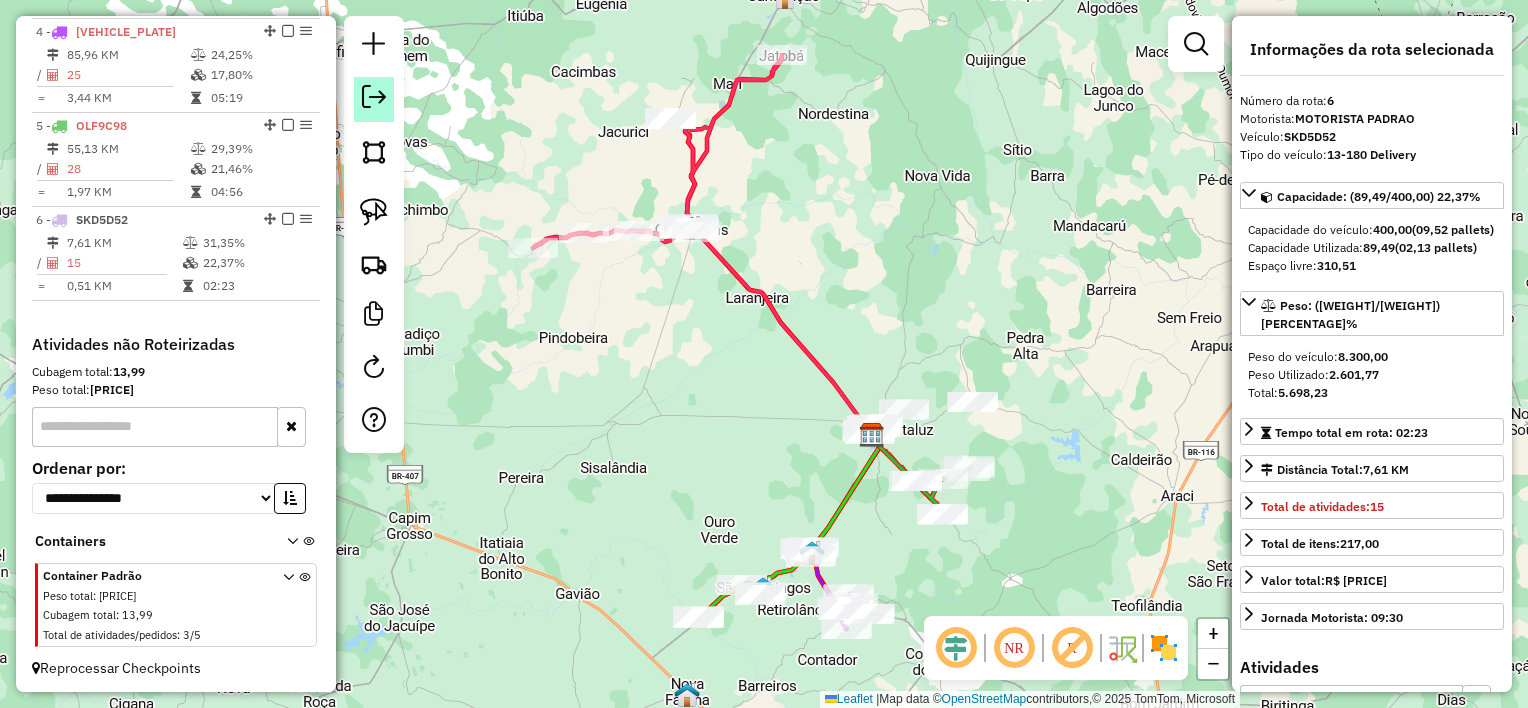 click 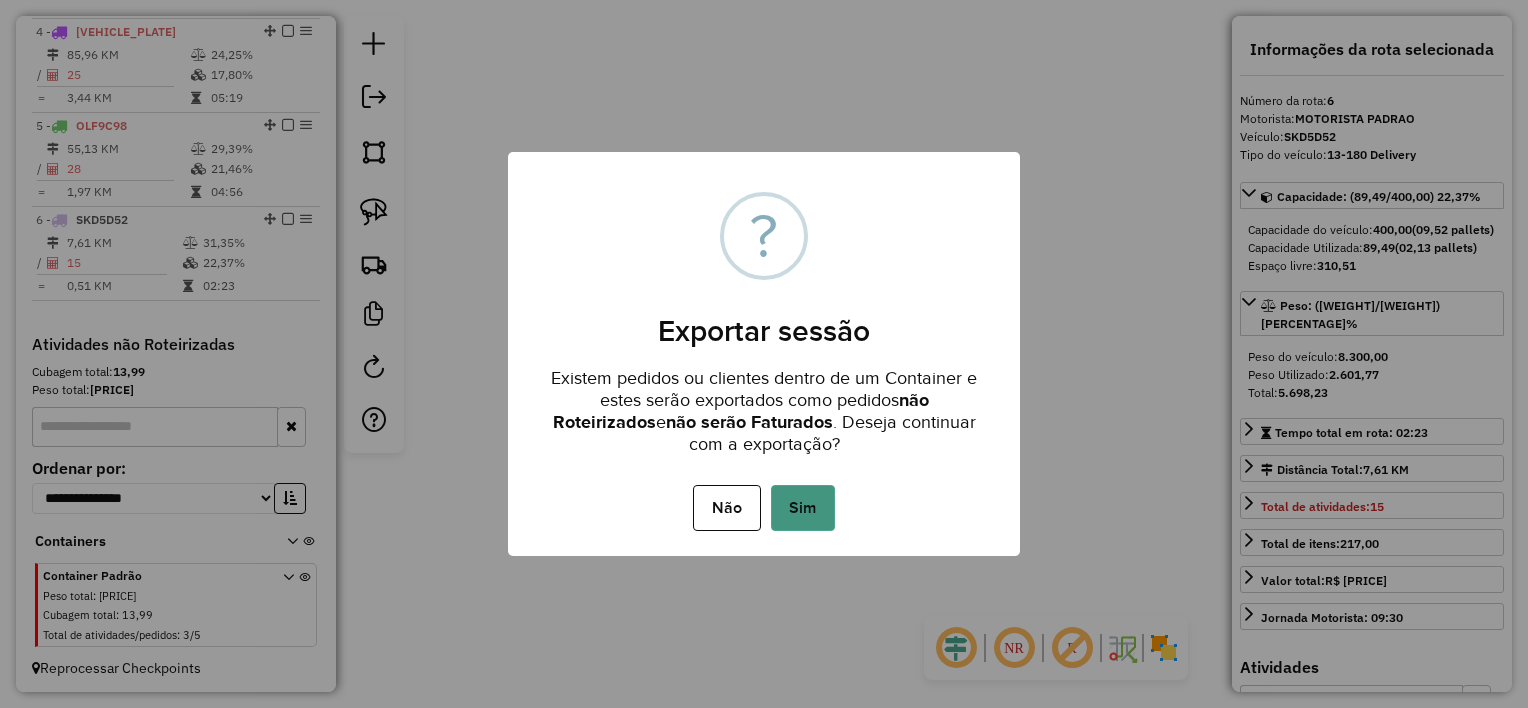 click on "Sim" at bounding box center (803, 508) 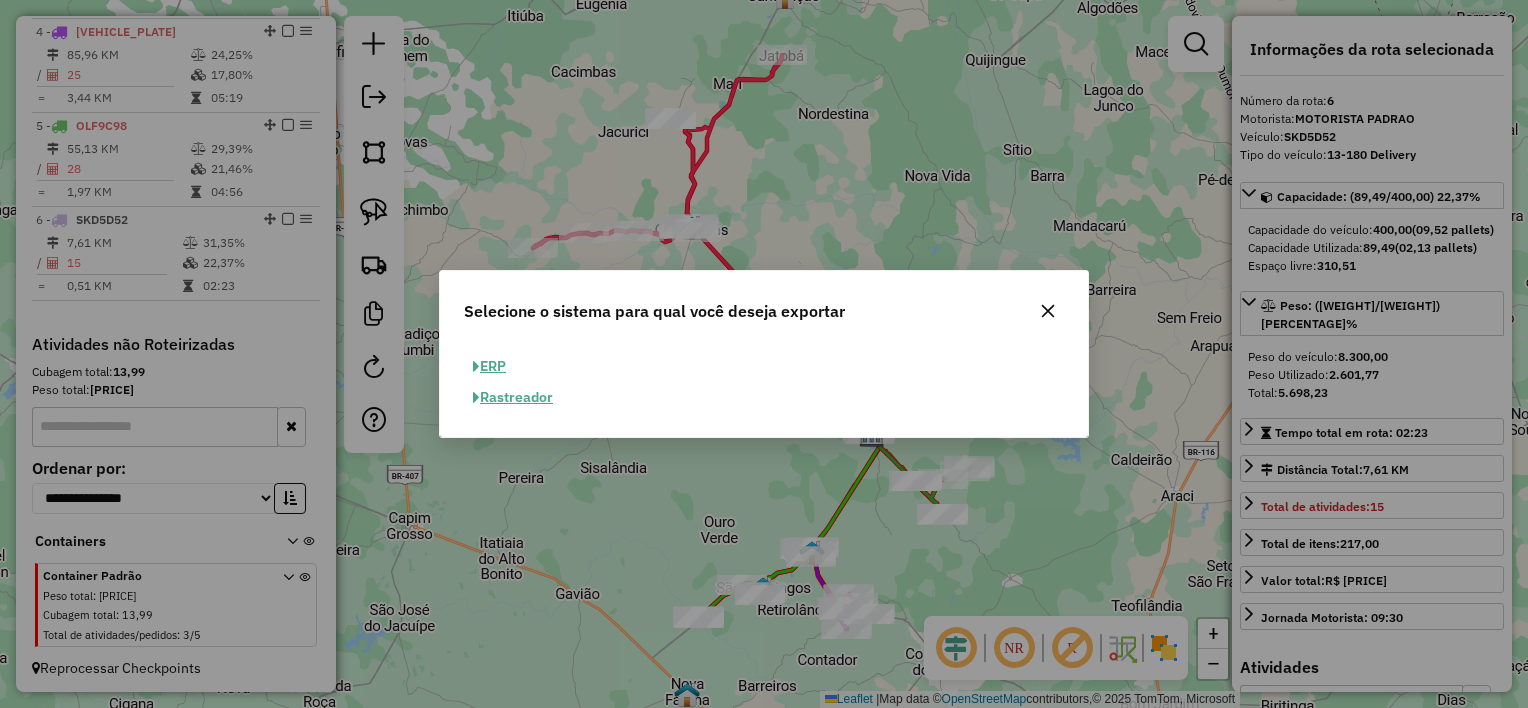 click on "ERP" 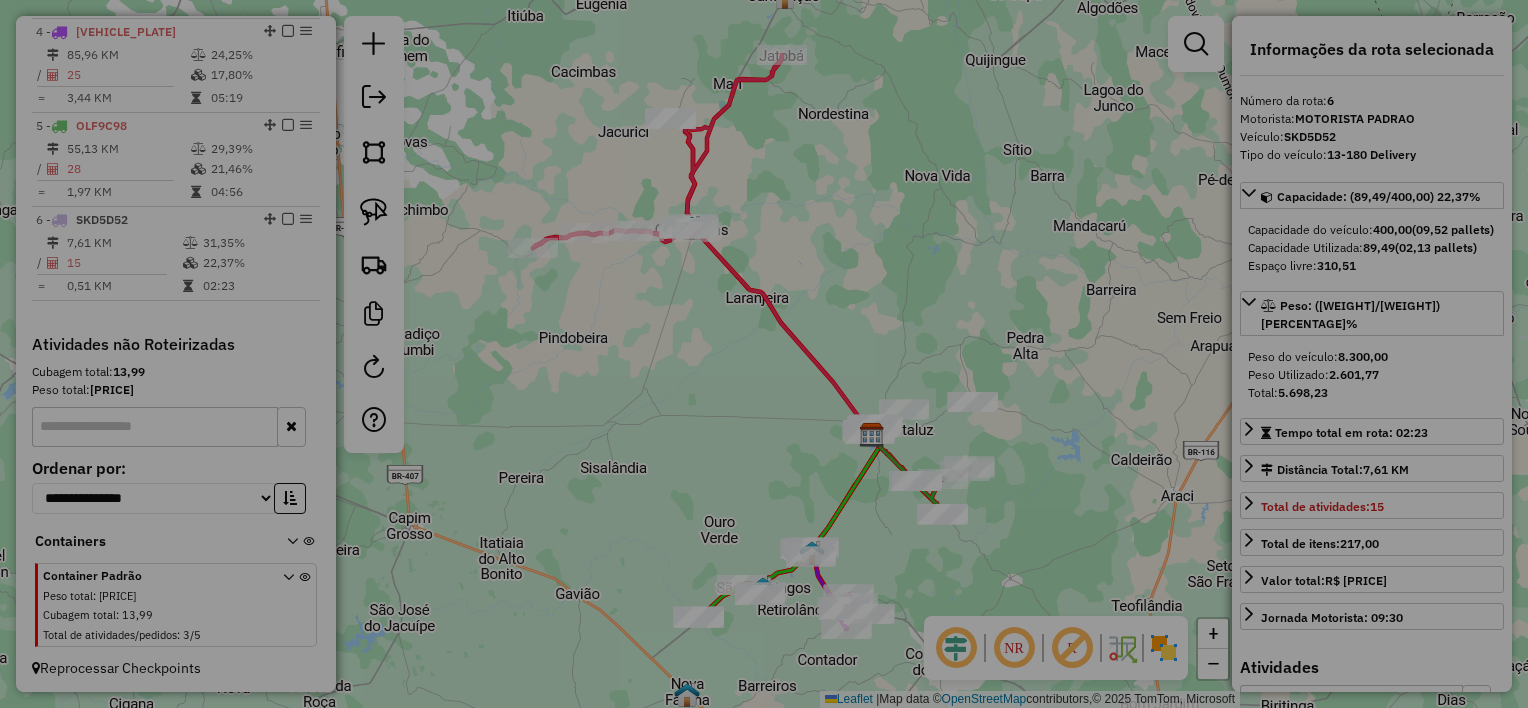 select on "**" 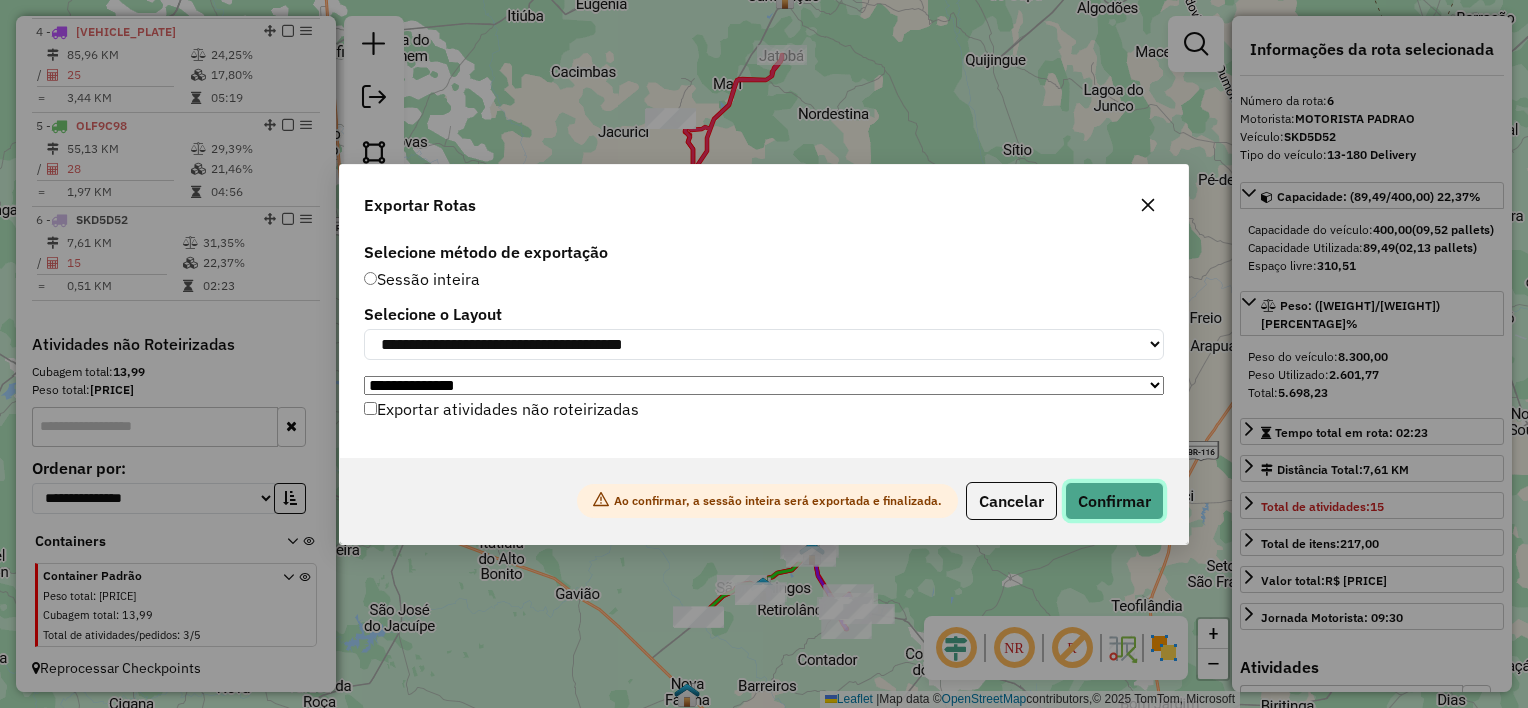 click on "Confirmar" 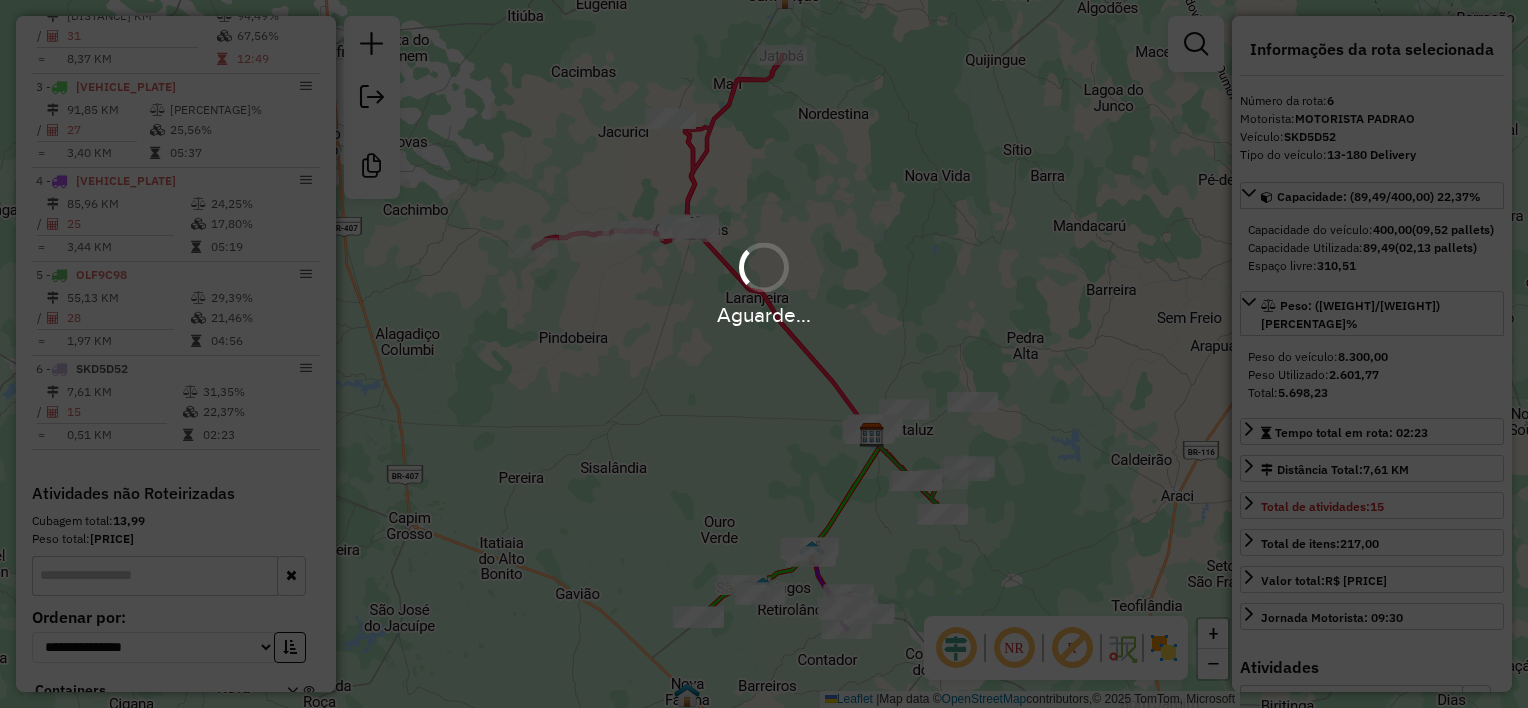 scroll, scrollTop: 1022, scrollLeft: 0, axis: vertical 